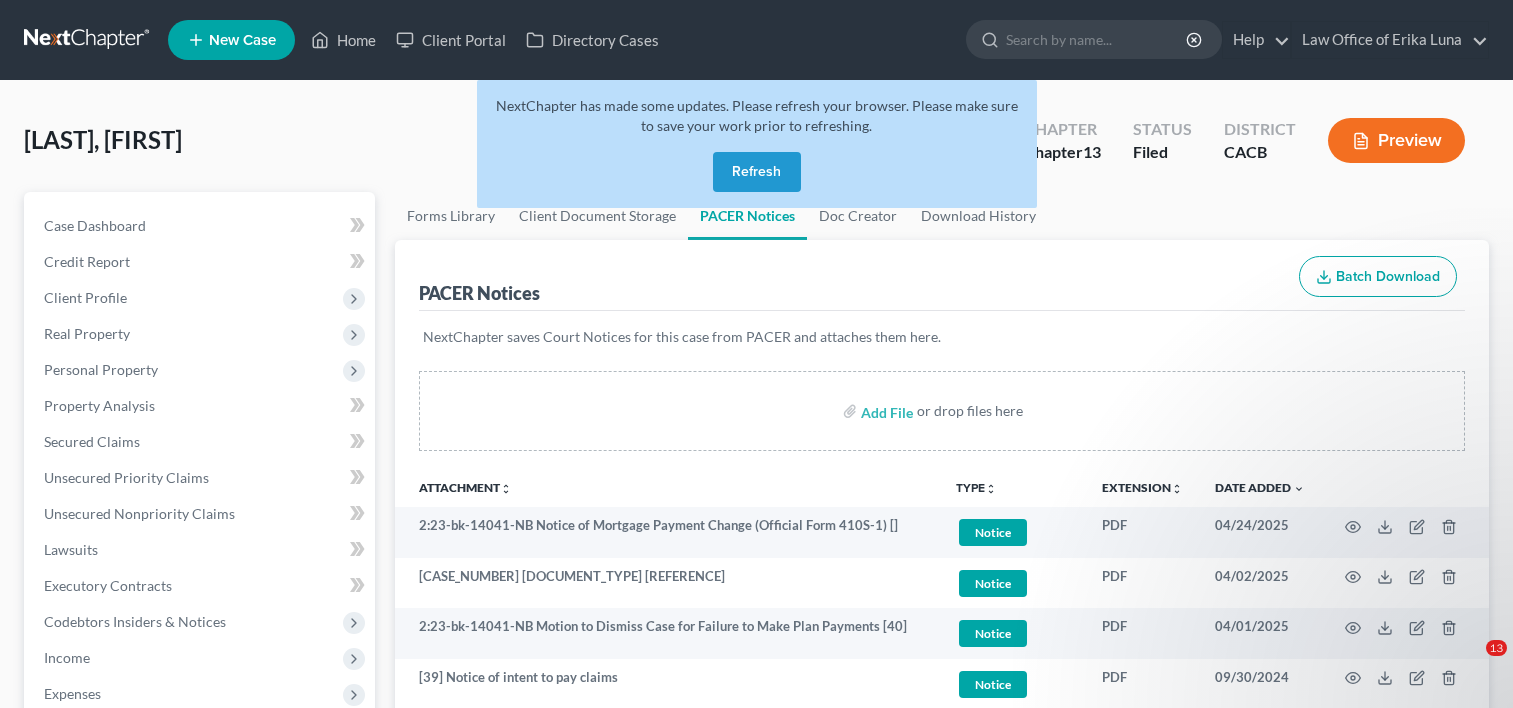 scroll, scrollTop: 0, scrollLeft: 0, axis: both 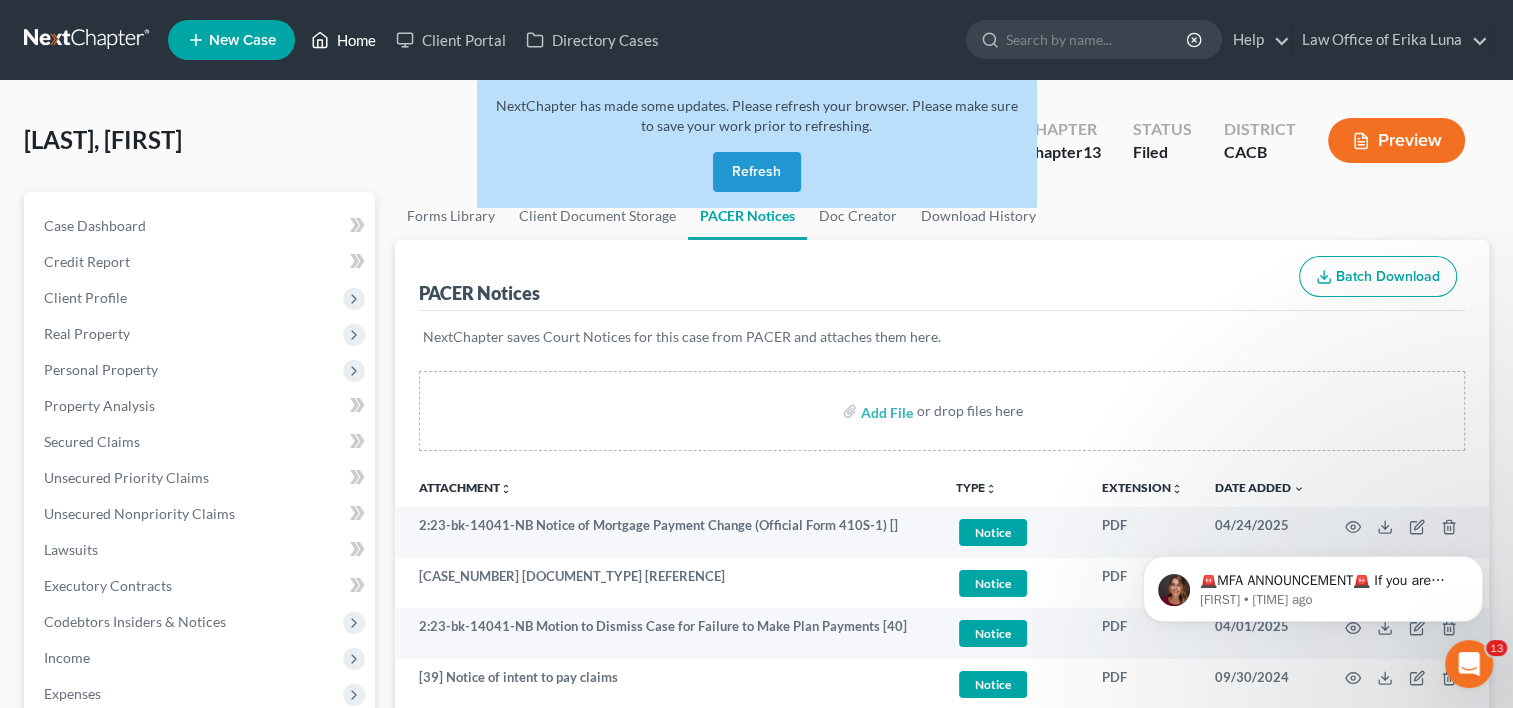 click on "Home" at bounding box center [343, 40] 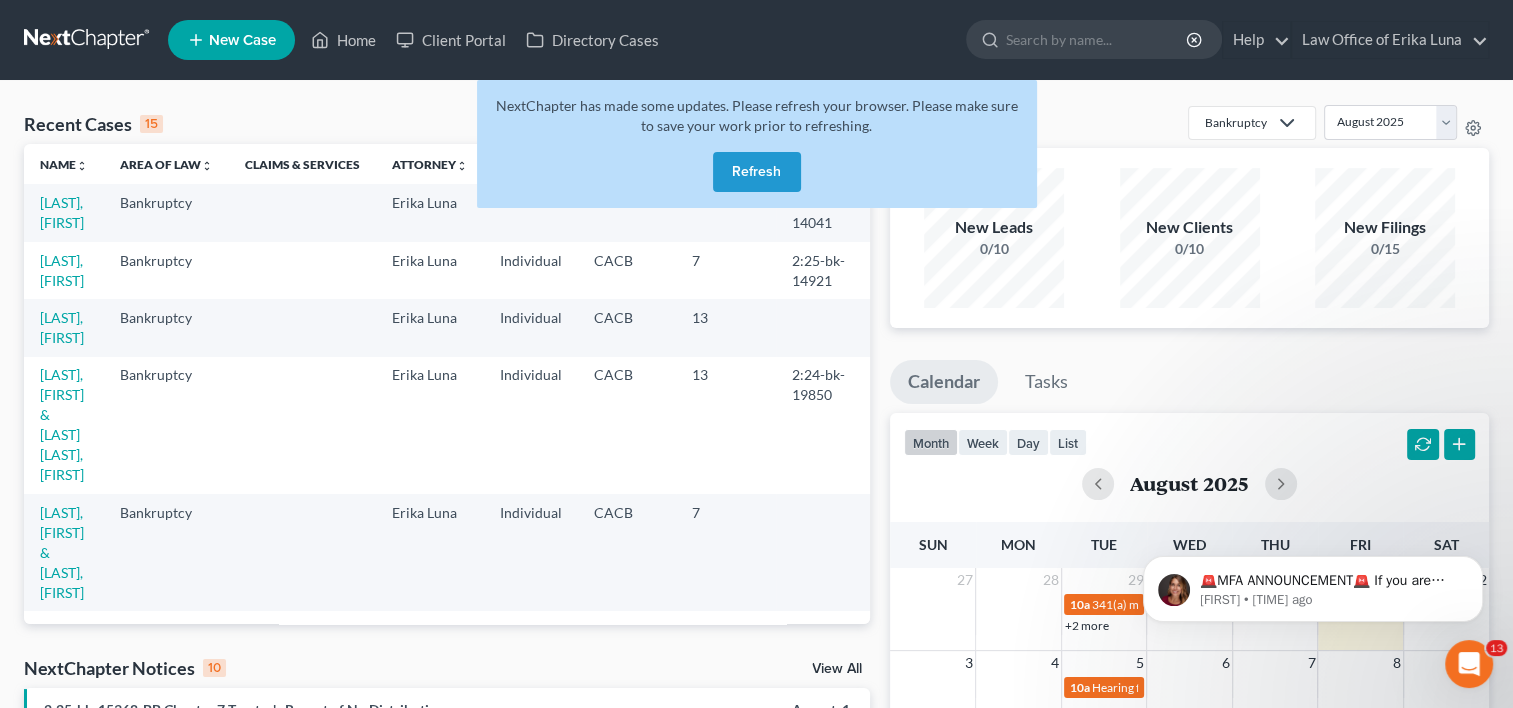 click on "Refresh" at bounding box center (757, 172) 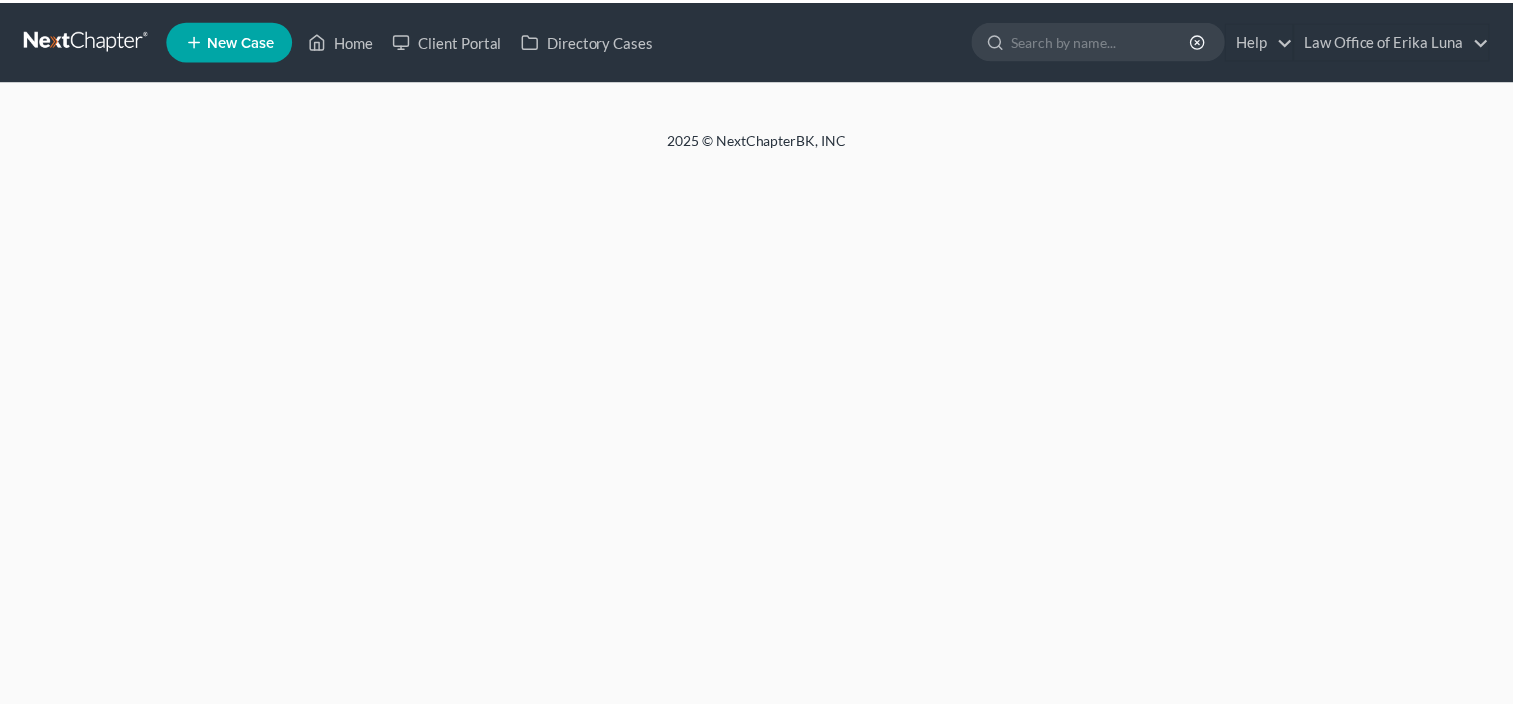 scroll, scrollTop: 0, scrollLeft: 0, axis: both 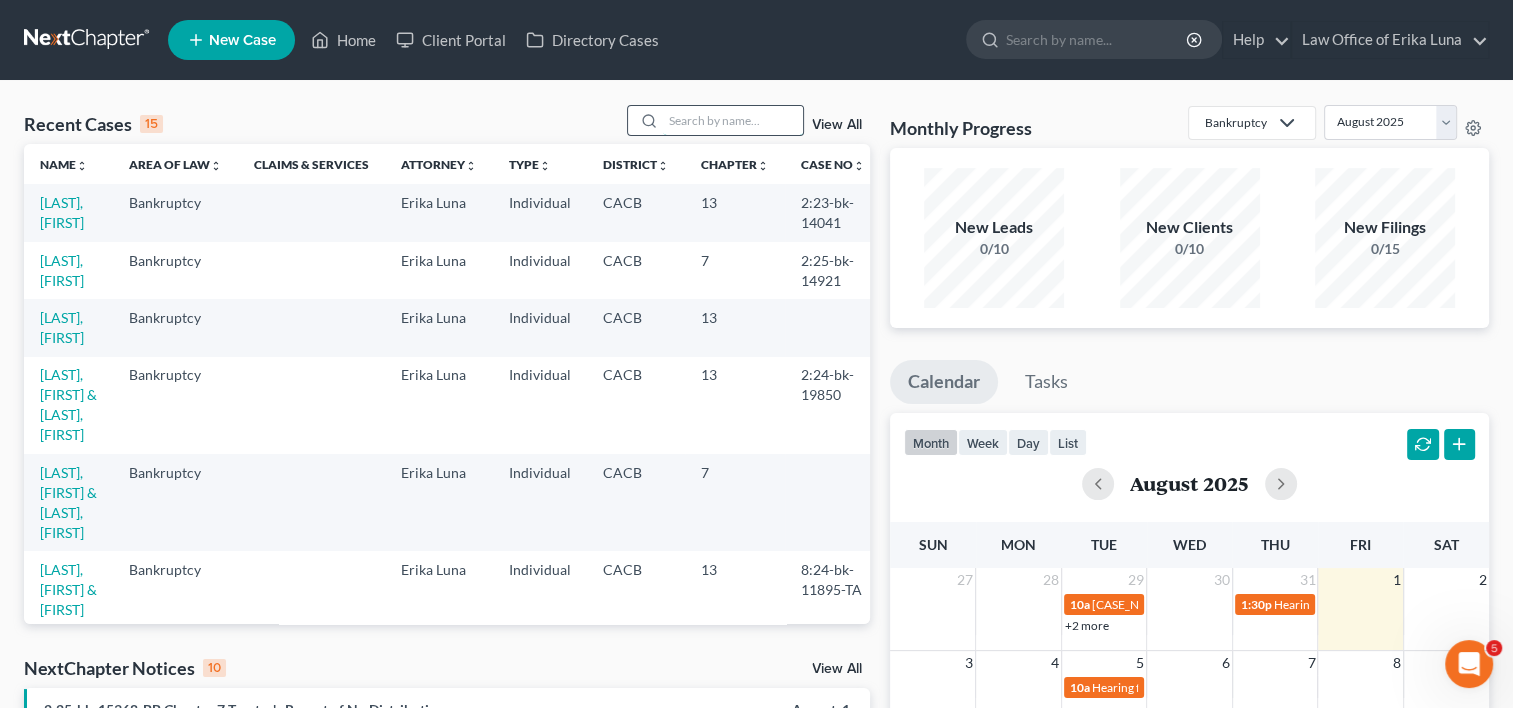 click at bounding box center (733, 120) 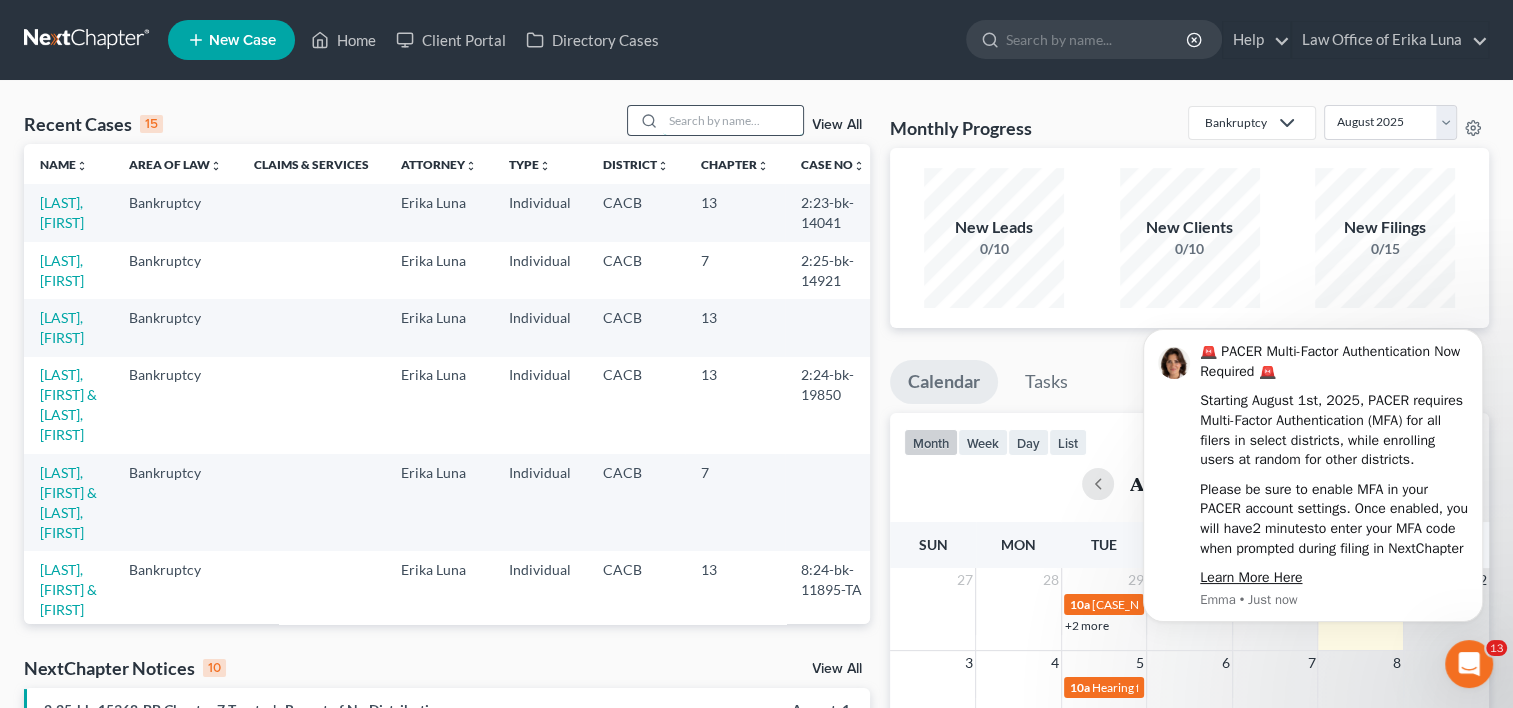 scroll, scrollTop: 0, scrollLeft: 0, axis: both 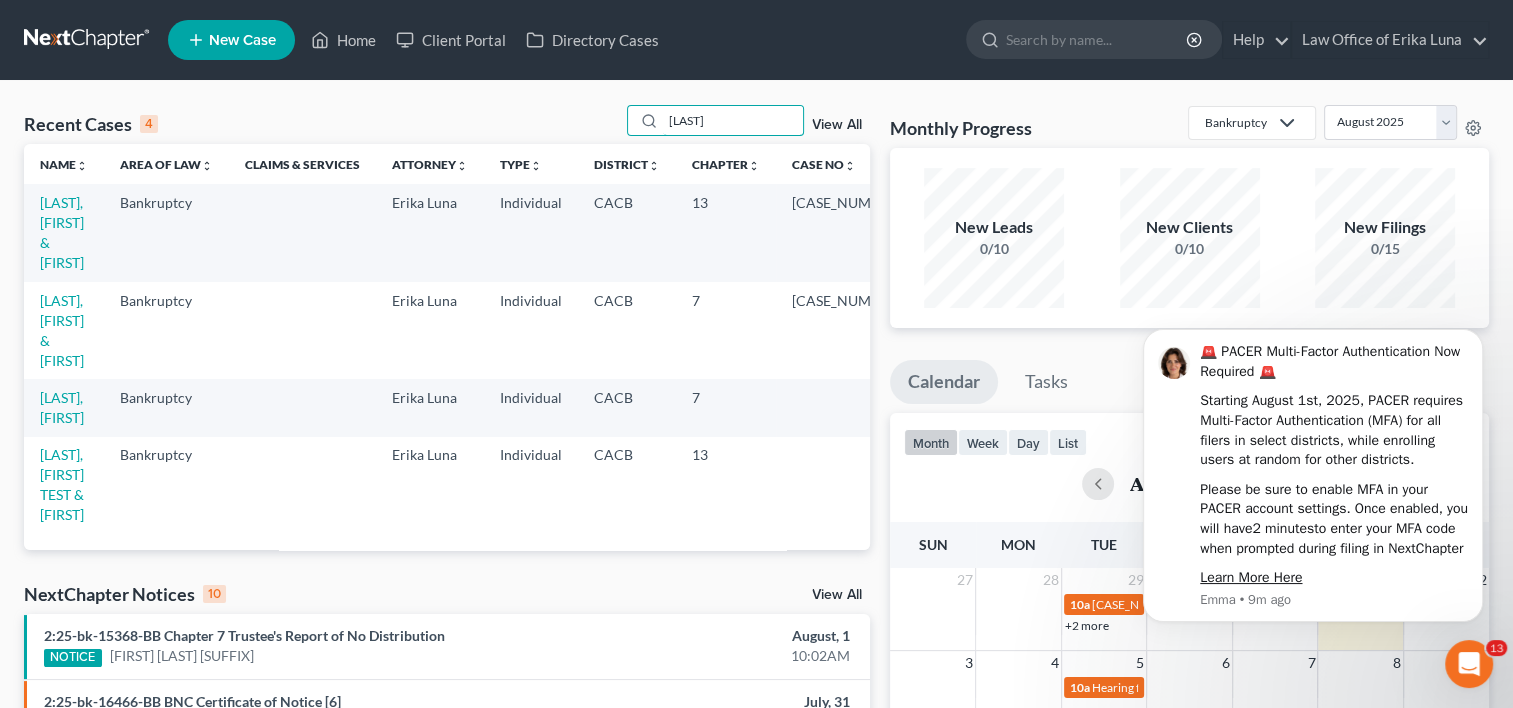 drag, startPoint x: 721, startPoint y: 119, endPoint x: 583, endPoint y: 119, distance: 138 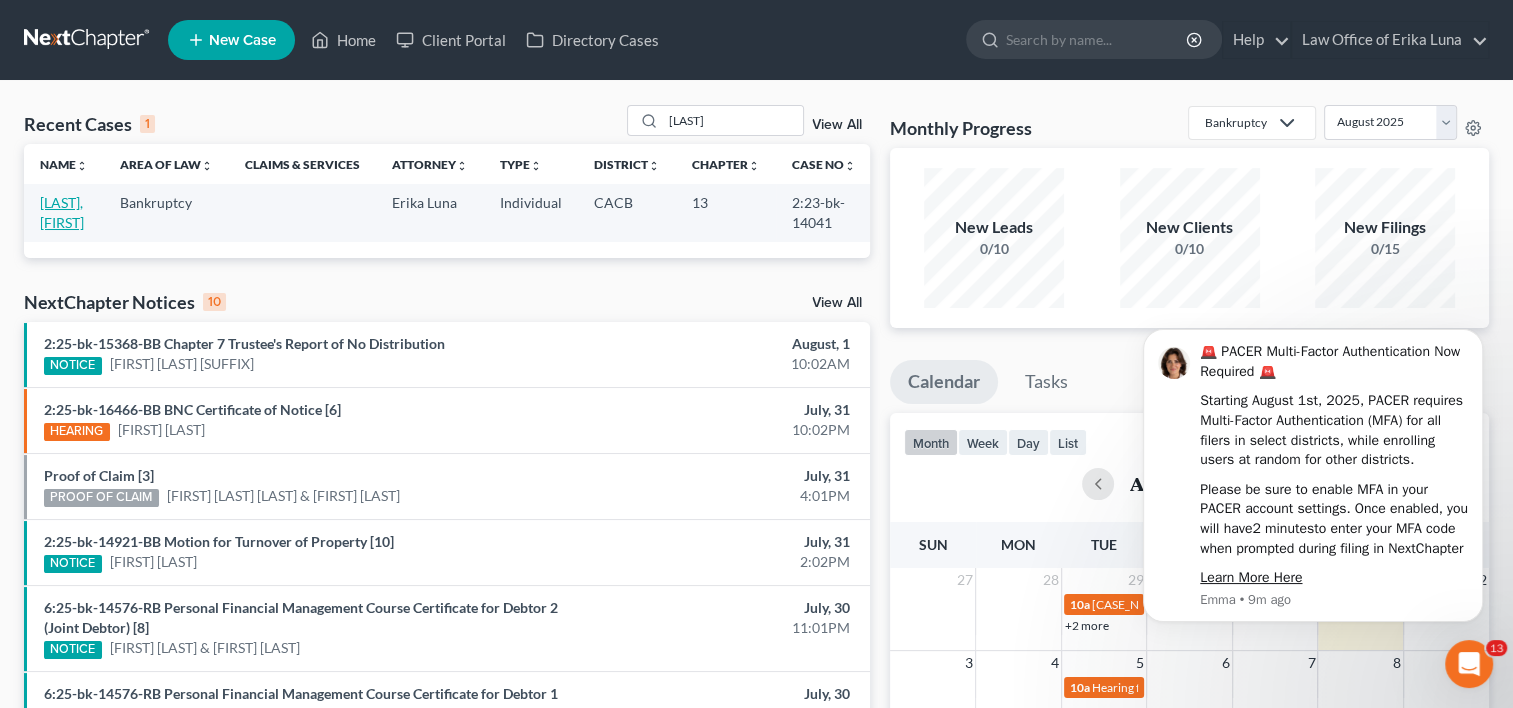 click on "[LAST], [FIRST]" at bounding box center (62, 212) 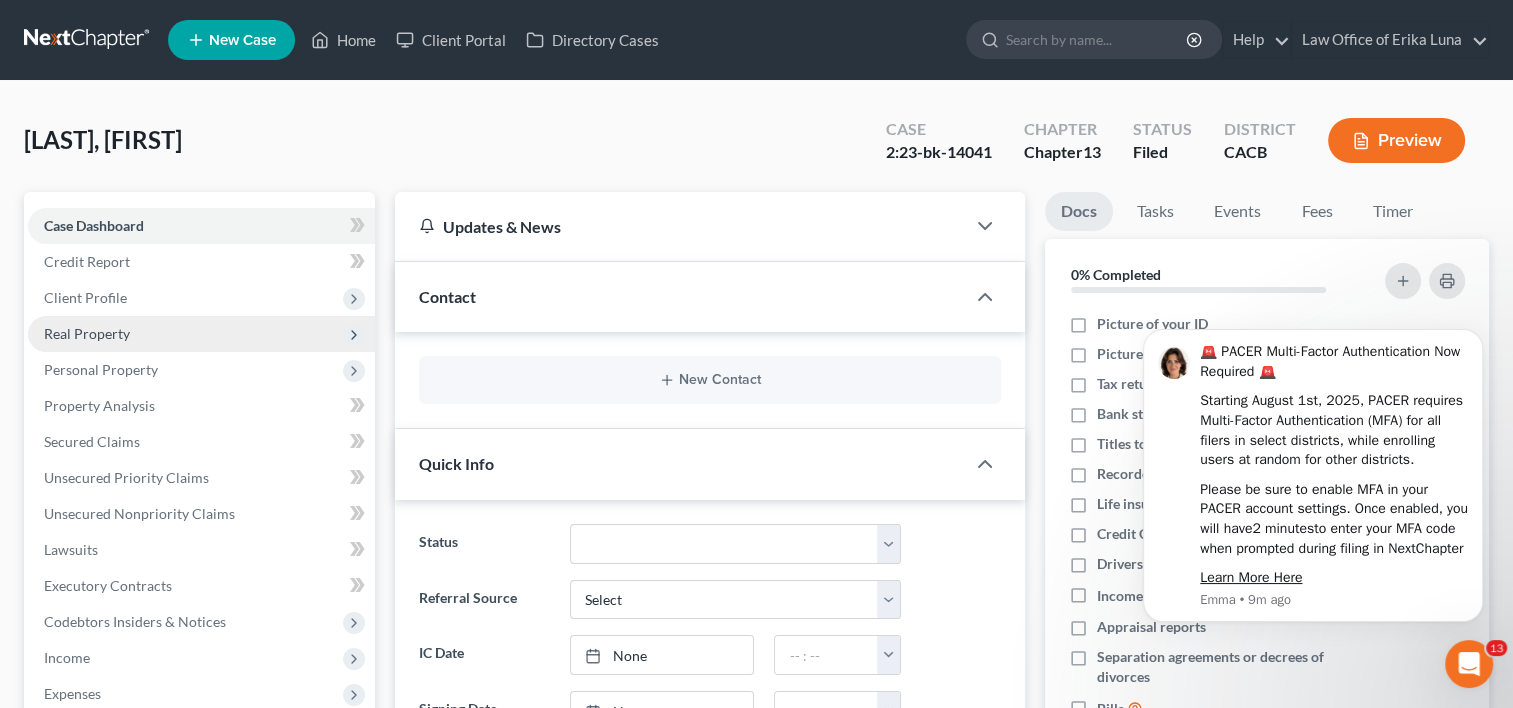 click on "Real Property" at bounding box center [201, 334] 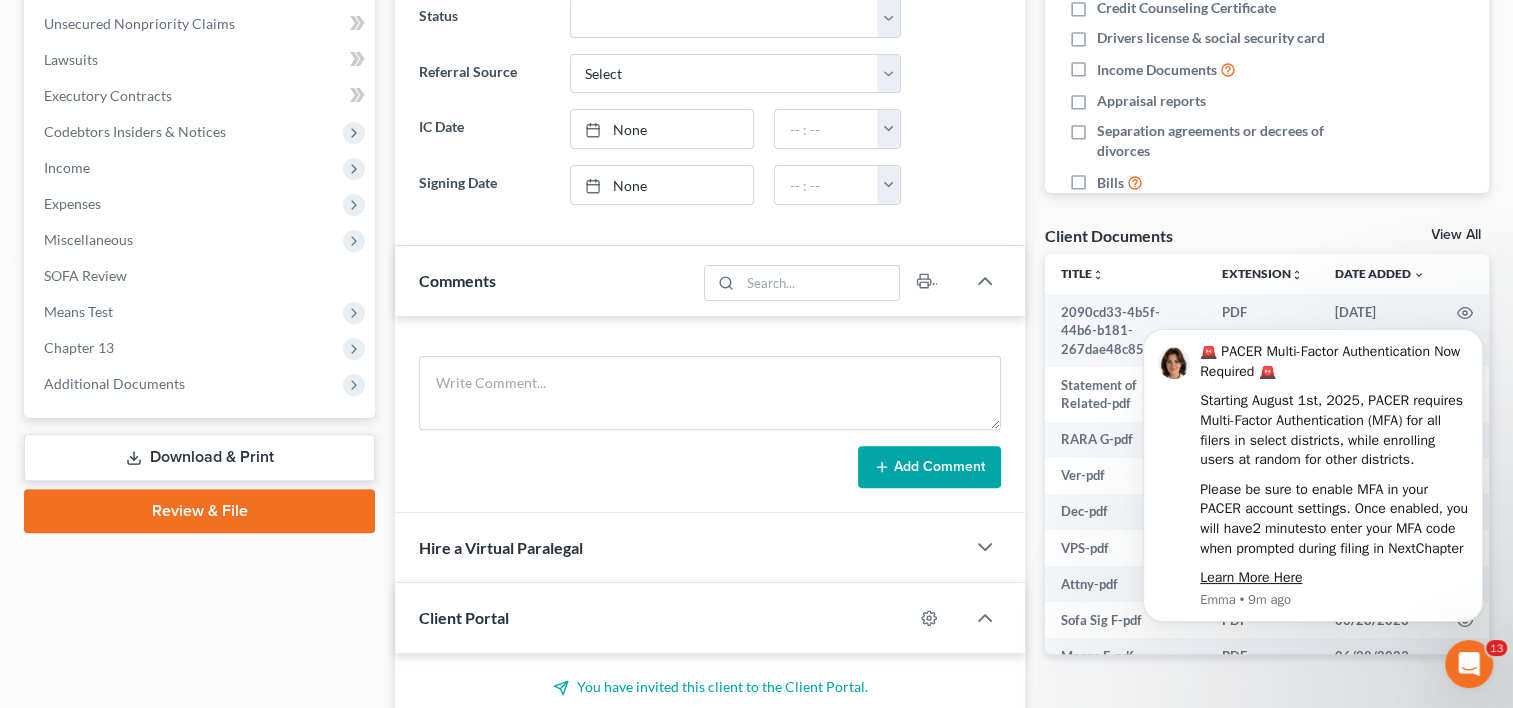 scroll, scrollTop: 524, scrollLeft: 0, axis: vertical 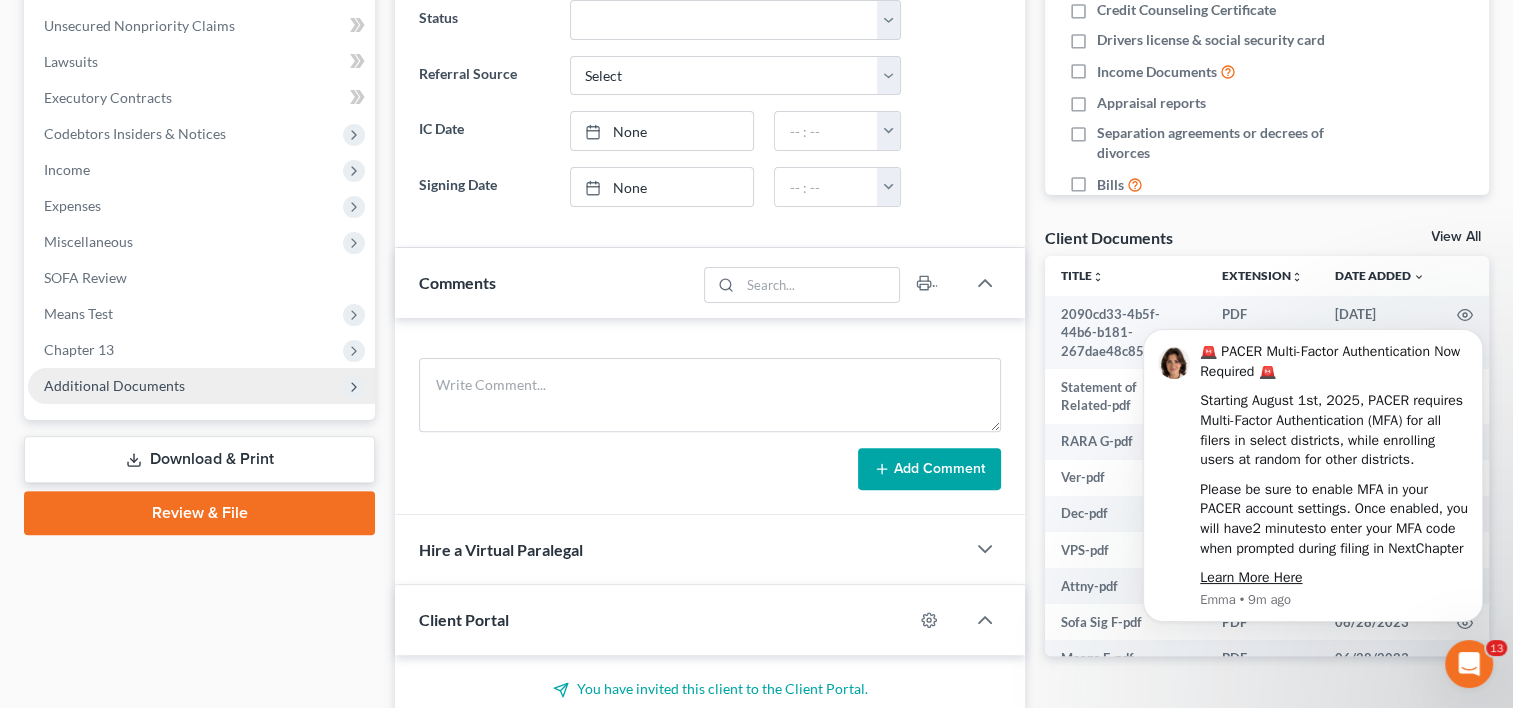 click on "Additional Documents" at bounding box center [201, 386] 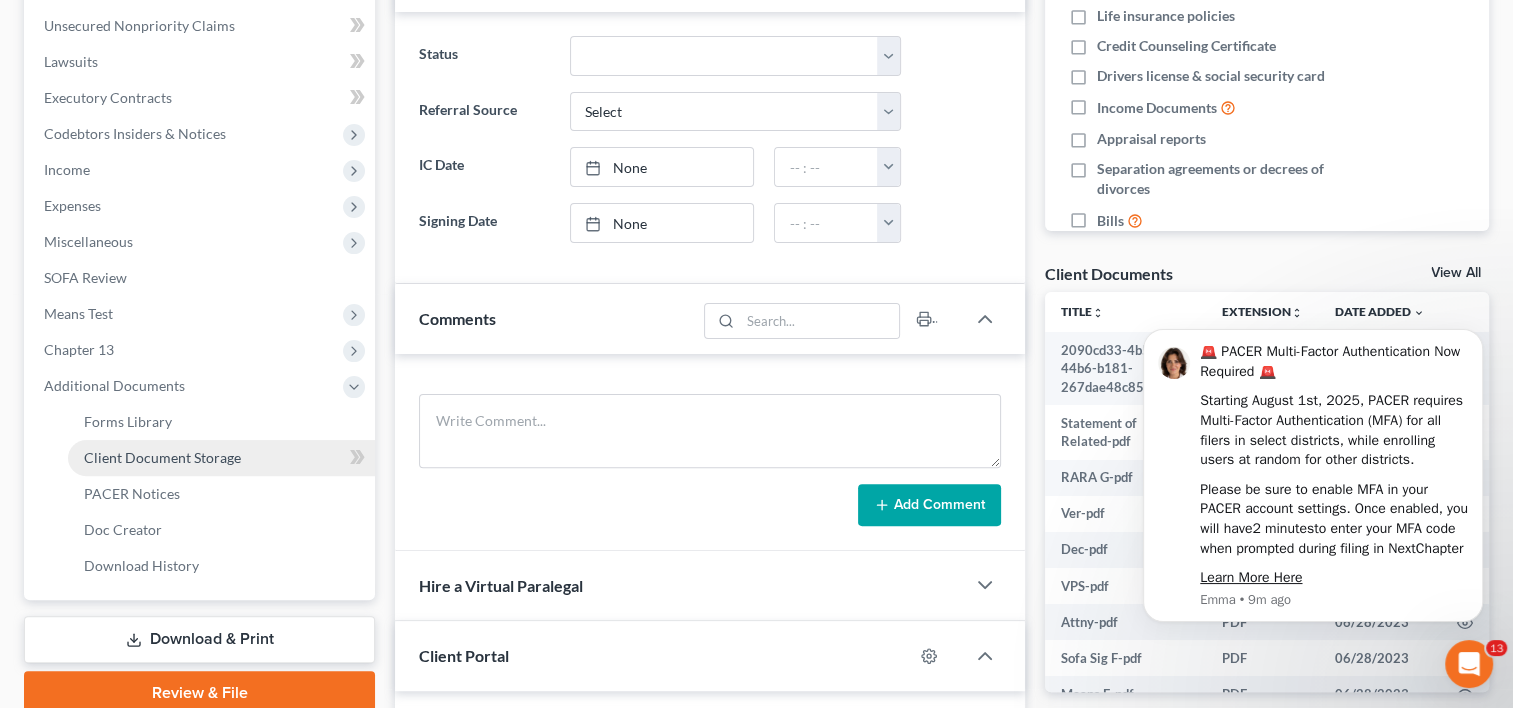 click on "Client Document Storage" at bounding box center (162, 457) 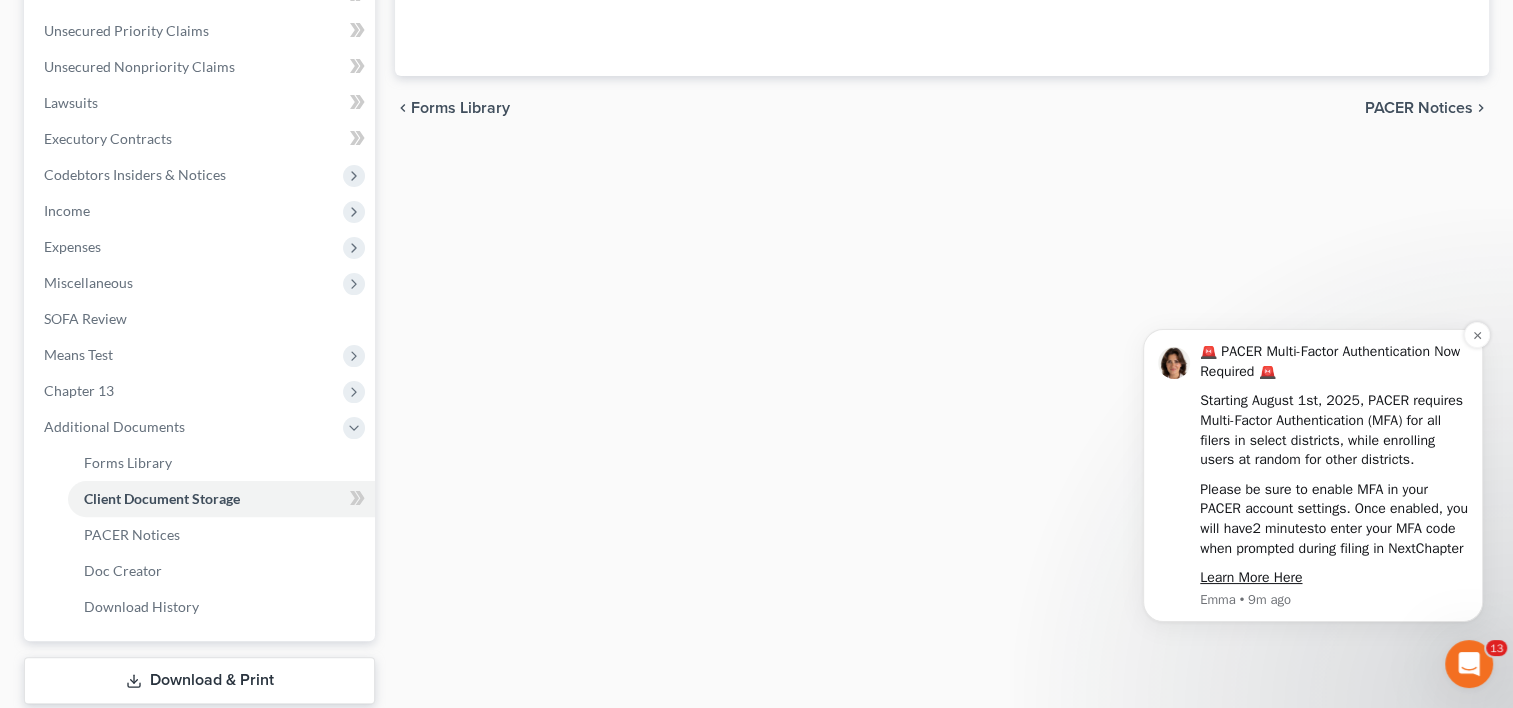 scroll, scrollTop: 76, scrollLeft: 0, axis: vertical 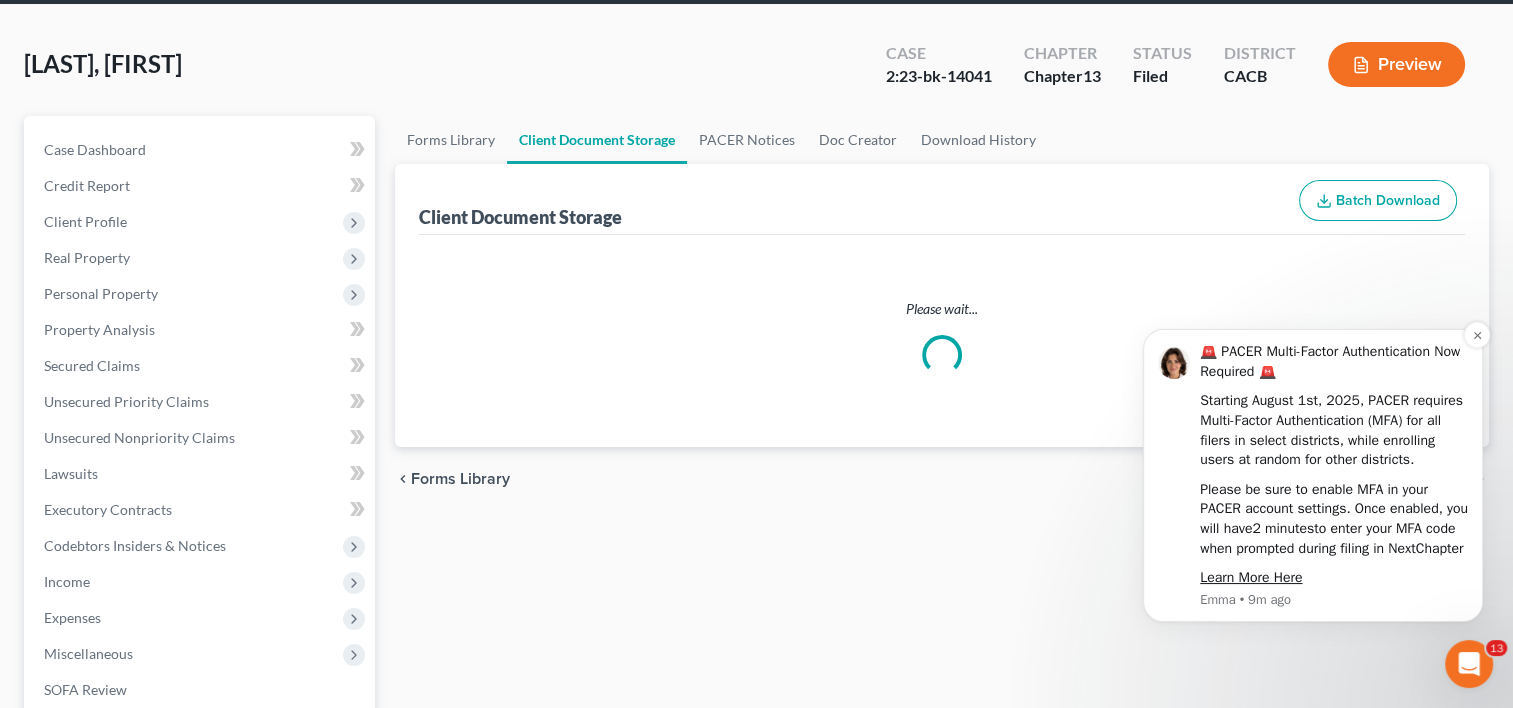 select on "10" 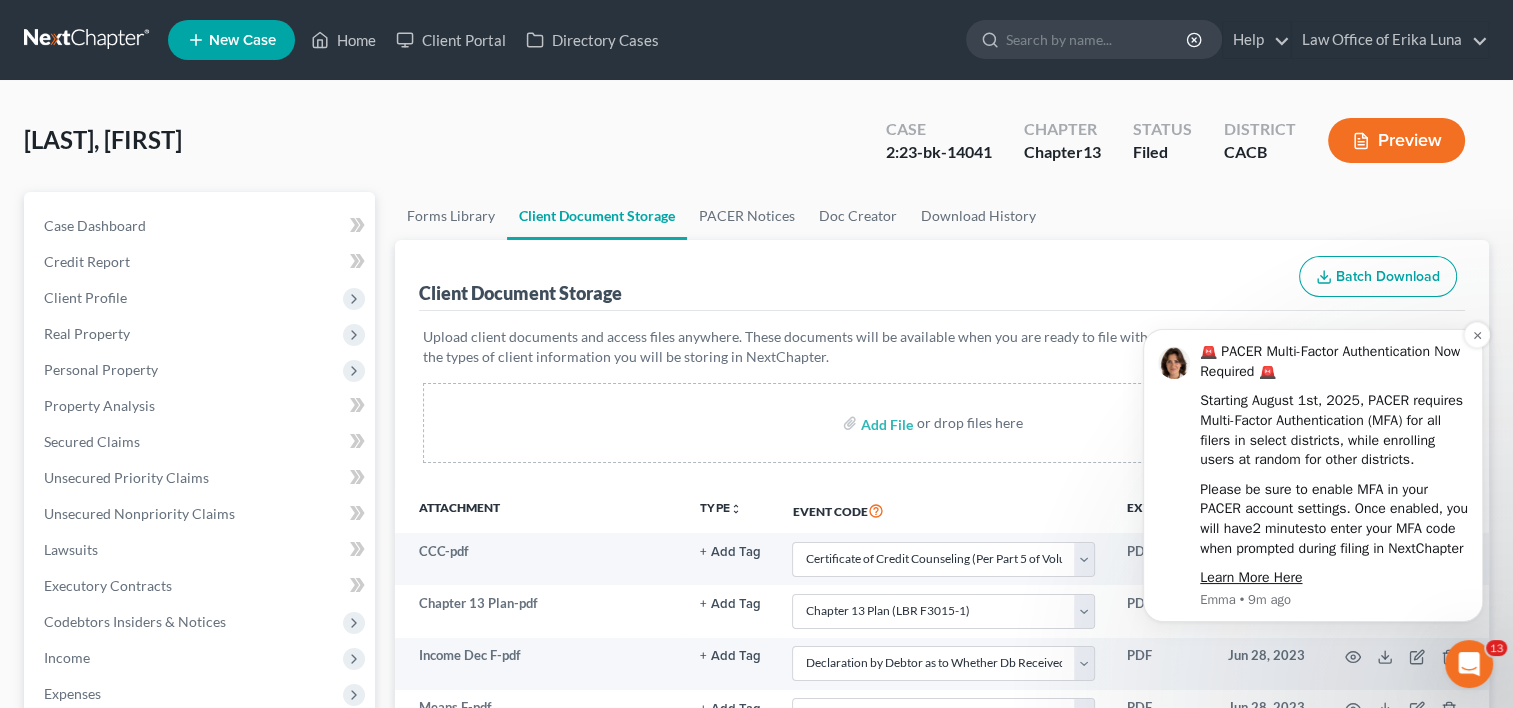 scroll, scrollTop: 0, scrollLeft: 0, axis: both 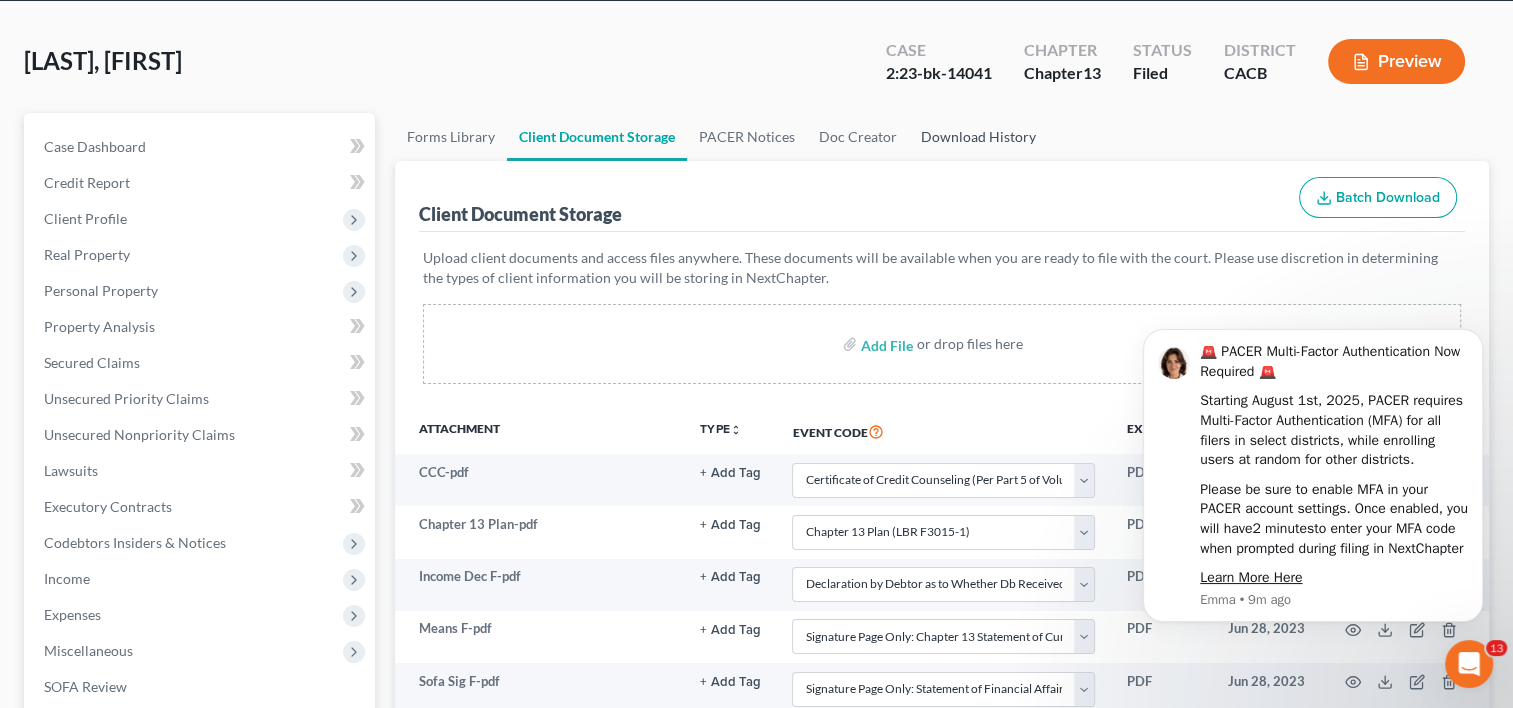 click on "Download History" at bounding box center [978, 137] 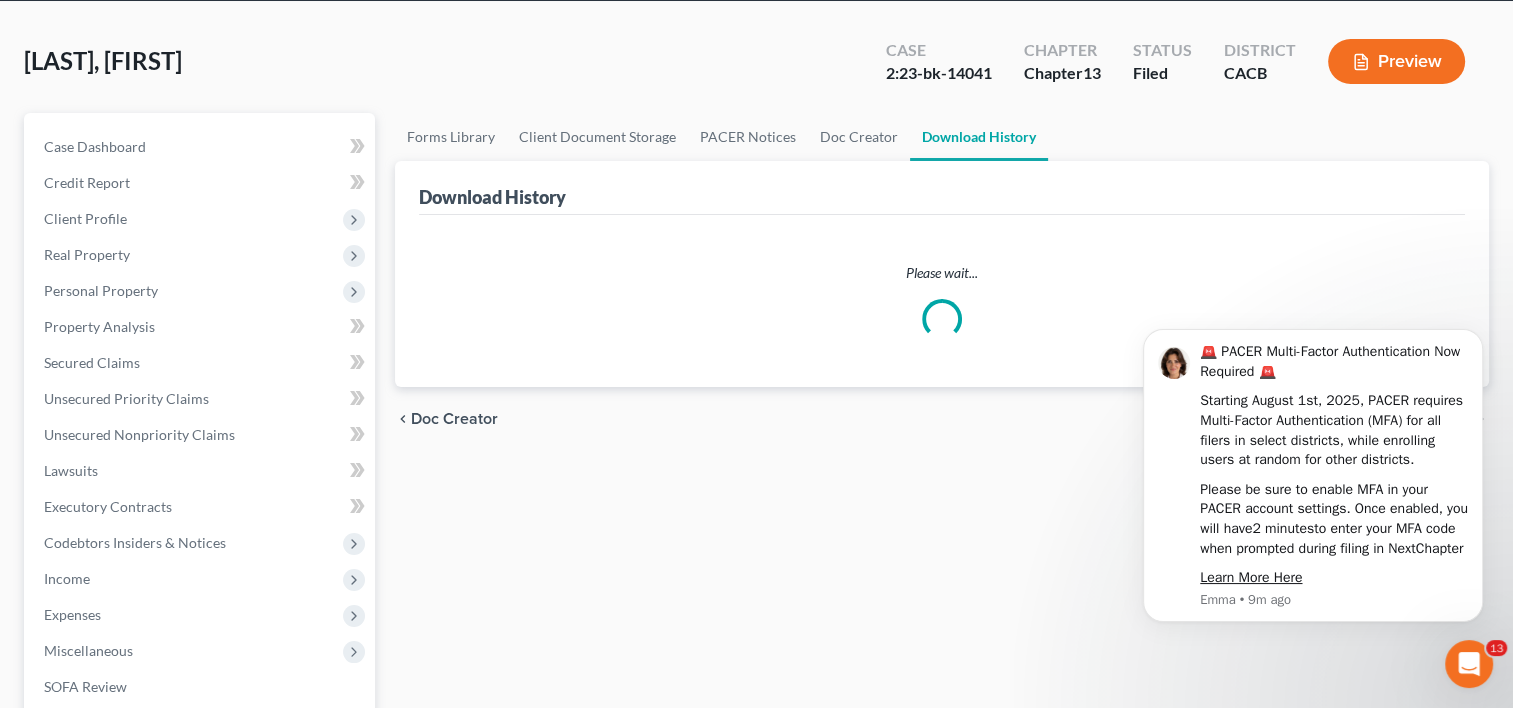 scroll, scrollTop: 0, scrollLeft: 0, axis: both 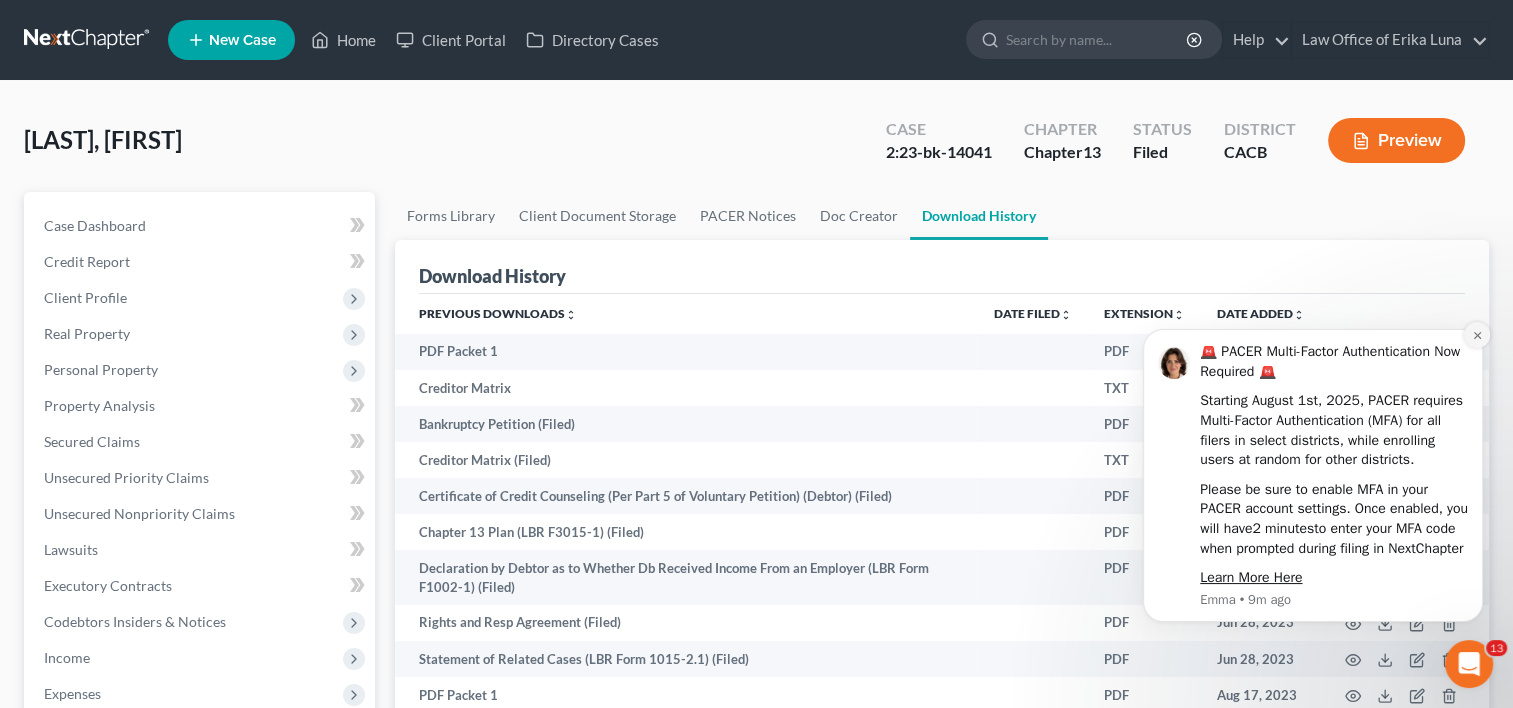 click 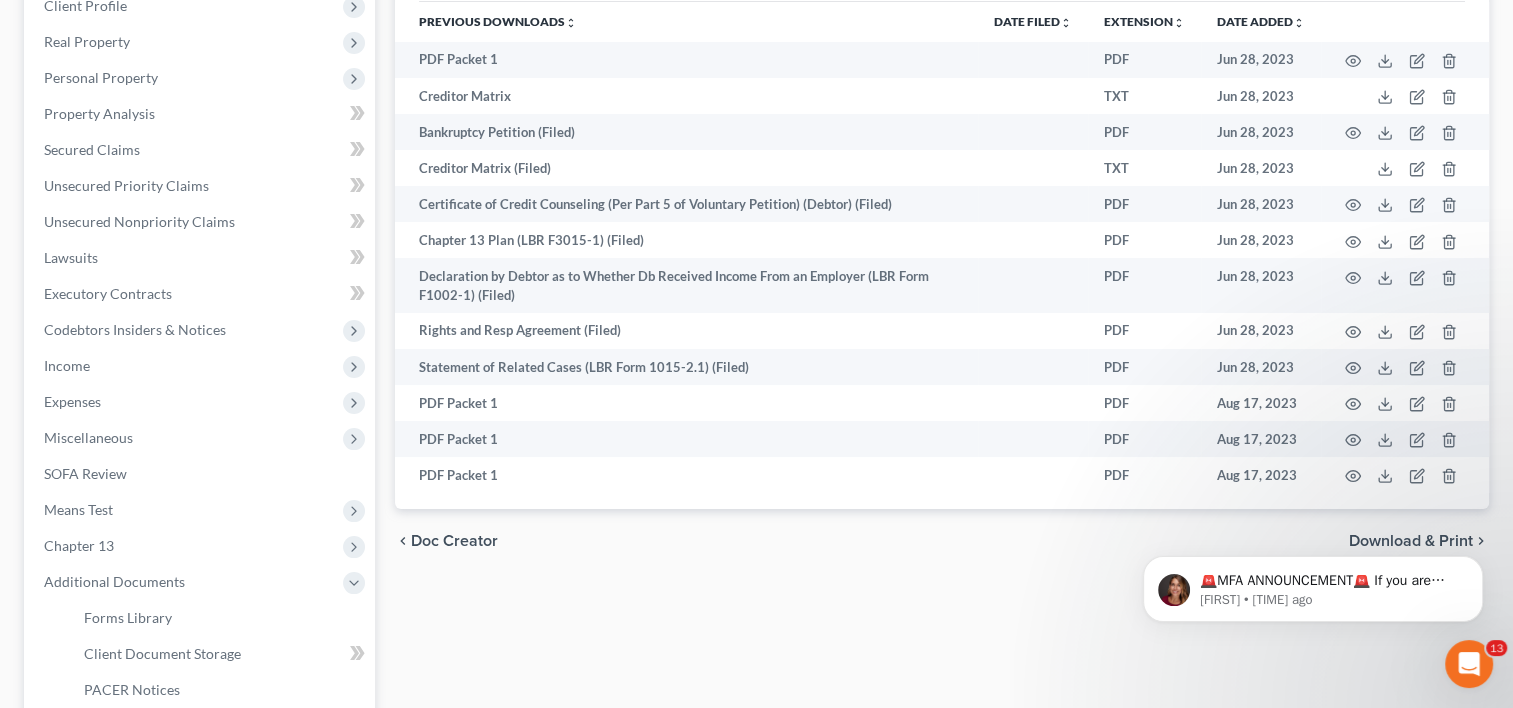 scroll, scrollTop: 295, scrollLeft: 0, axis: vertical 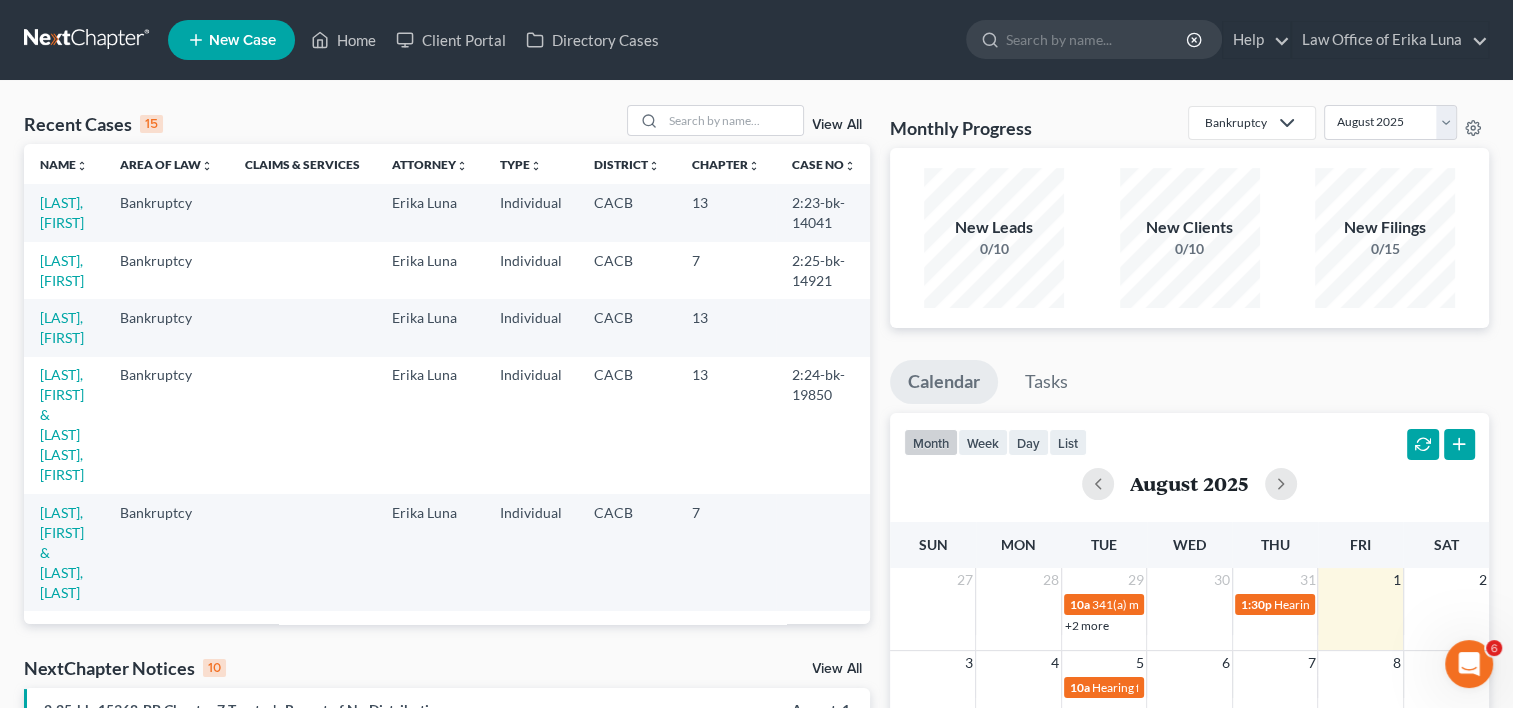 click on "Recent Cases 15         View All
Name
unfold_more
expand_more
expand_less
Area of Law
unfold_more
expand_more
expand_less
Claims & Services
Attorney
unfold_more
expand_more
expand_less
Type
unfold_more
expand_more
expand_less
District
unfold_more
expand_more
expand_less
Chapter
unfold_more
expand_more
expand_less
Case No
unfold_more
expand_more
expand_less
Prefix
unfold_more
expand_more
expand_less
[LAST], [FIRST] Bankruptcy [FIRST] [LAST] Individual CACB 13 2:23-bk-14041 [LAST], [FIRST] Bankruptcy [FIRST] [LAST] Individual CACB 7 2:25-bk-14921 [LAST], [FIRST] Bankruptcy [FIRST] [LAST] Individual CACB 13 [FIRST], [FIRST] & [LAST], [LAST] Bankruptcy [FIRST] [LAST] Individual CACB 13 2:24-bk-19850 [LAST], [FIRST] & [LAST], [LAST] Bankruptcy [FIRST] [LAST] Individual CACB 7 [LAST], [FIRST] & [LAST] Bankruptcy [FIRST] [LAST] Individual CACB 13 8:24-bk-11895-TA Bankruptcy [FIRST] [LAST] 7" at bounding box center (756, 772) 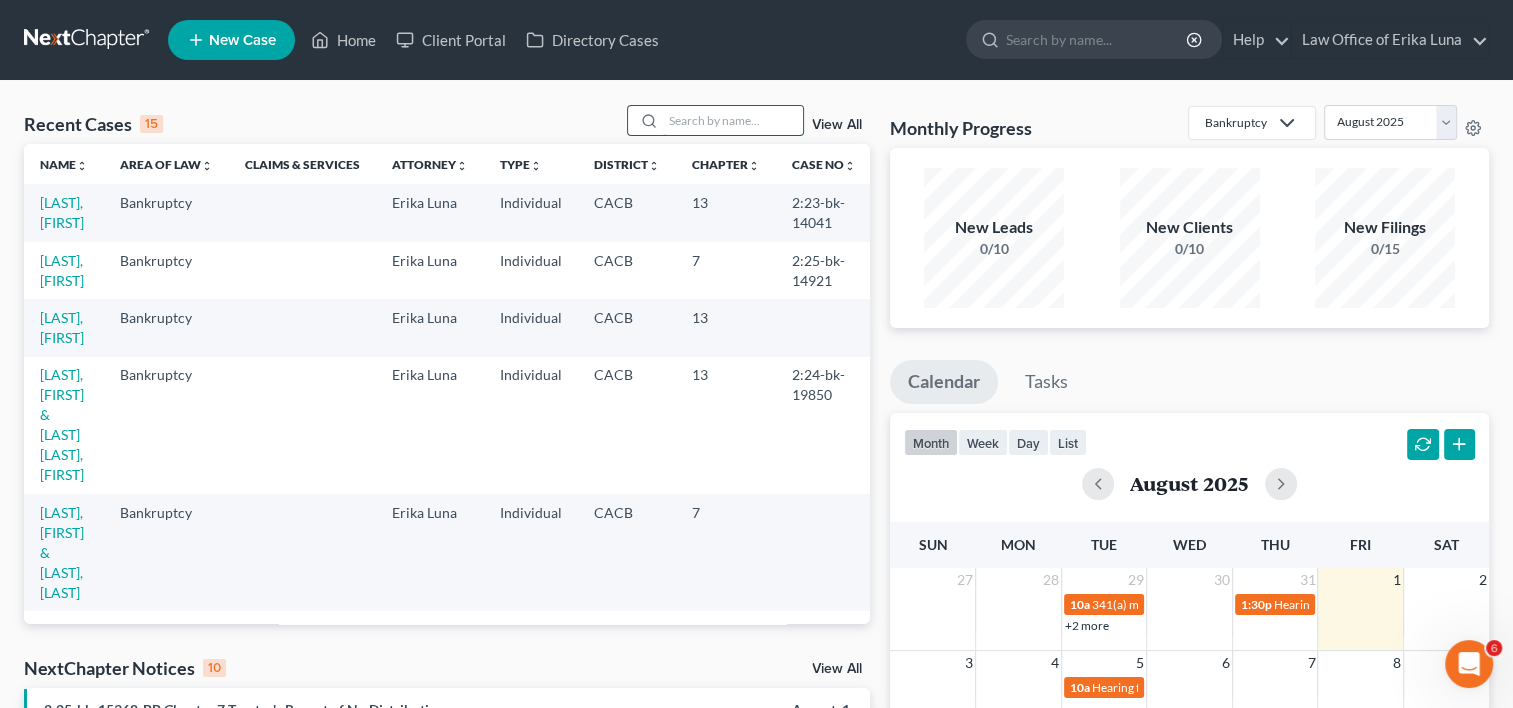click at bounding box center [733, 120] 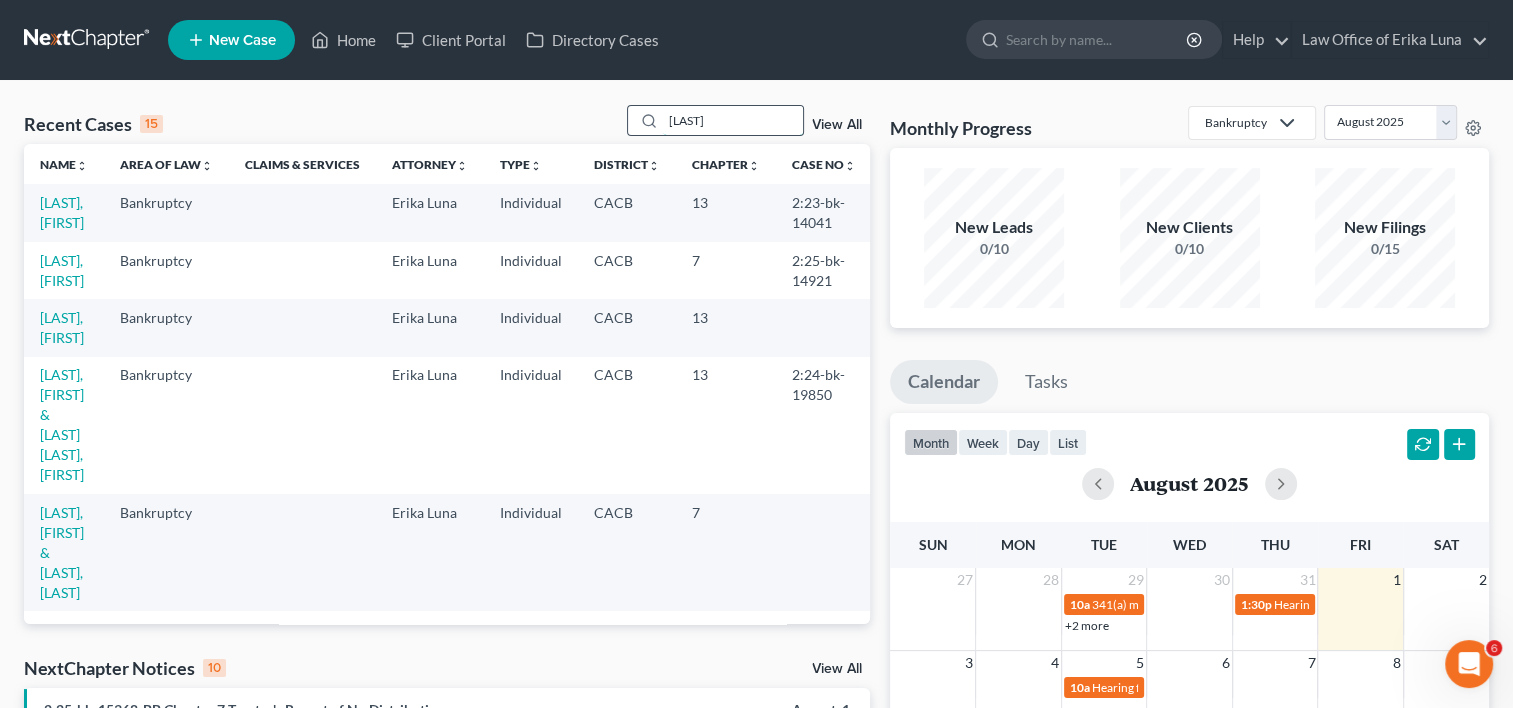 type on "[LAST]" 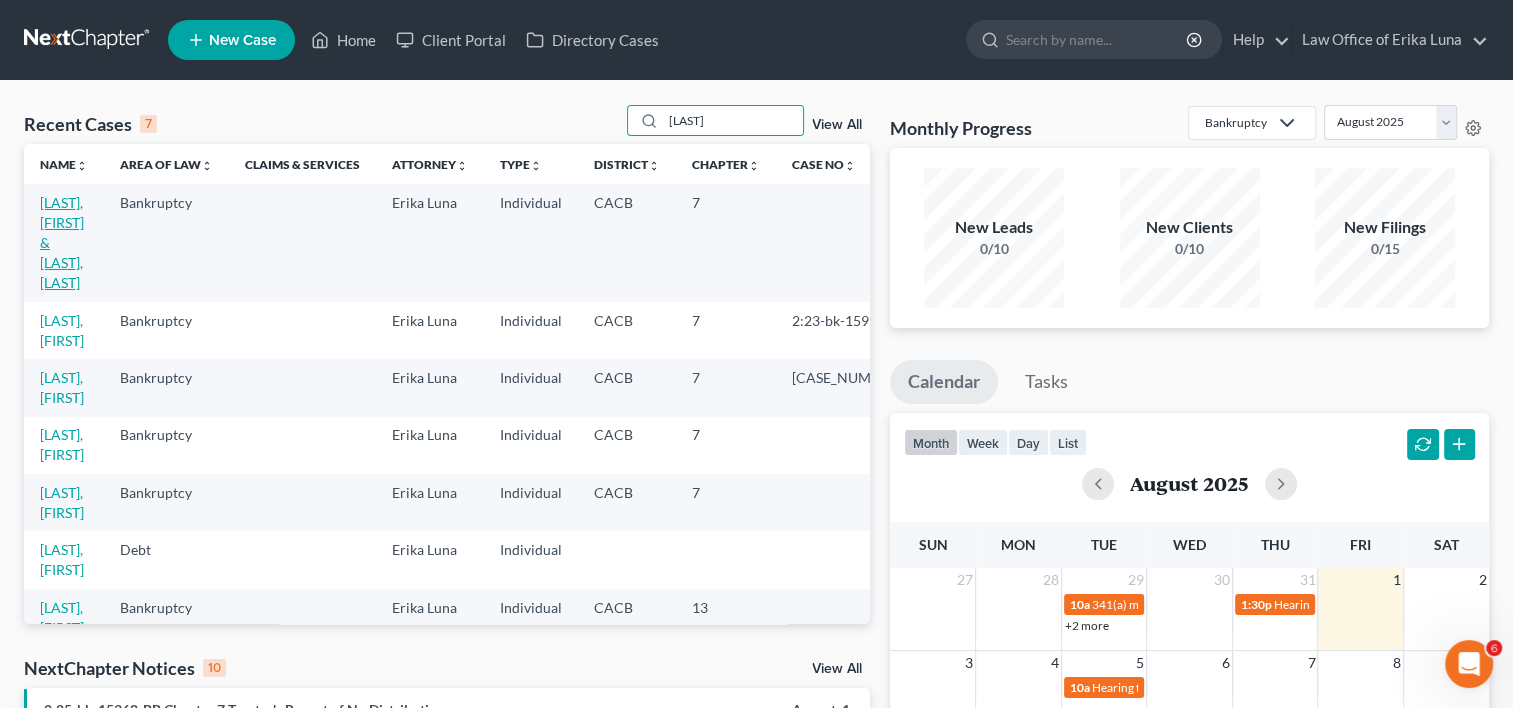 click on "[LAST], [FIRST] & [LAST], [LAST]" at bounding box center (62, 242) 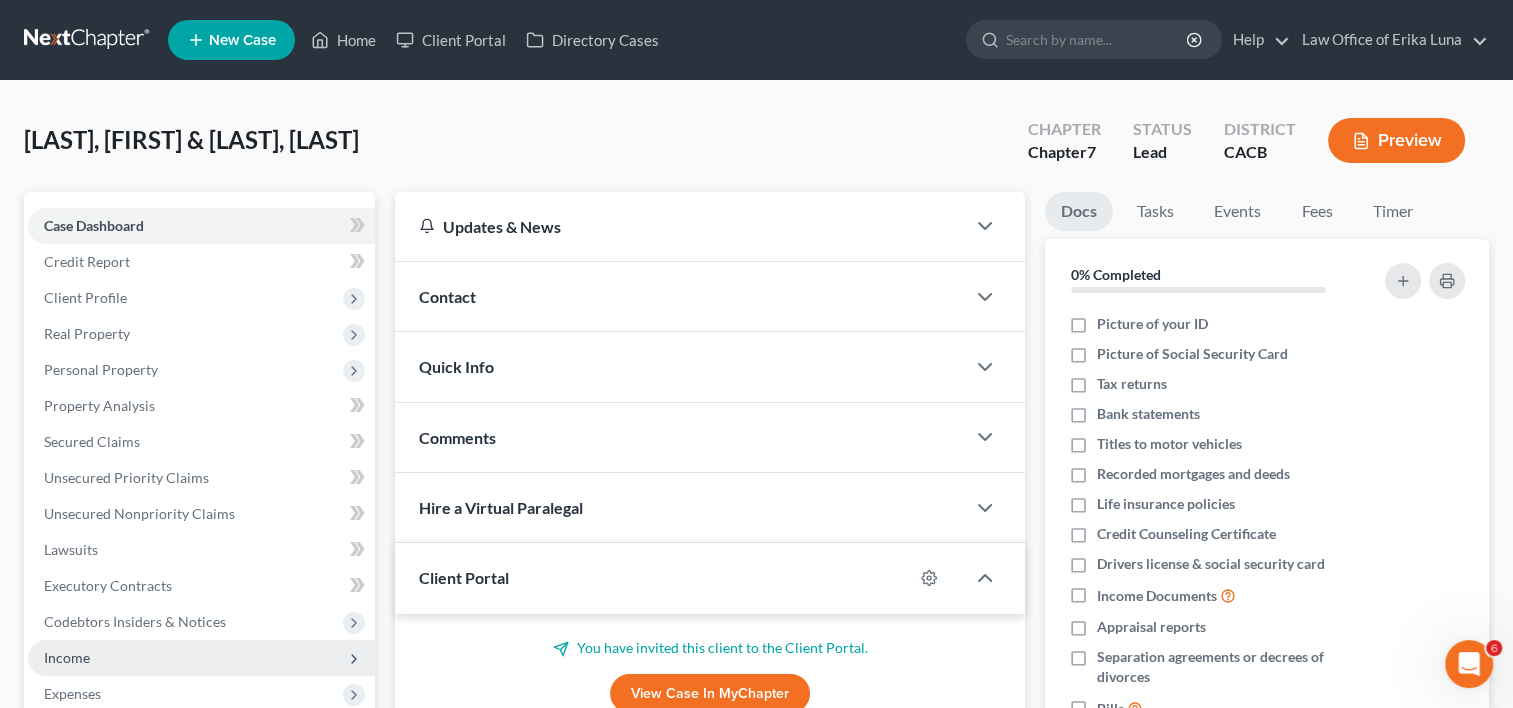 click on "Income" at bounding box center [67, 657] 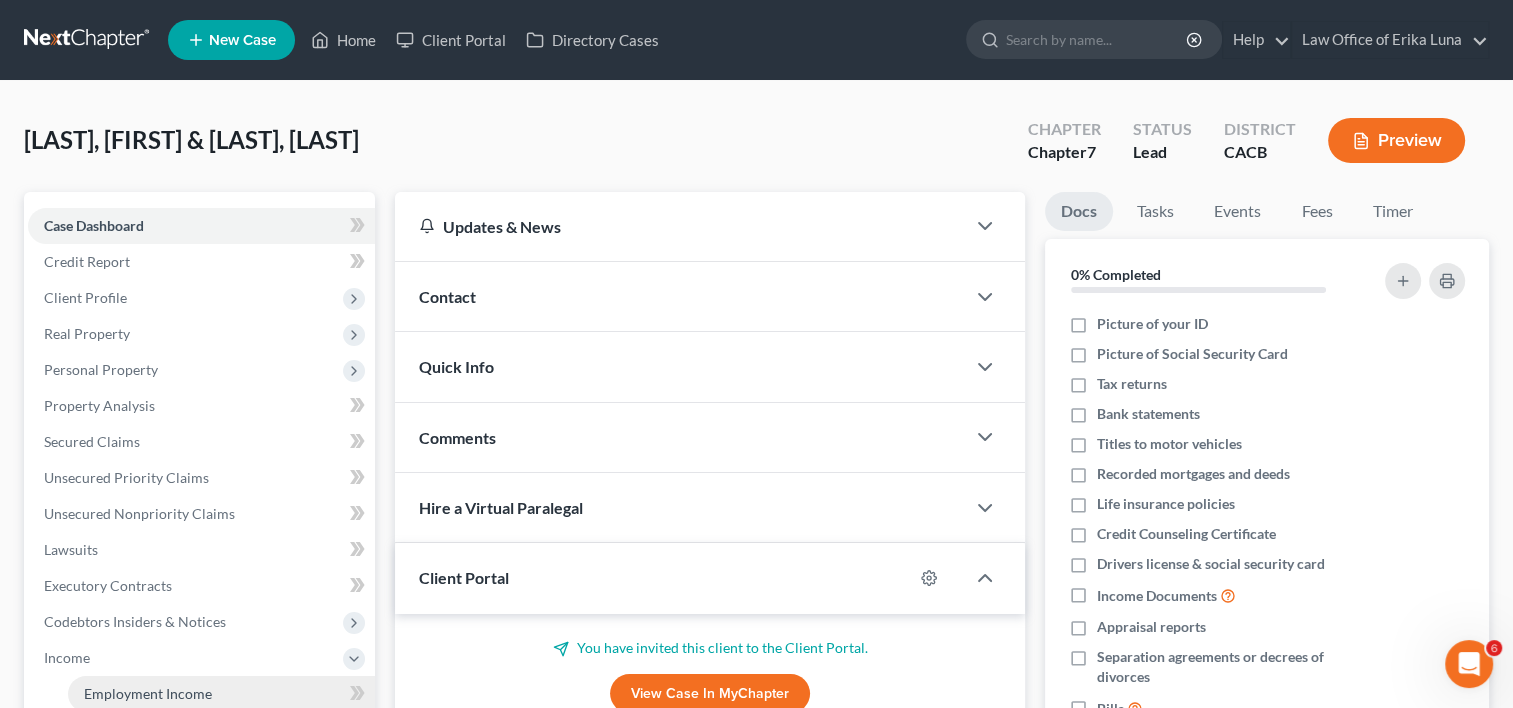 click on "Employment Income" at bounding box center [148, 693] 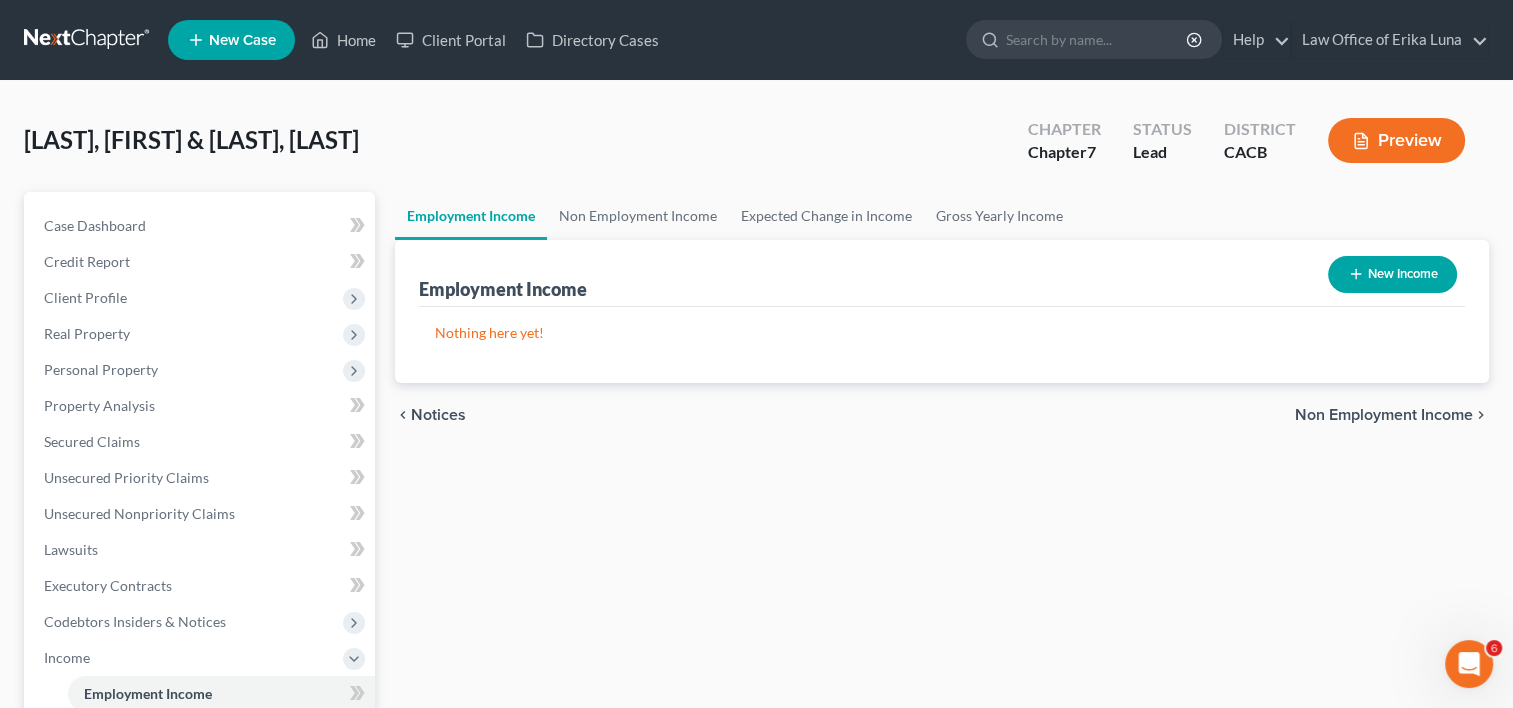 click on "New Income" at bounding box center [1392, 274] 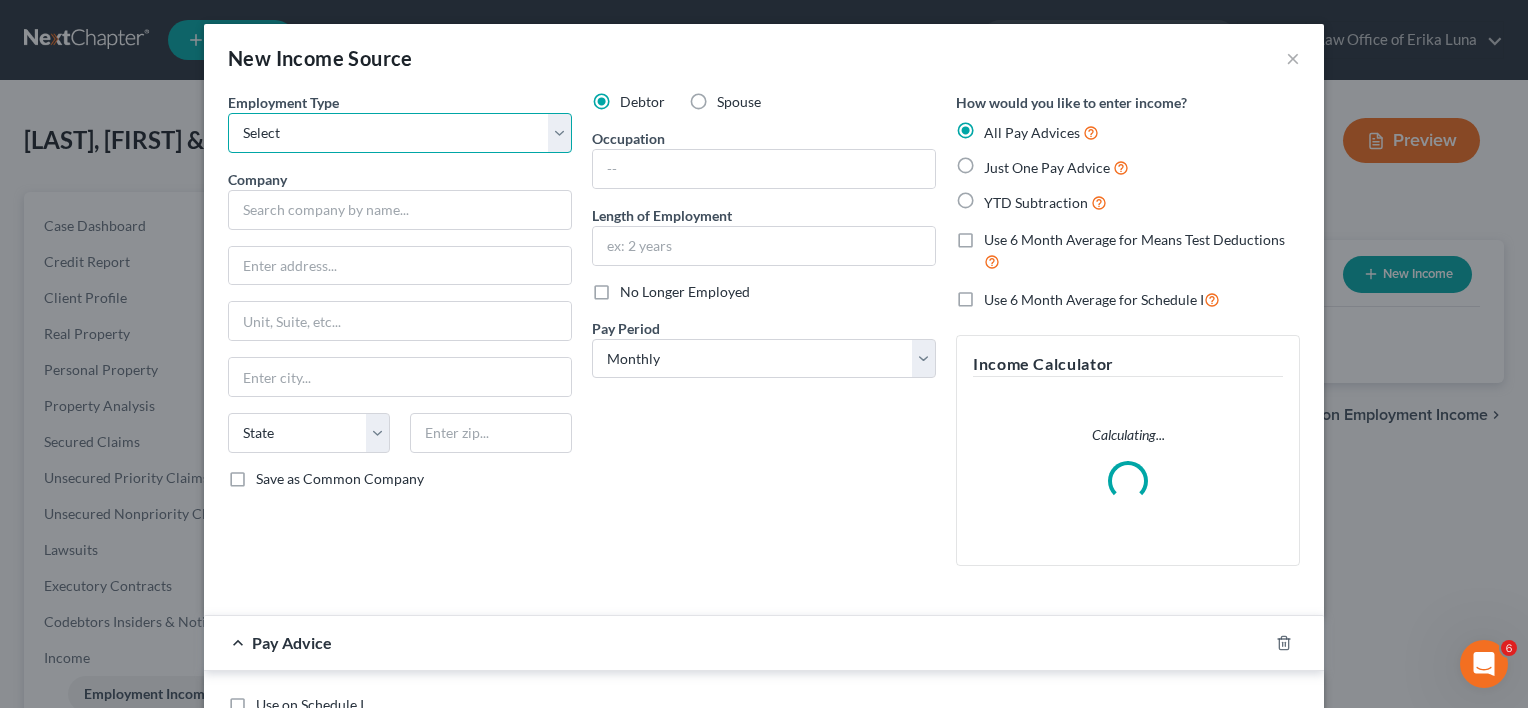 click on "Select Full or Part Time Employment Self Employment" at bounding box center [400, 133] 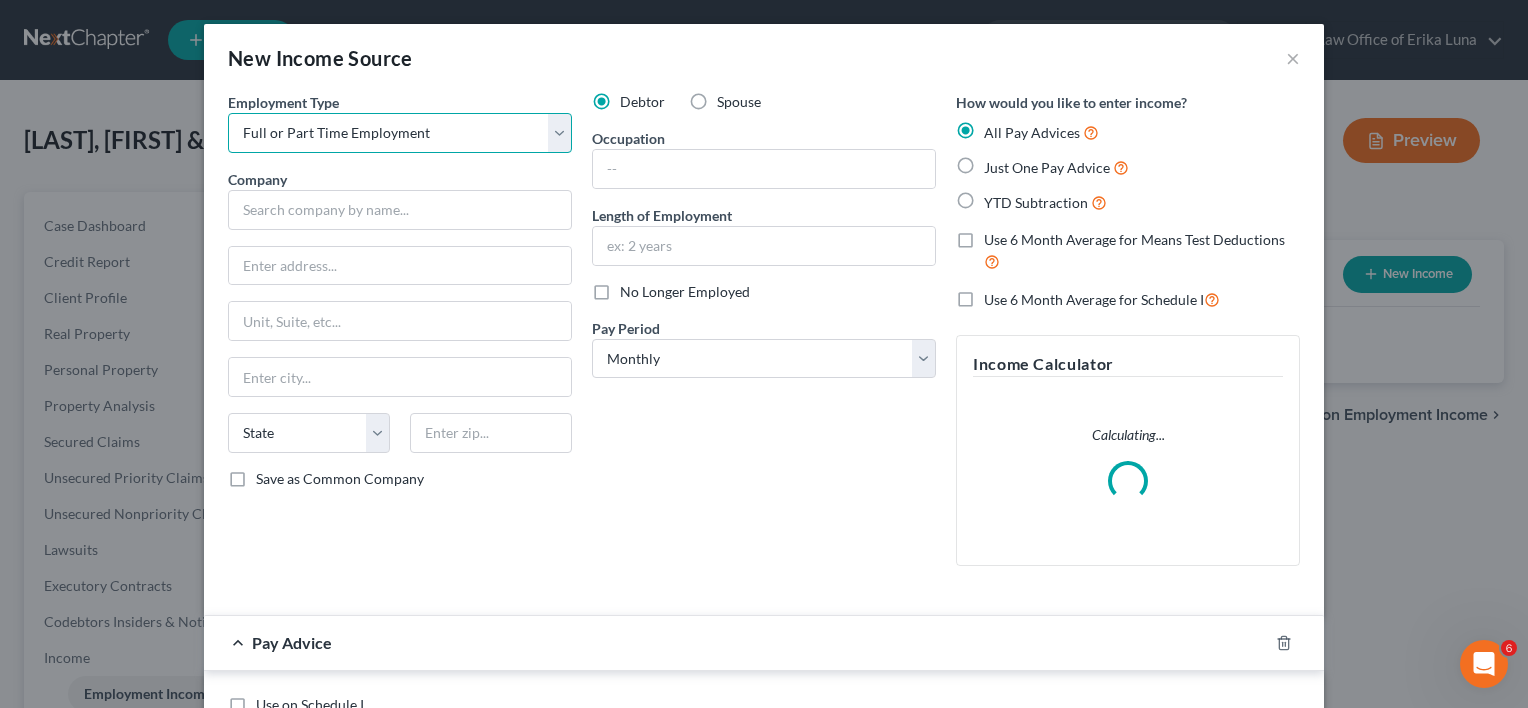 click on "Select Full or Part Time Employment Self Employment" at bounding box center [400, 133] 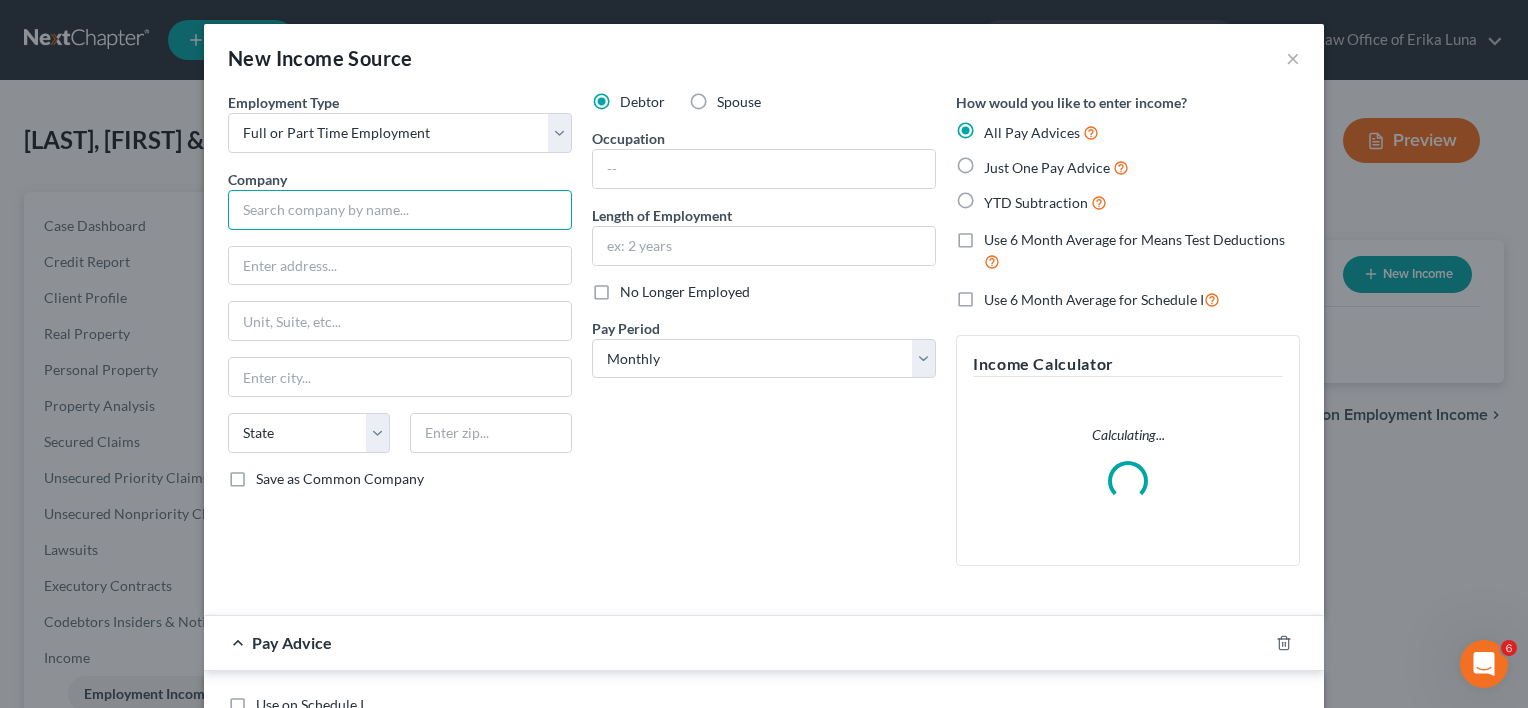 click at bounding box center (400, 210) 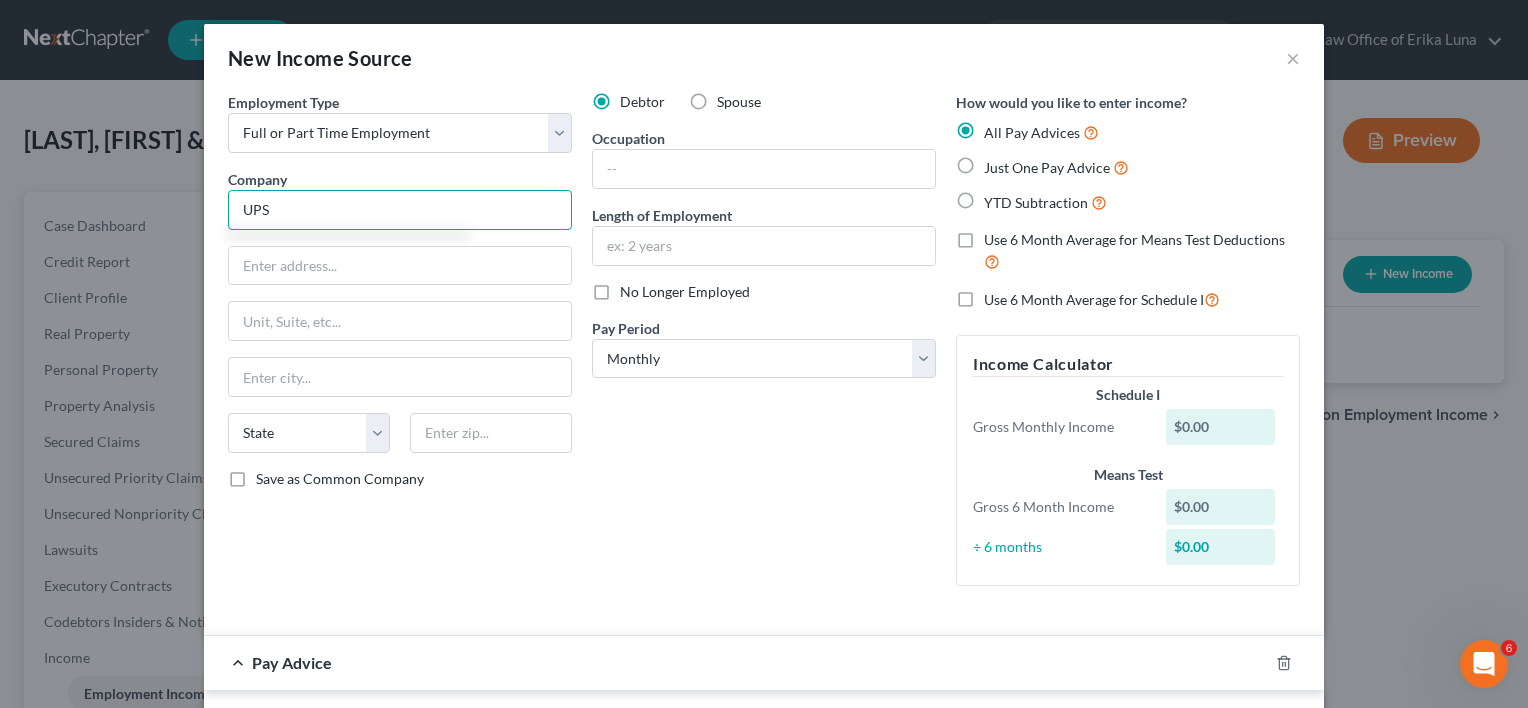type on "UPS" 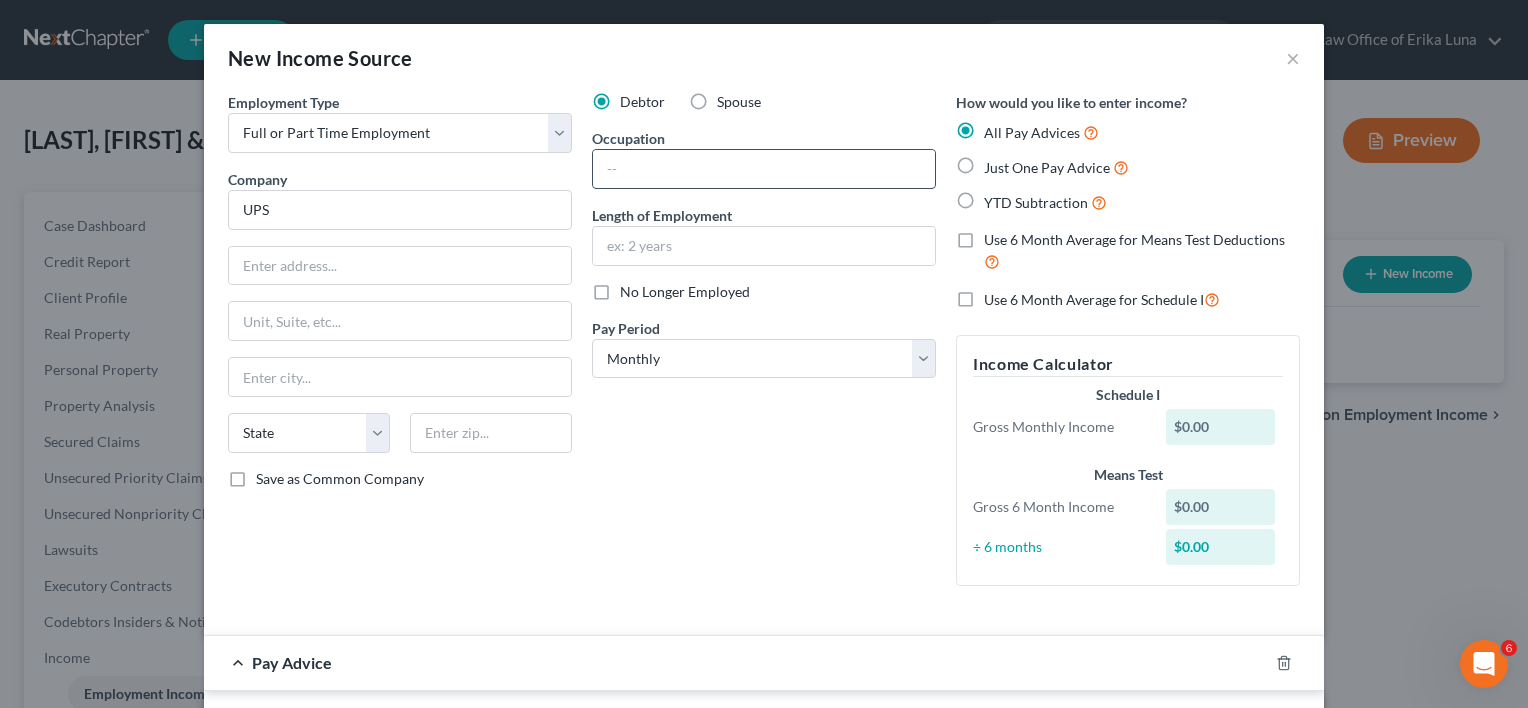 click at bounding box center [764, 169] 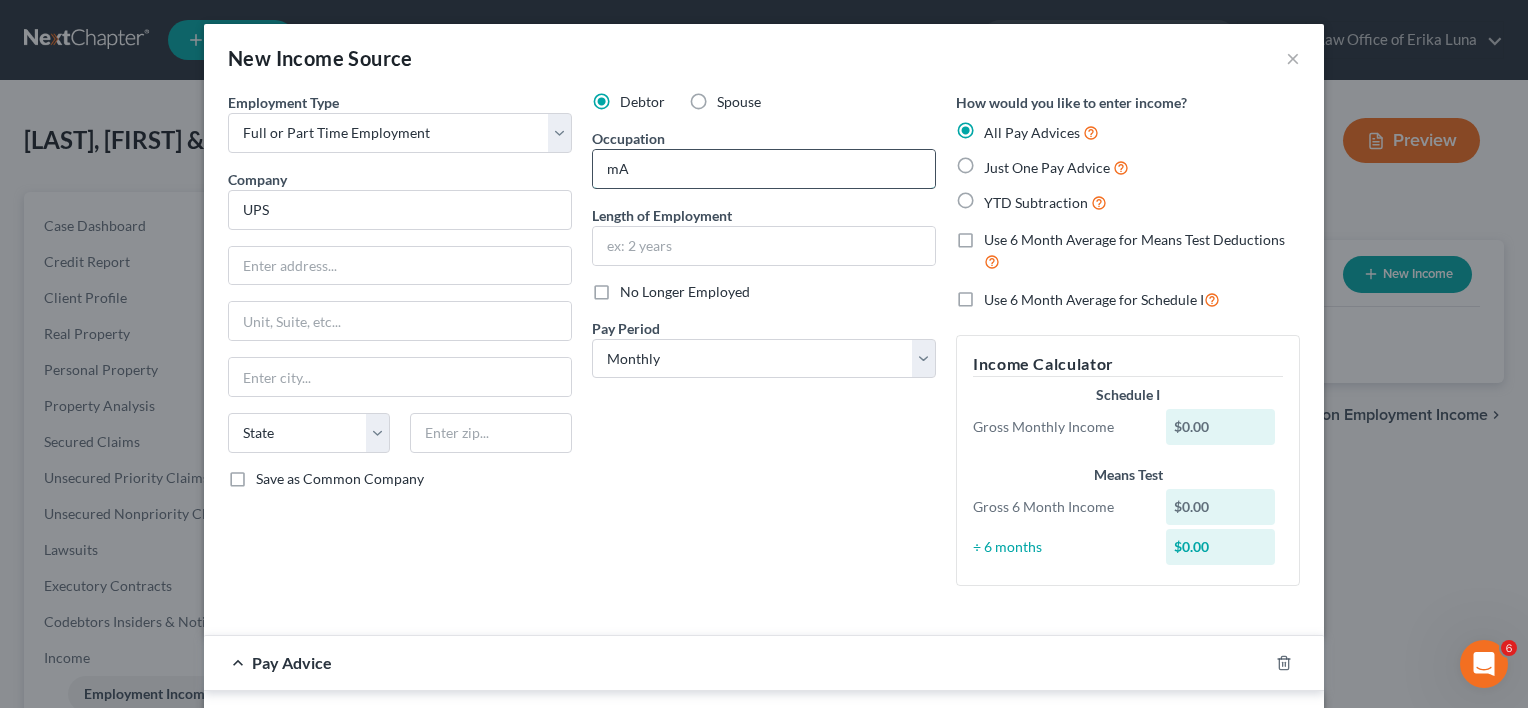 type on "m" 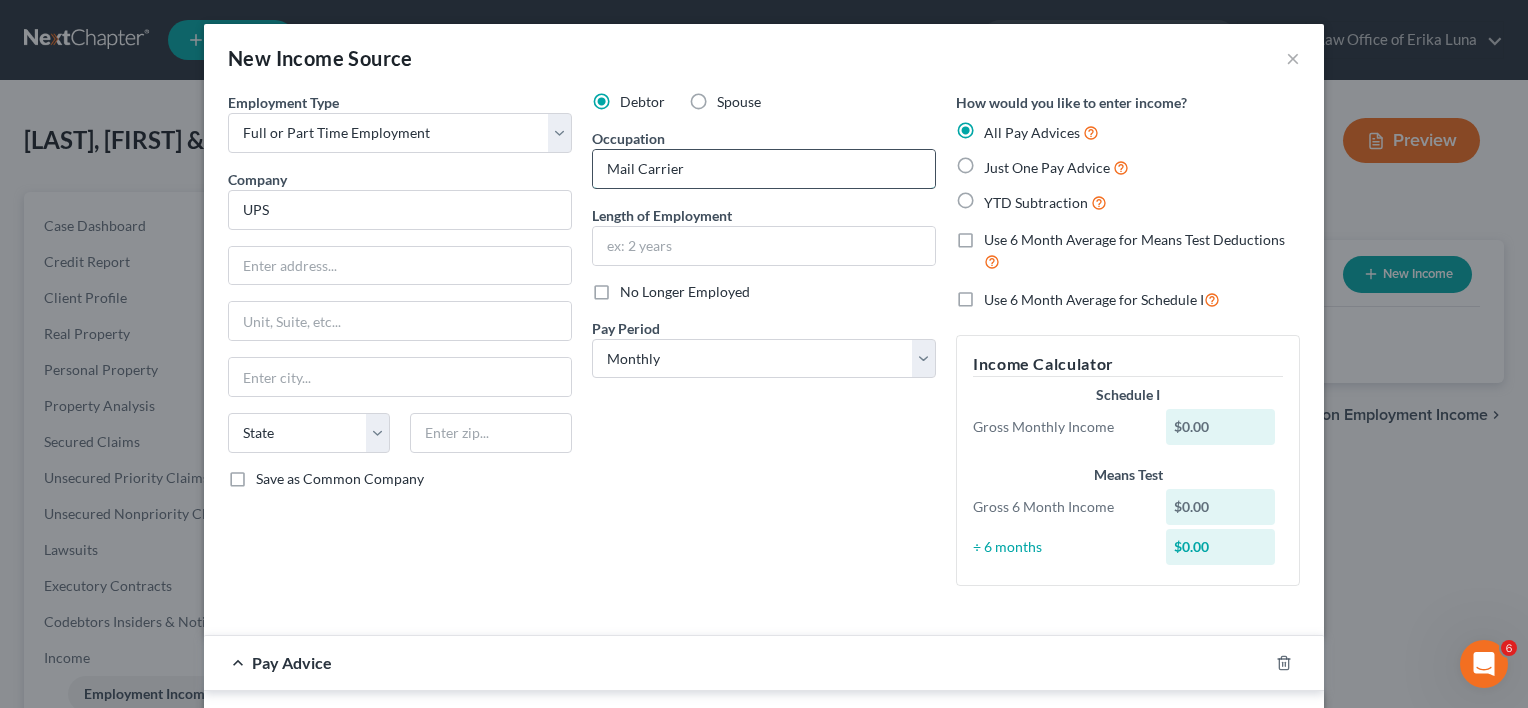 type on "Mail Carrier" 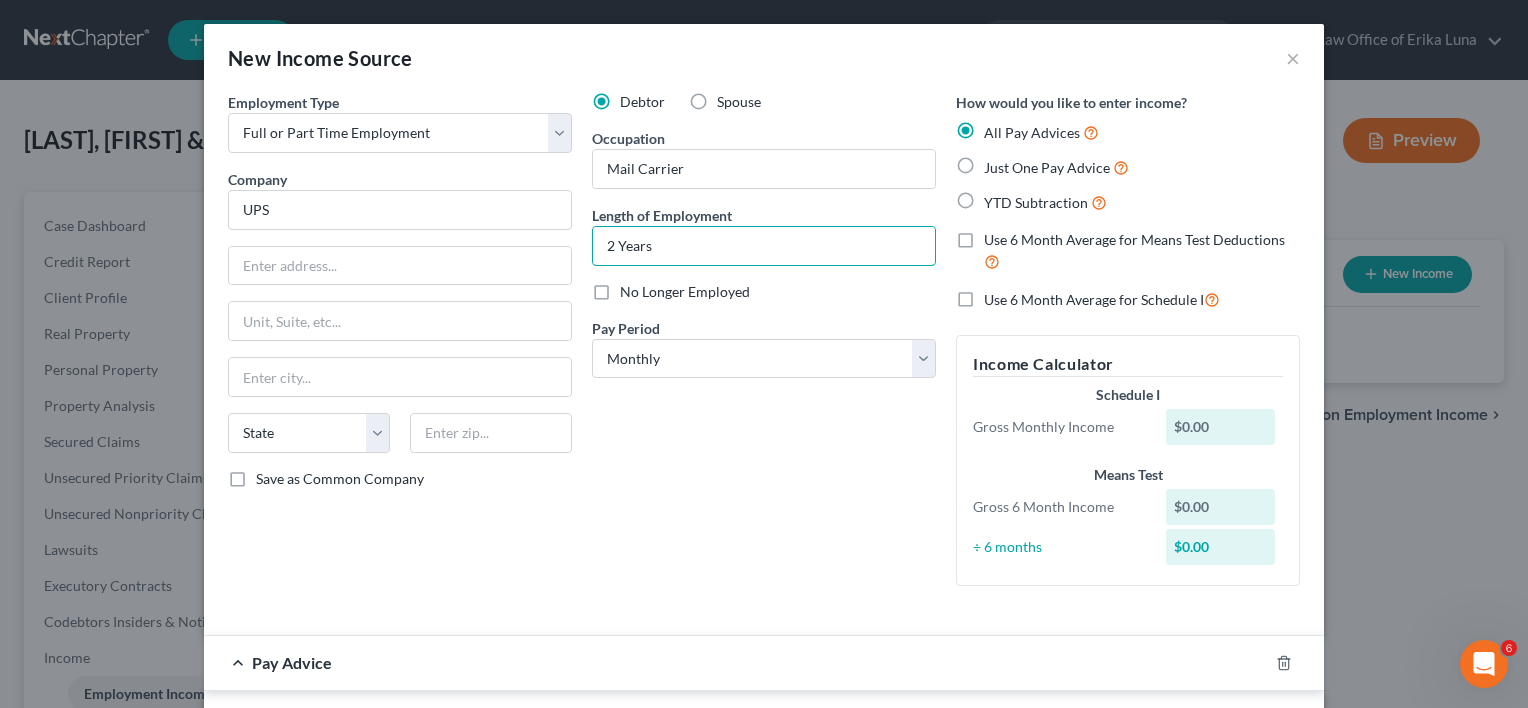 type on "2 Years" 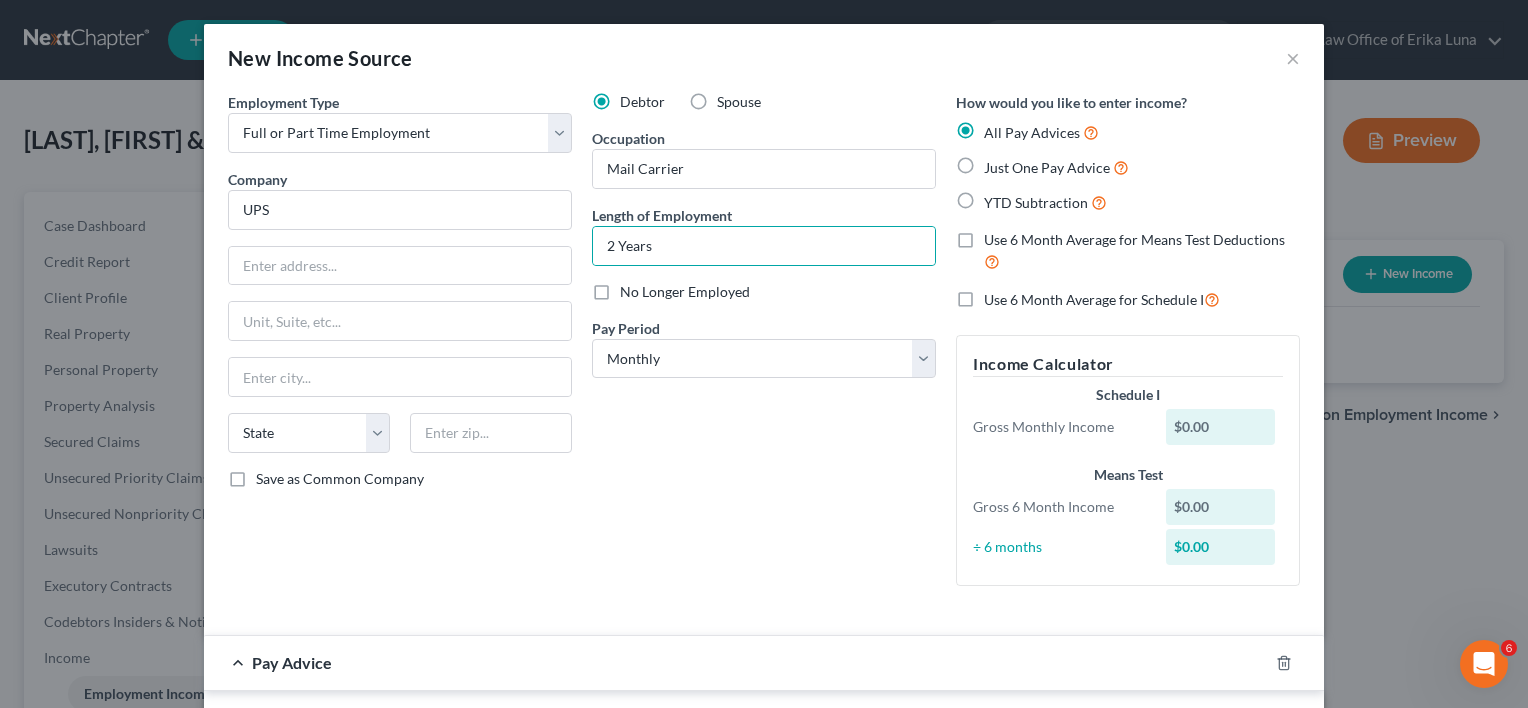 click on "Just One Pay Advice" at bounding box center [1056, 167] 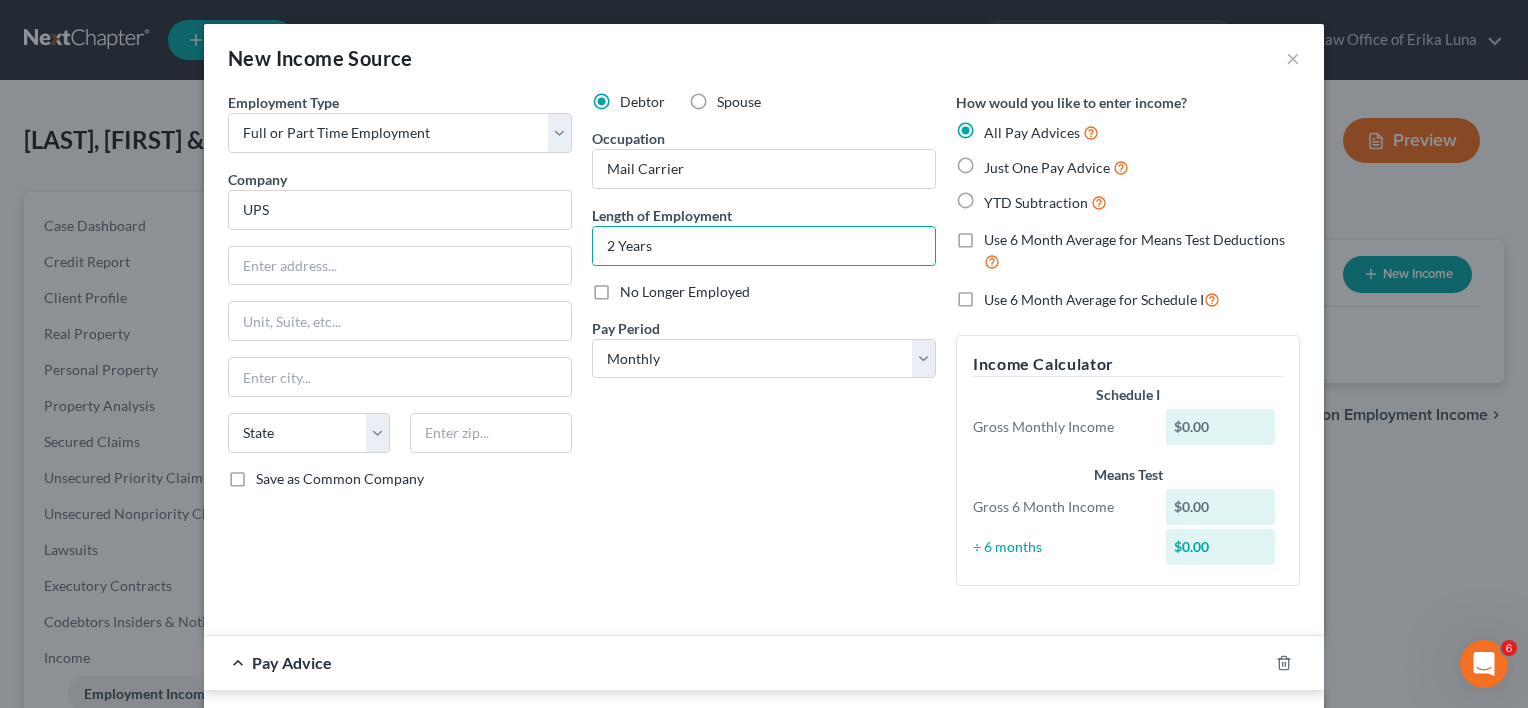 click on "Just One Pay Advice" at bounding box center (998, 162) 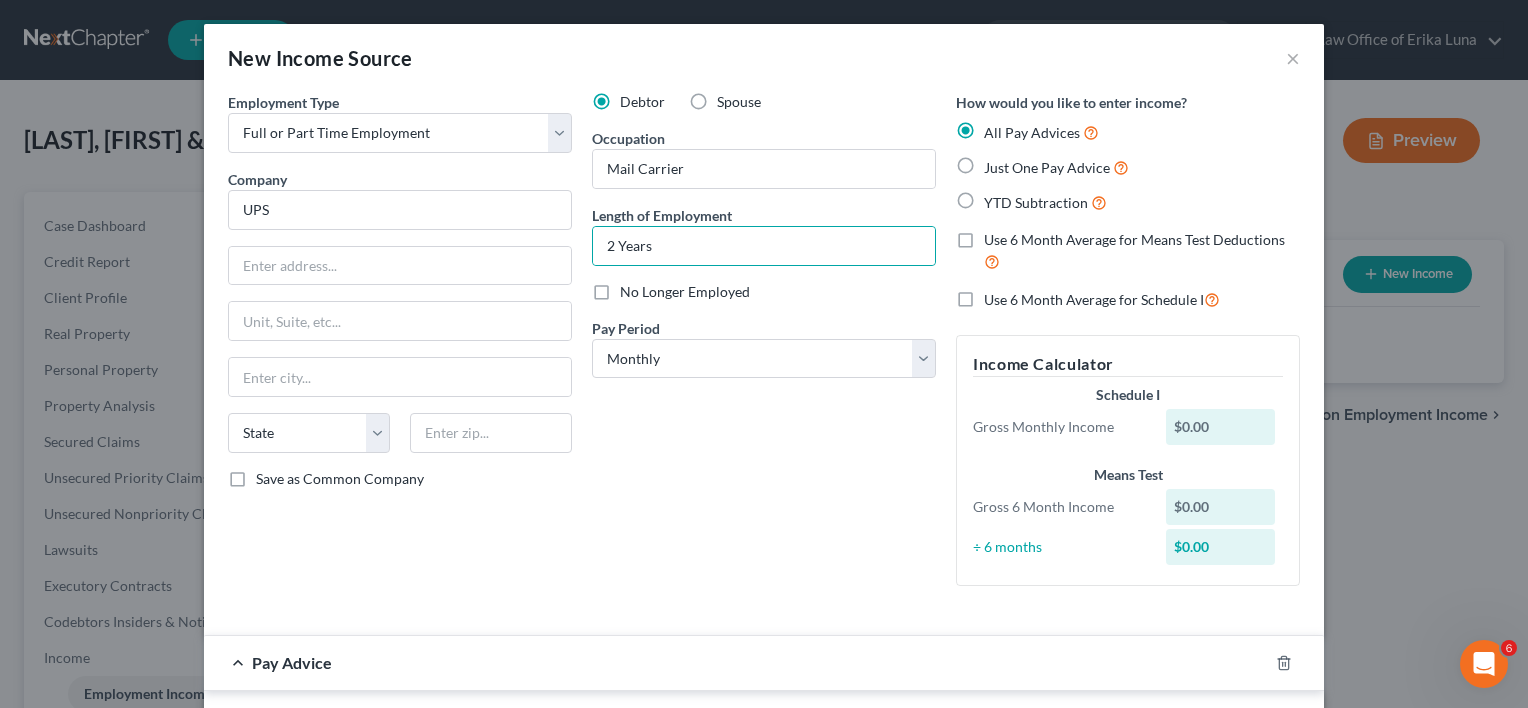 radio on "true" 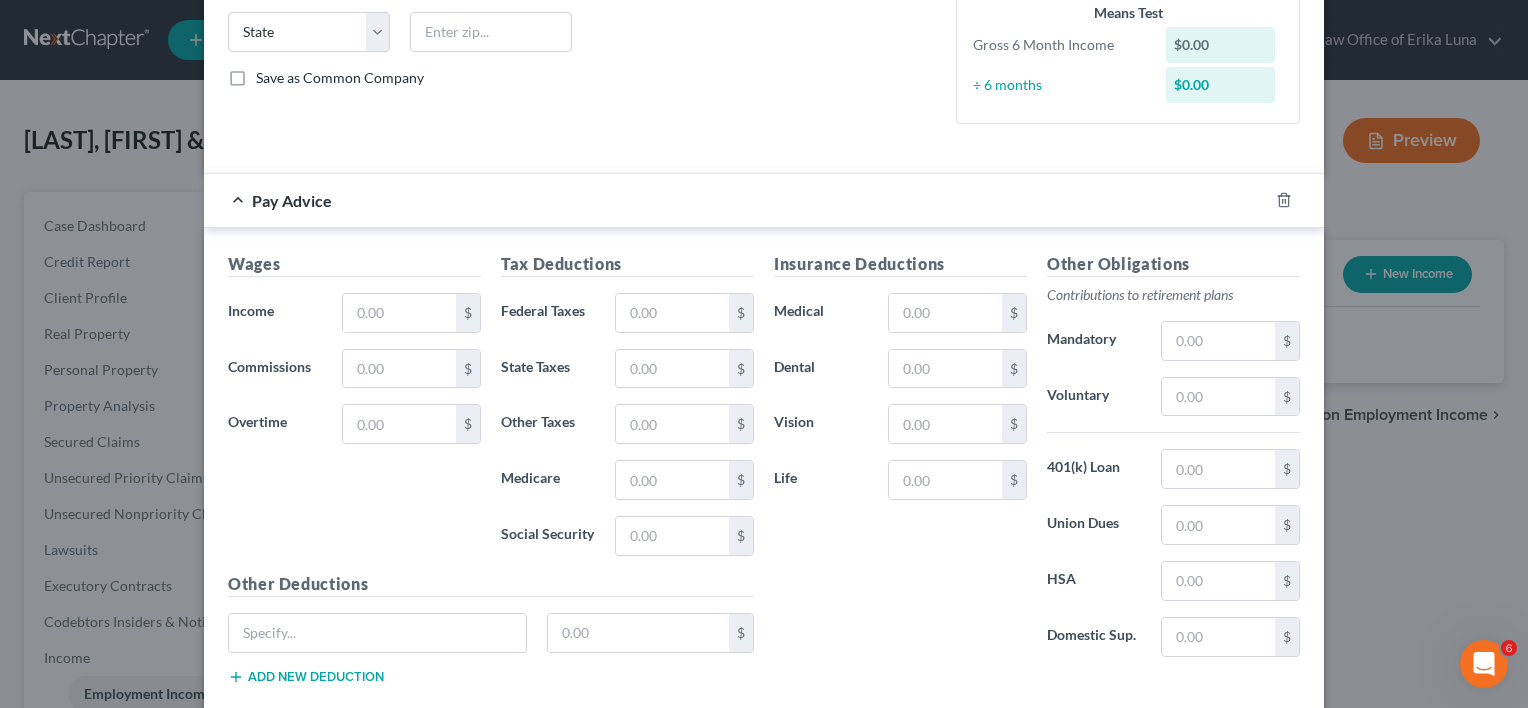 scroll, scrollTop: 444, scrollLeft: 0, axis: vertical 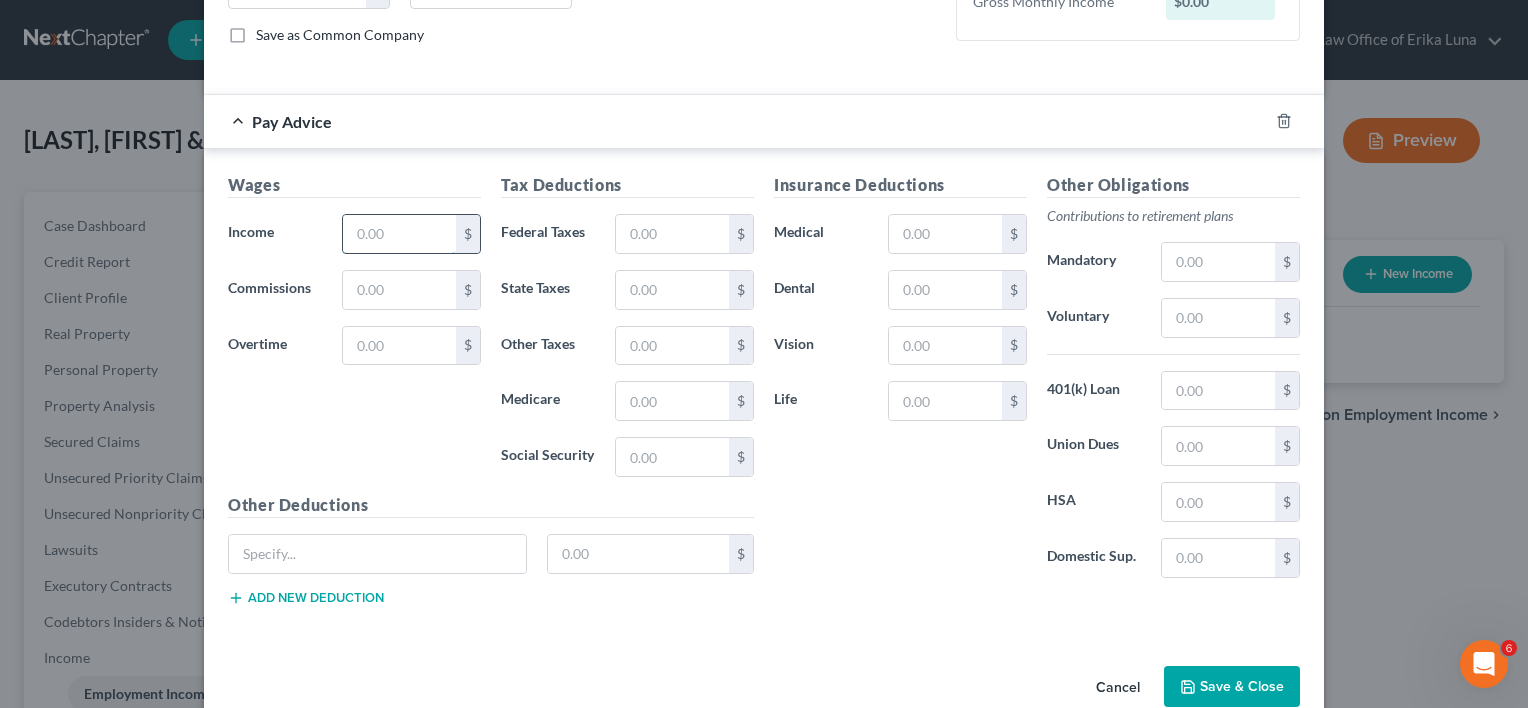 click at bounding box center (399, 234) 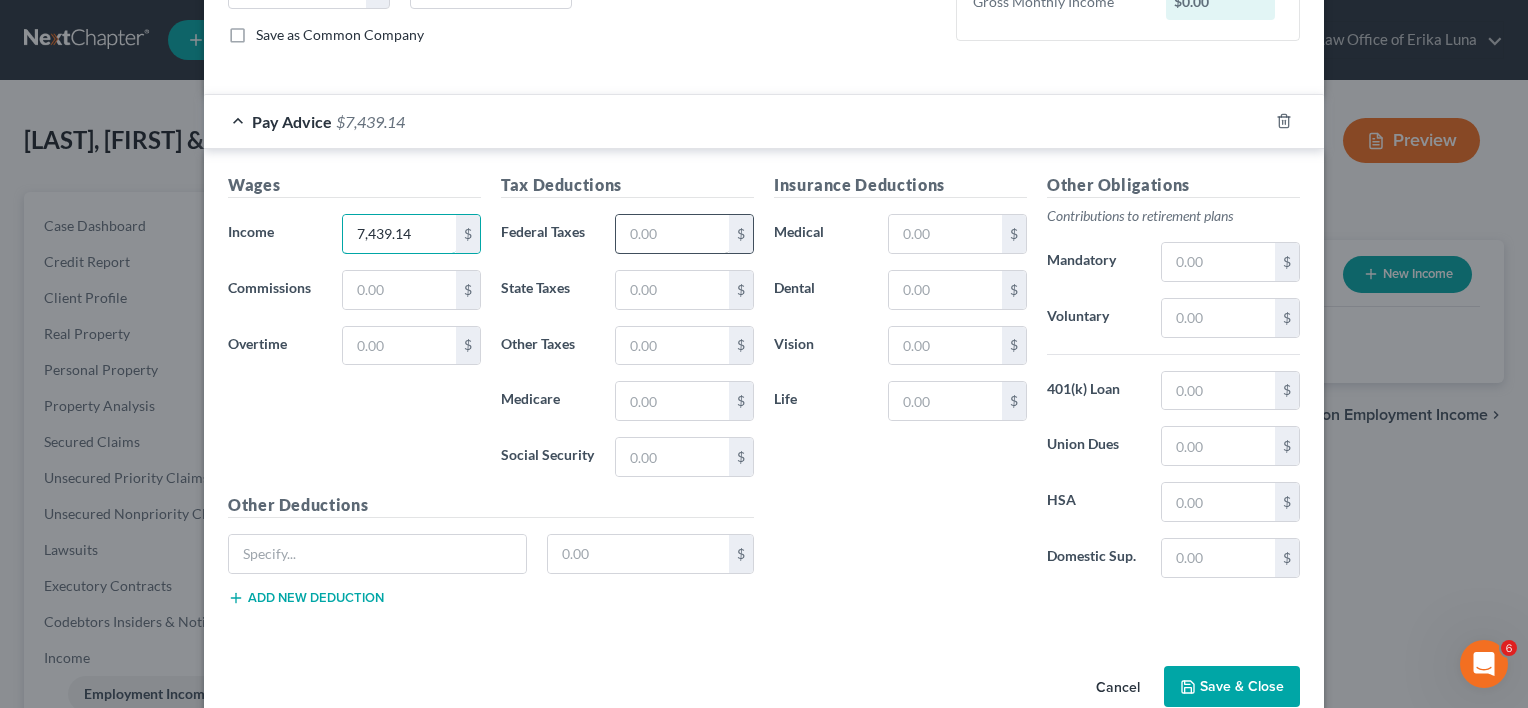 type on "7,439.14" 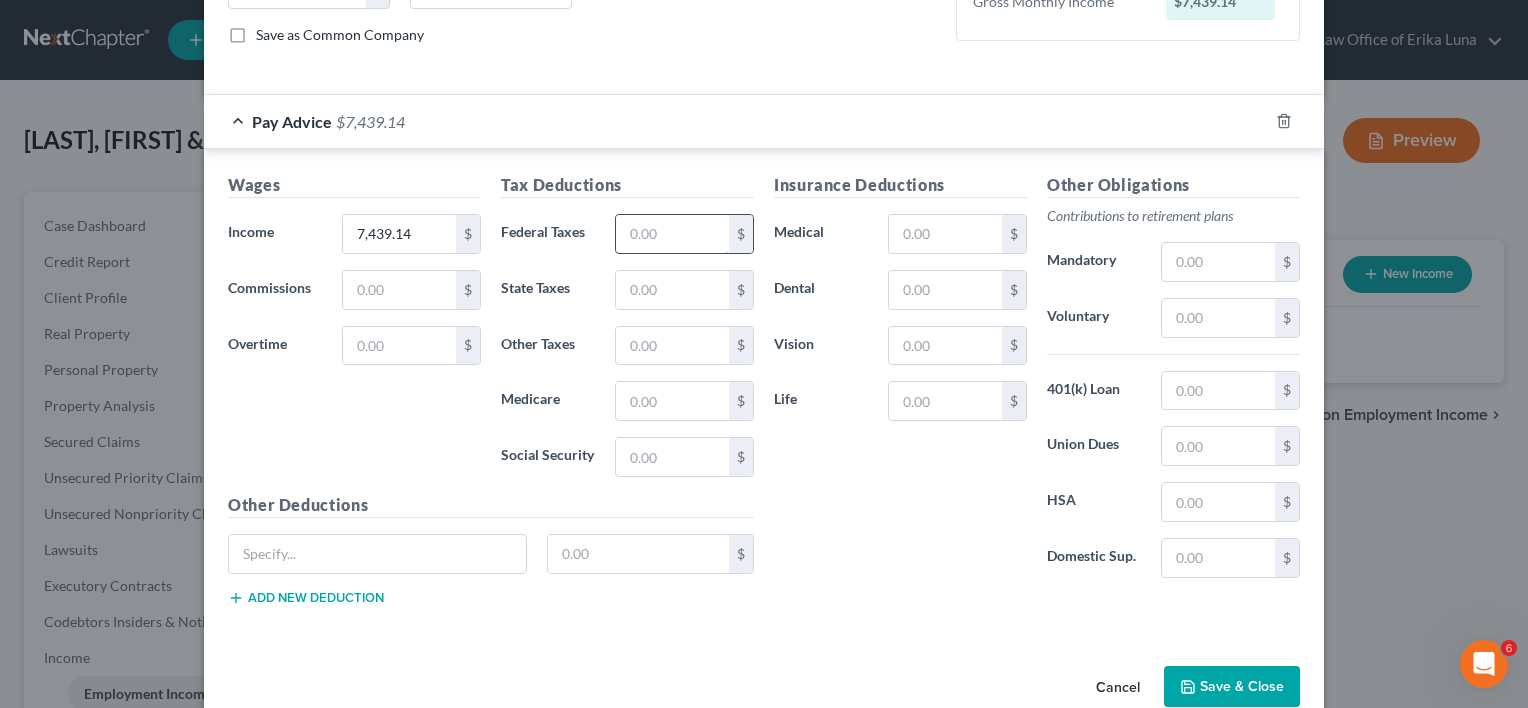 click at bounding box center [672, 234] 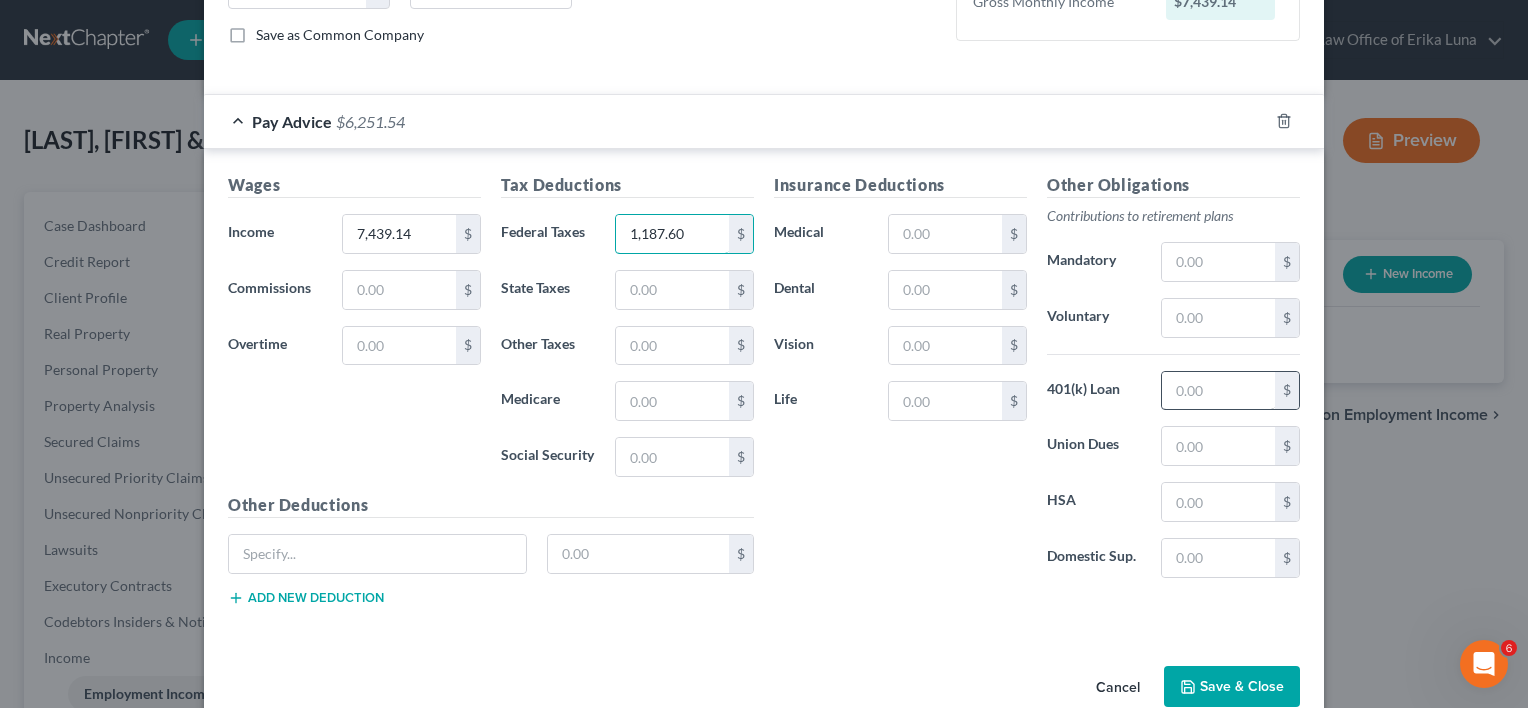 type on "1,187.60" 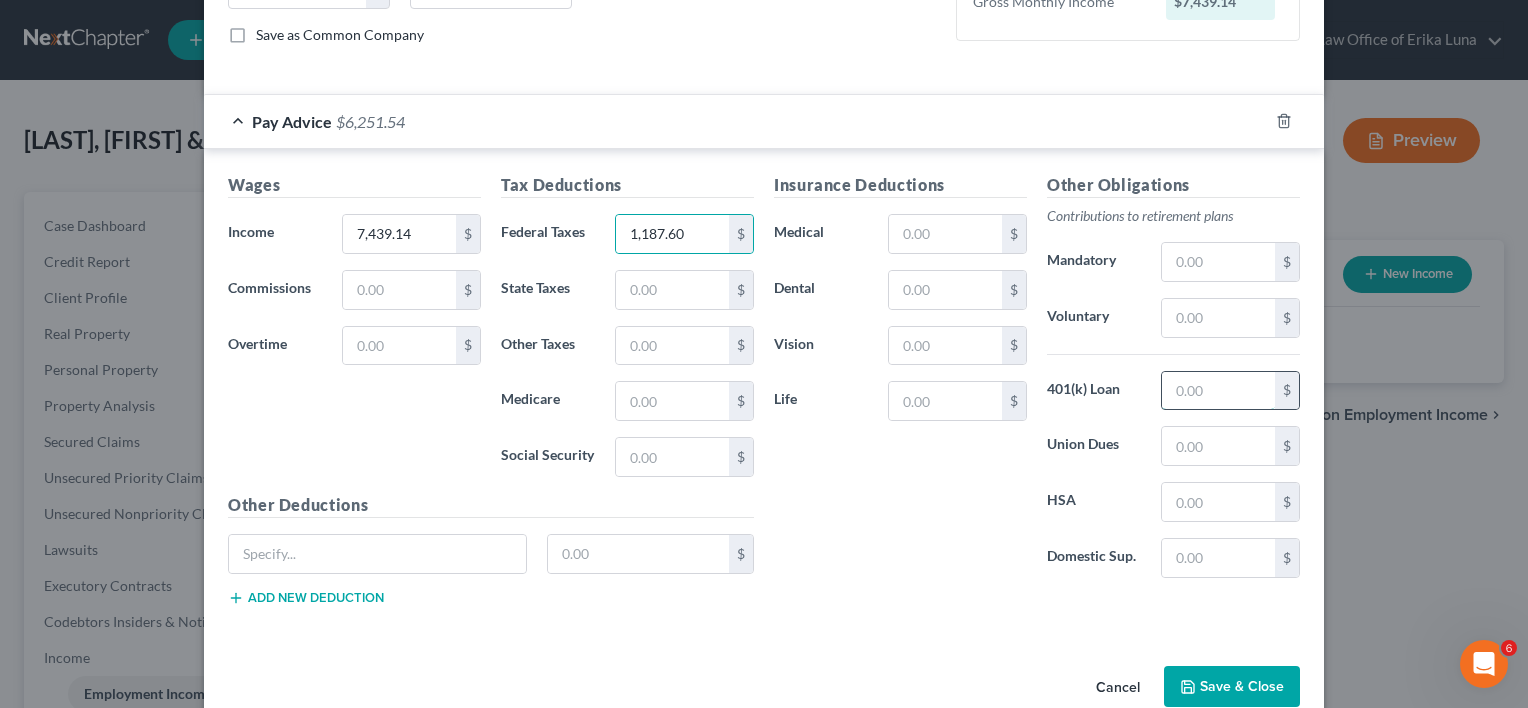 click at bounding box center (1218, 391) 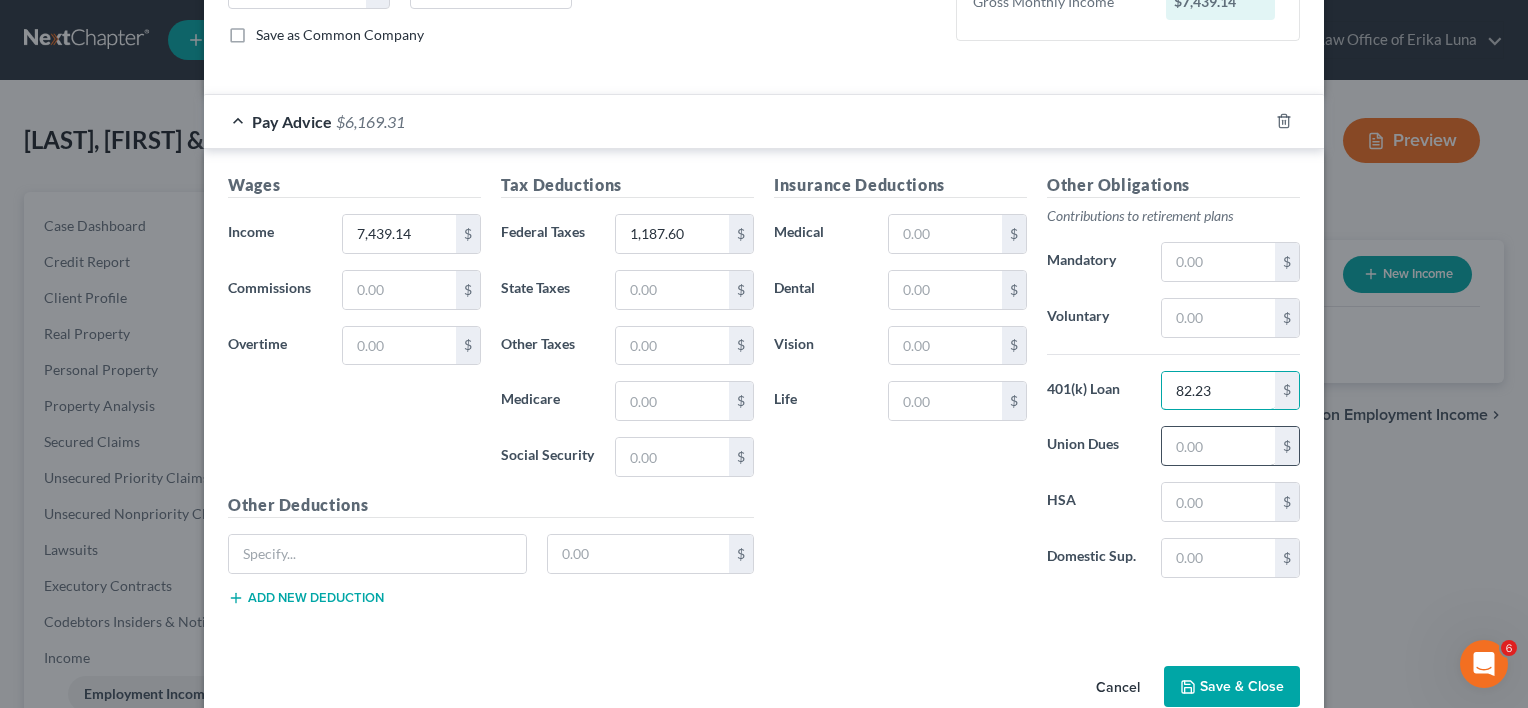 type on "82.23" 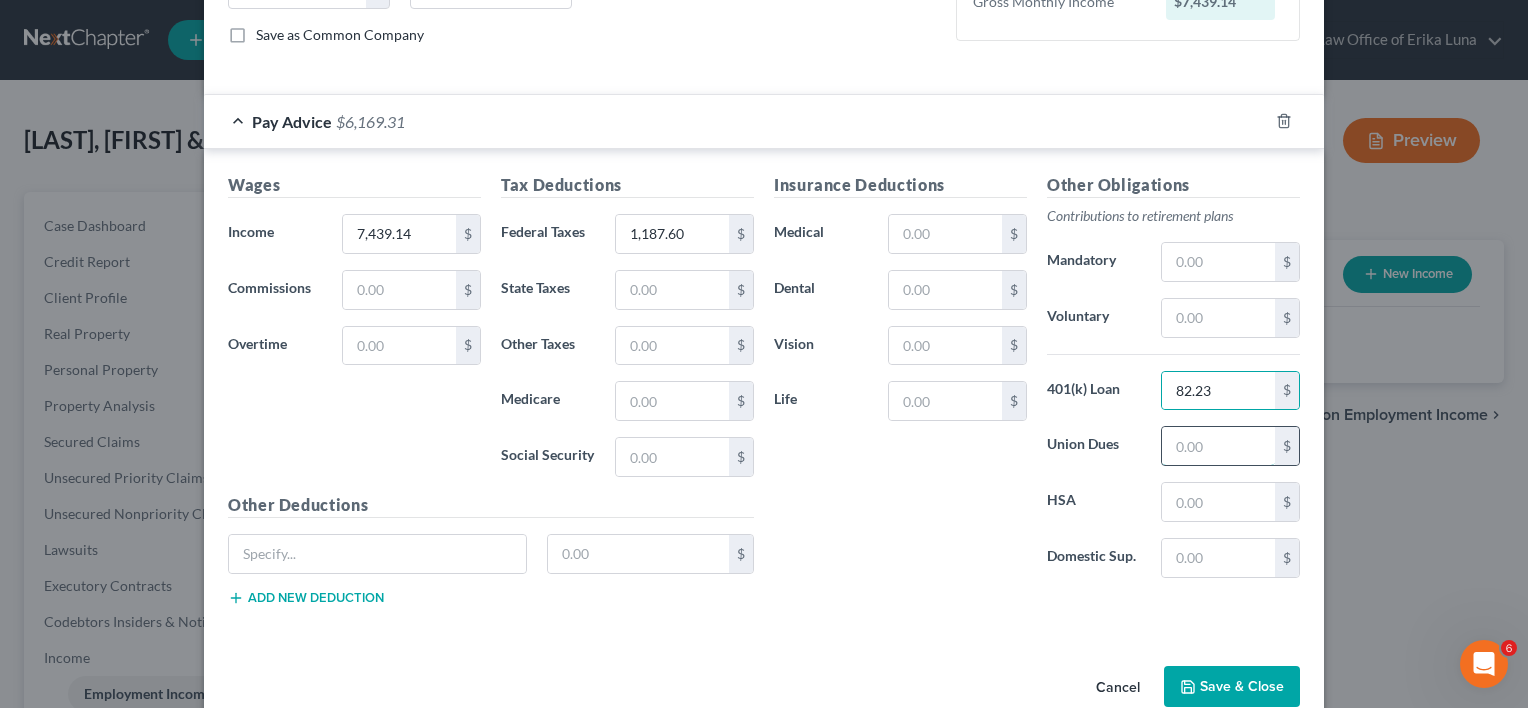 click at bounding box center (1218, 446) 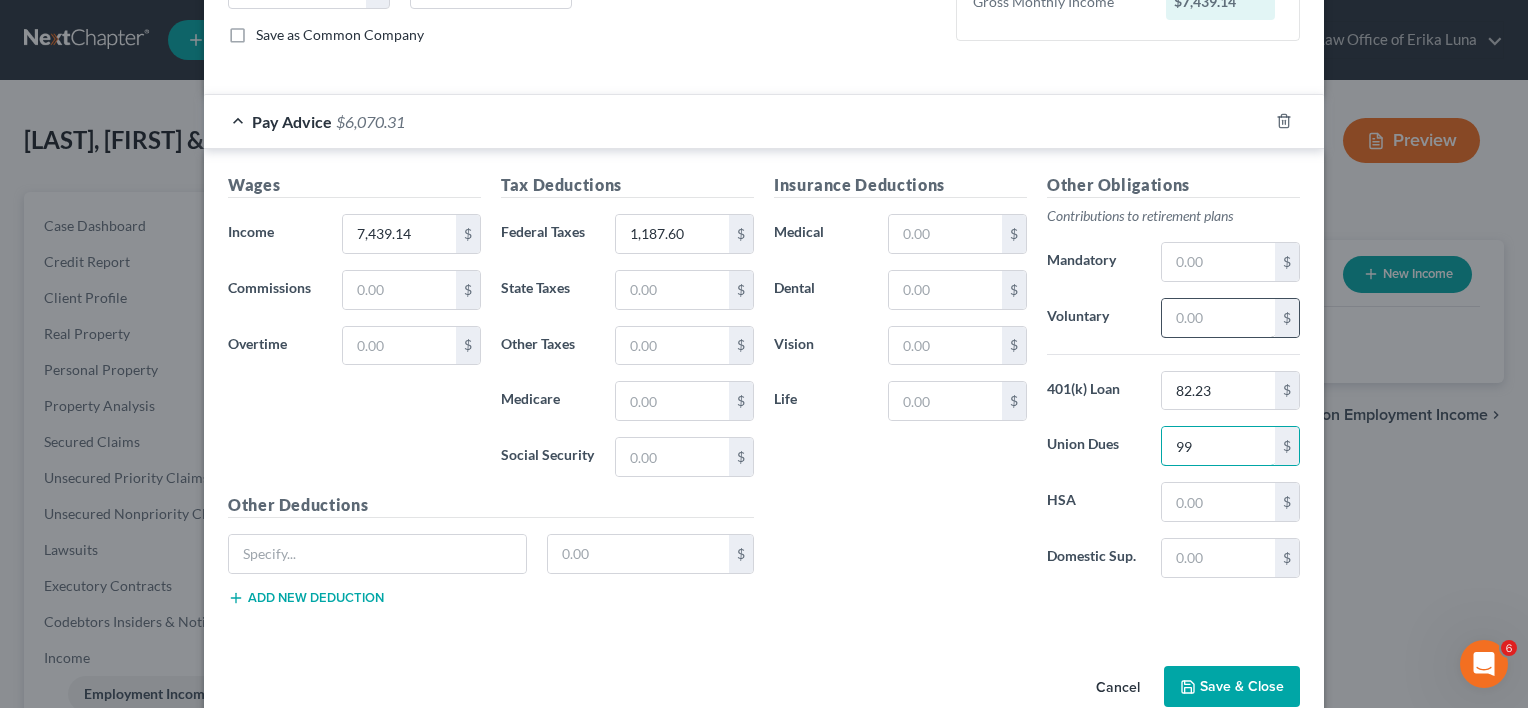 type on "99" 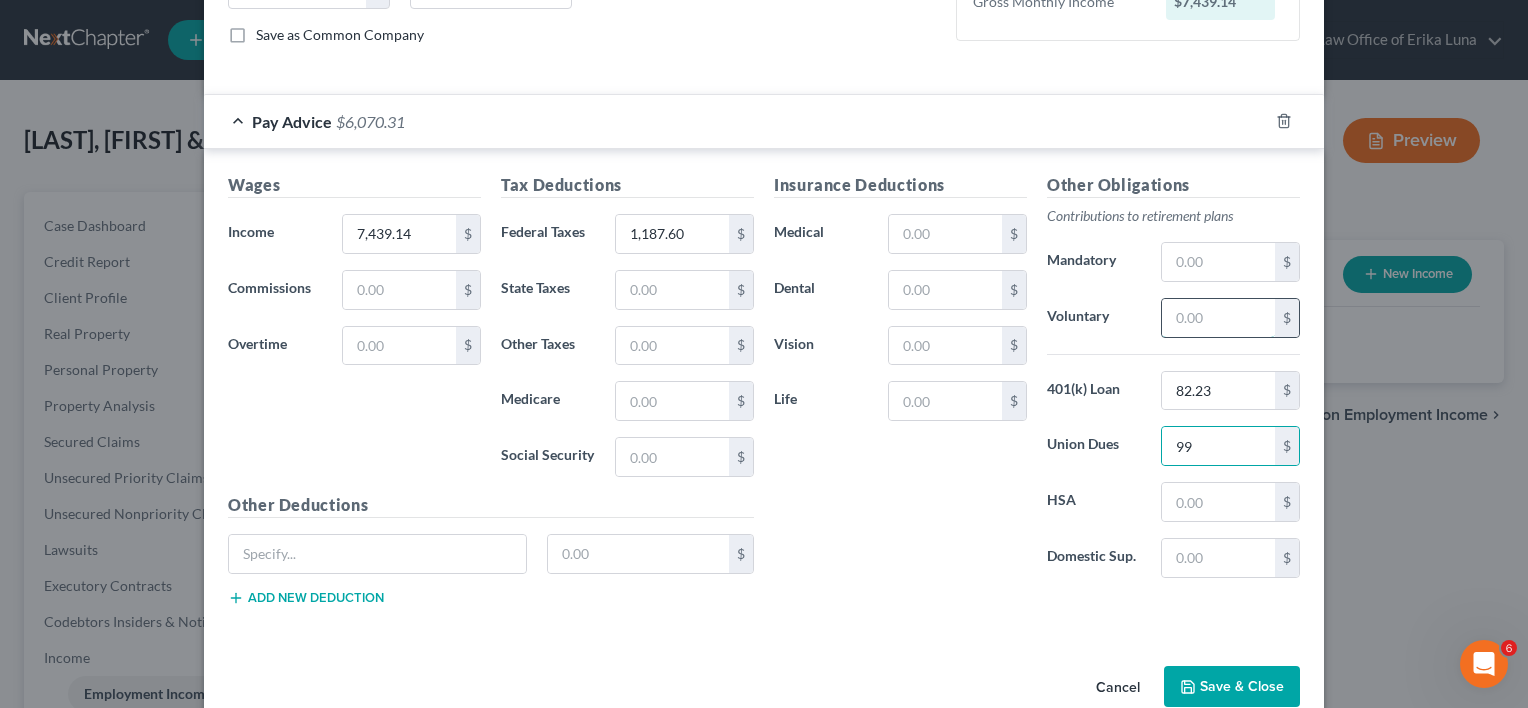 click at bounding box center [1218, 318] 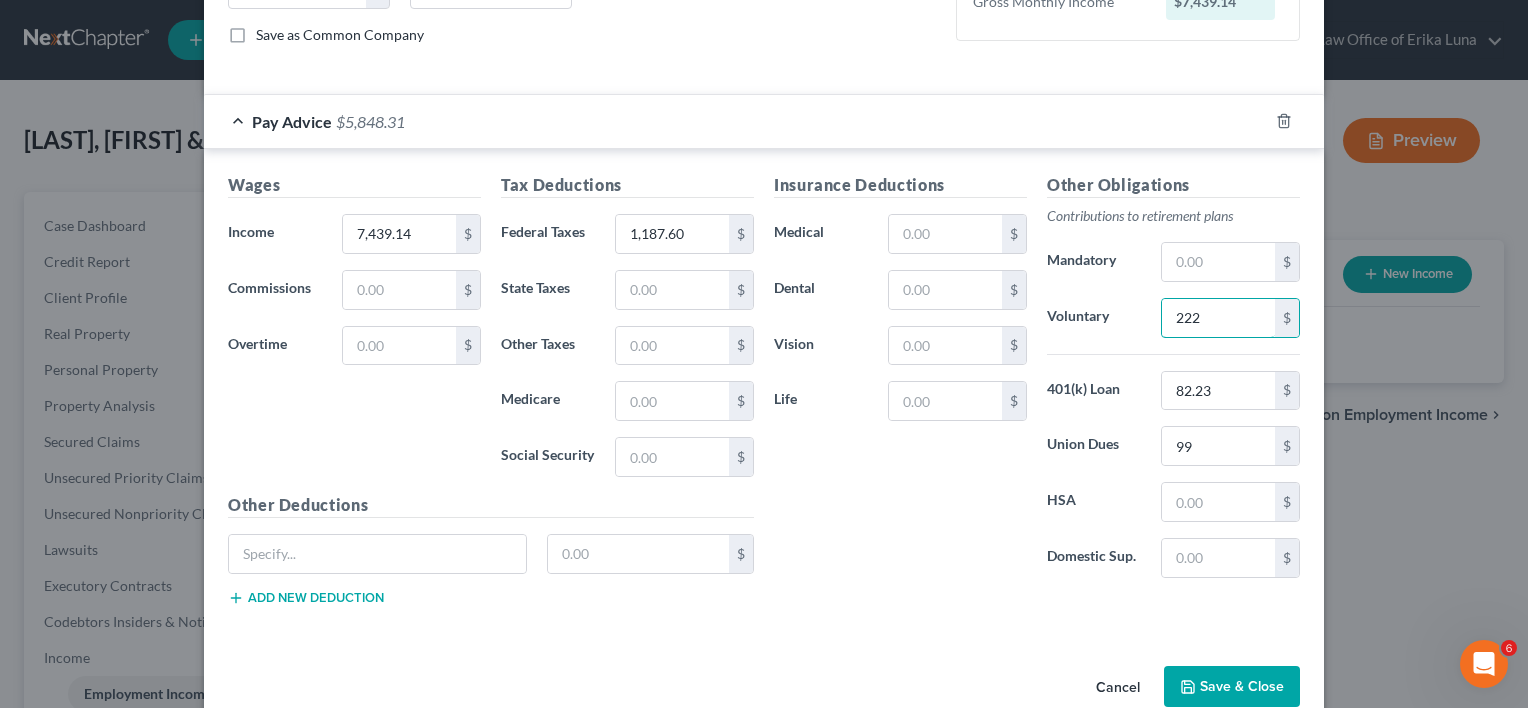 type on "222" 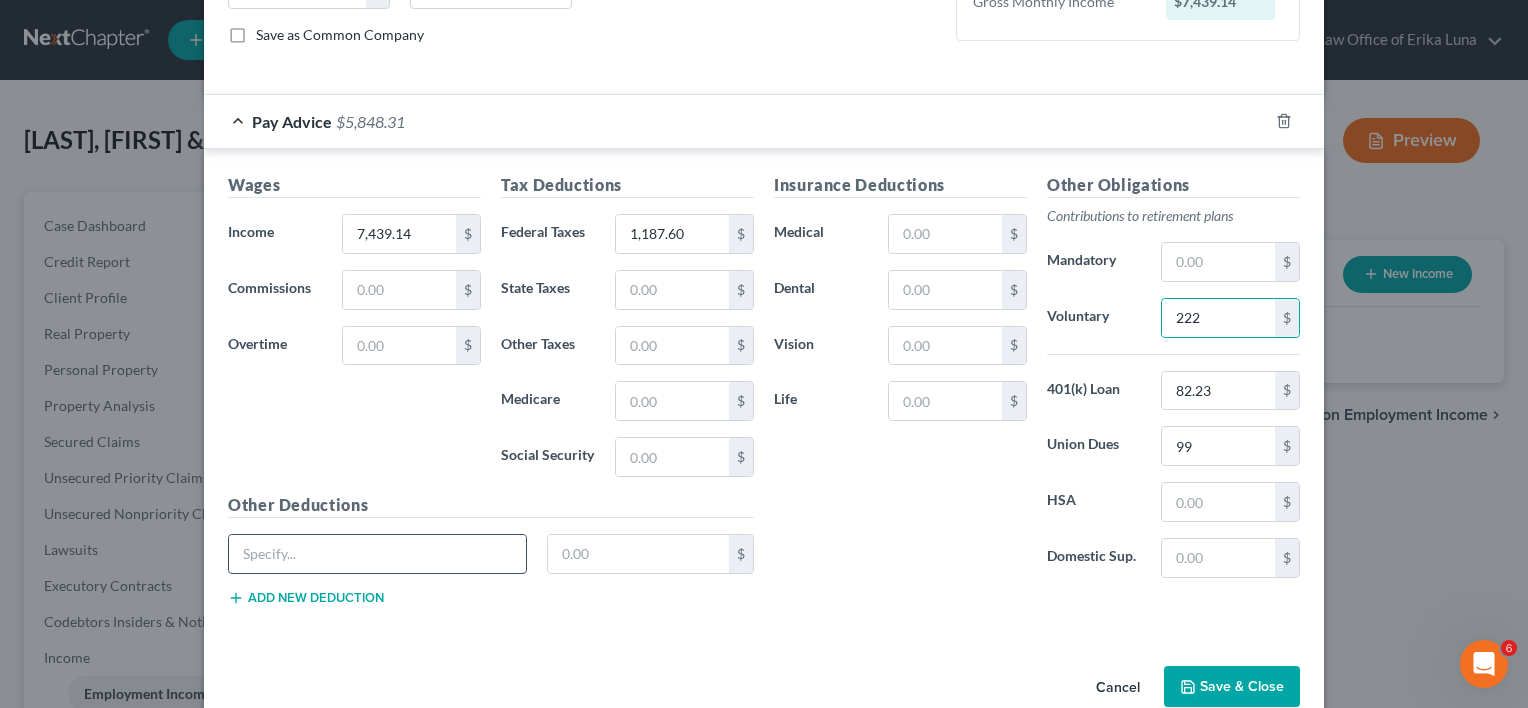 click at bounding box center [377, 554] 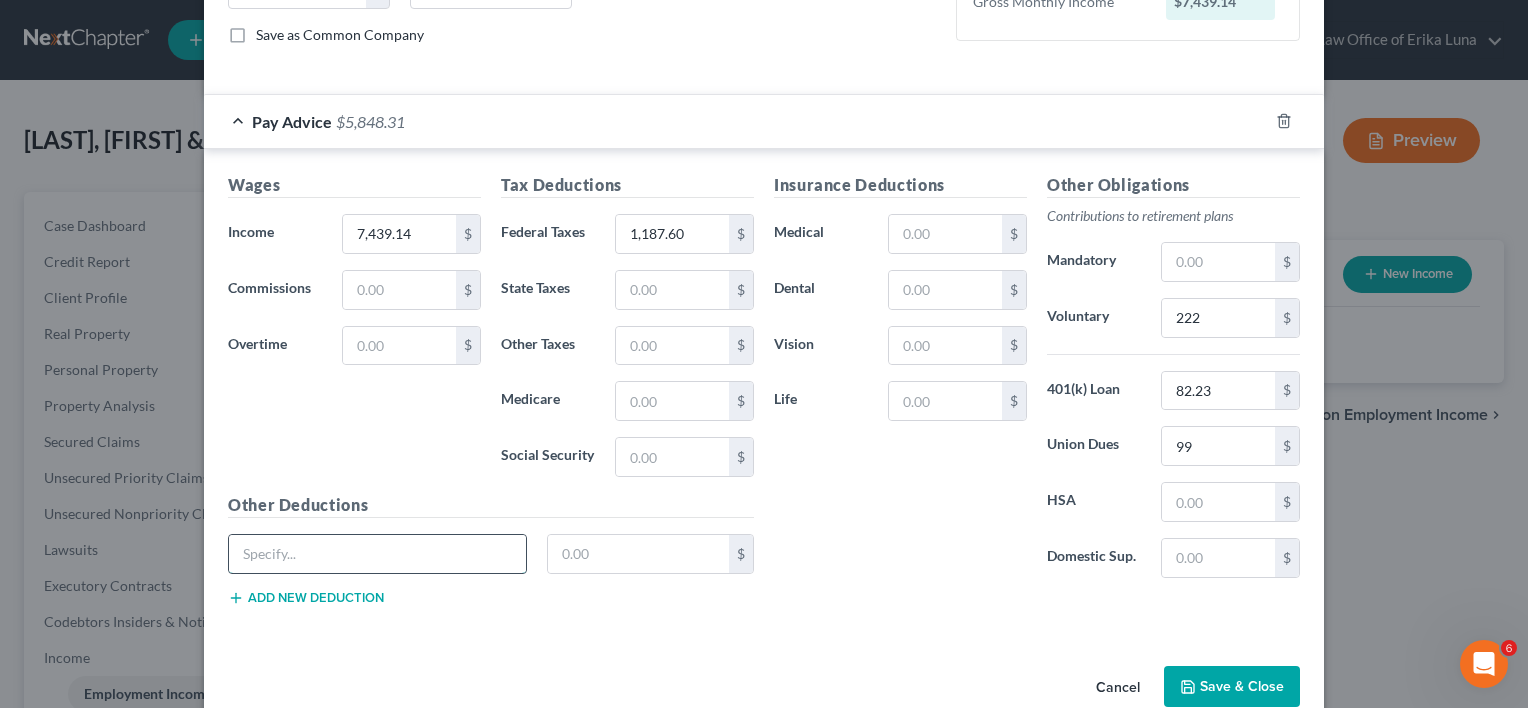 type on "S" 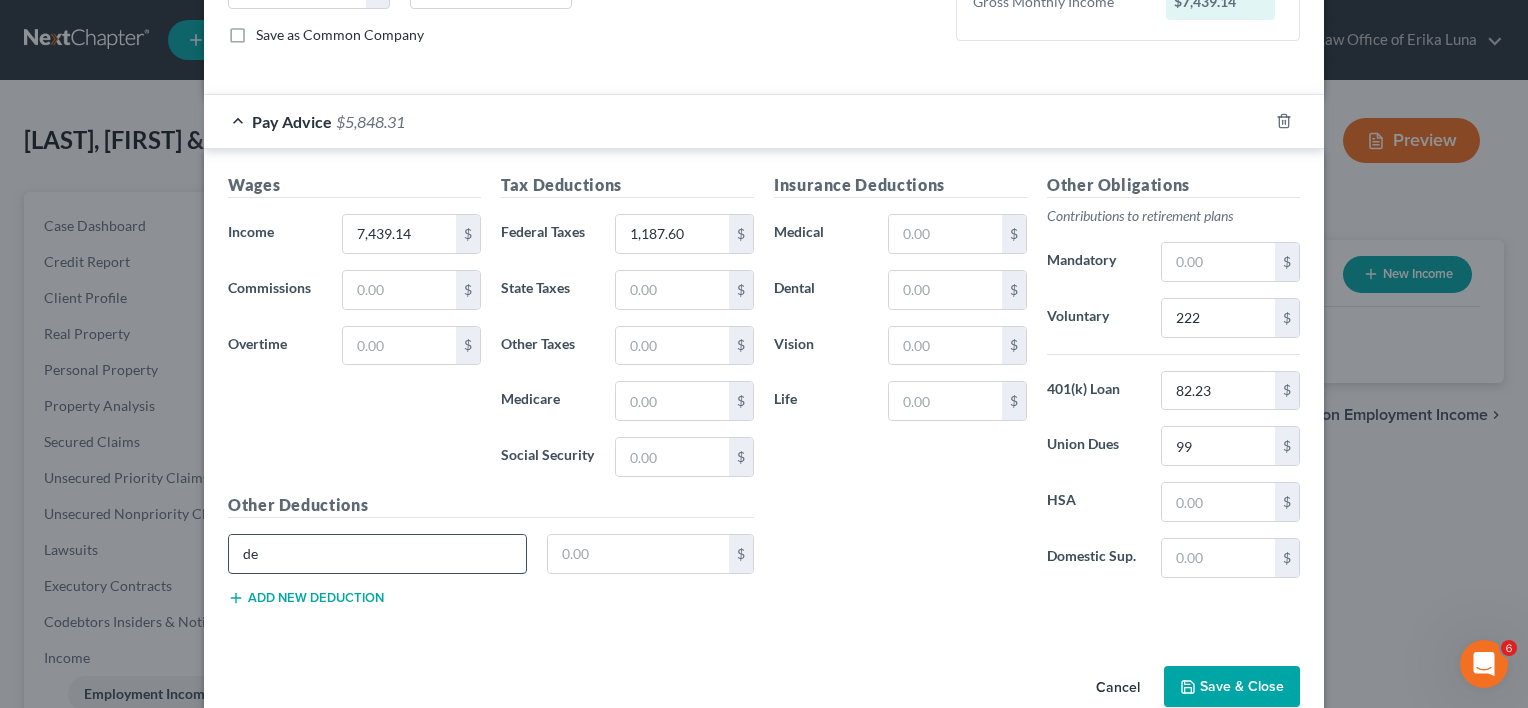 type on "d" 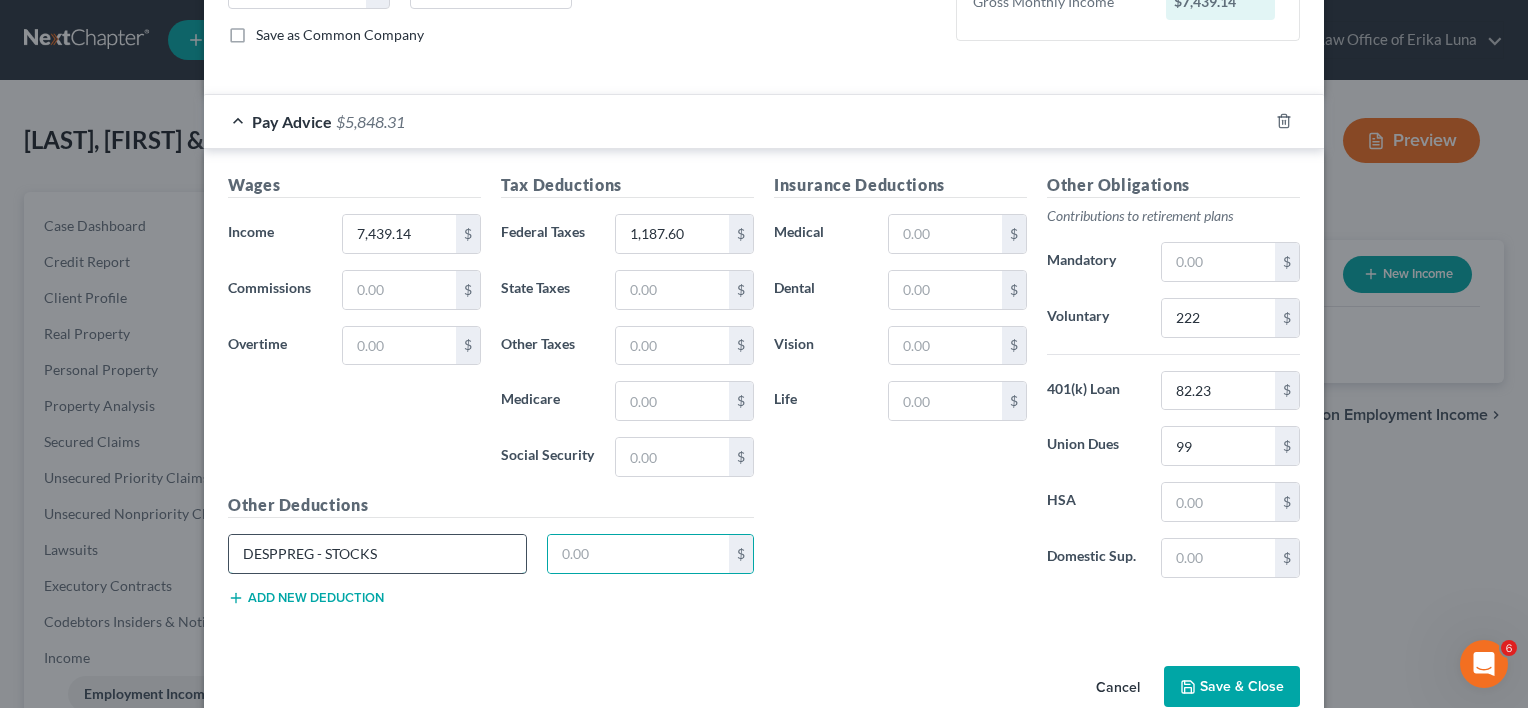 click on "DESPPREG - STOCKS" at bounding box center [377, 554] 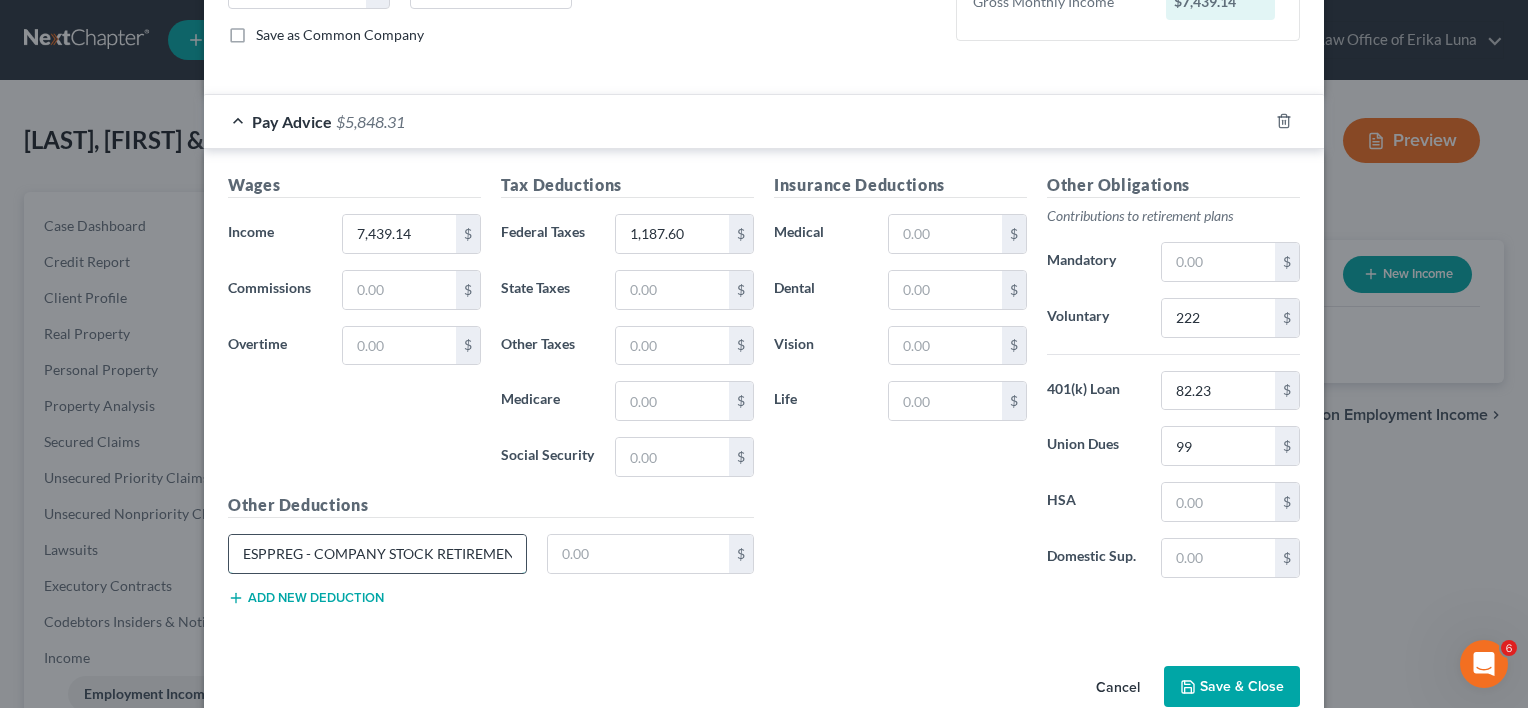 scroll, scrollTop: 0, scrollLeft: 20, axis: horizontal 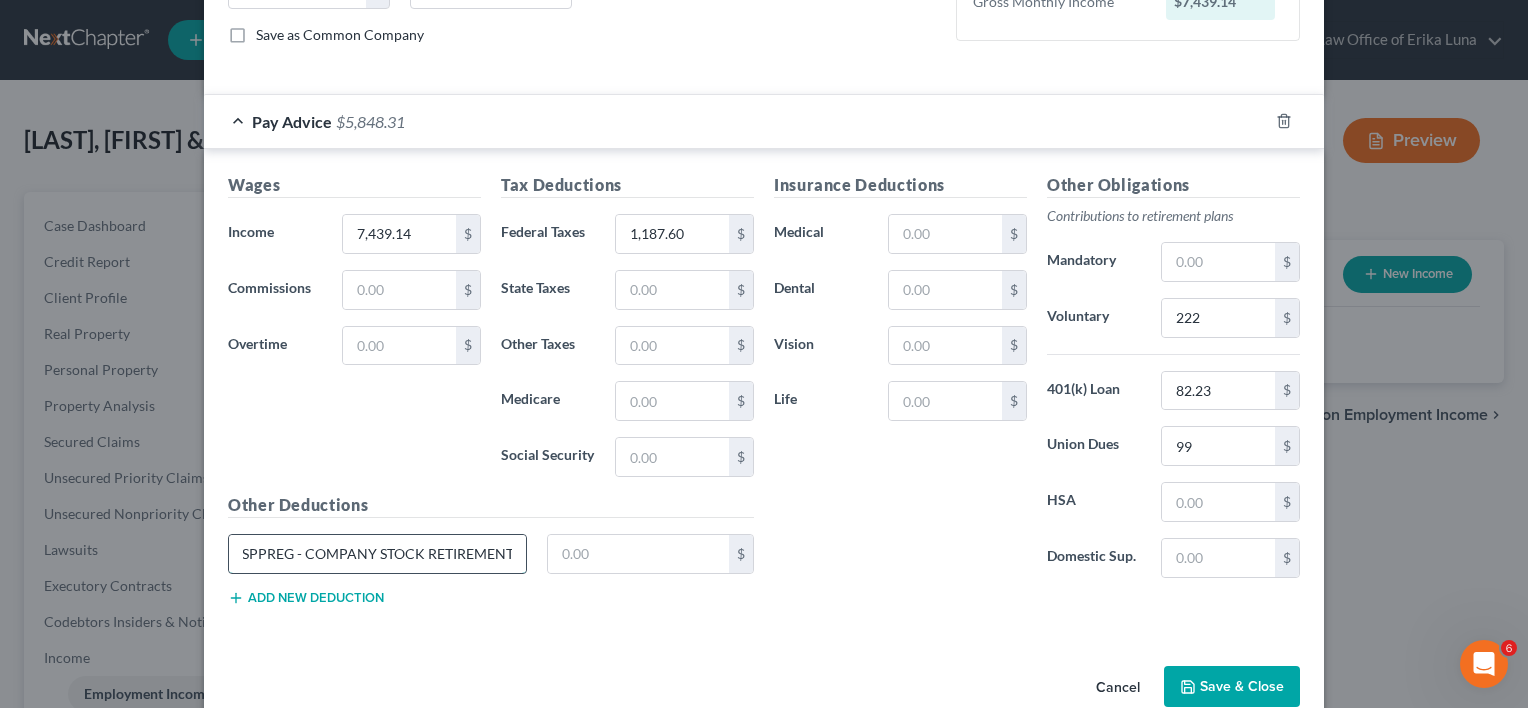 type on "DESPPREG - COMPANY STOCK RETIREMENT" 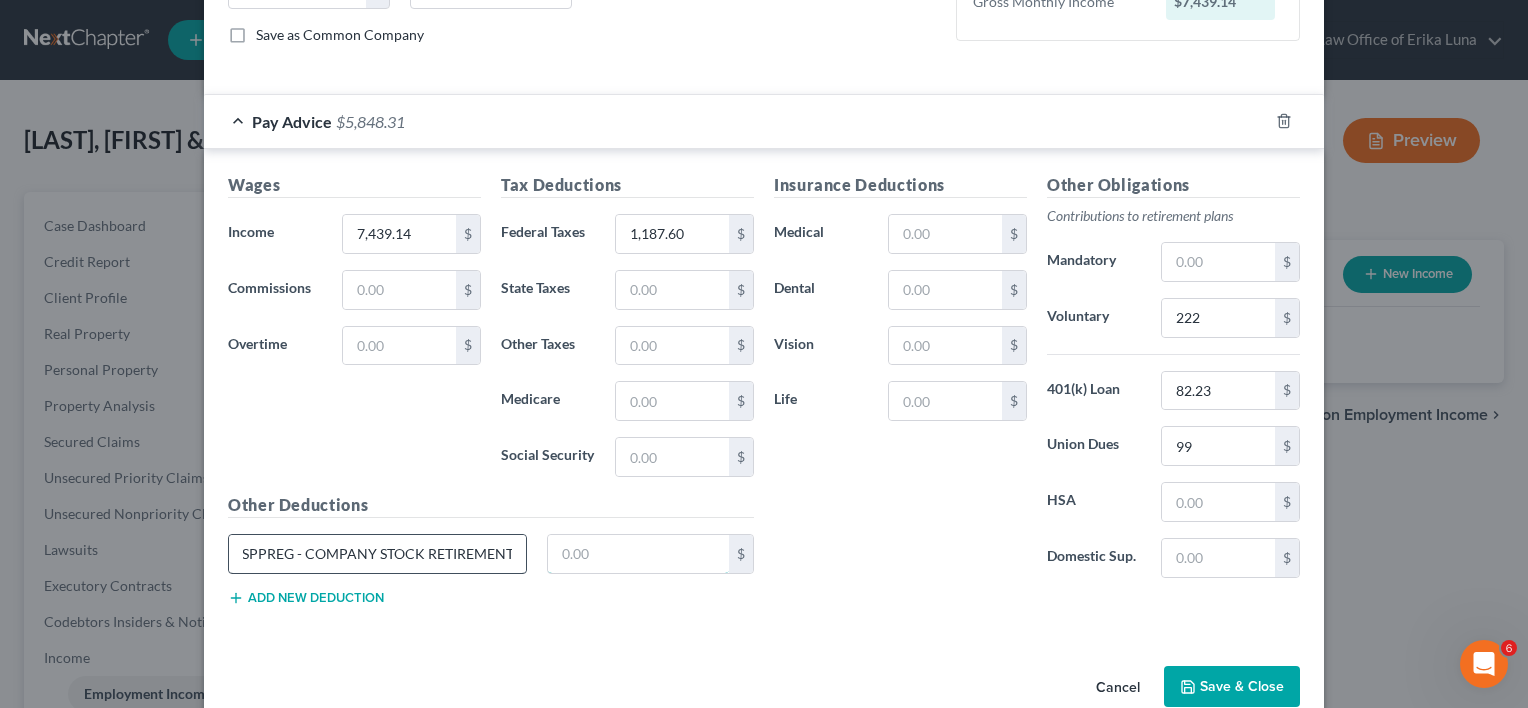 scroll, scrollTop: 0, scrollLeft: 0, axis: both 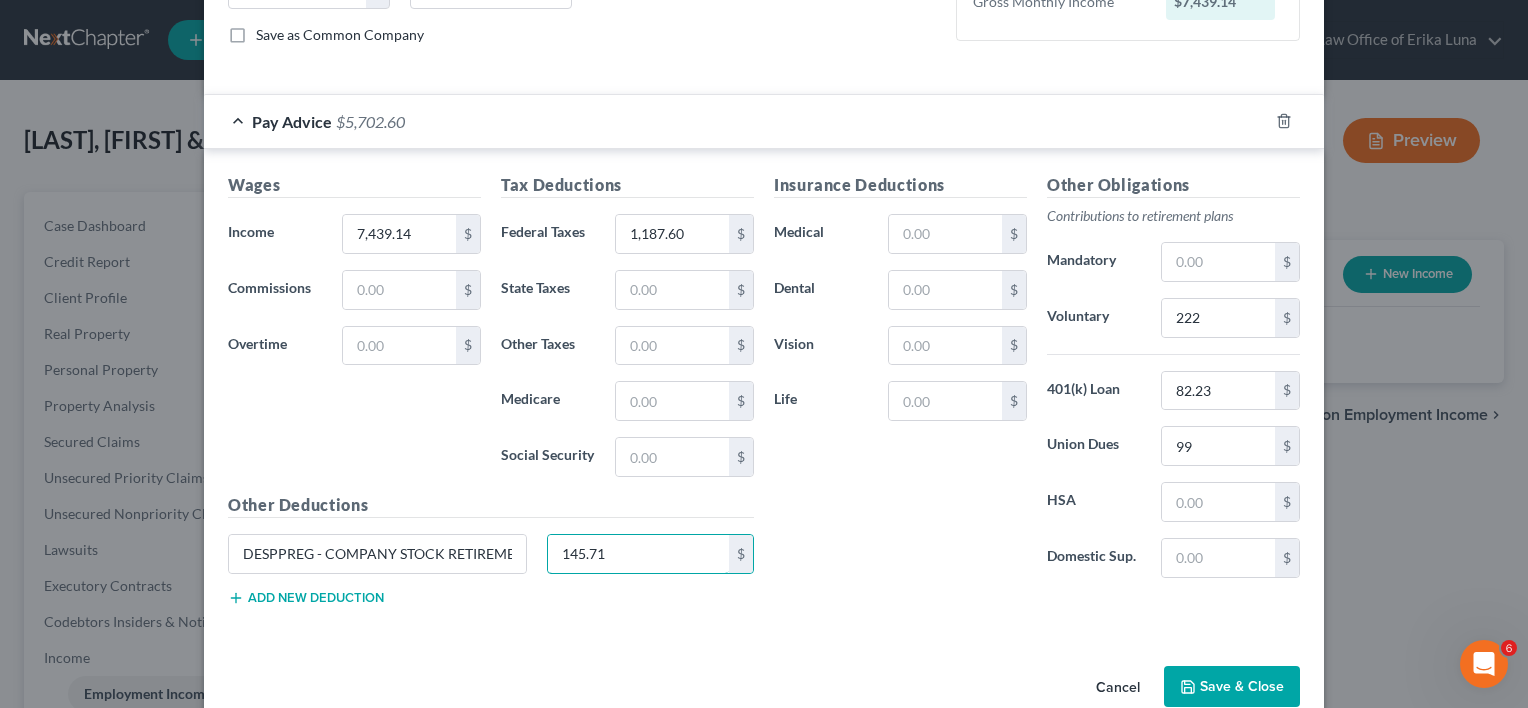 type on "145.71" 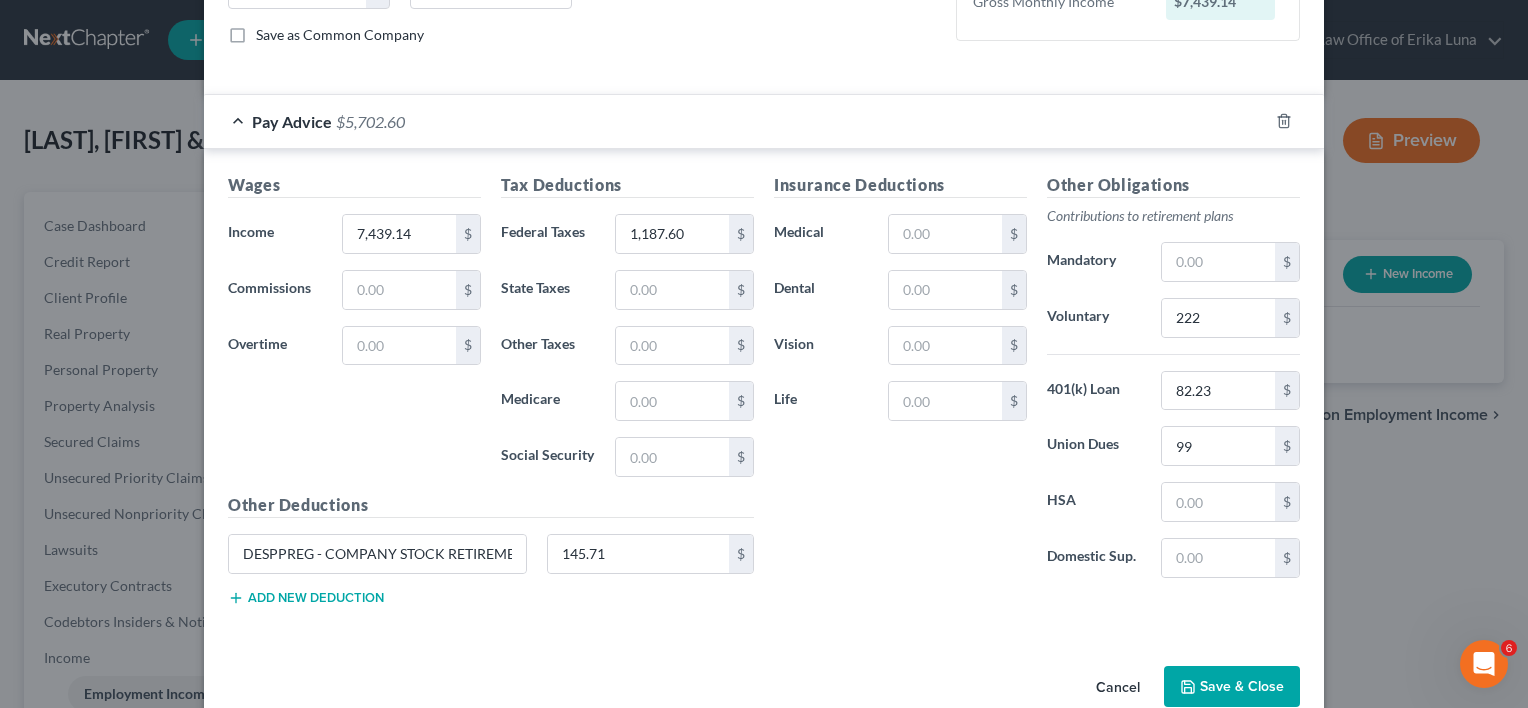 click on "Save & Close" at bounding box center [1232, 687] 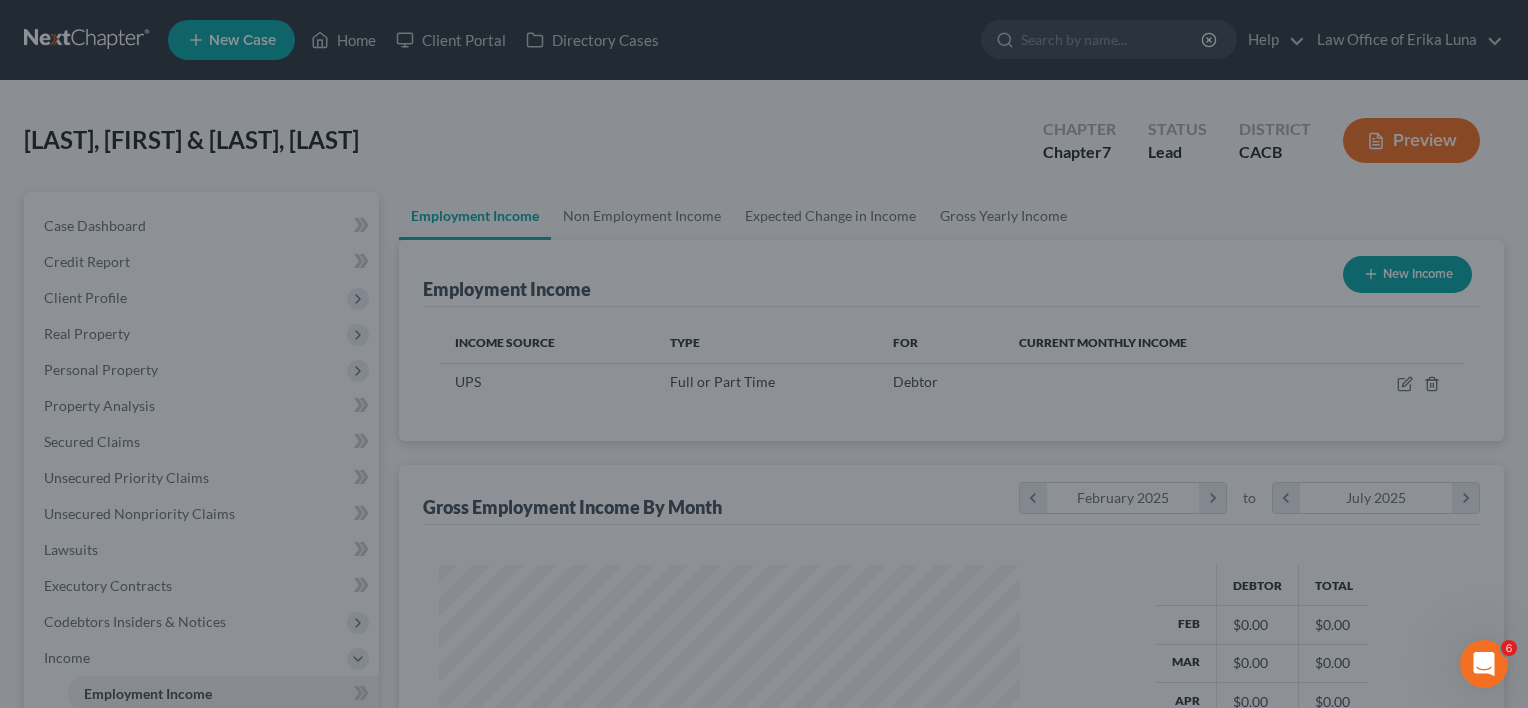 scroll, scrollTop: 999643, scrollLeft: 999378, axis: both 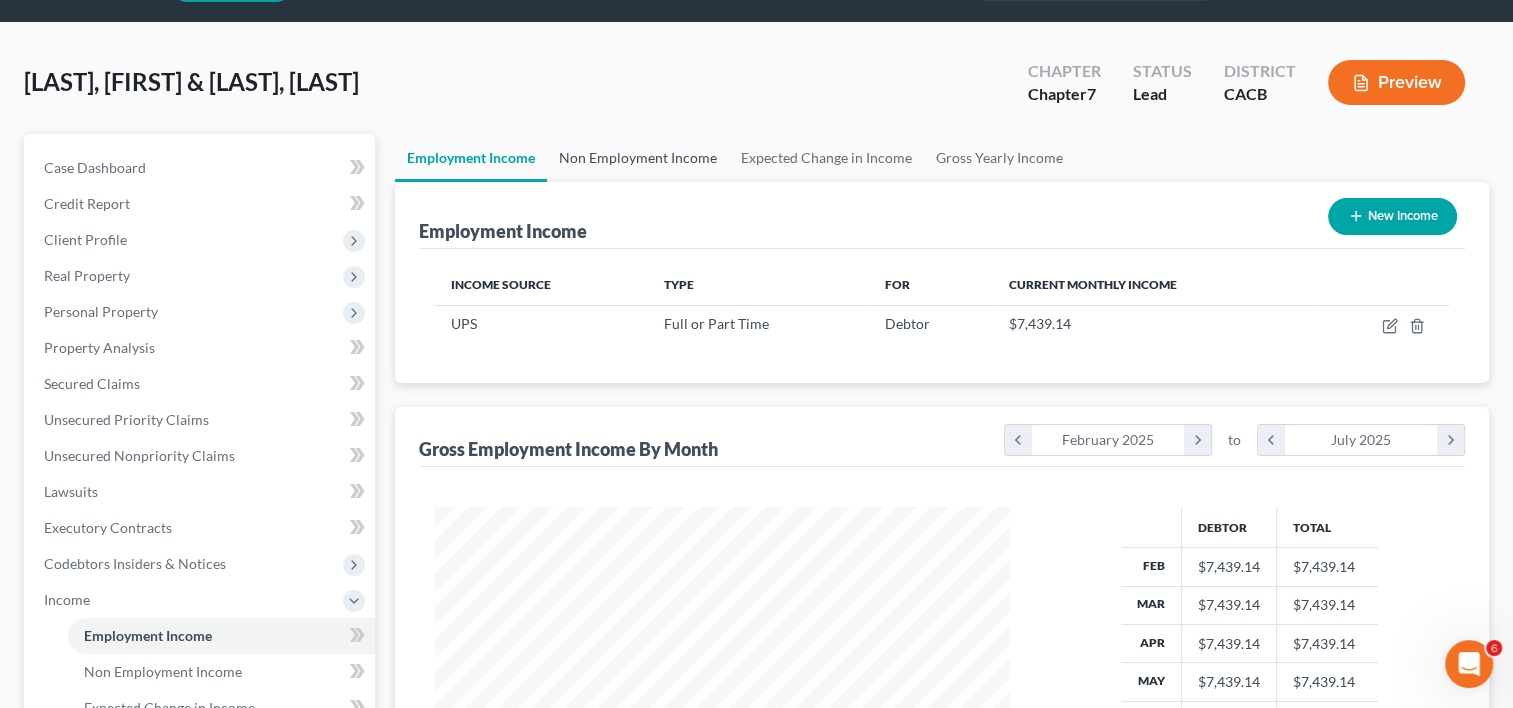 click on "Non Employment Income" at bounding box center (638, 158) 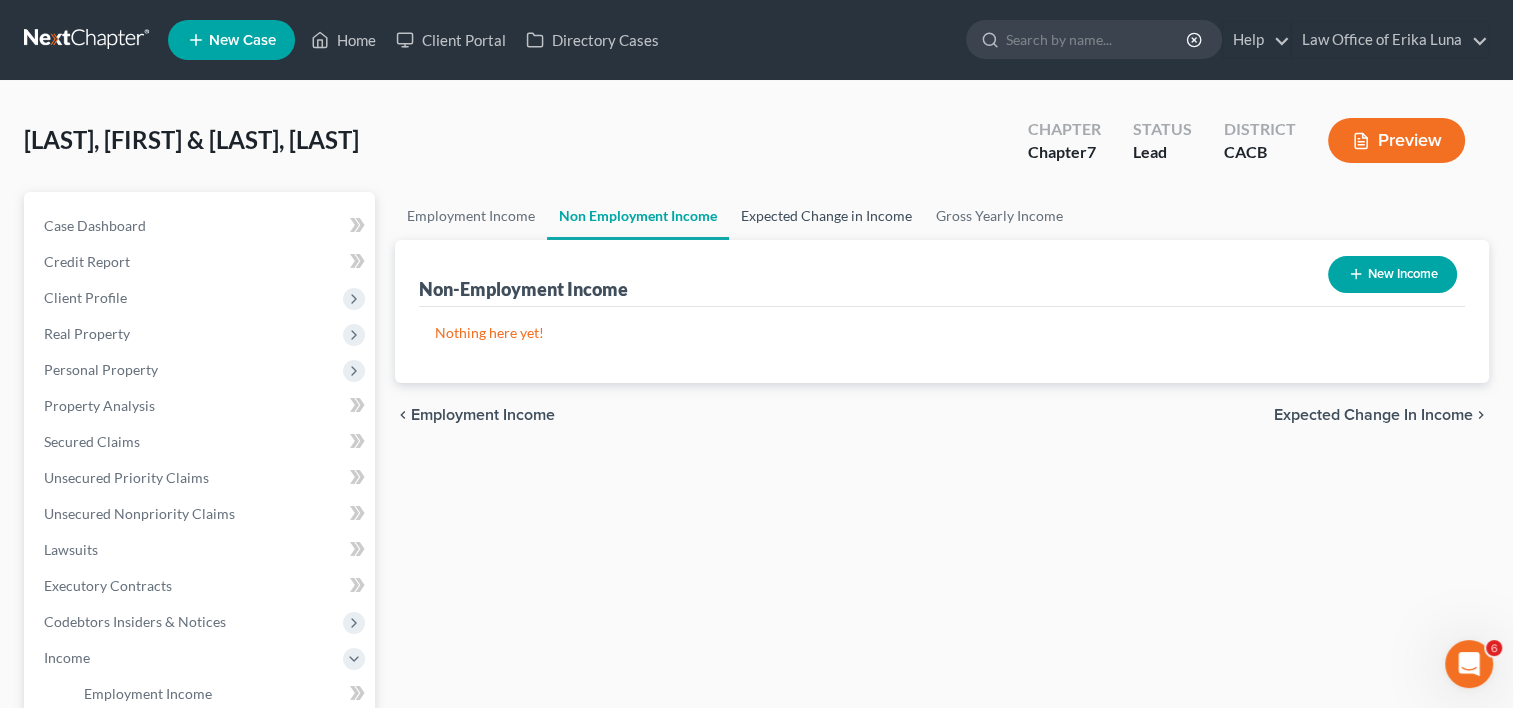 click on "Expected Change in Income" at bounding box center [826, 216] 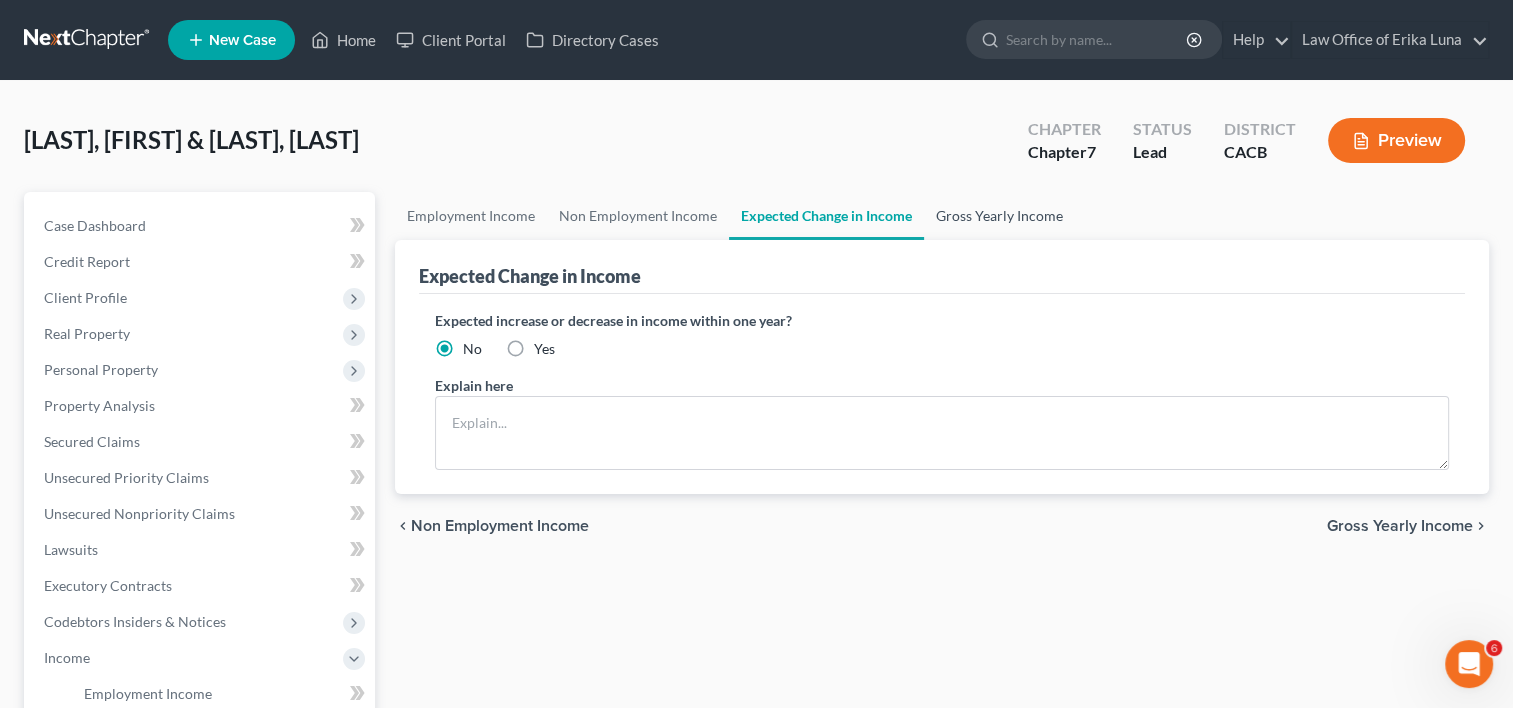 click on "Gross Yearly Income" at bounding box center [999, 216] 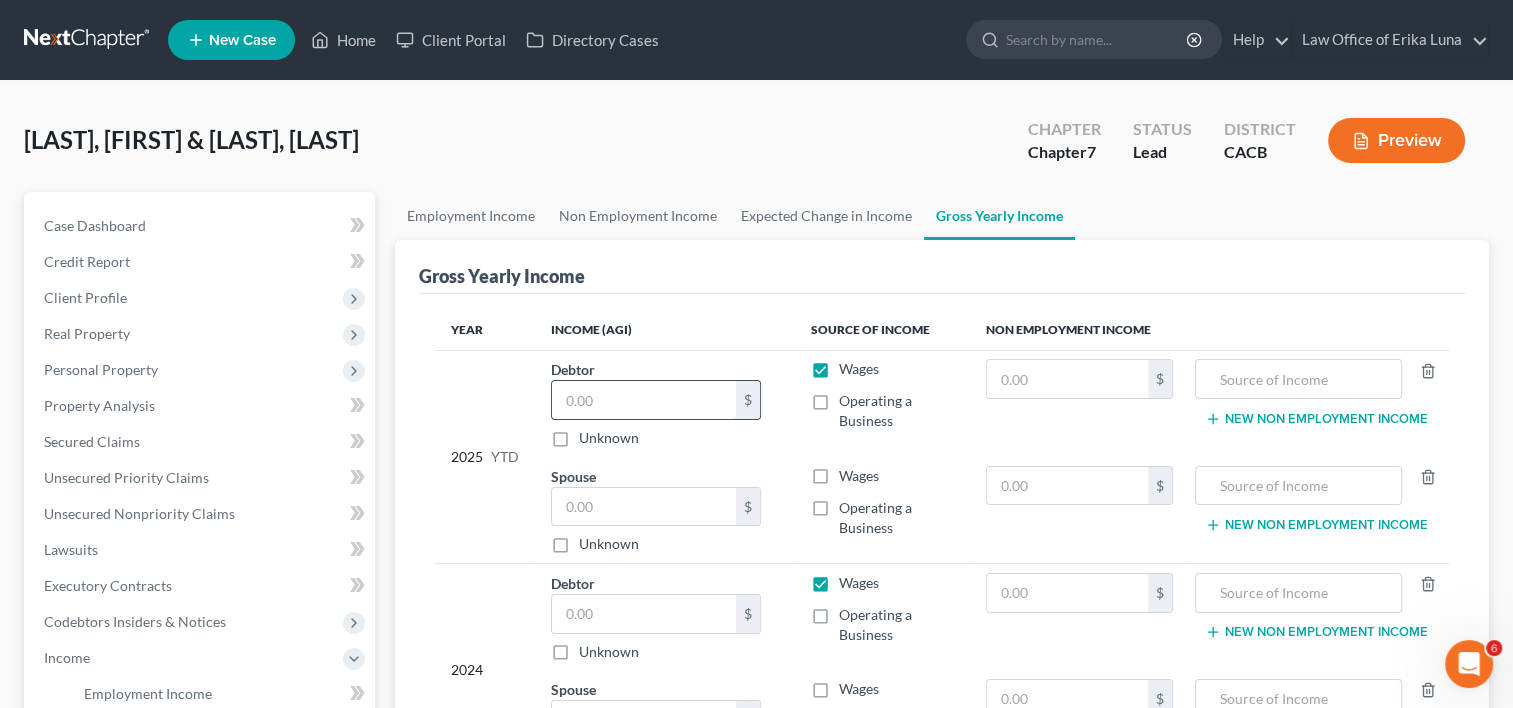 click at bounding box center [644, 400] 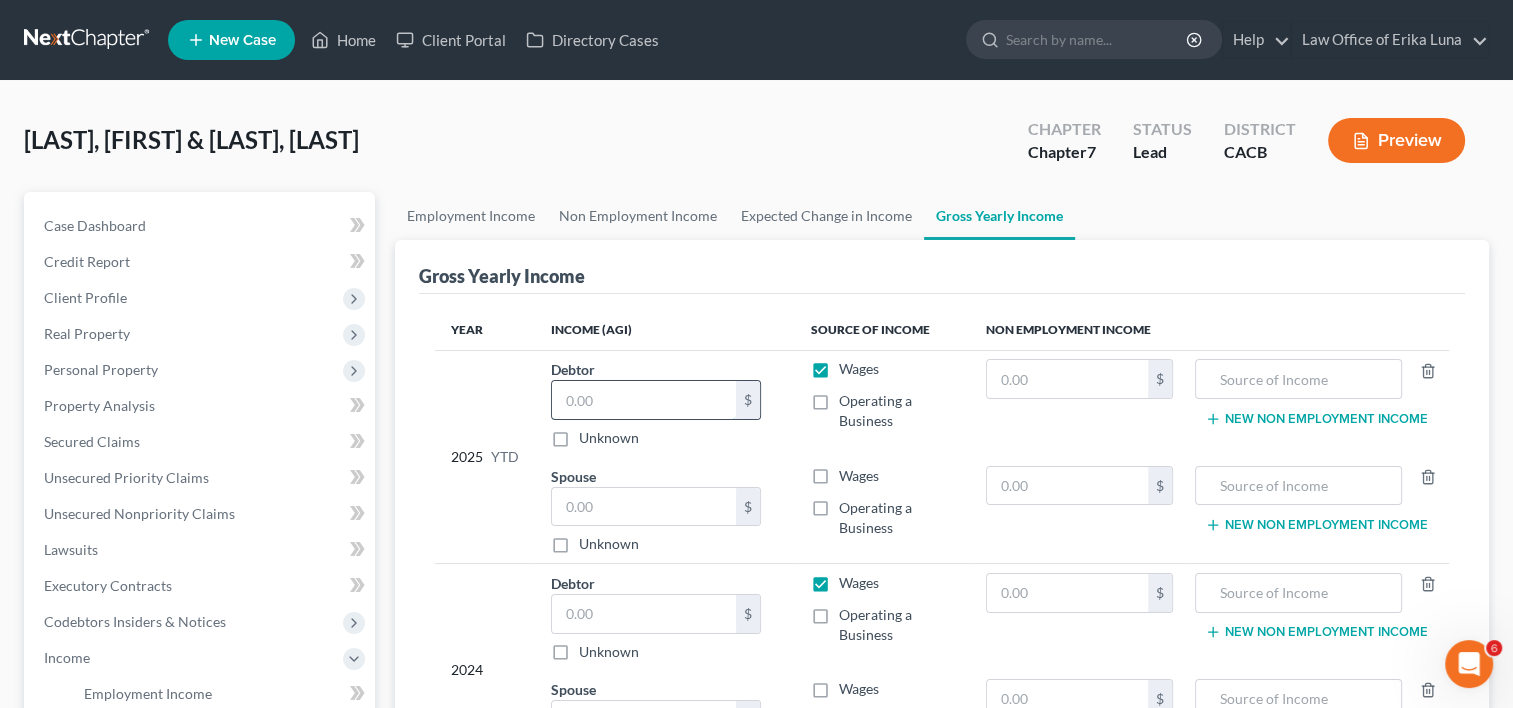 click at bounding box center [644, 400] 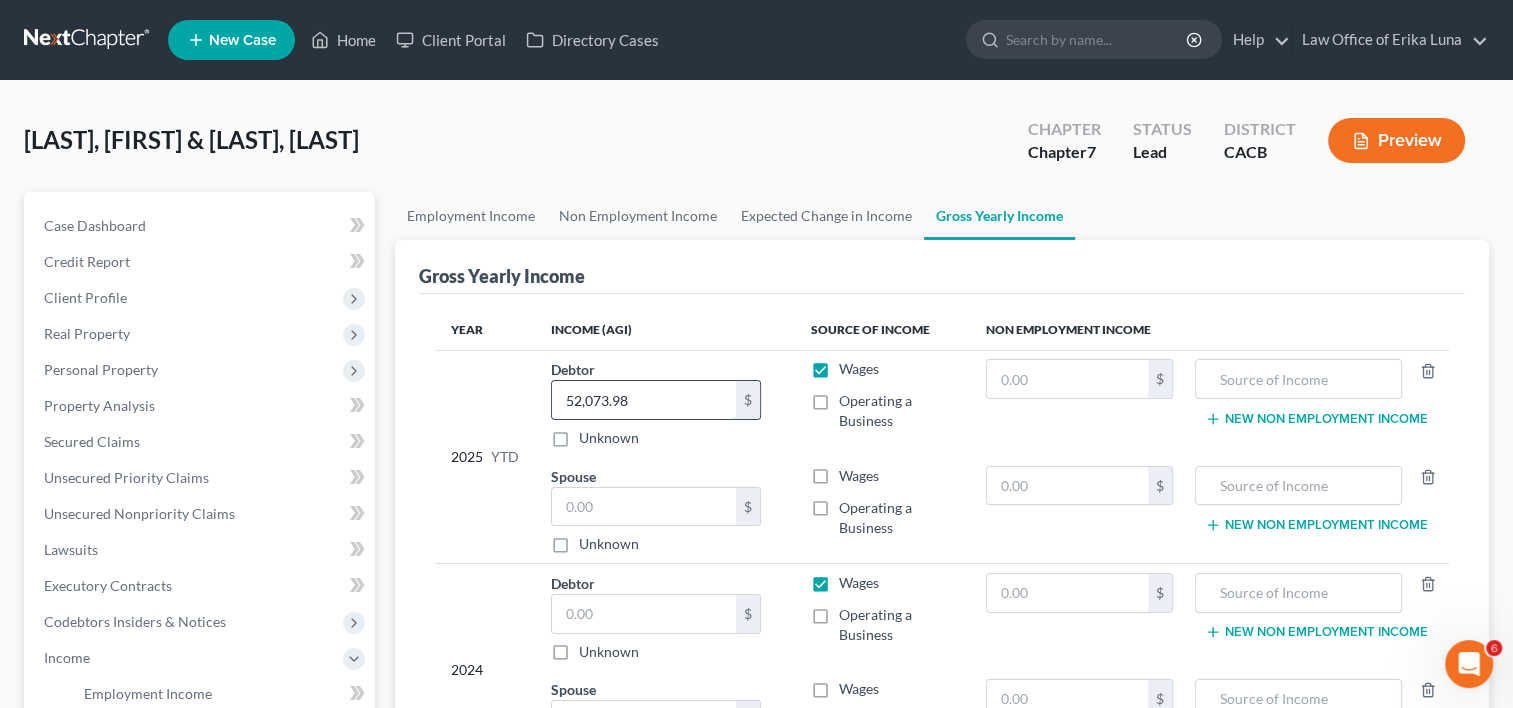 type on "52,073.98" 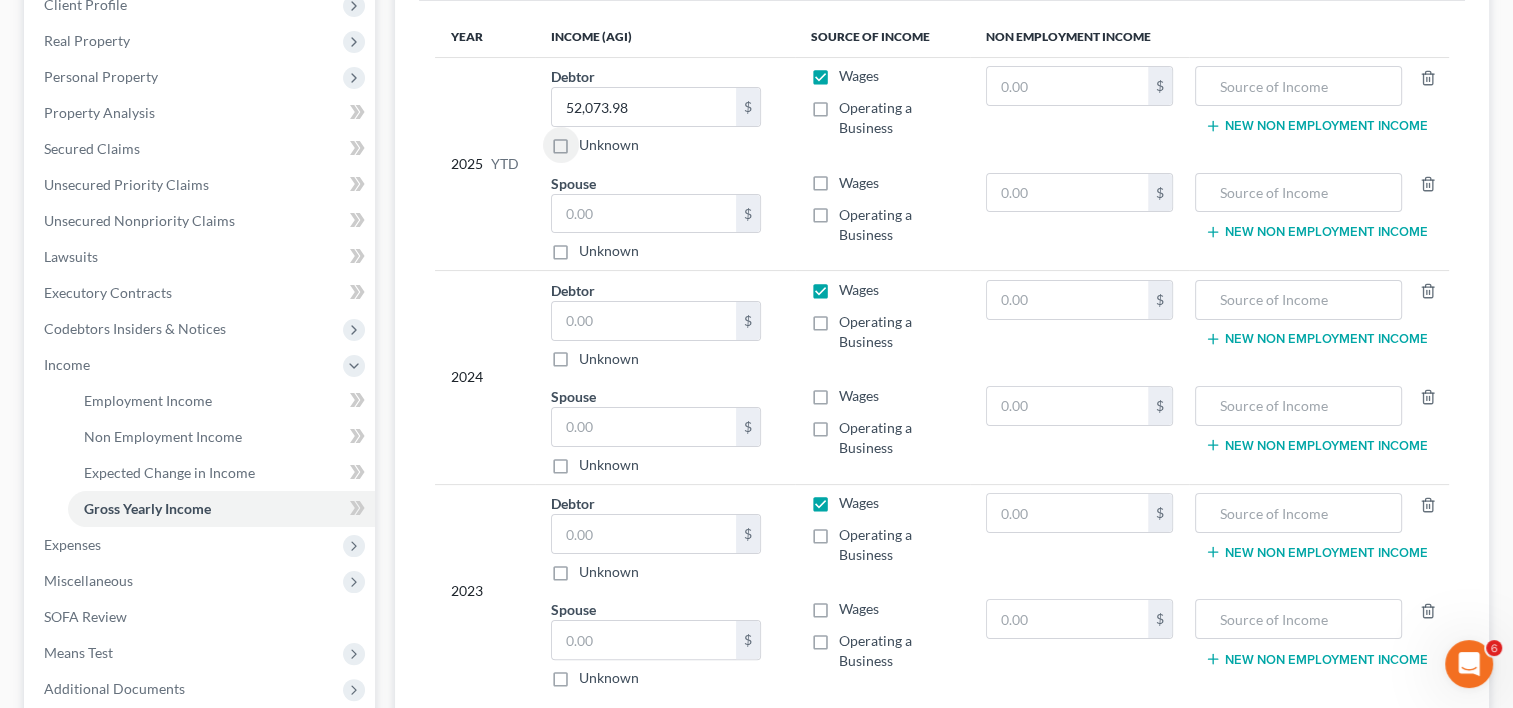 scroll, scrollTop: 309, scrollLeft: 0, axis: vertical 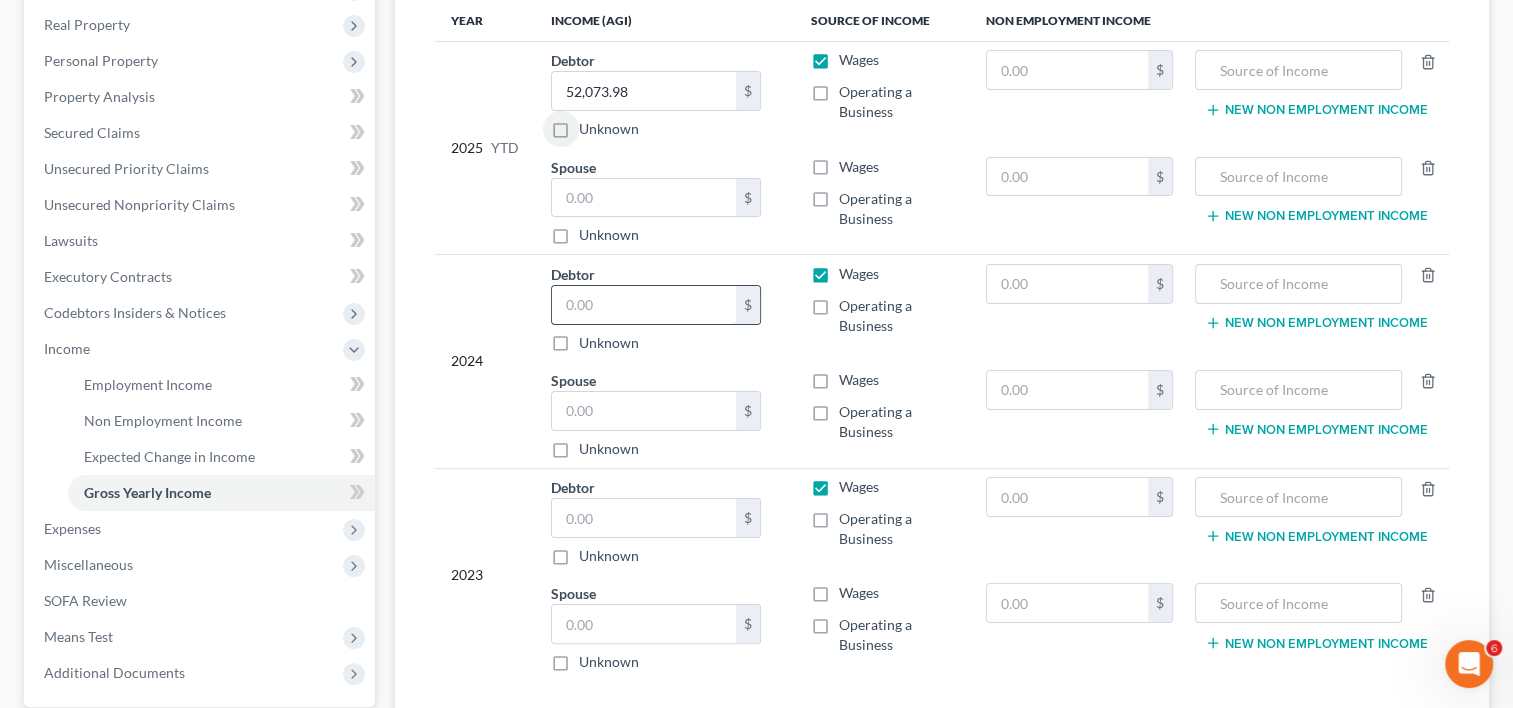 click at bounding box center (644, 305) 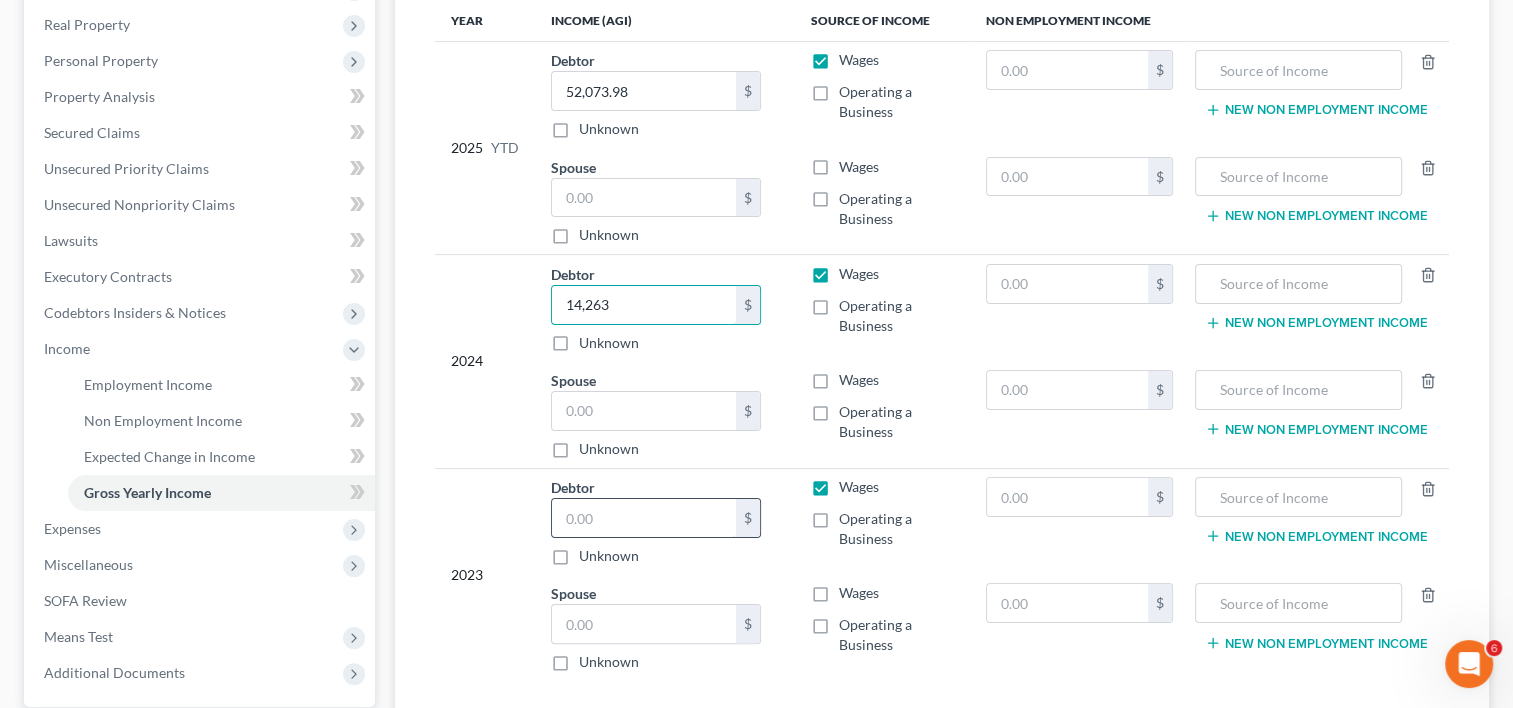 type on "14,263" 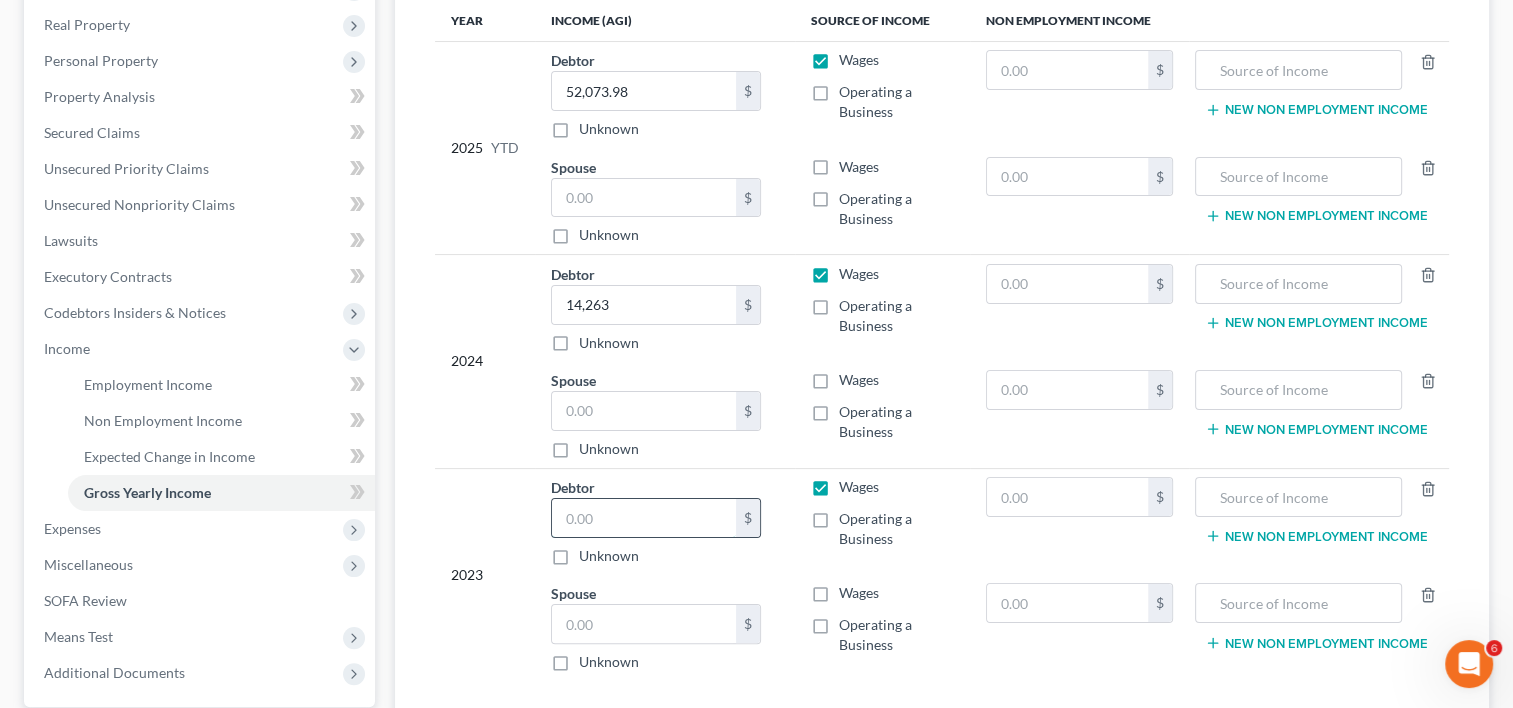 click at bounding box center [644, 518] 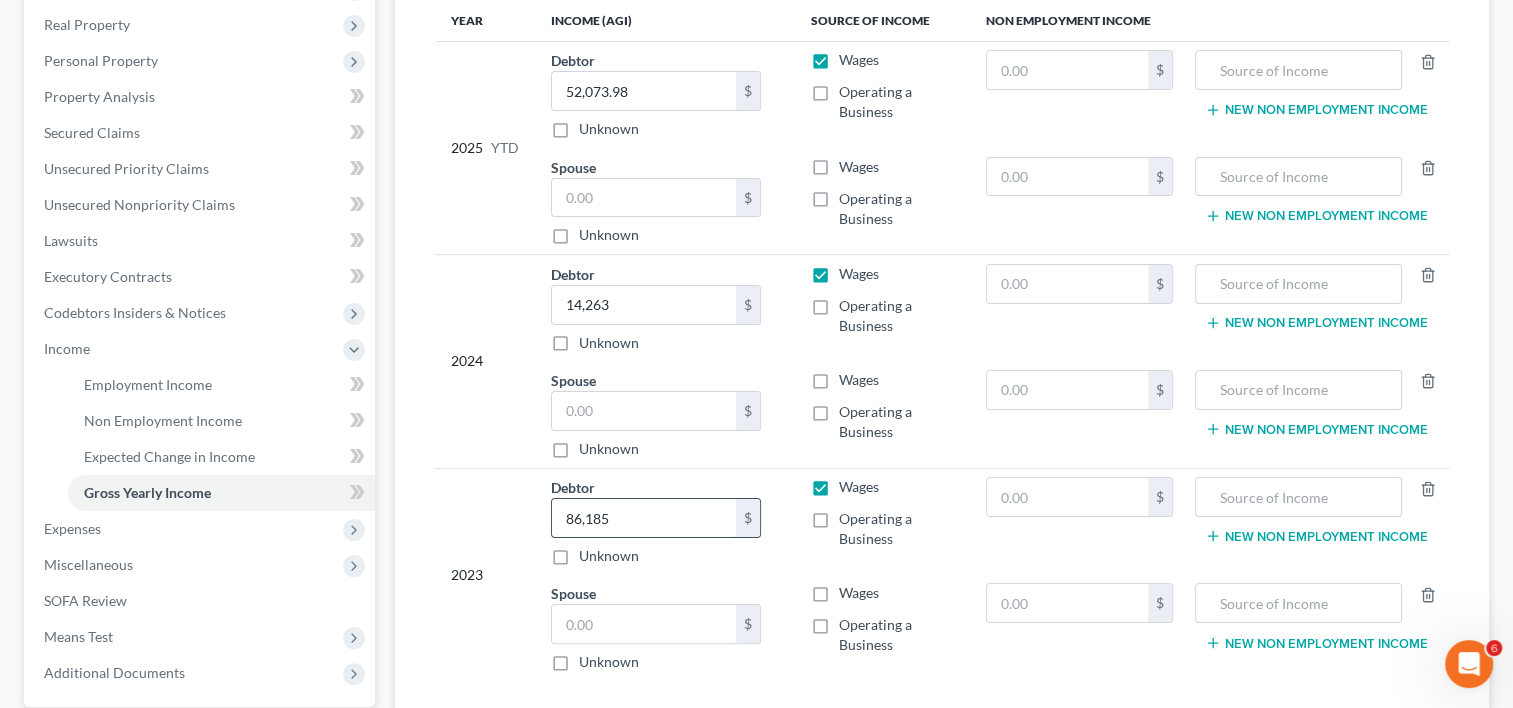 click on "86,185" at bounding box center [644, 518] 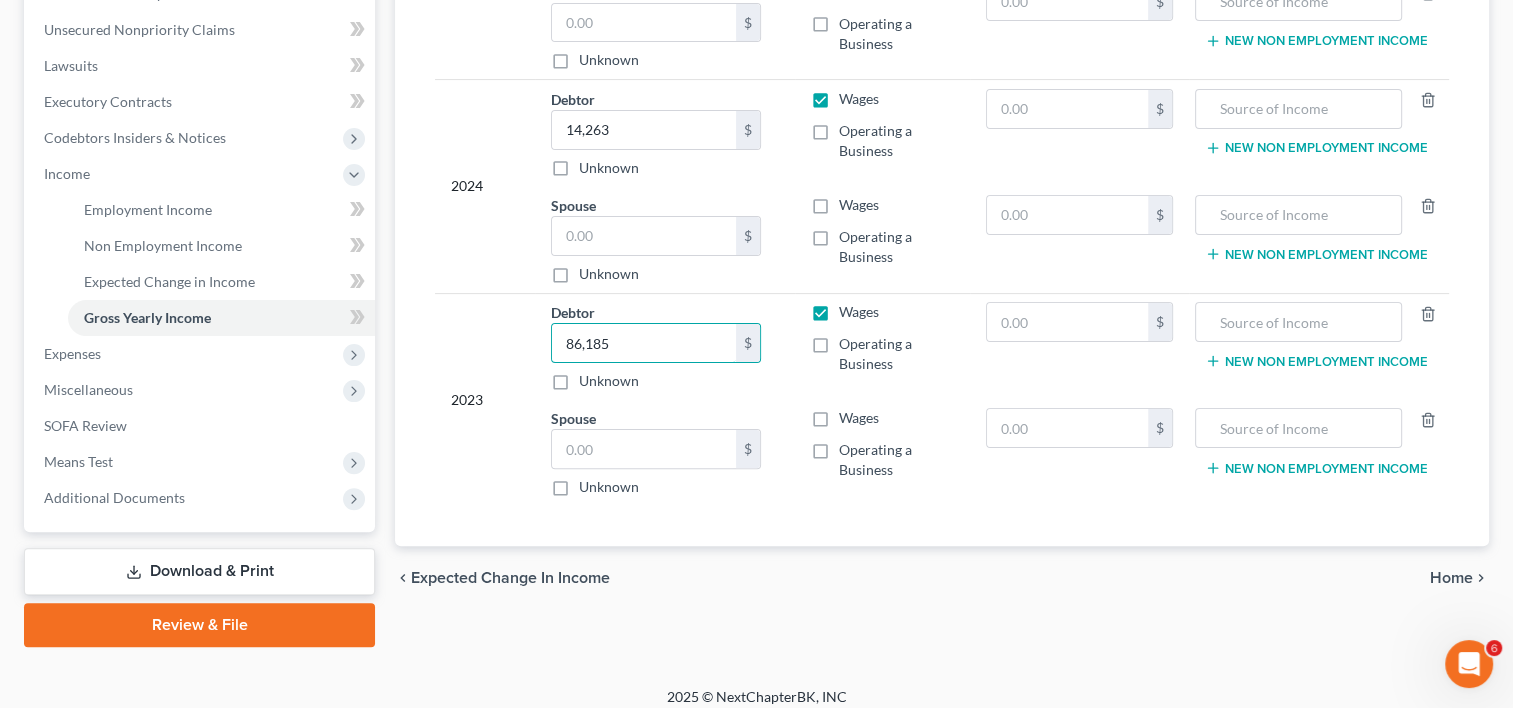 scroll, scrollTop: 497, scrollLeft: 0, axis: vertical 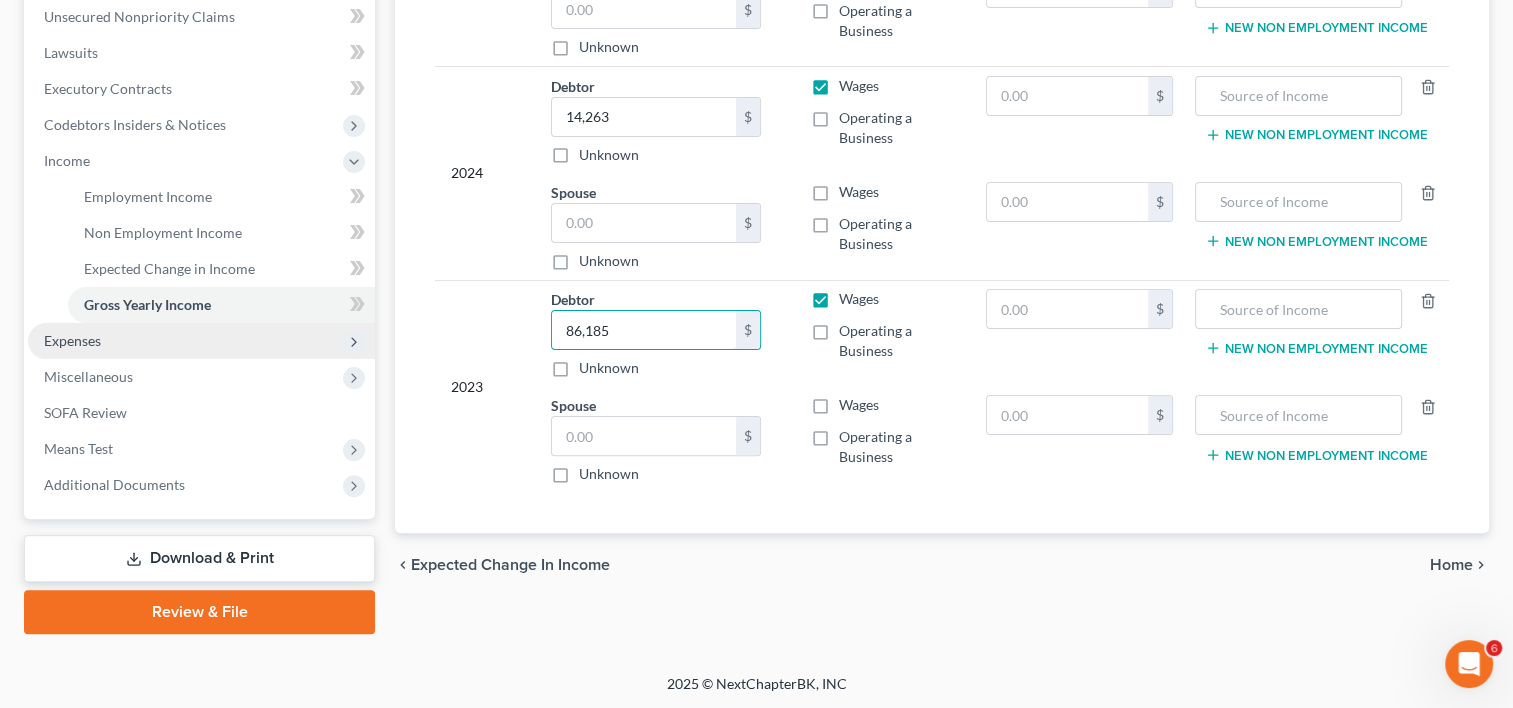 type on "86,185" 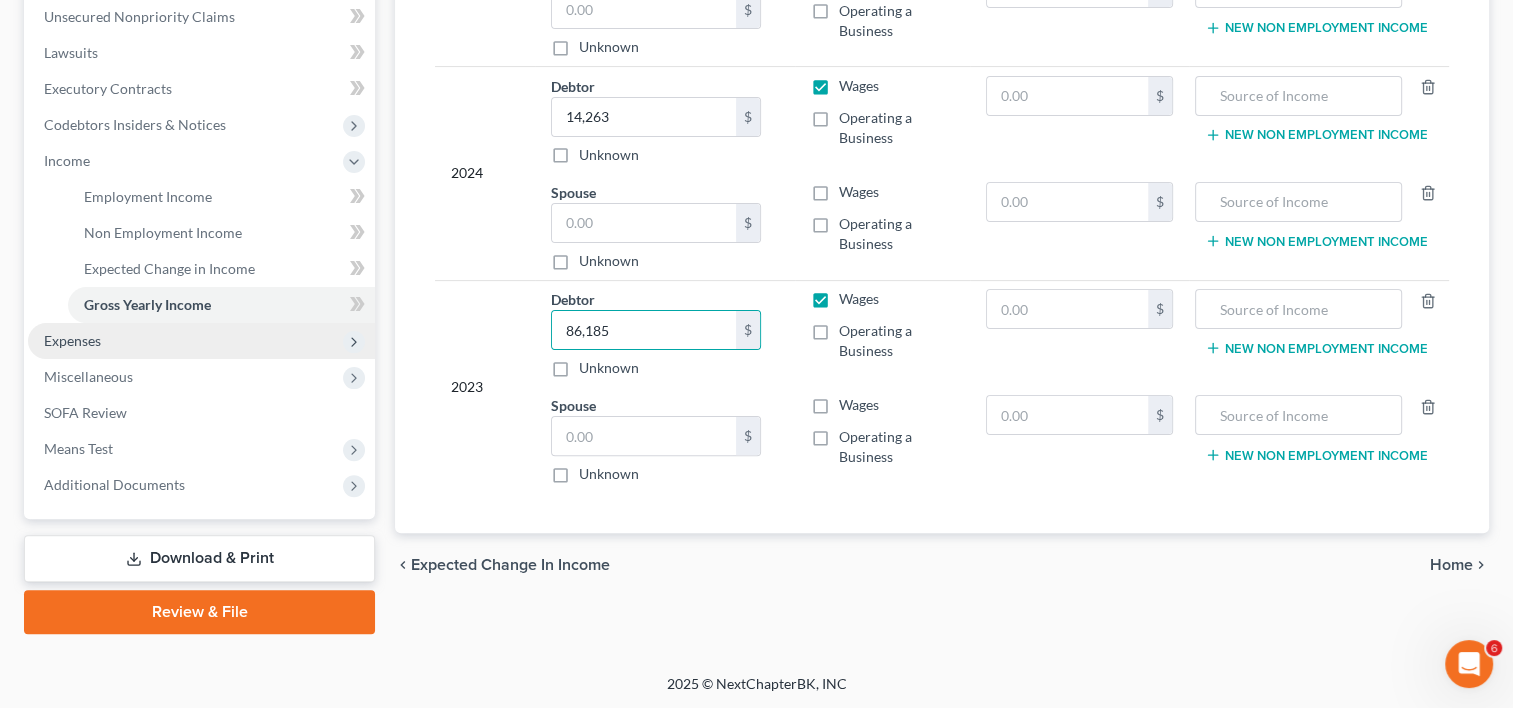 click on "Expenses" at bounding box center [201, 341] 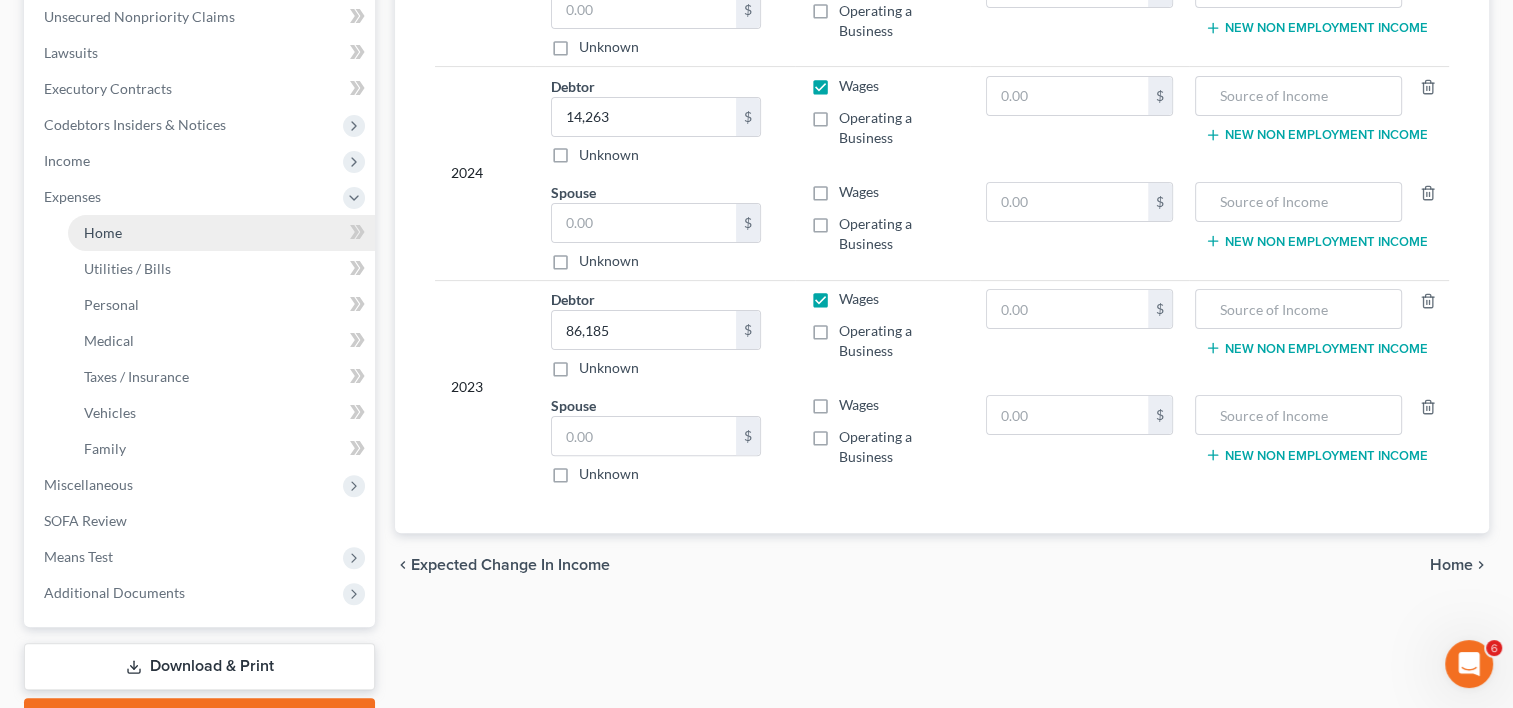 click on "Home" at bounding box center (221, 233) 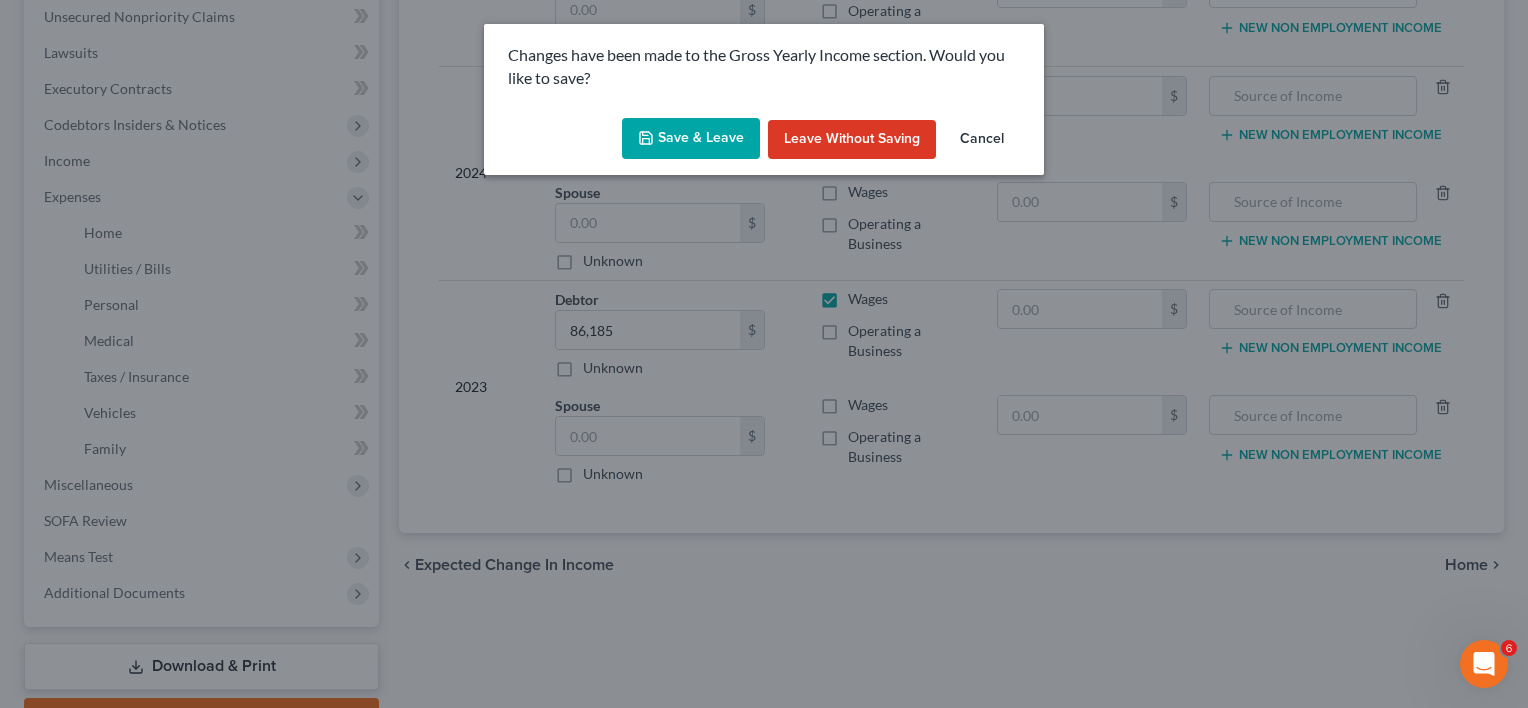 click on "Save & Leave" at bounding box center (691, 139) 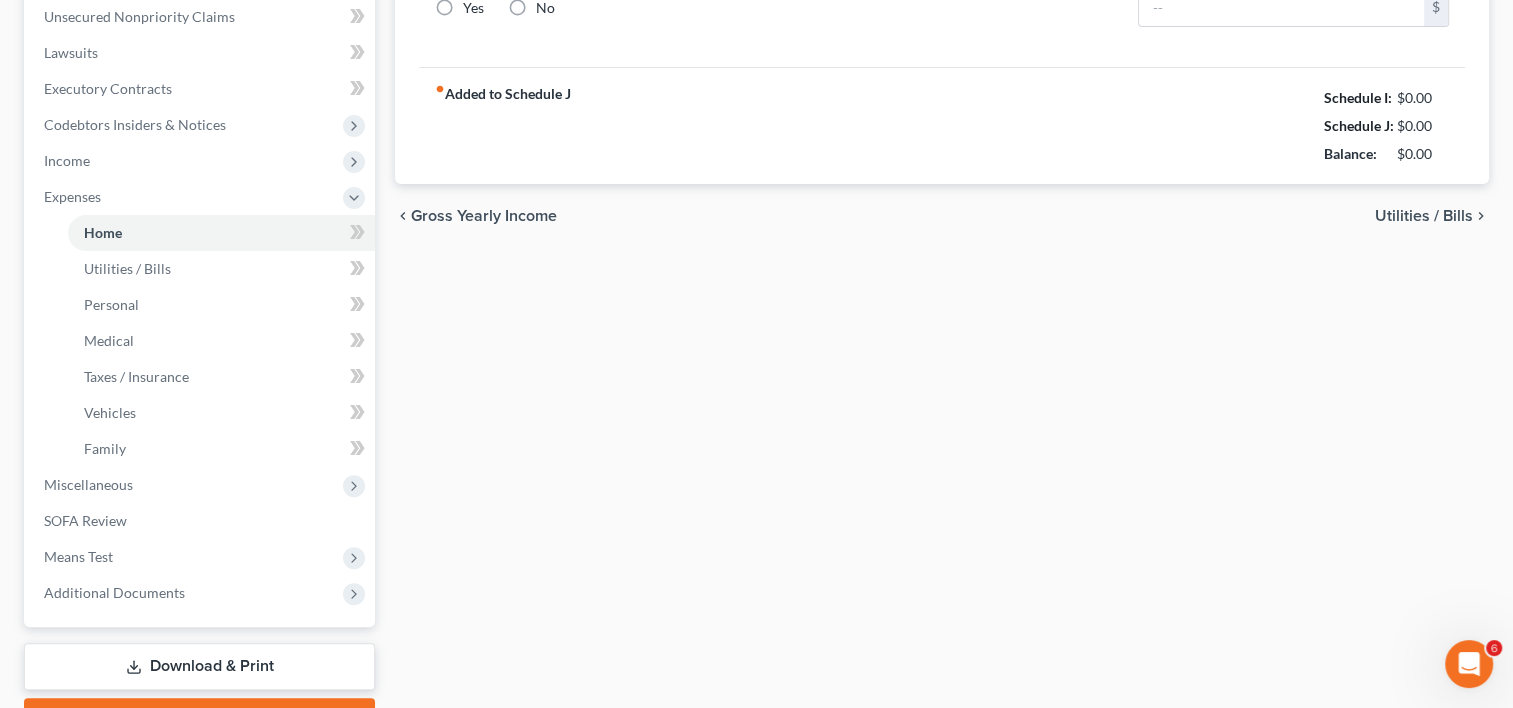 type on "0.00" 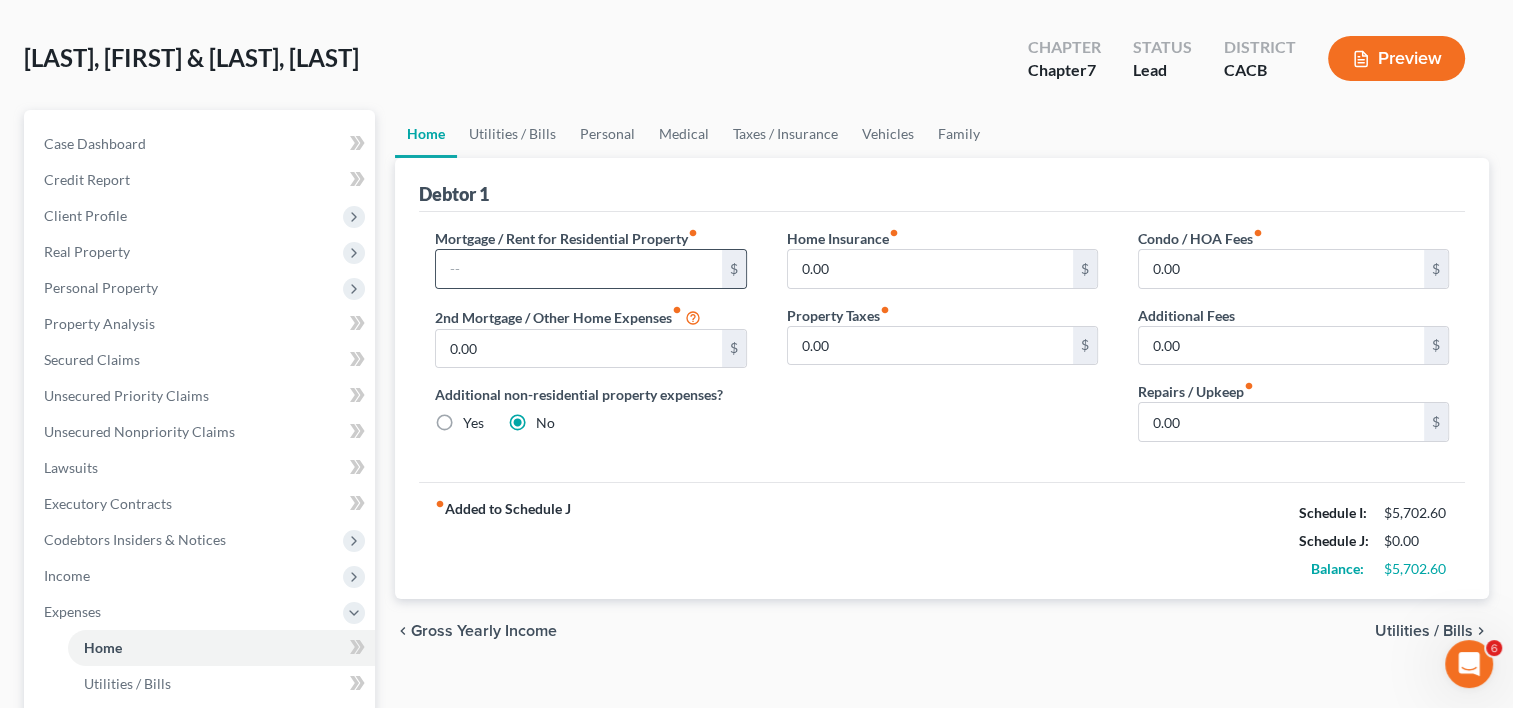 scroll, scrollTop: 0, scrollLeft: 0, axis: both 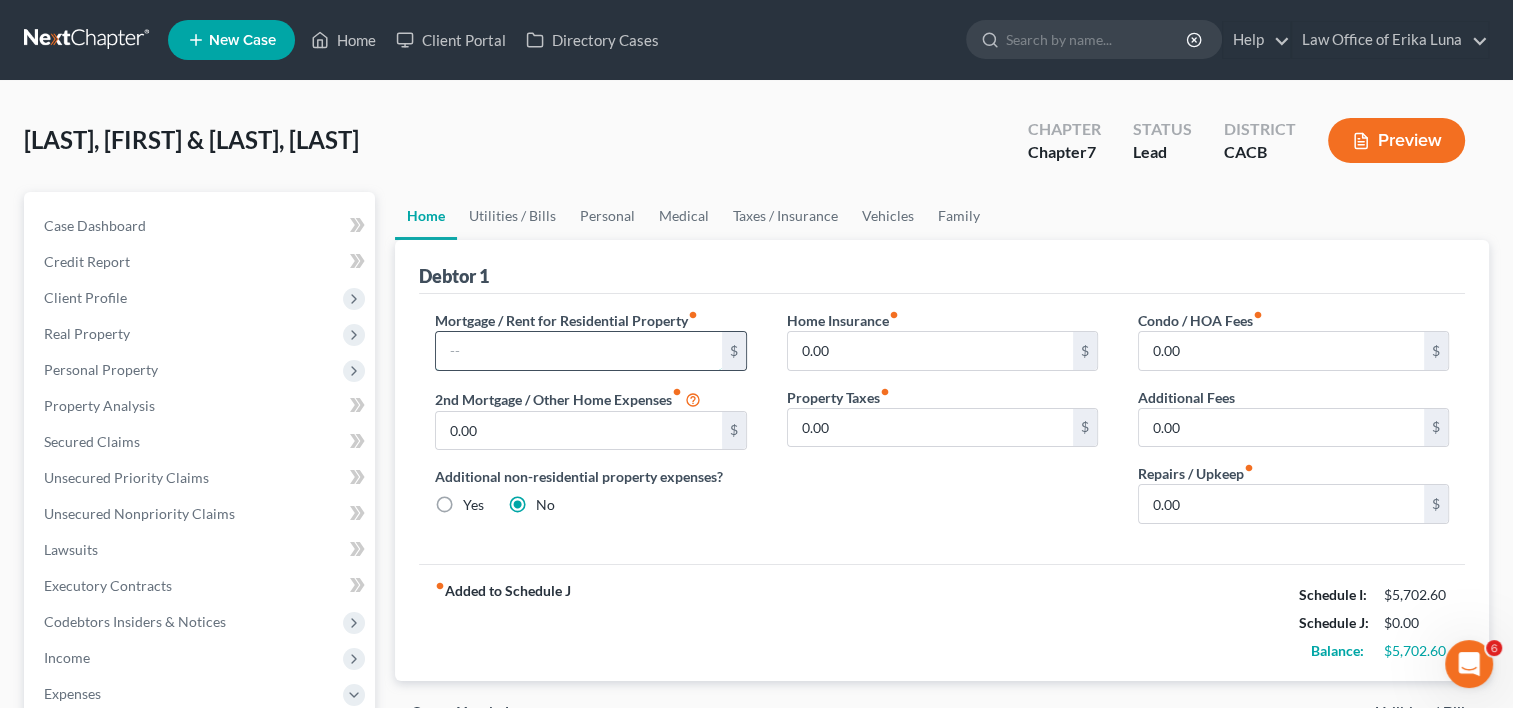 click at bounding box center [578, 351] 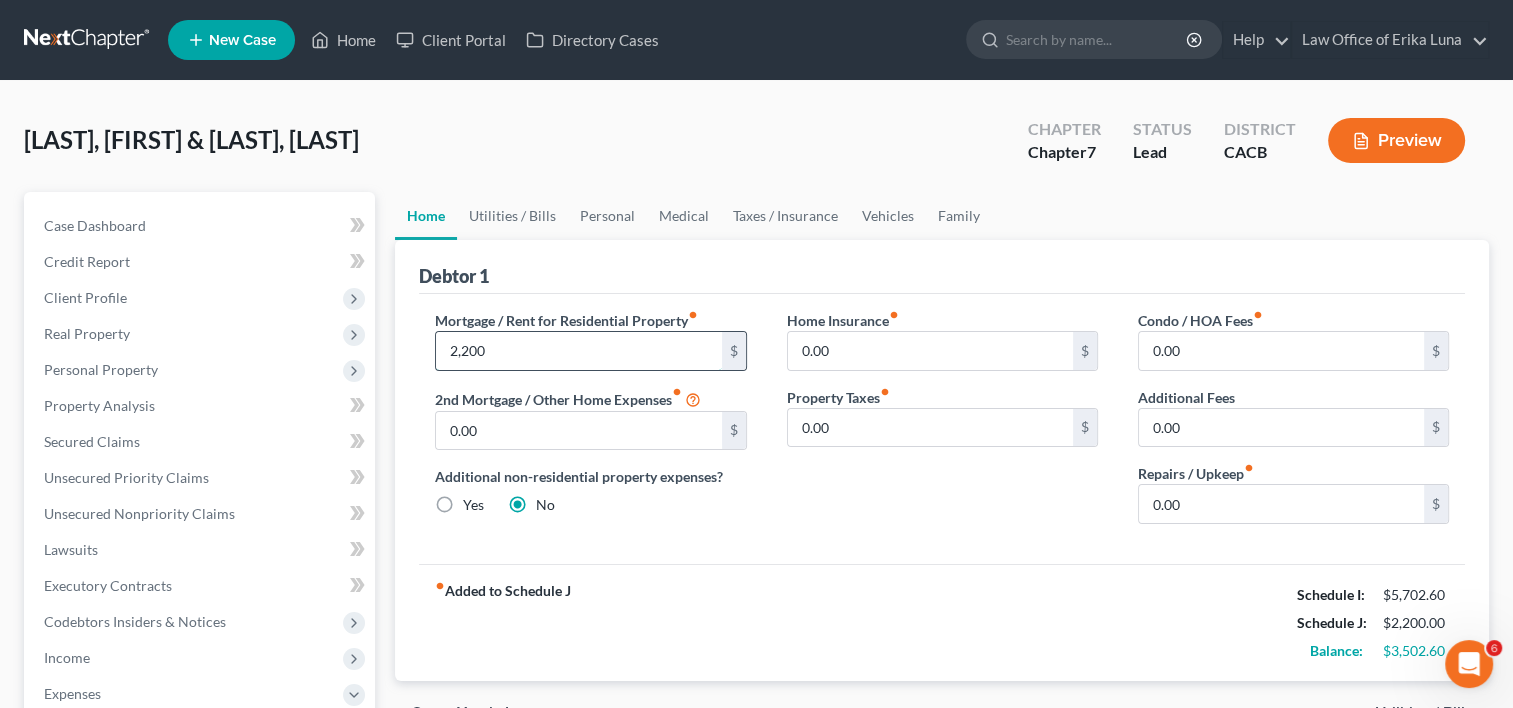type on "2,200" 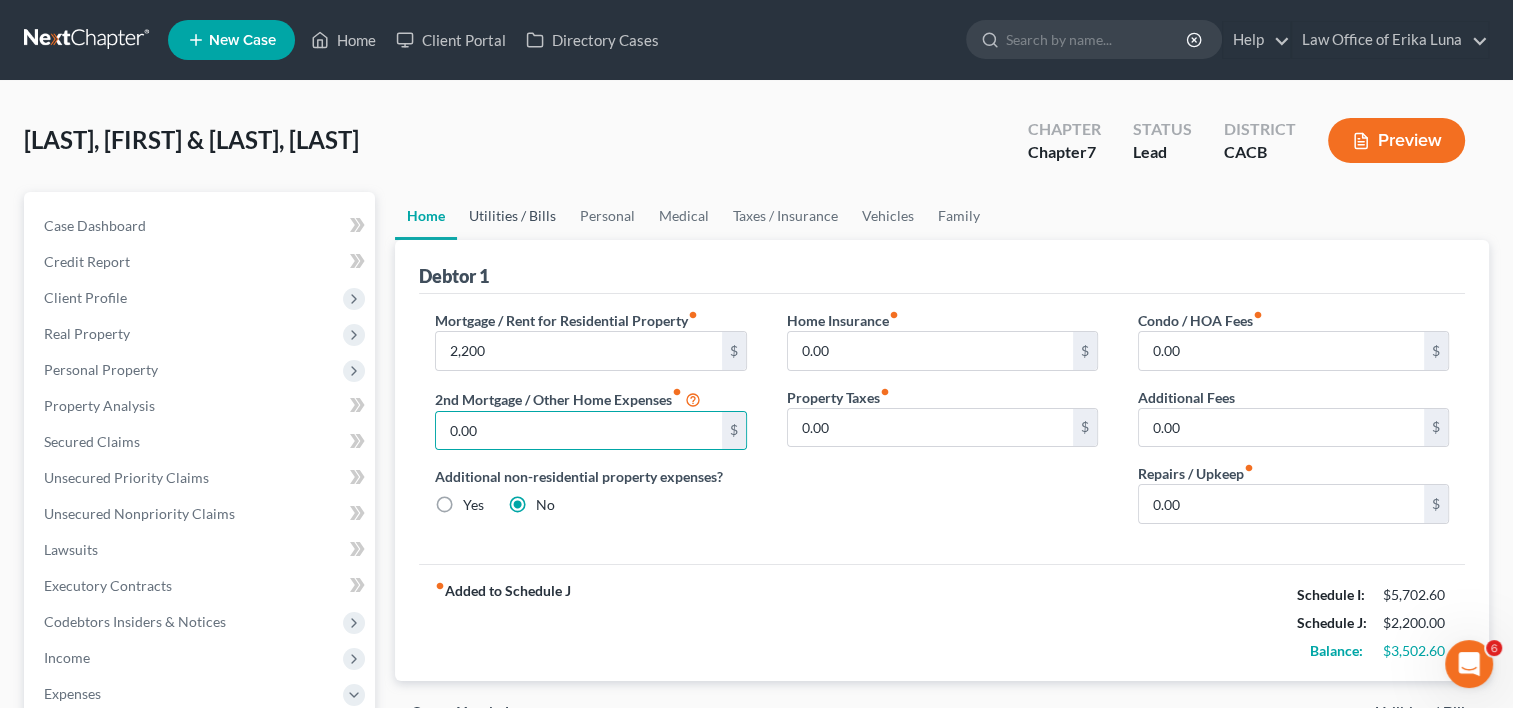 click on "Utilities / Bills" at bounding box center [512, 216] 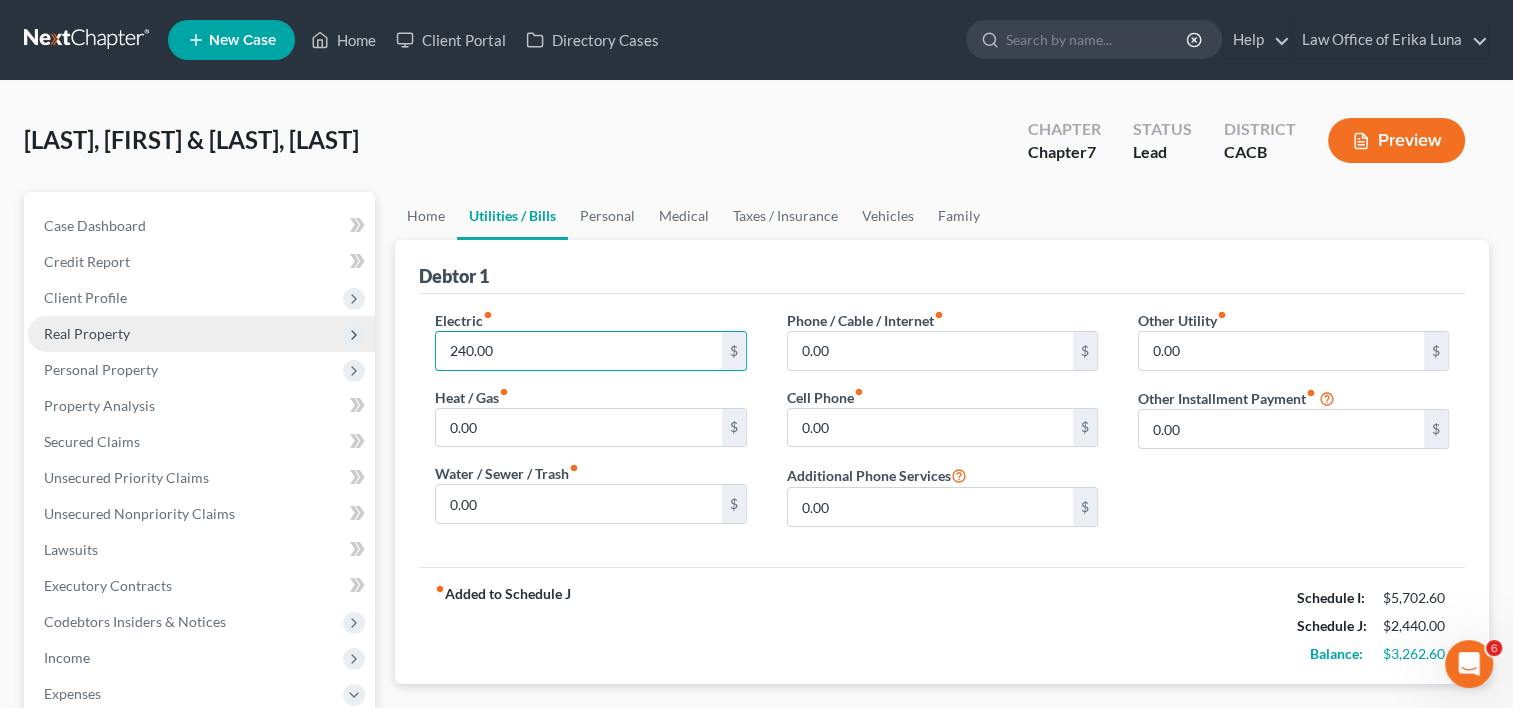 type on "240.00" 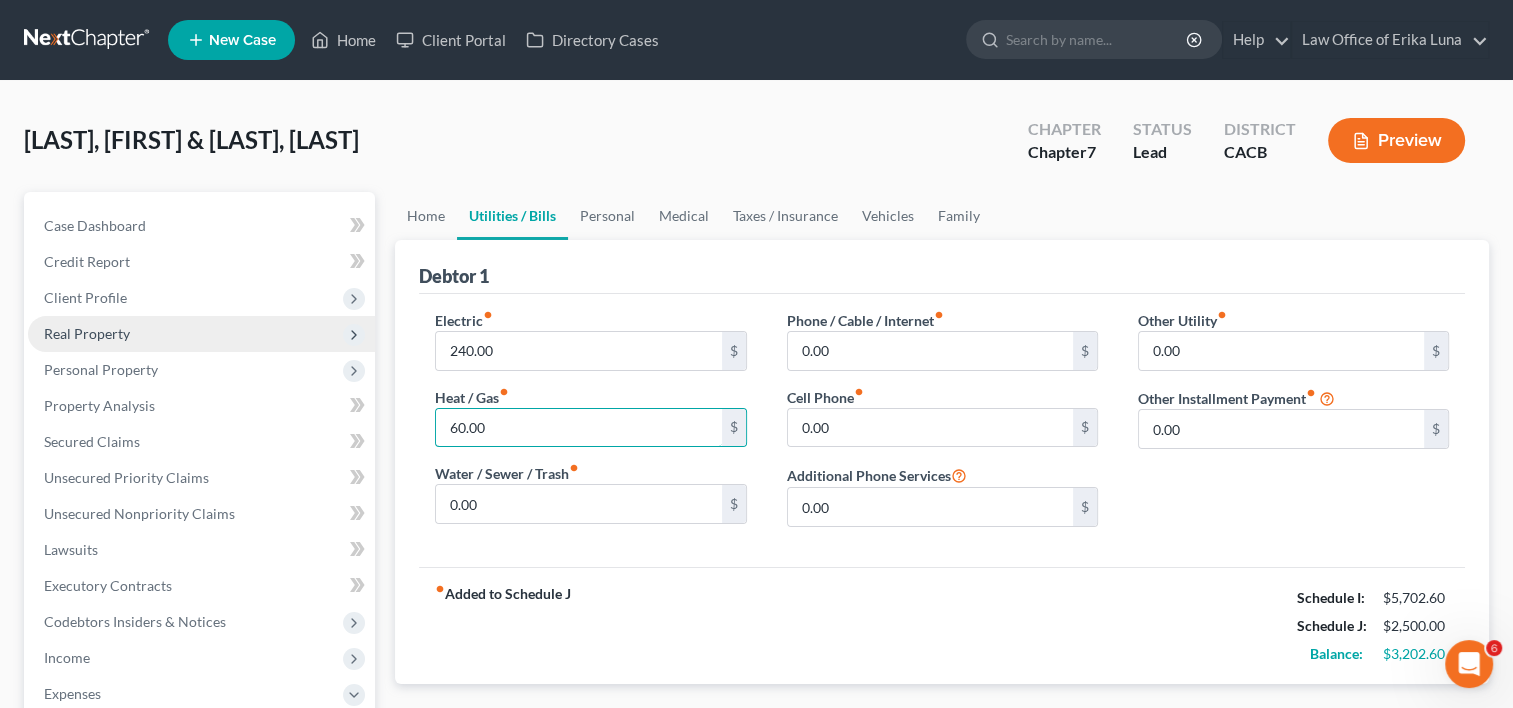 type on "60.00" 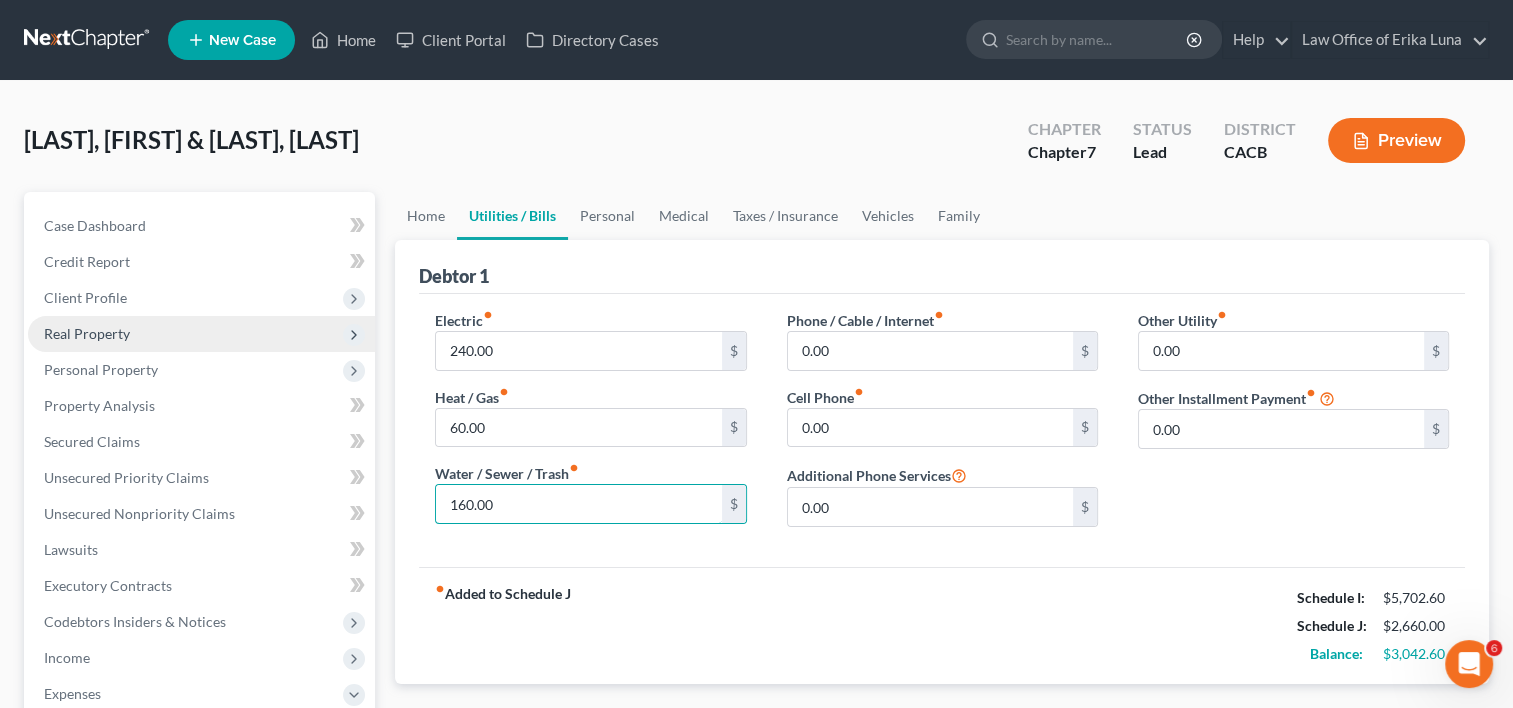 type on "160.00" 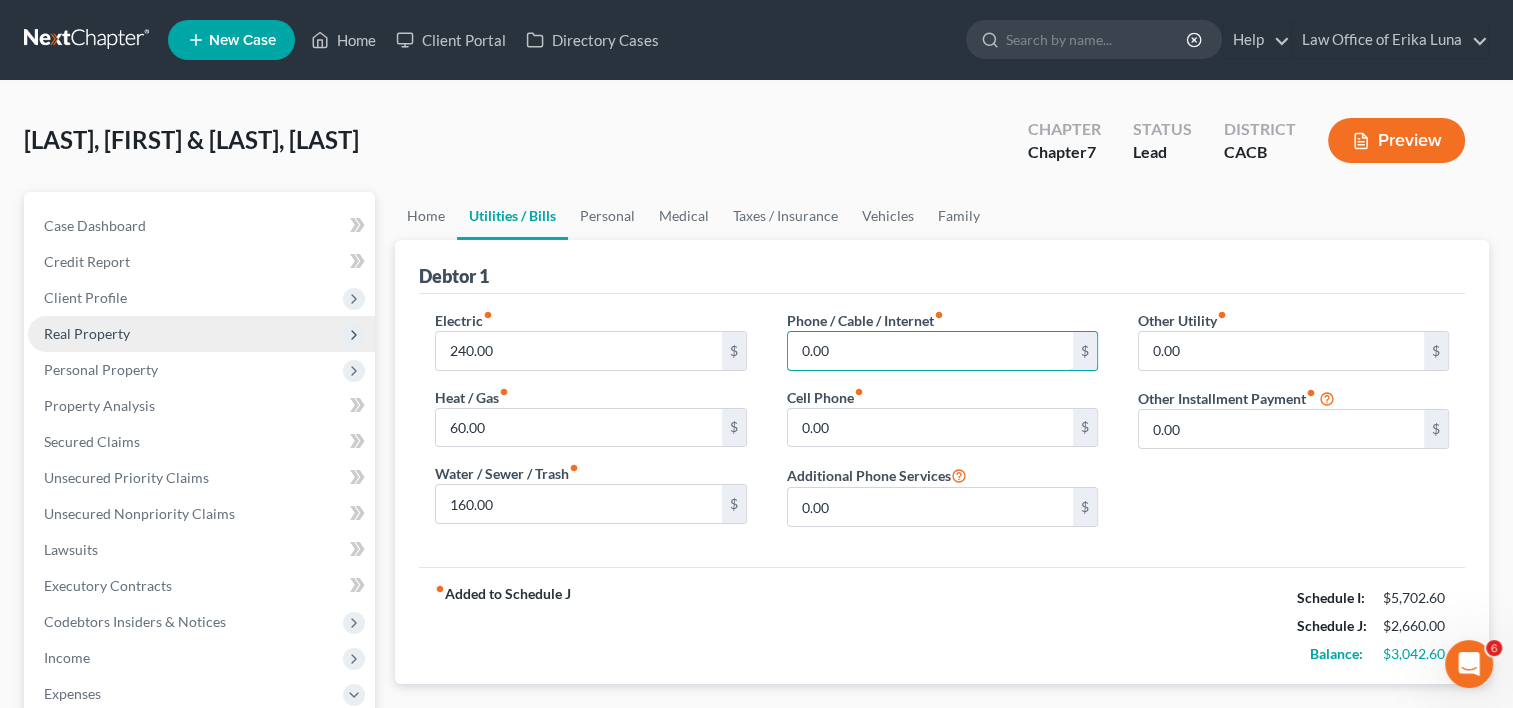 type on "1" 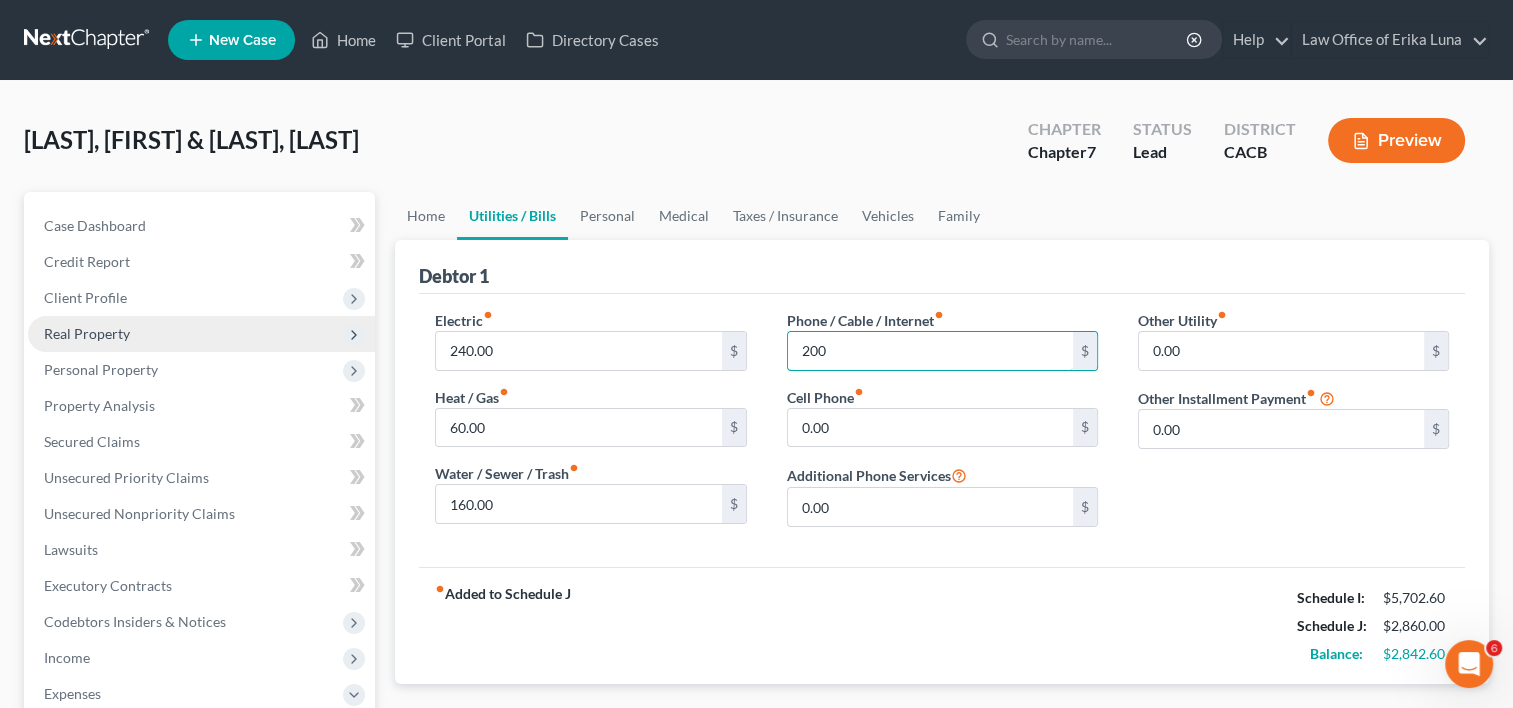 type on "200.00" 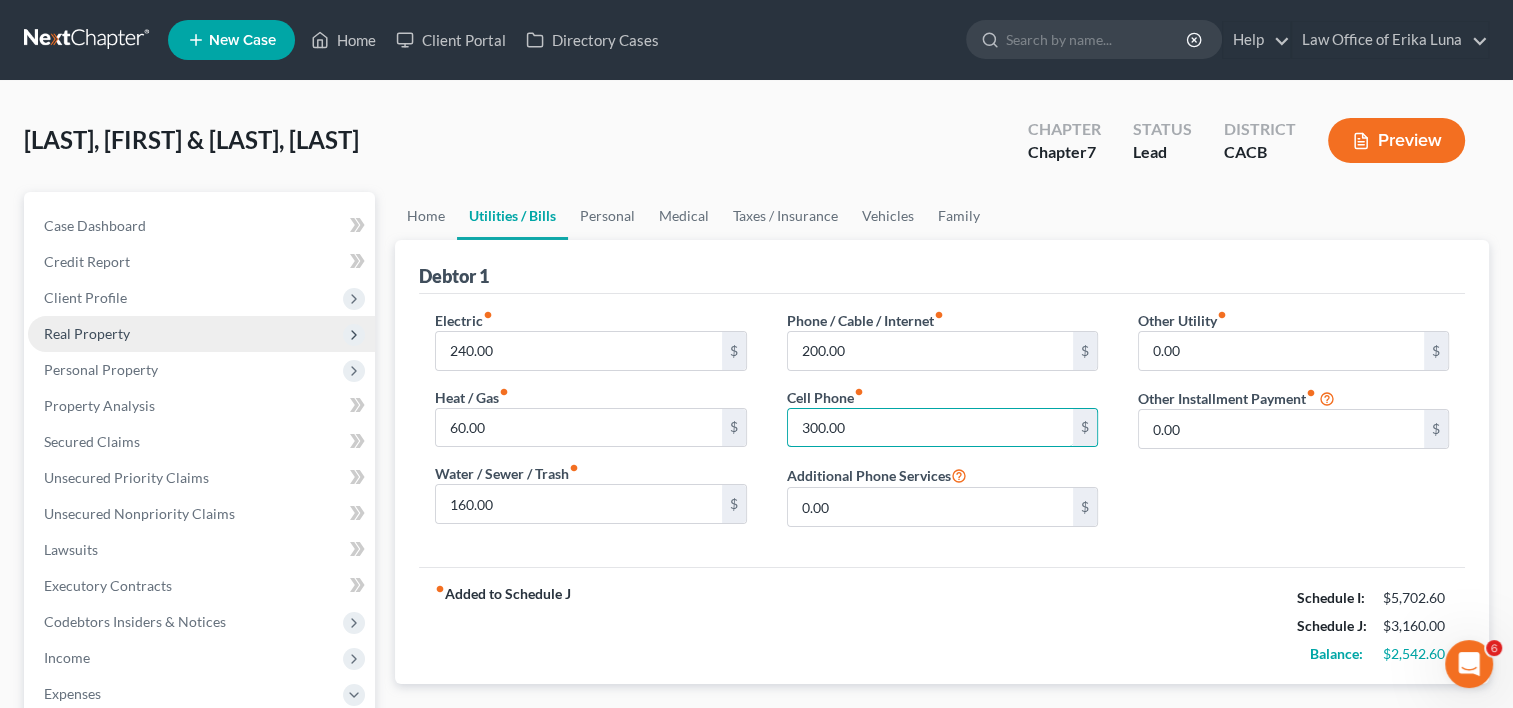 type on "300.00" 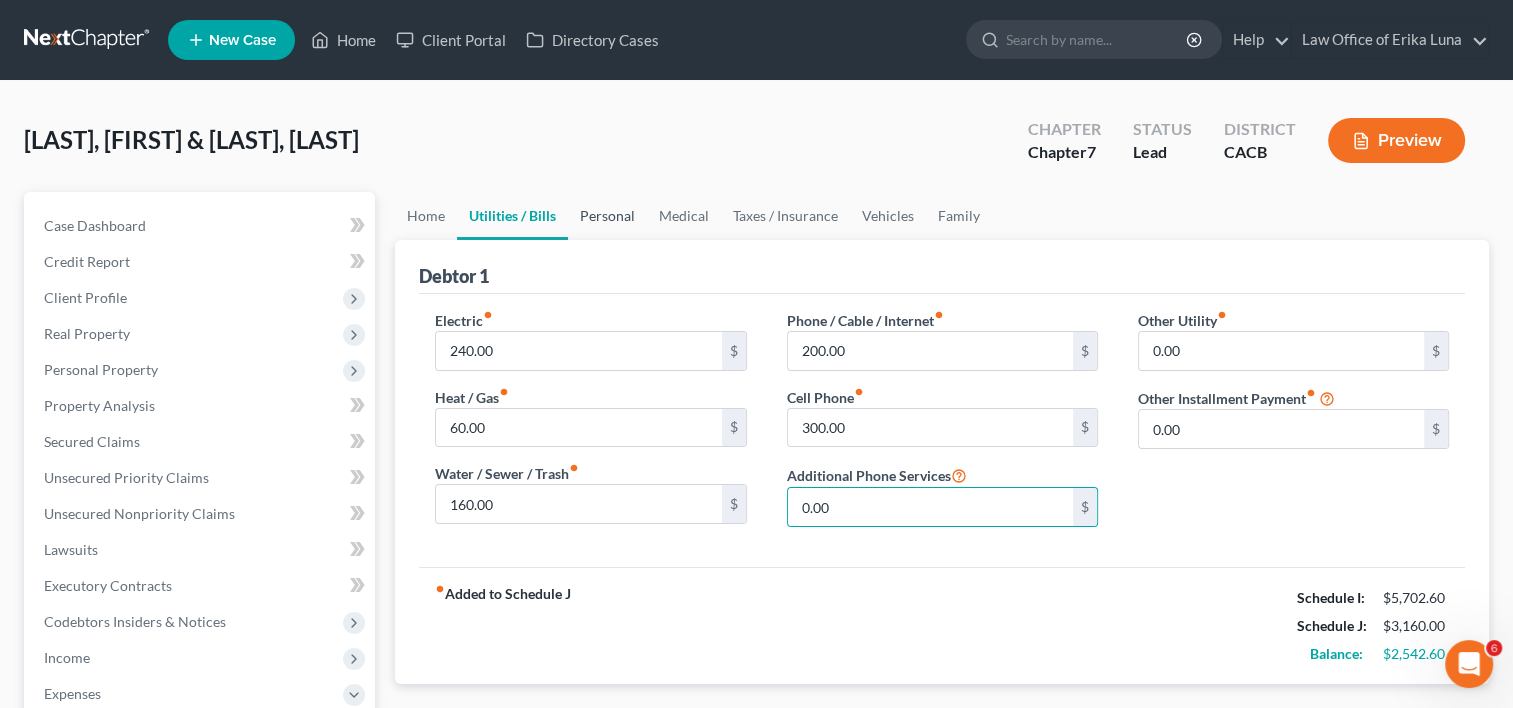 click on "Personal" at bounding box center (607, 216) 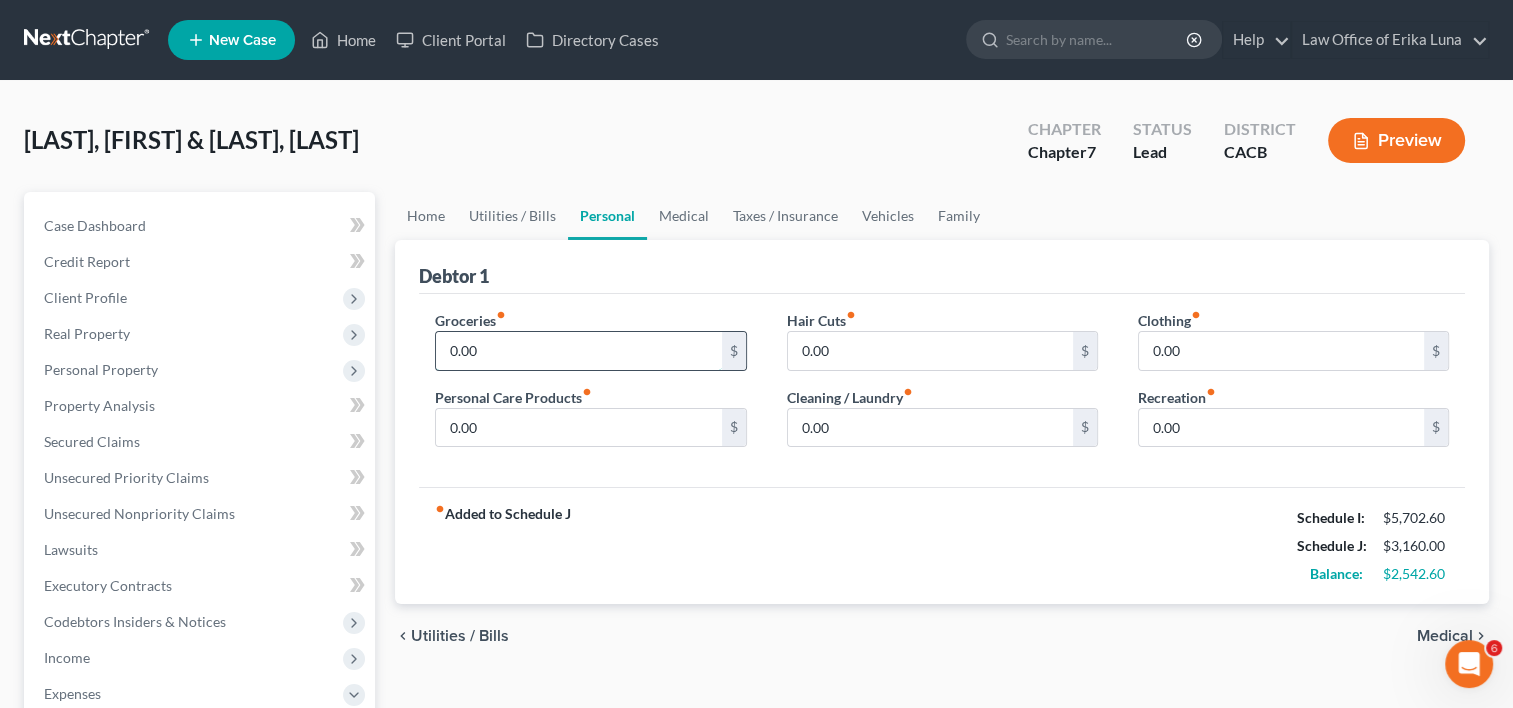click on "0.00" at bounding box center (578, 351) 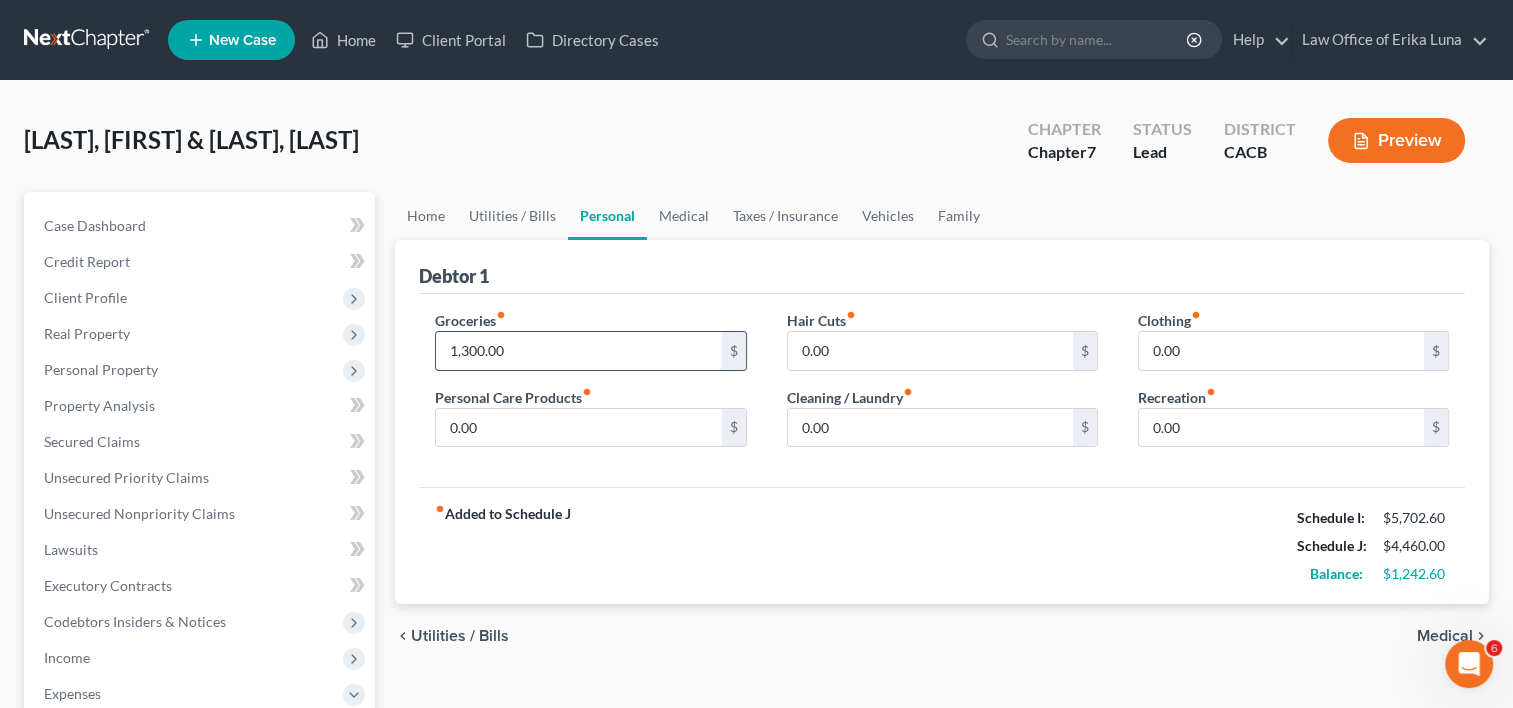 type on "1,300.00" 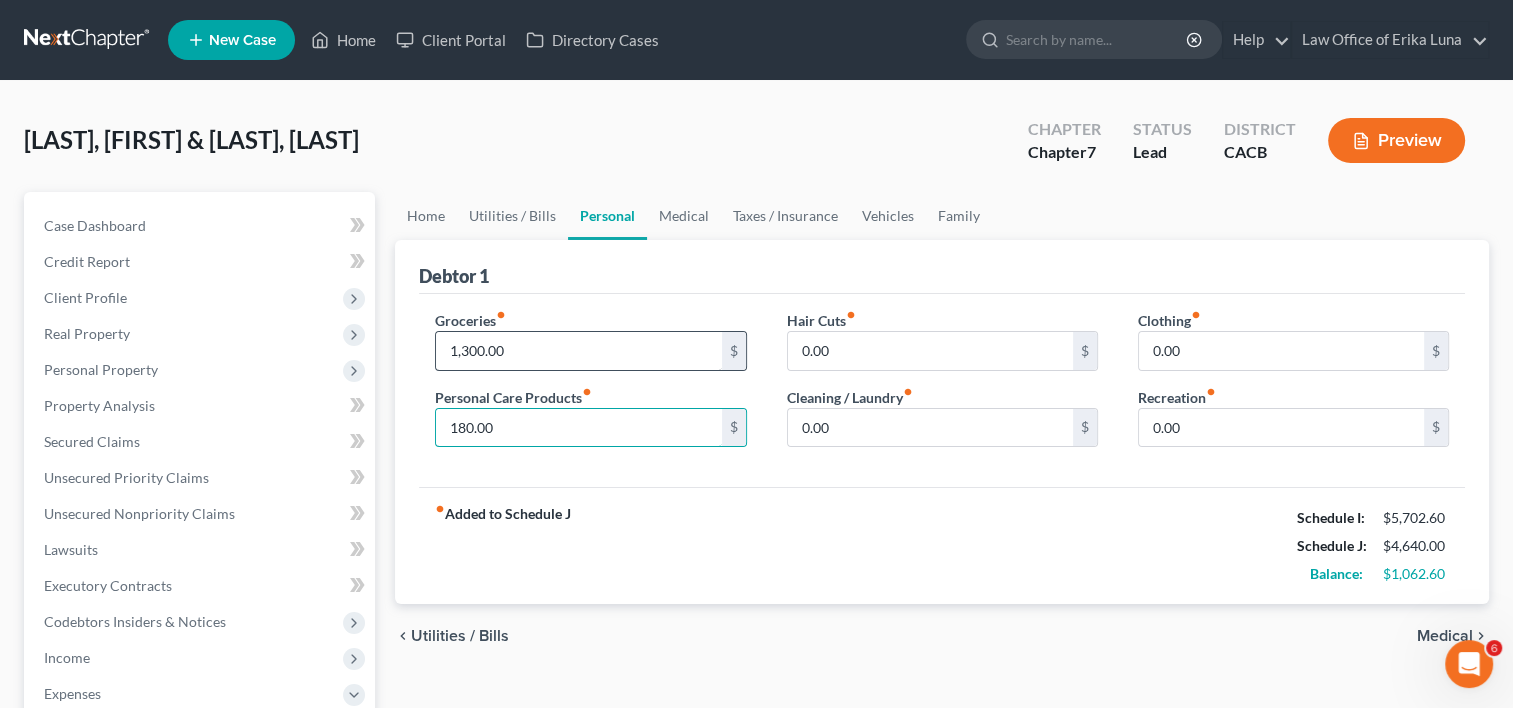 type on "180.00" 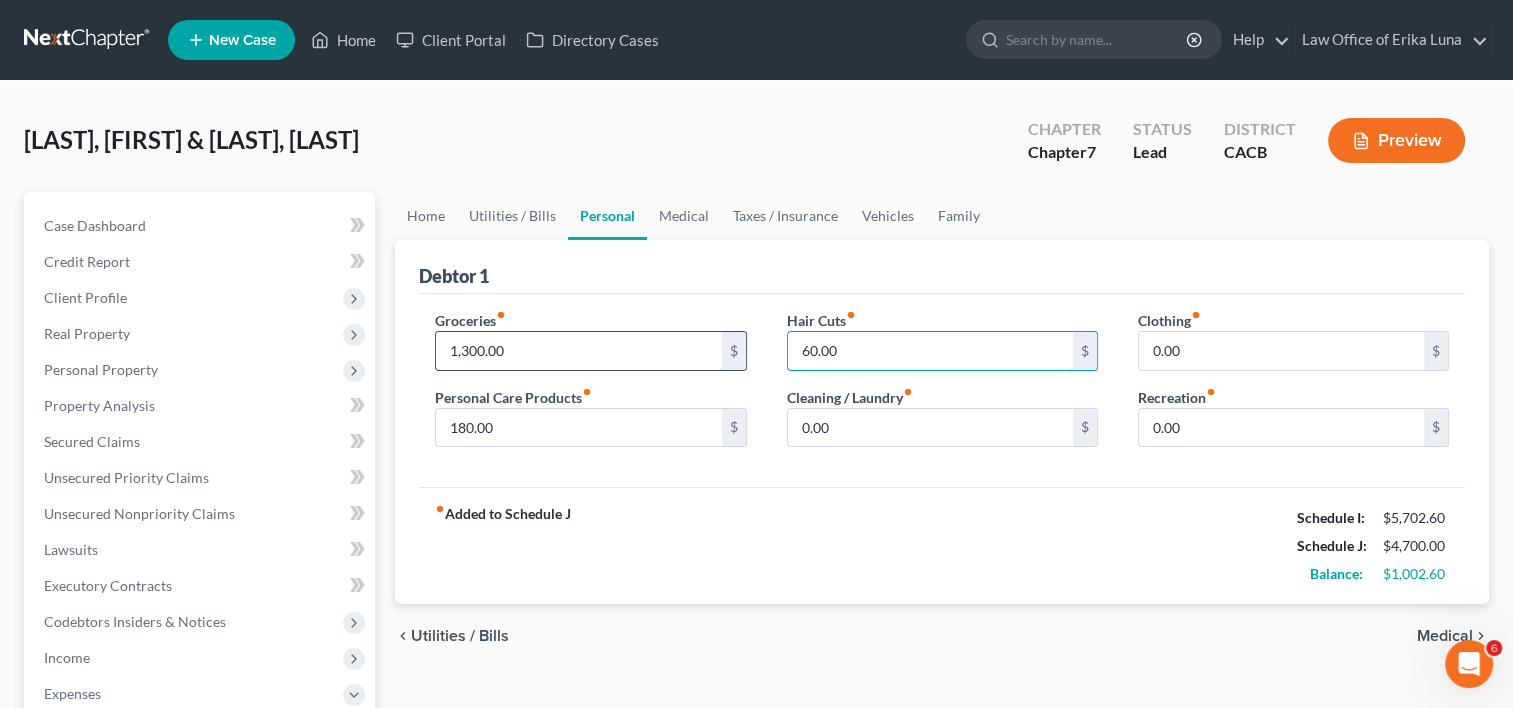 type on "60.00" 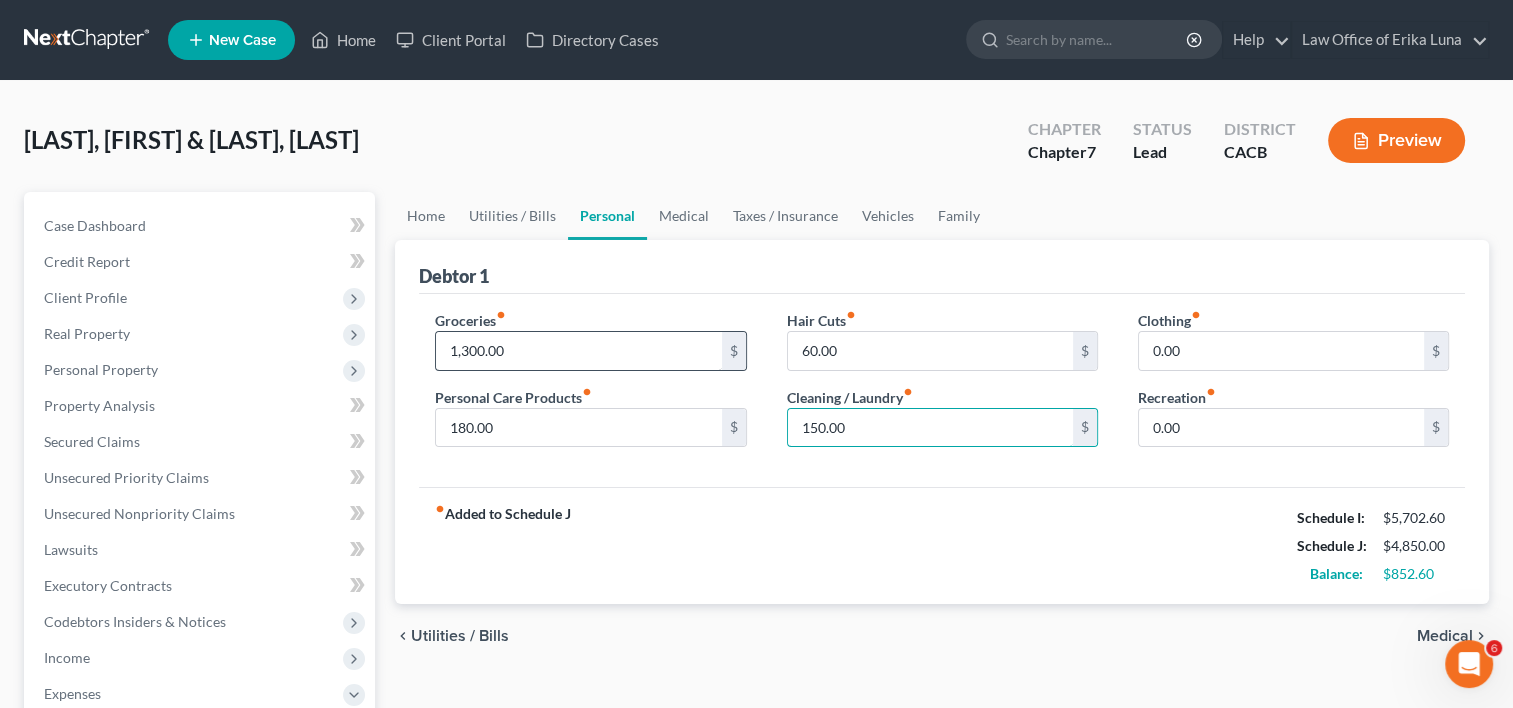 type on "150.00" 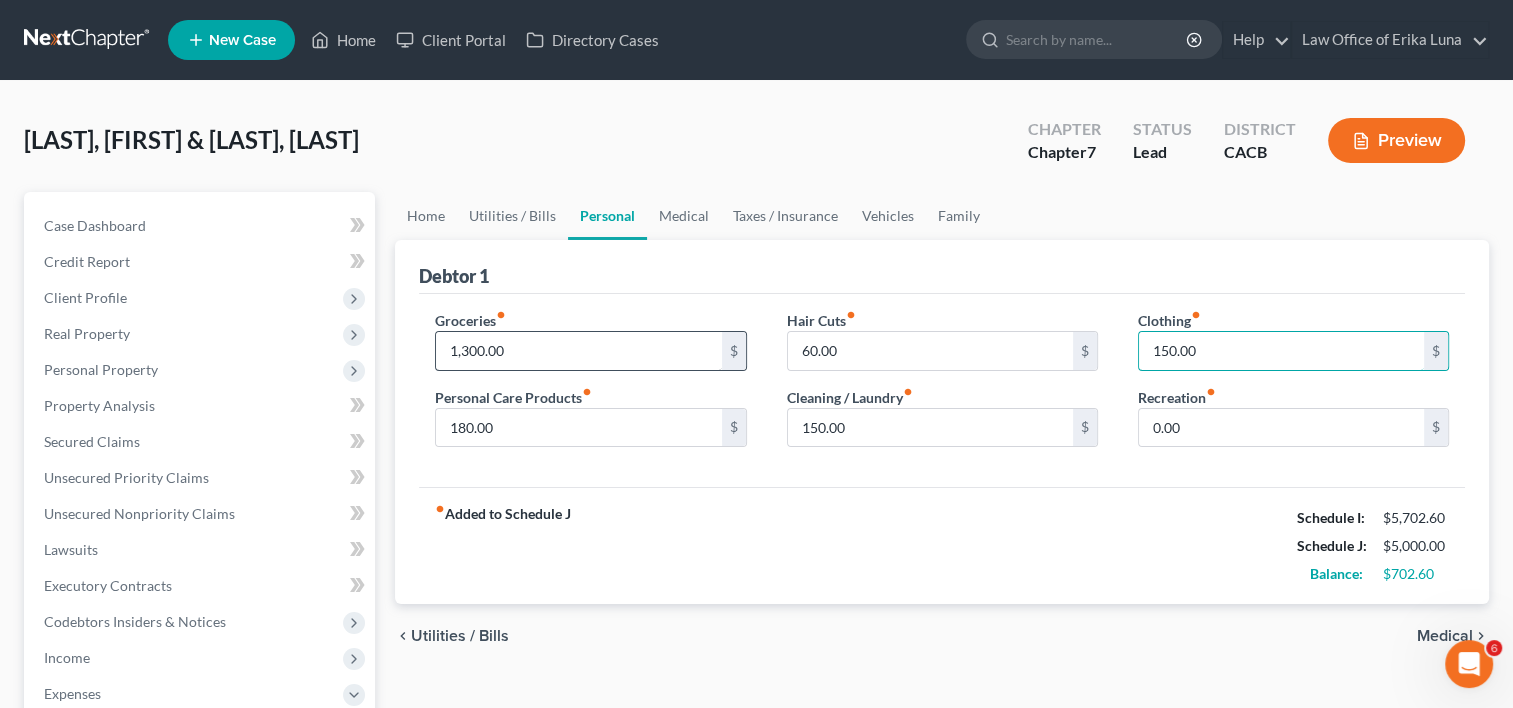 type on "150.00" 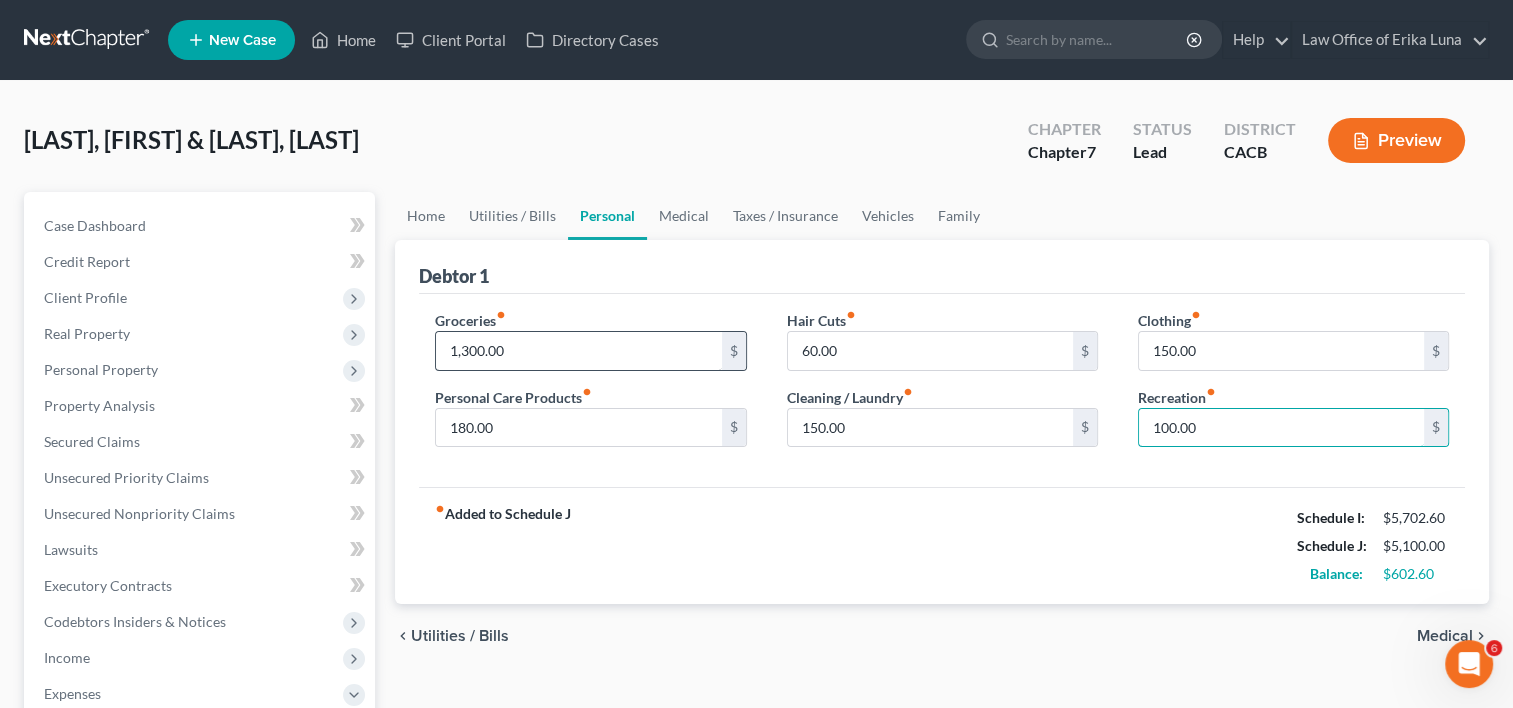 type on "100.00" 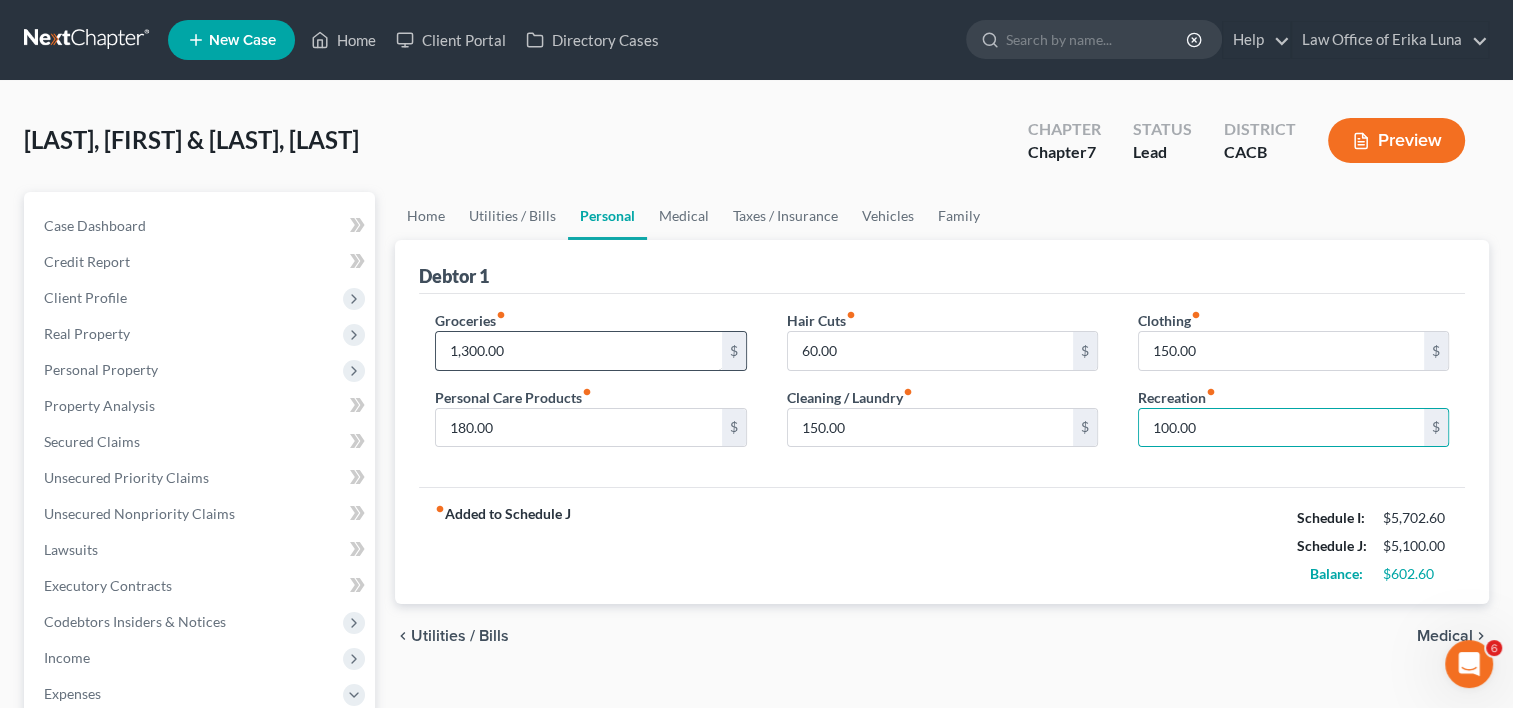 type 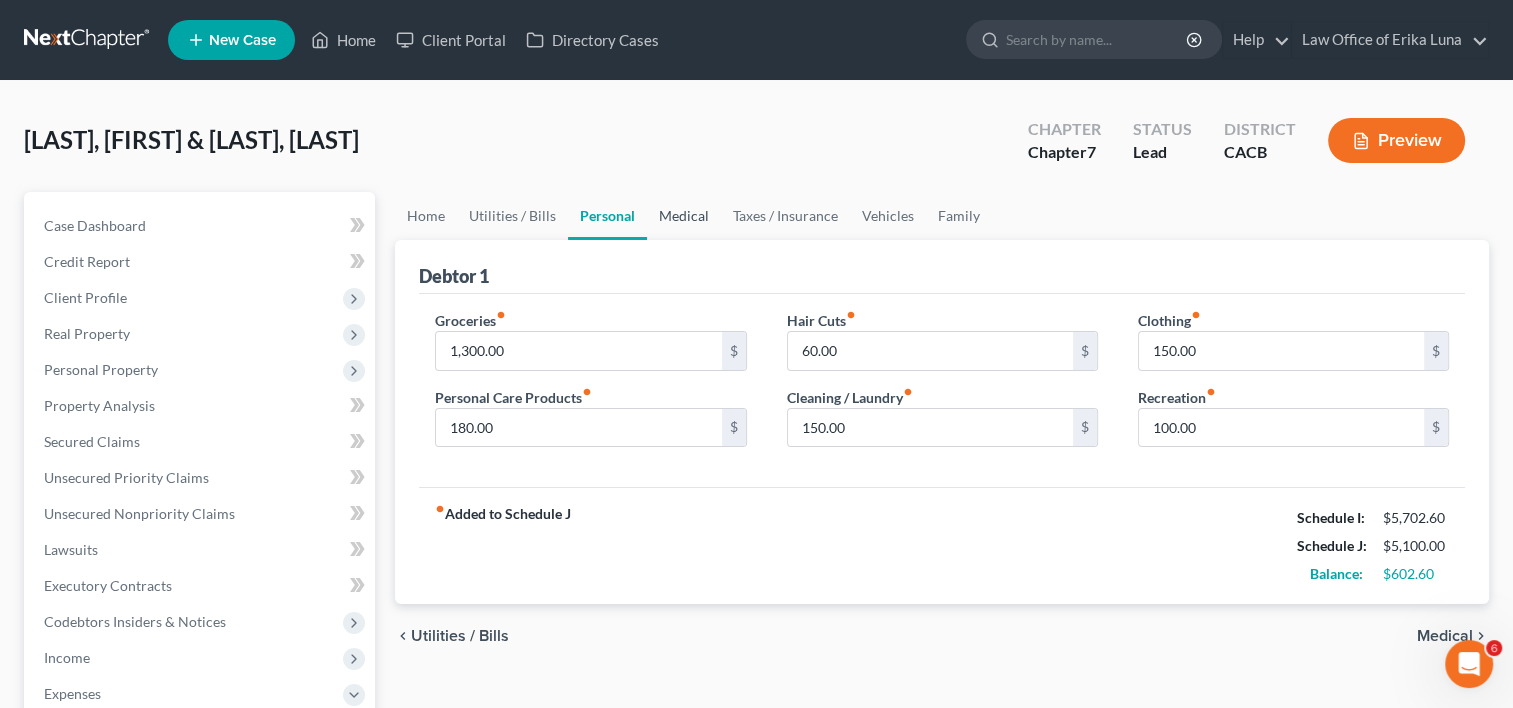 click on "Medical" at bounding box center (684, 216) 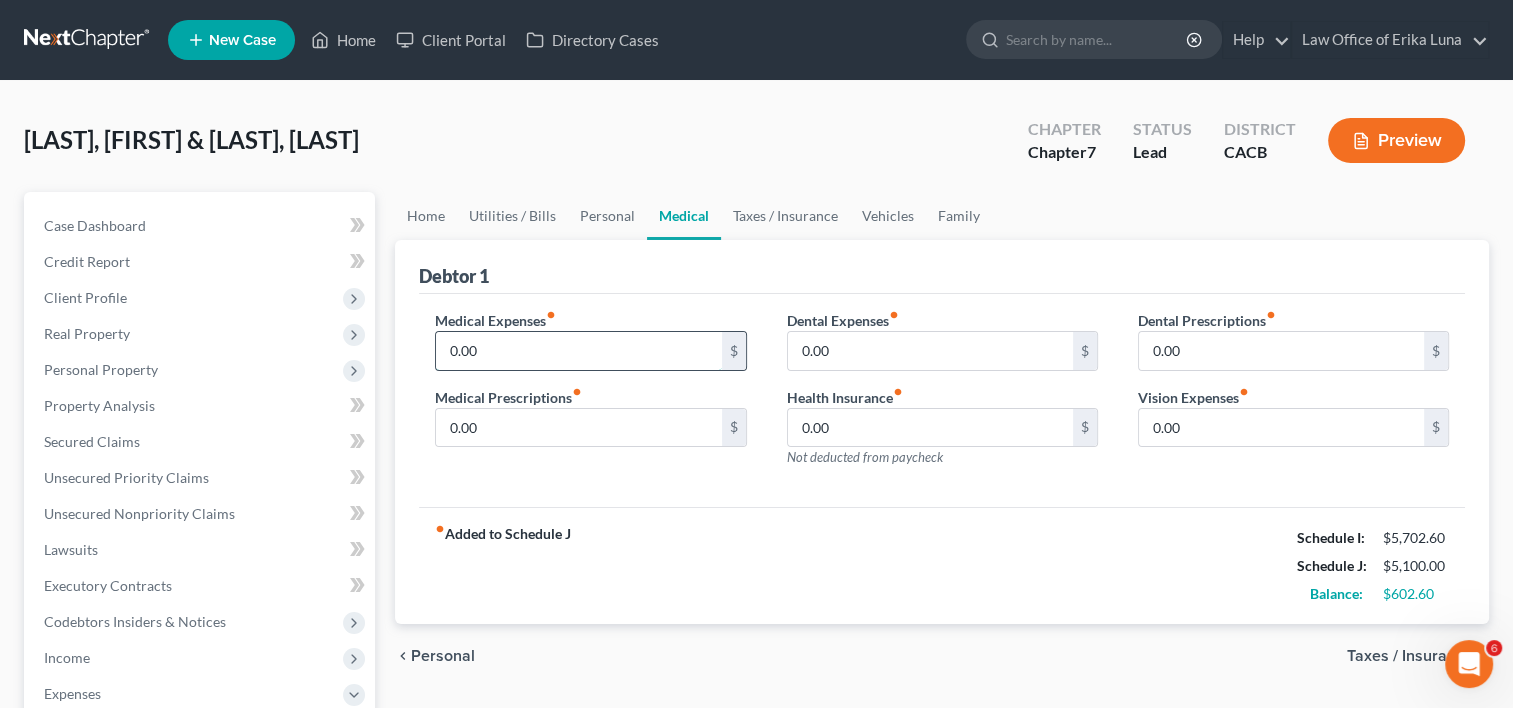 click on "0.00" at bounding box center (578, 351) 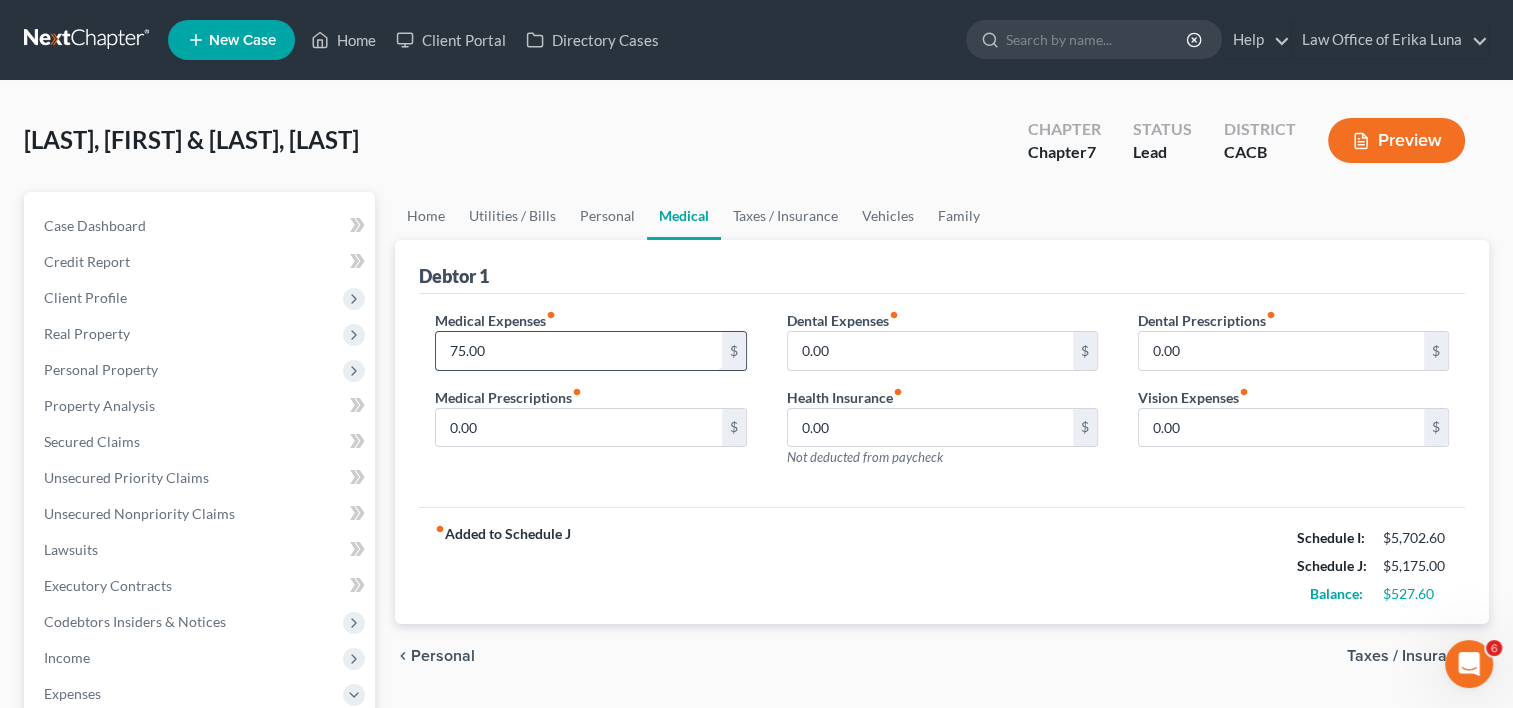 type on "75.00" 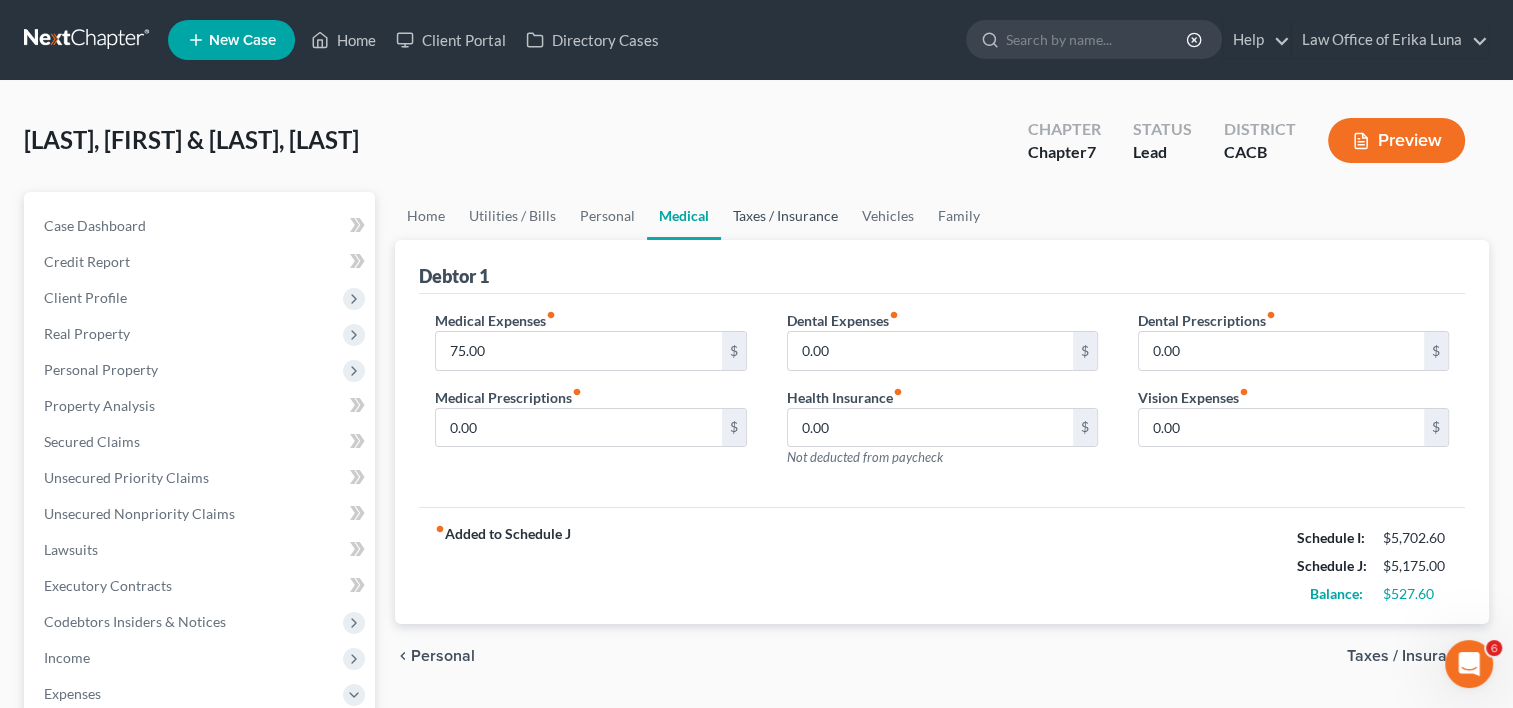click on "Taxes / Insurance" at bounding box center (785, 216) 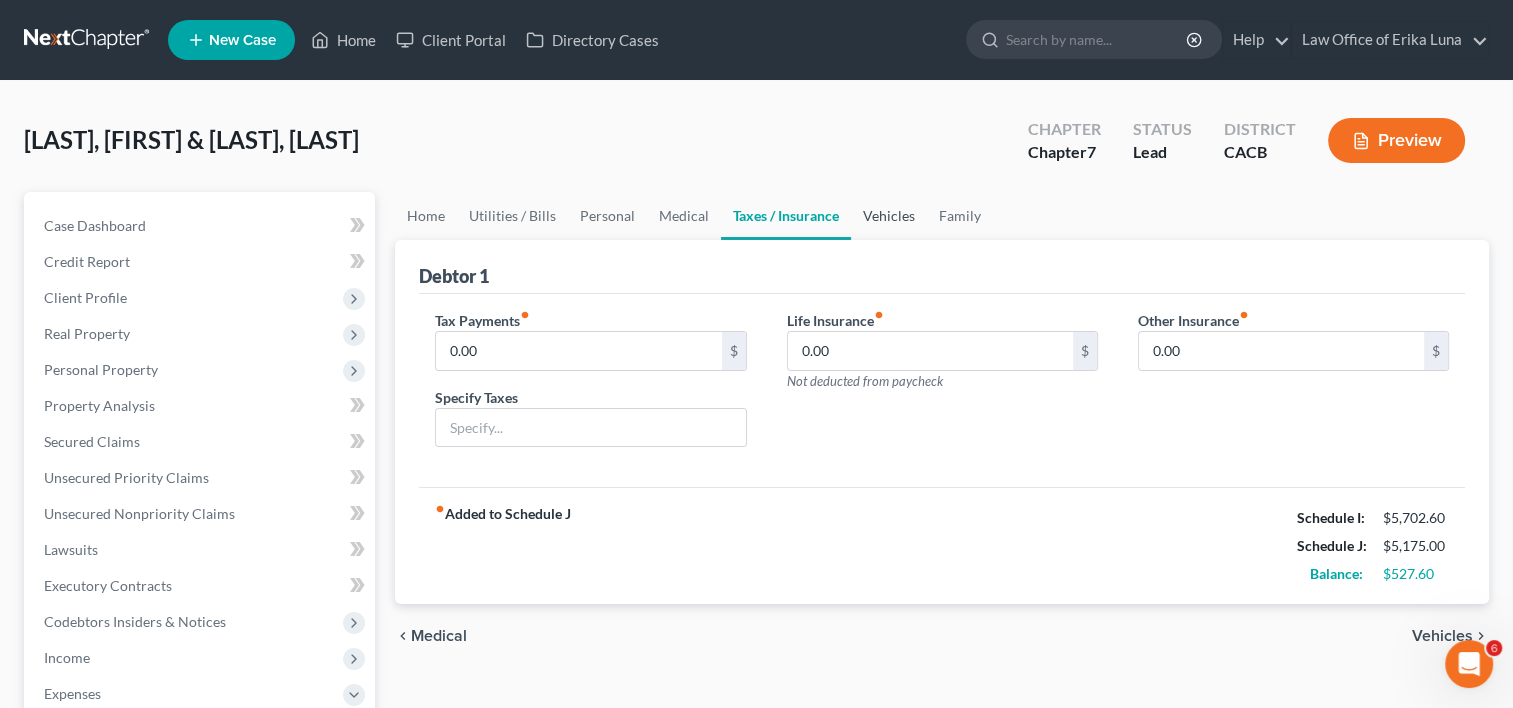 click on "Vehicles" at bounding box center [889, 216] 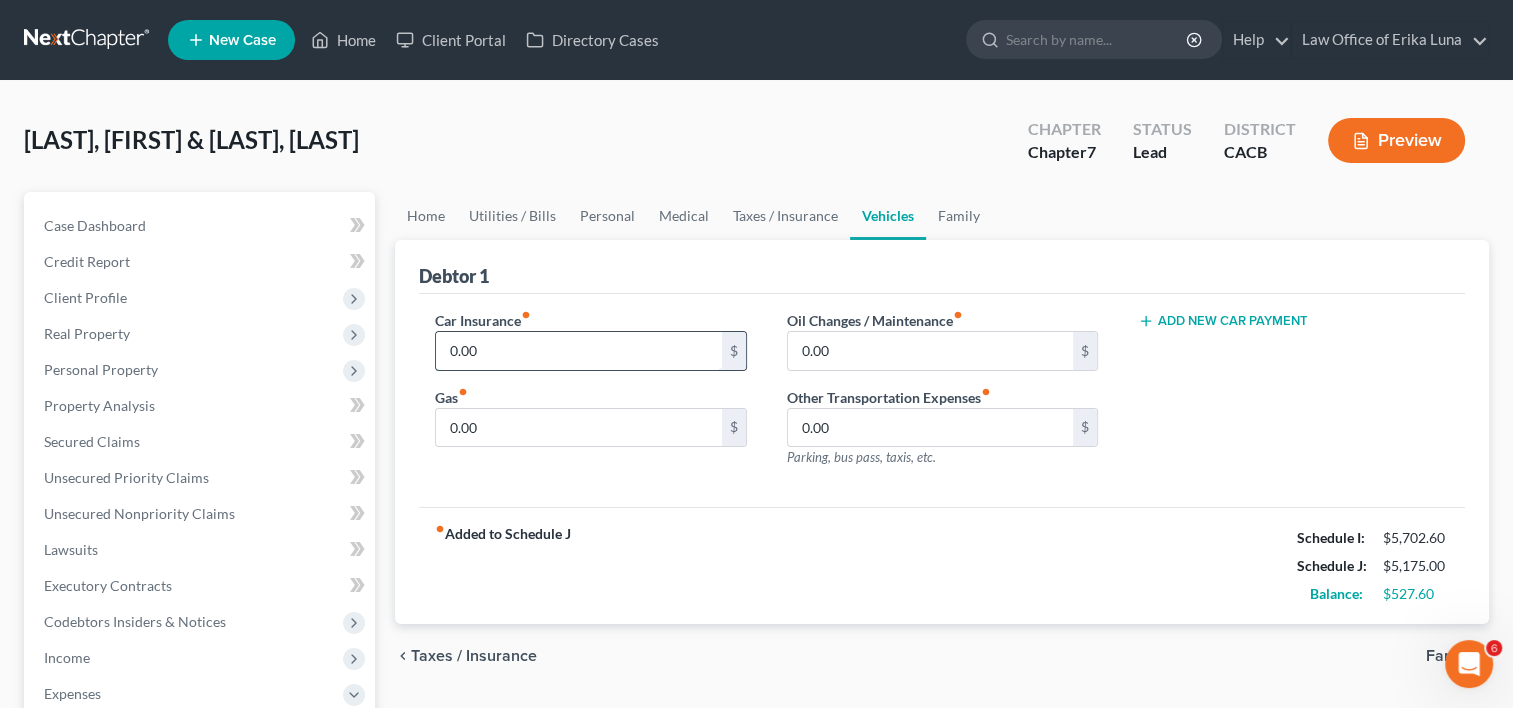 click on "0.00" at bounding box center (578, 351) 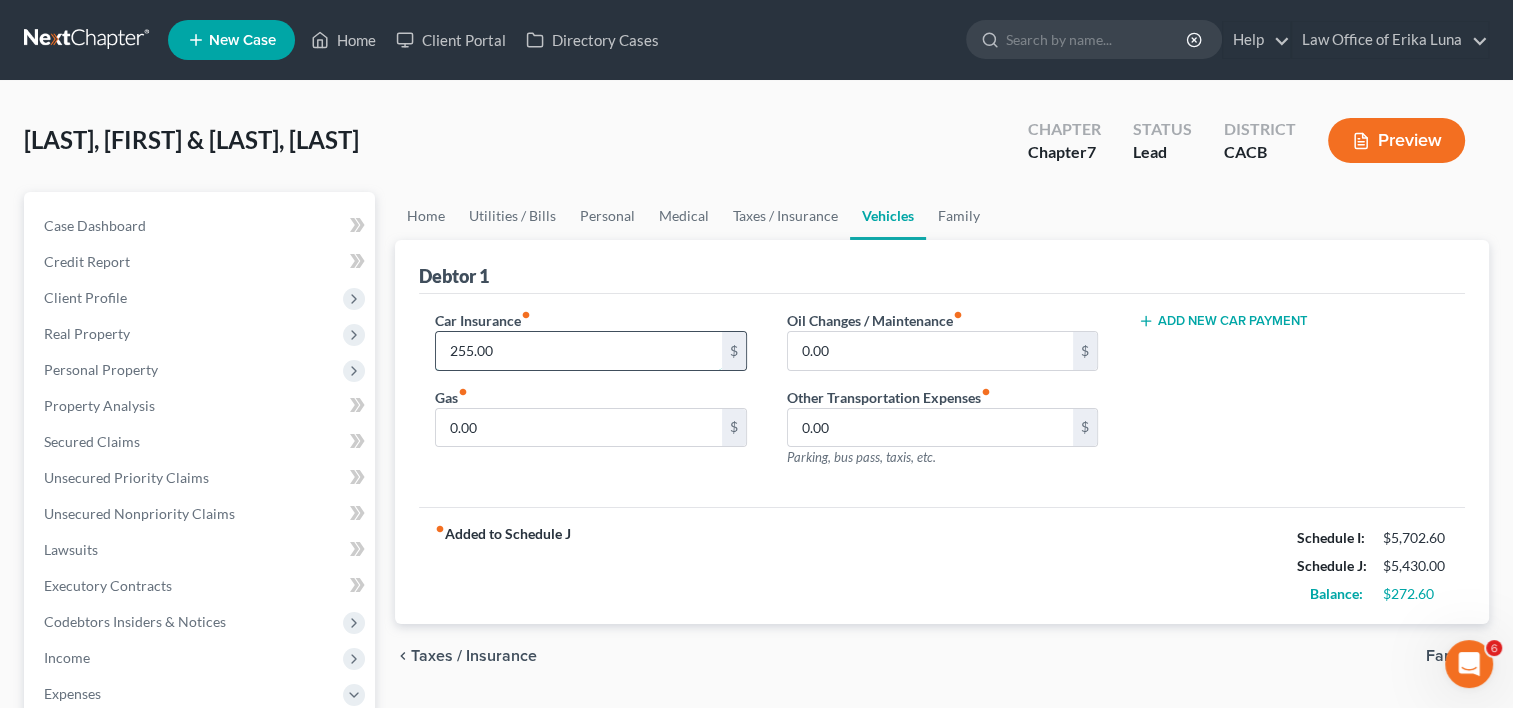 type on "255.00" 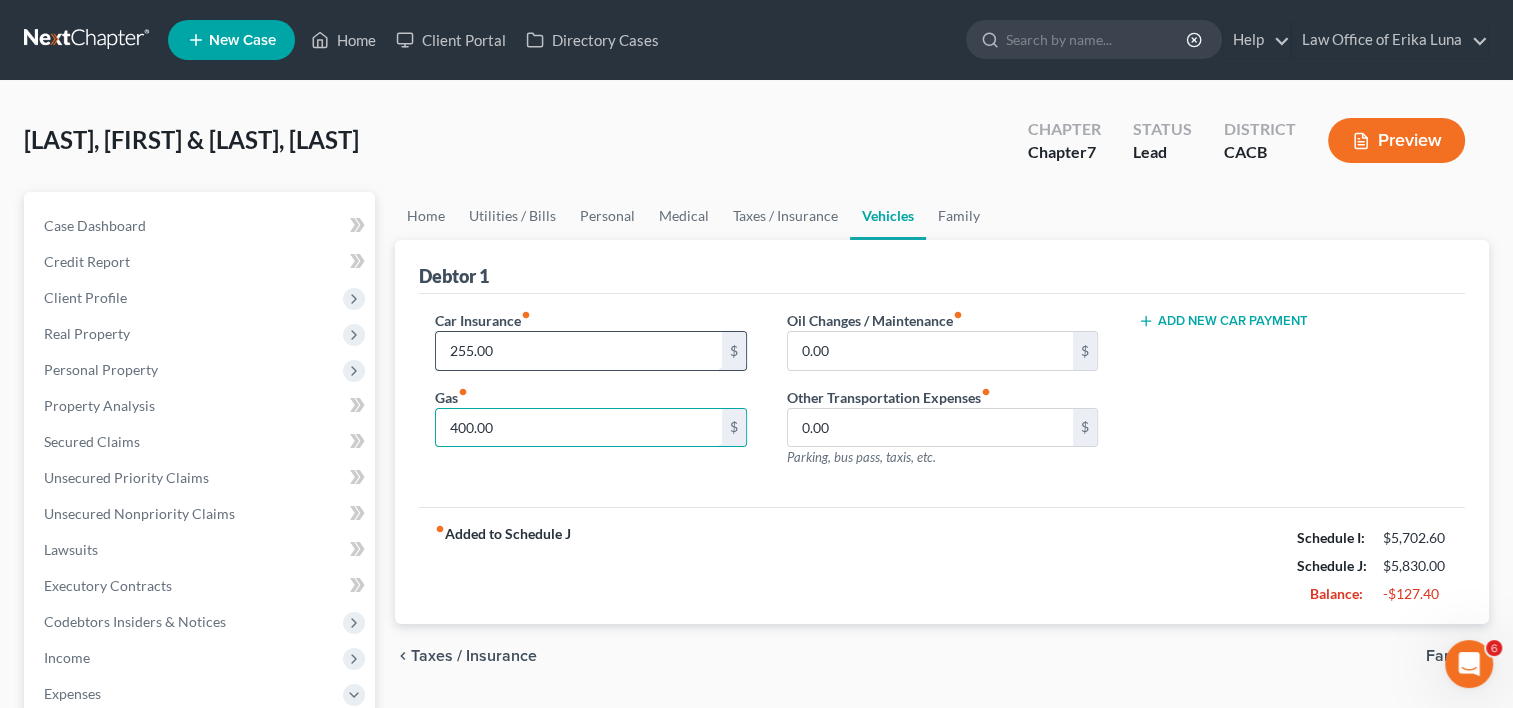 type on "400.00" 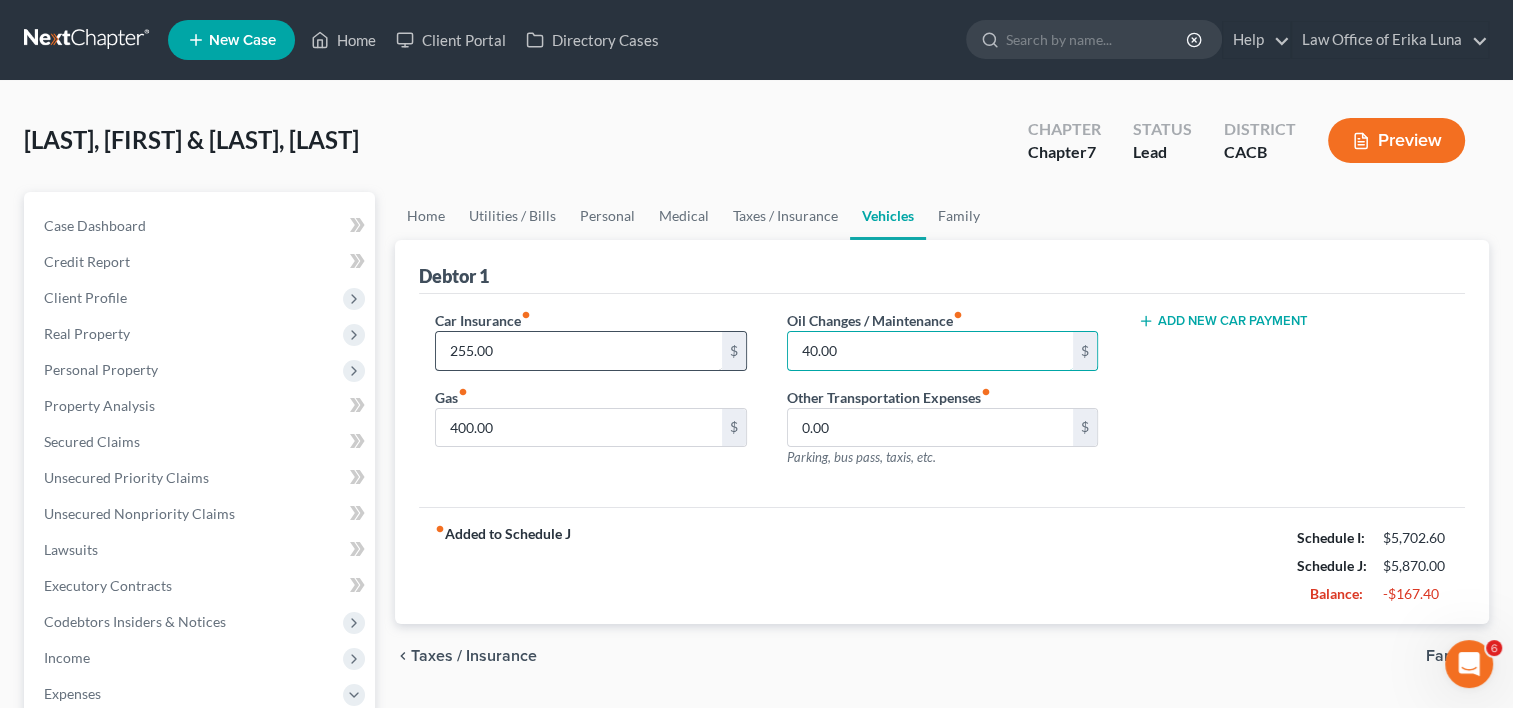 type on "40.00" 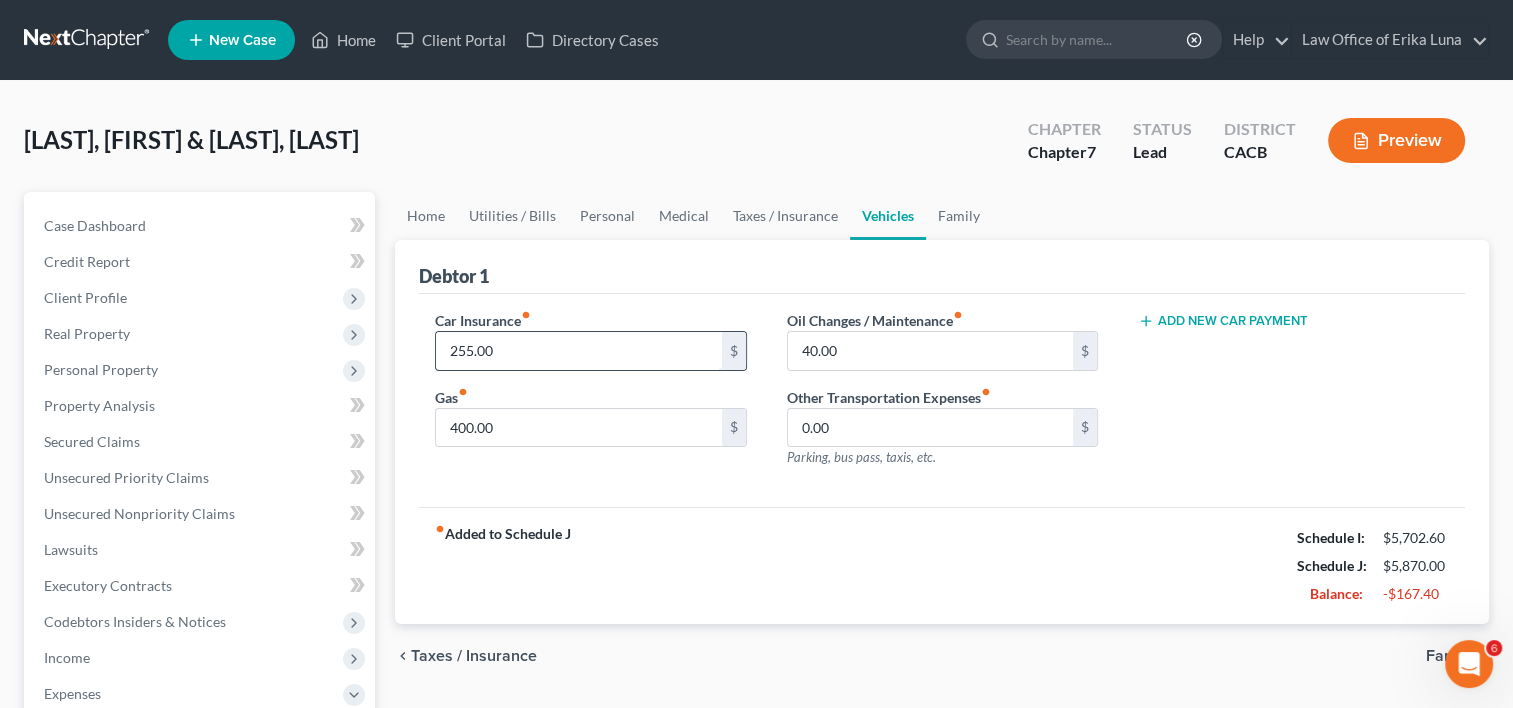 click on "255.00" at bounding box center (578, 351) 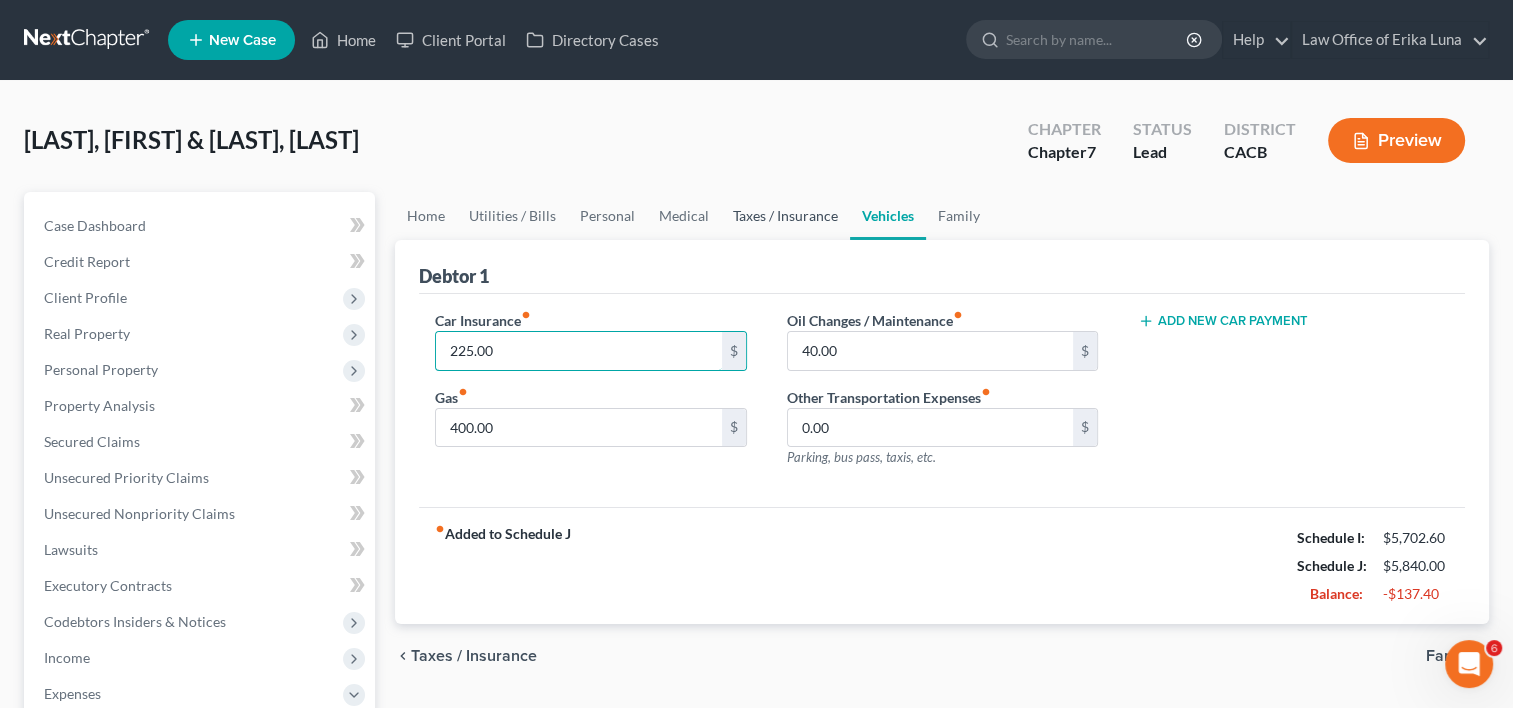 type on "225.00" 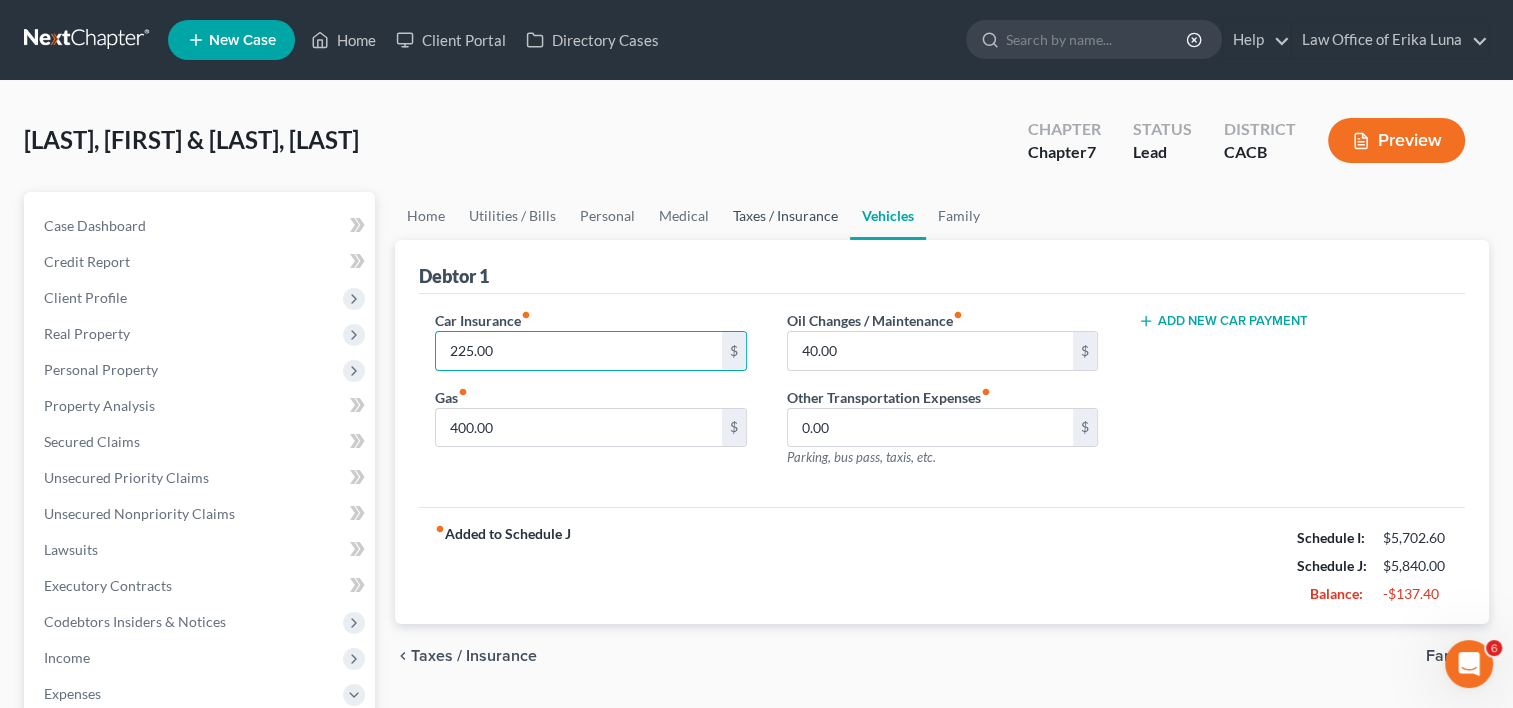 click on "Taxes / Insurance" at bounding box center [785, 216] 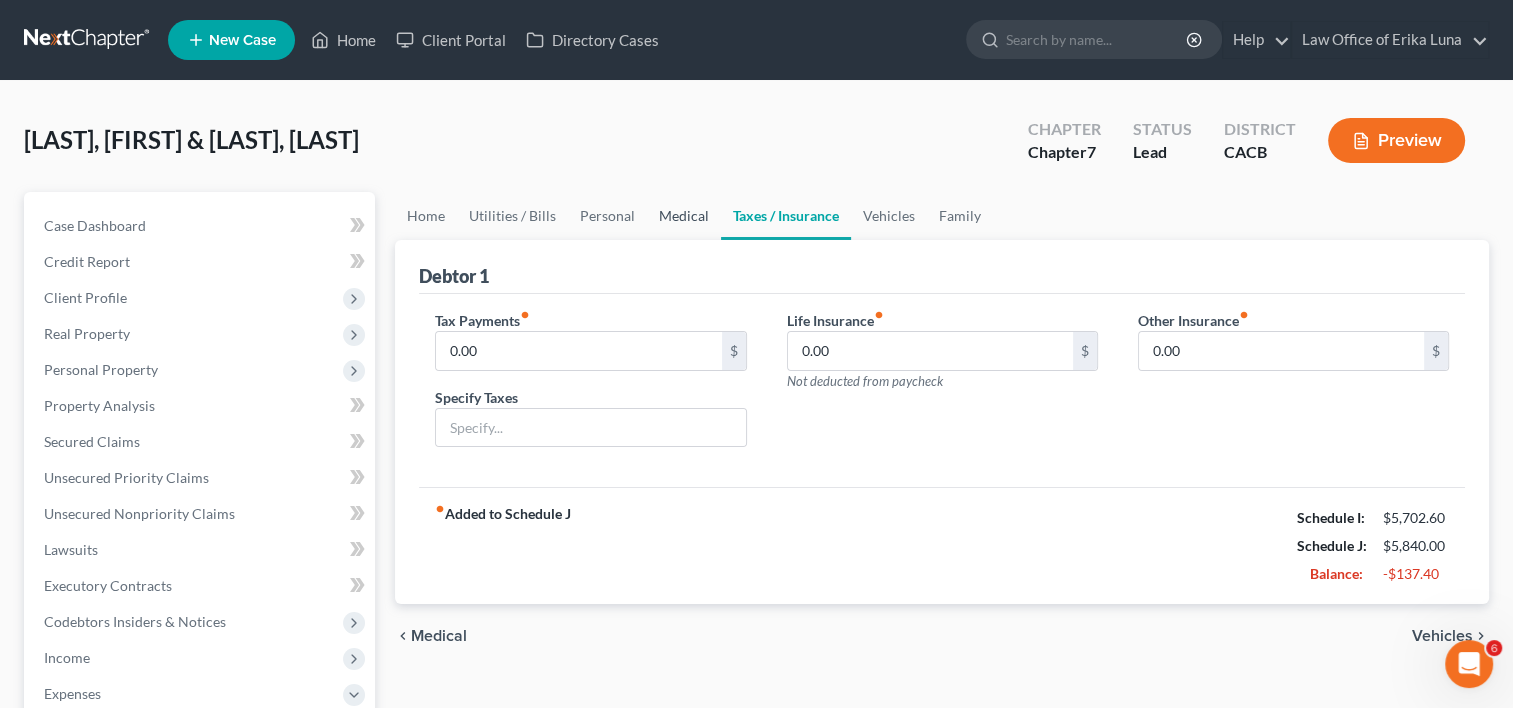 click on "Medical" at bounding box center [684, 216] 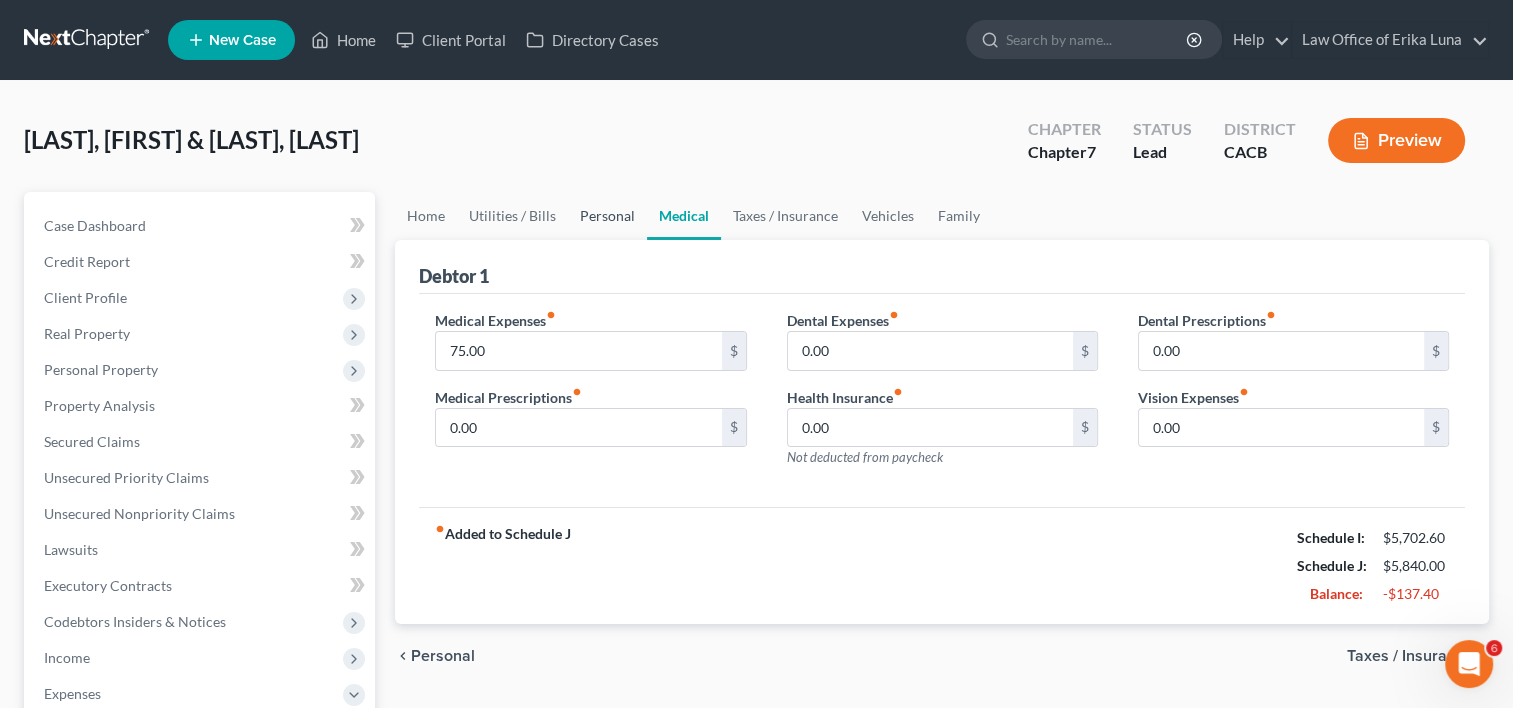 click on "Personal" at bounding box center [607, 216] 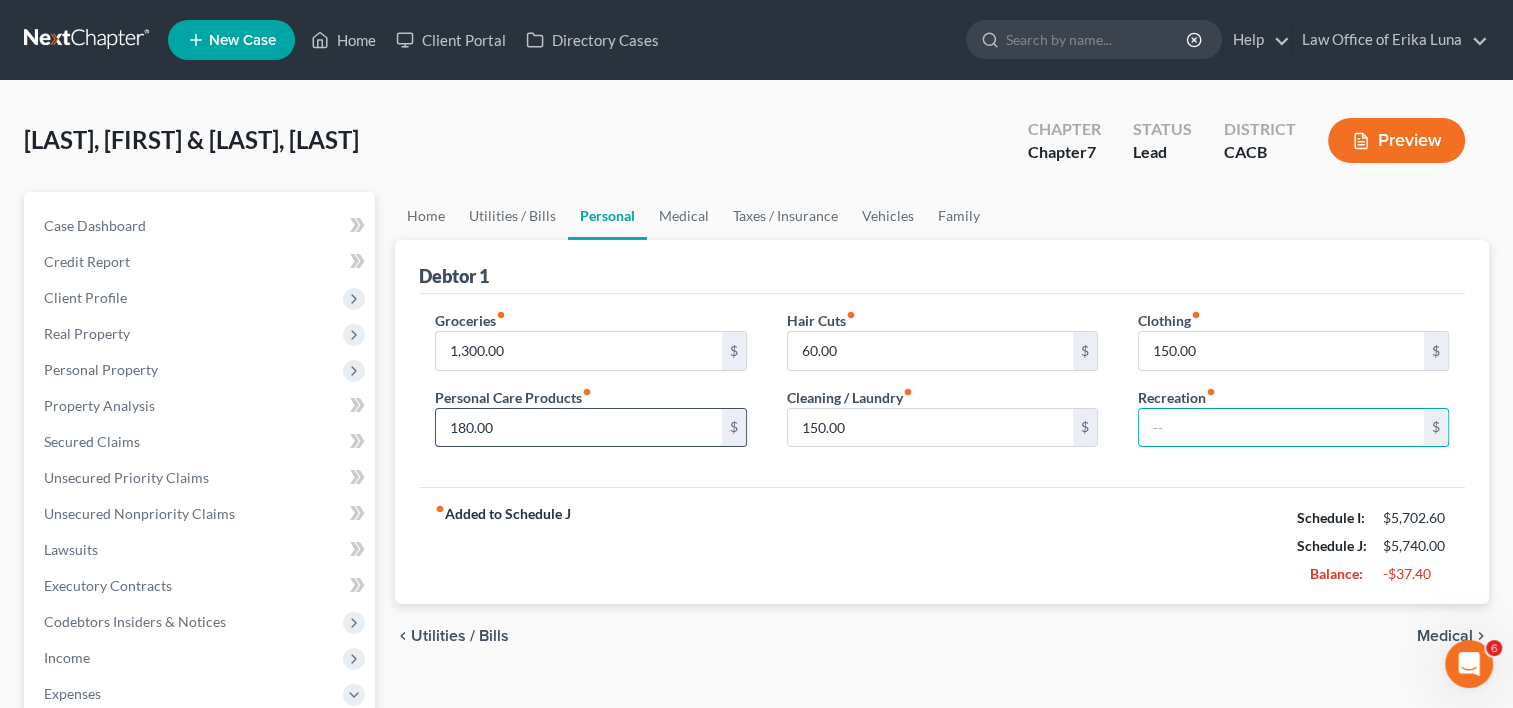 type 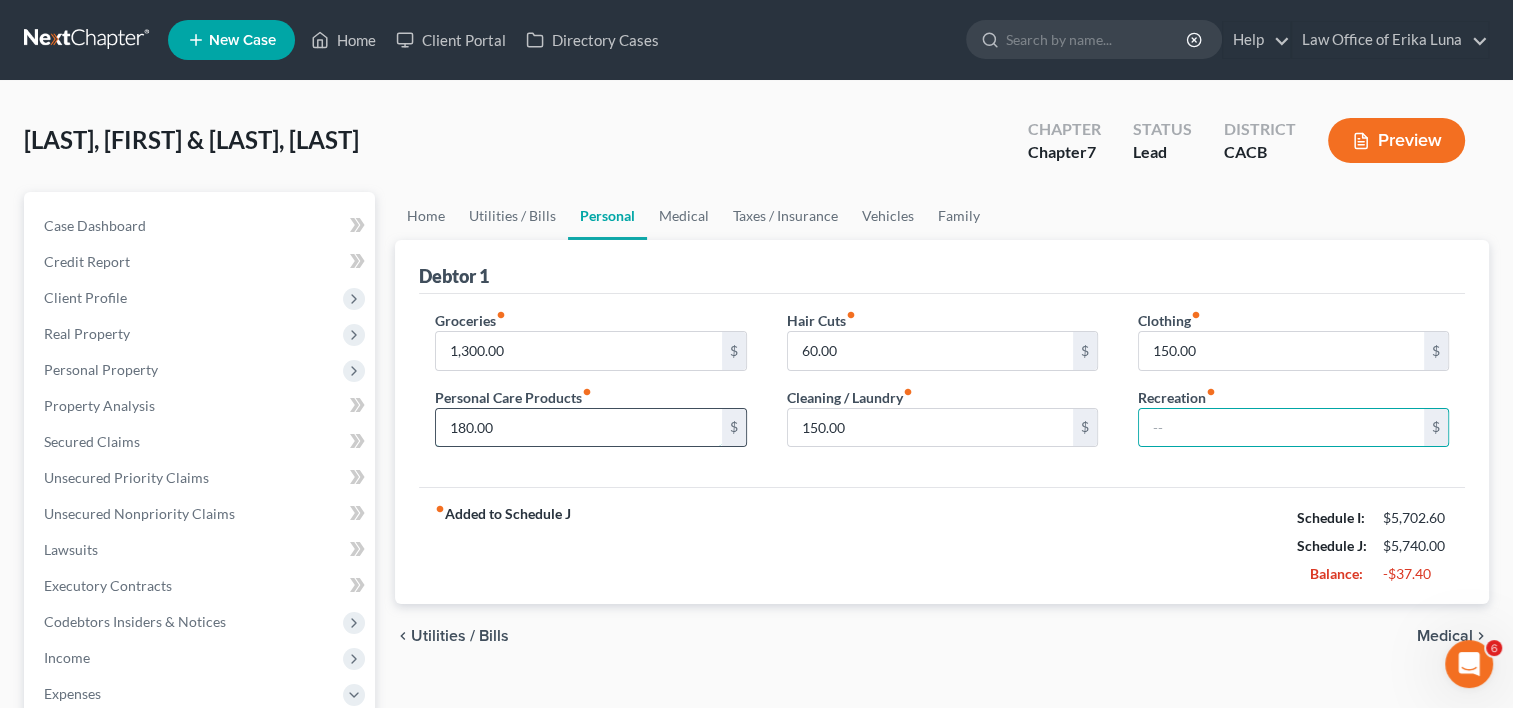 click on "180.00" at bounding box center [578, 428] 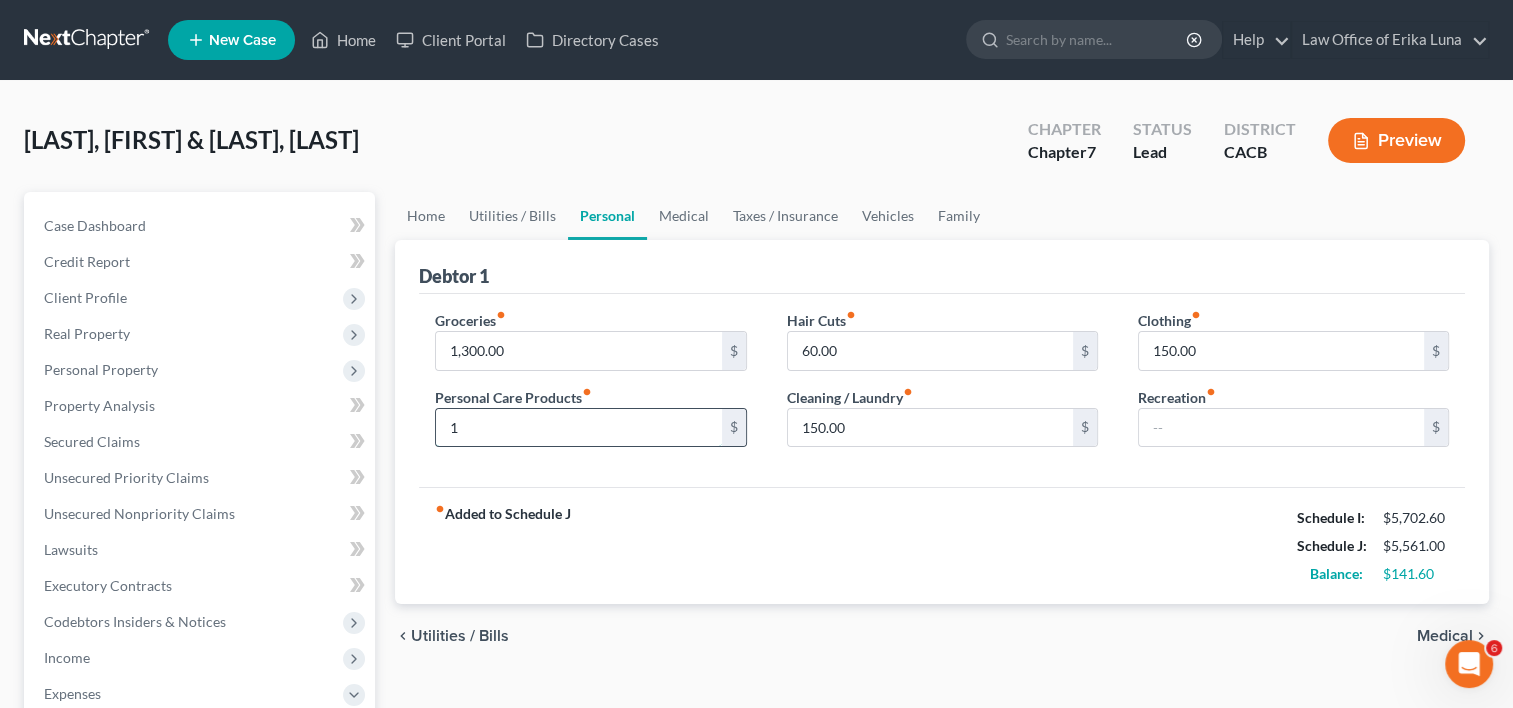 click on "1" at bounding box center [578, 428] 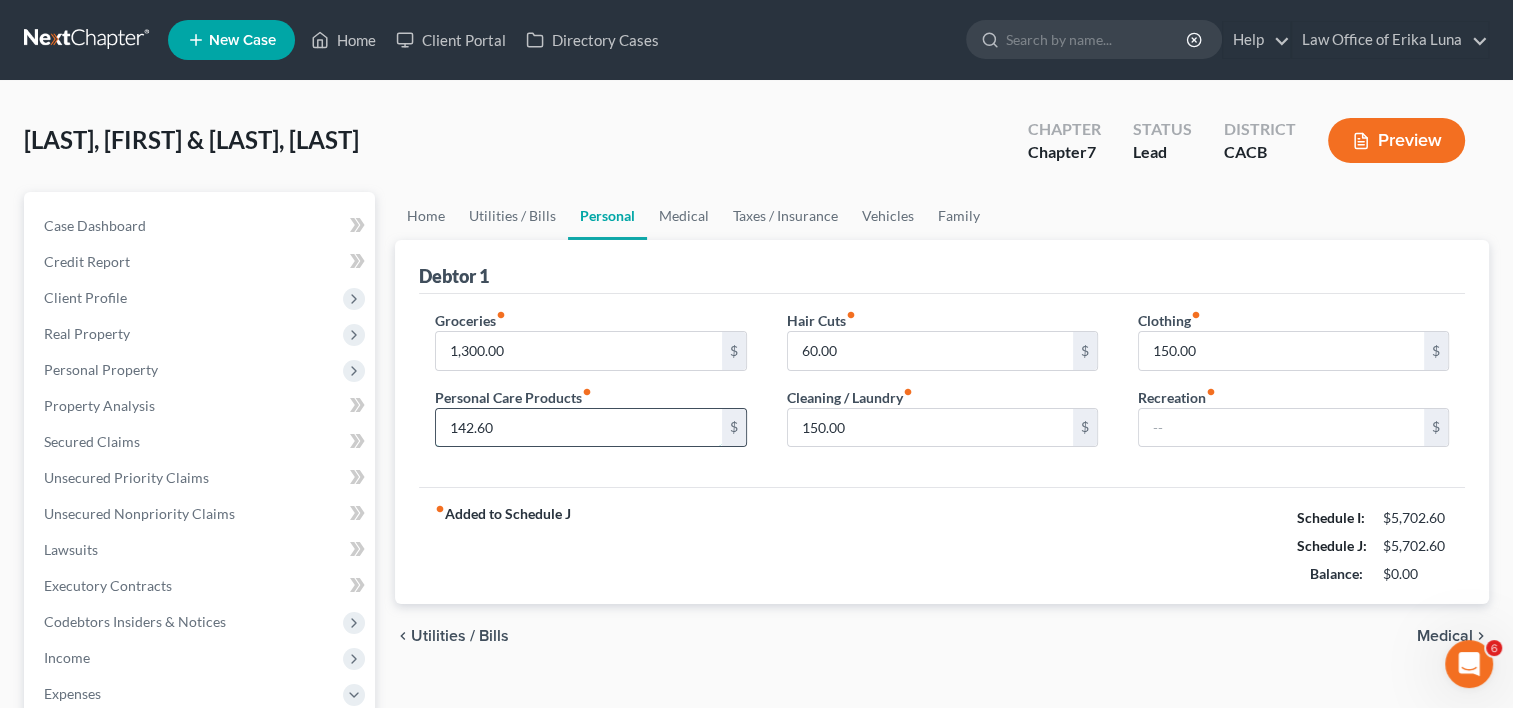 type on "142.60" 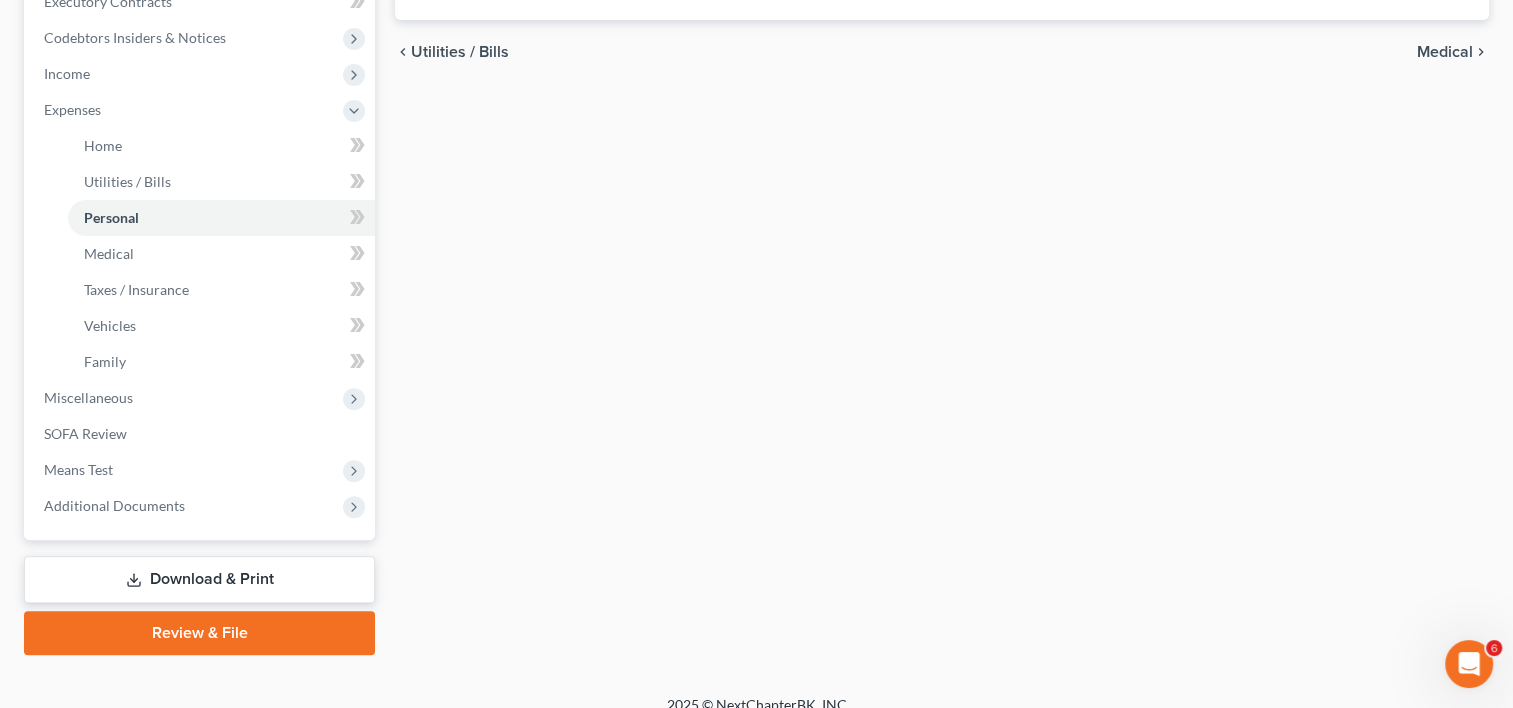scroll, scrollTop: 605, scrollLeft: 0, axis: vertical 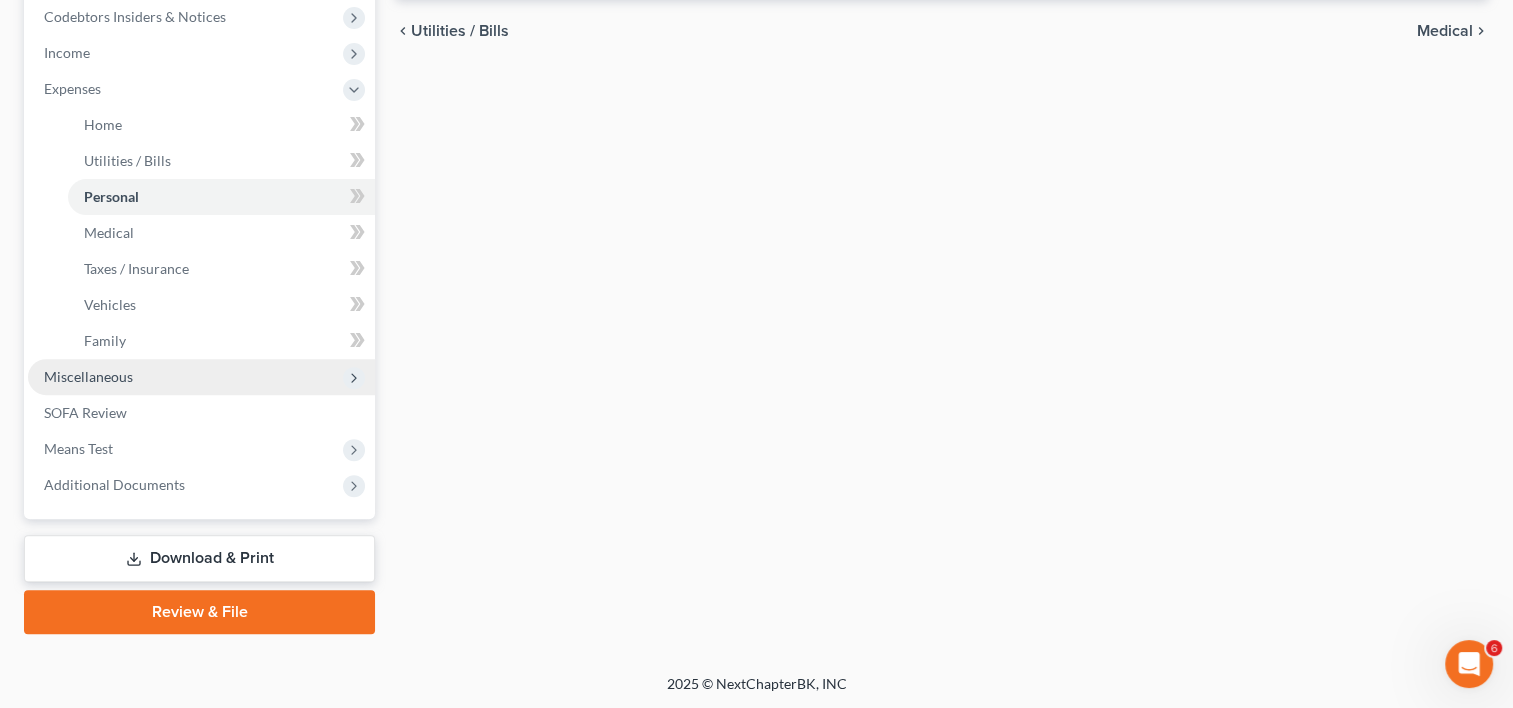 click on "Miscellaneous" at bounding box center (88, 376) 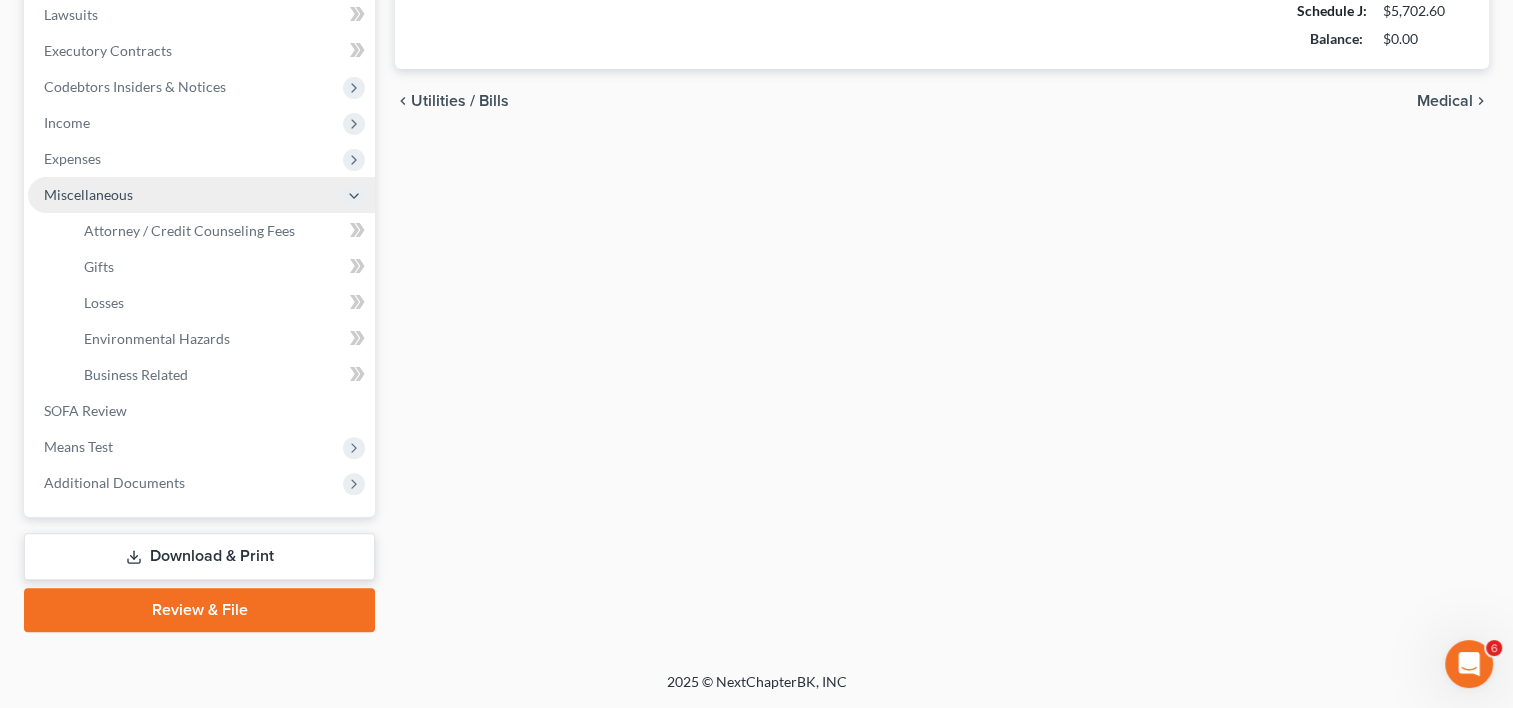 scroll, scrollTop: 533, scrollLeft: 0, axis: vertical 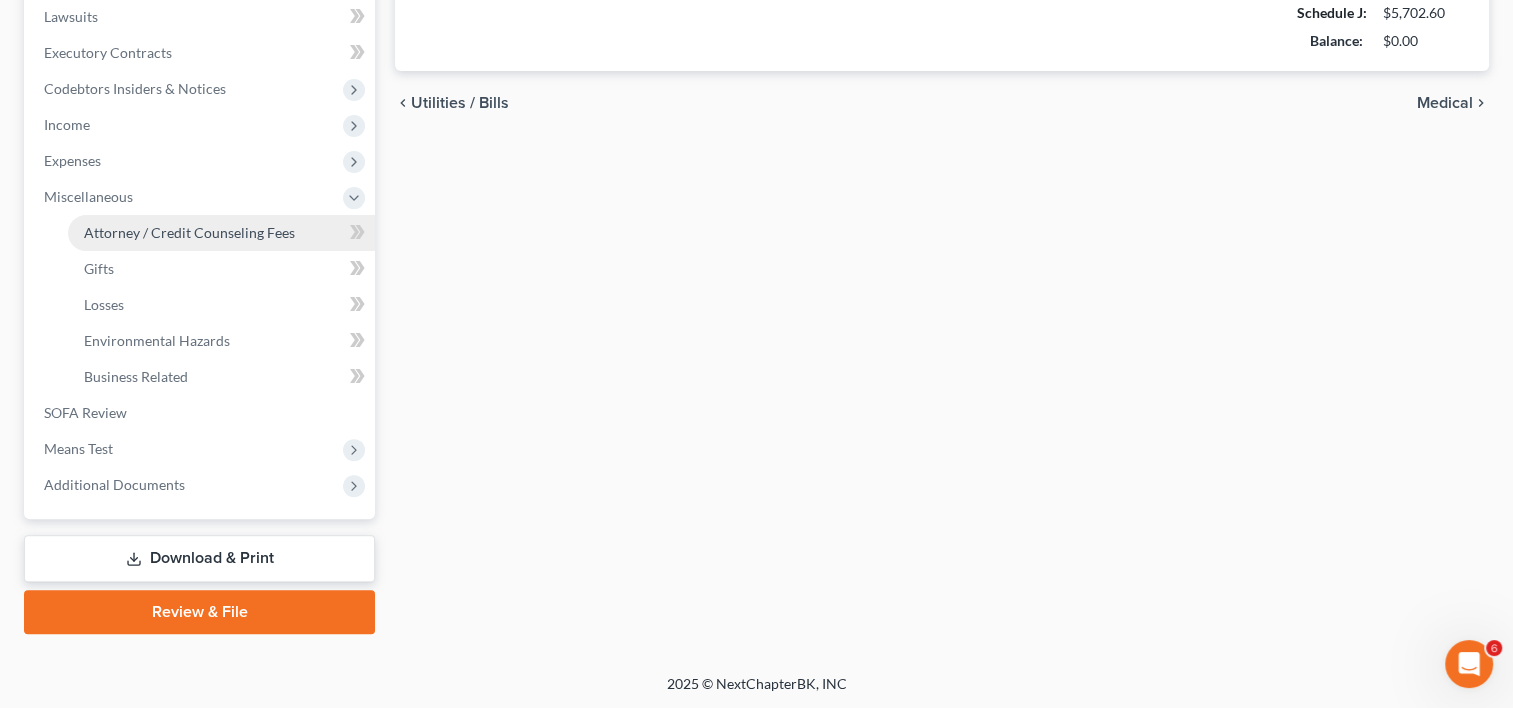 click on "Attorney / Credit Counseling Fees" at bounding box center [221, 233] 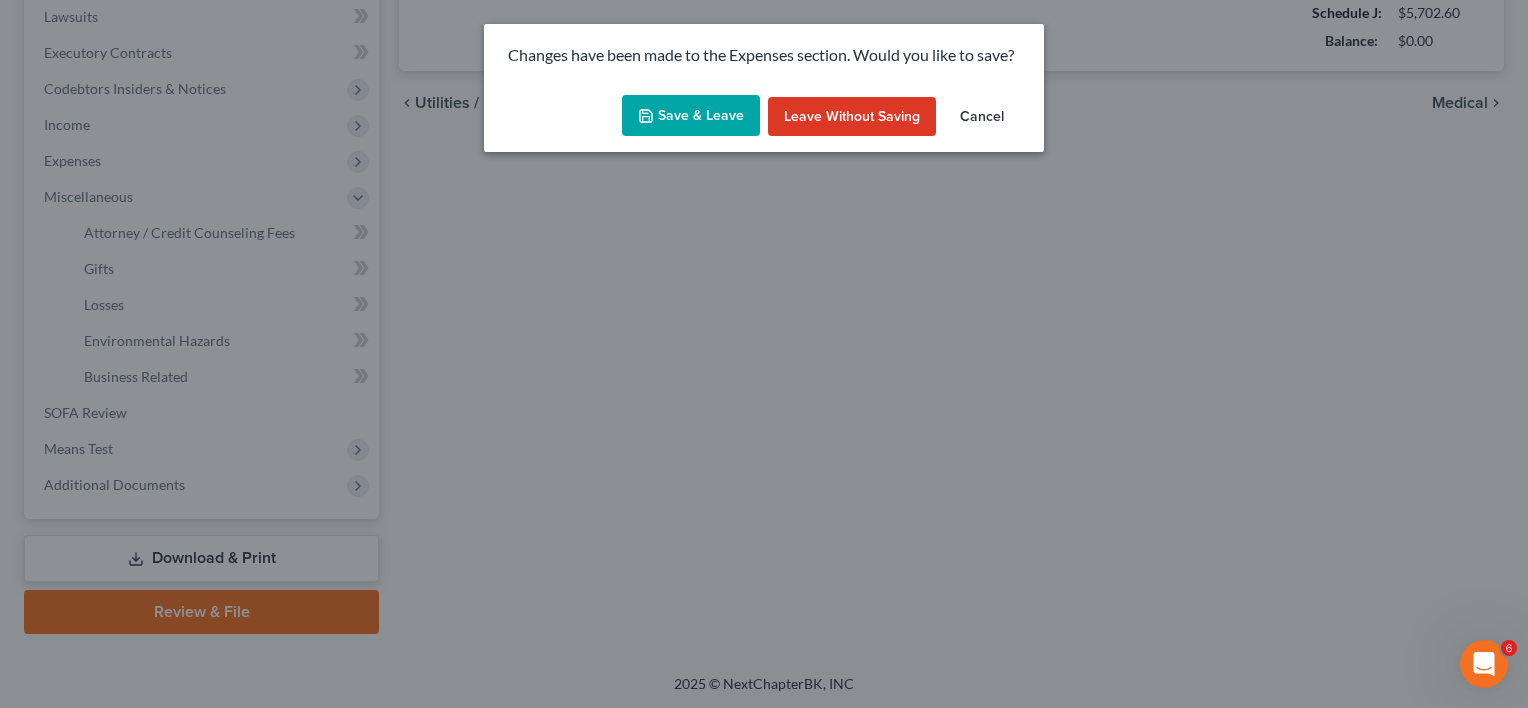 click on "Save & Leave" at bounding box center (691, 116) 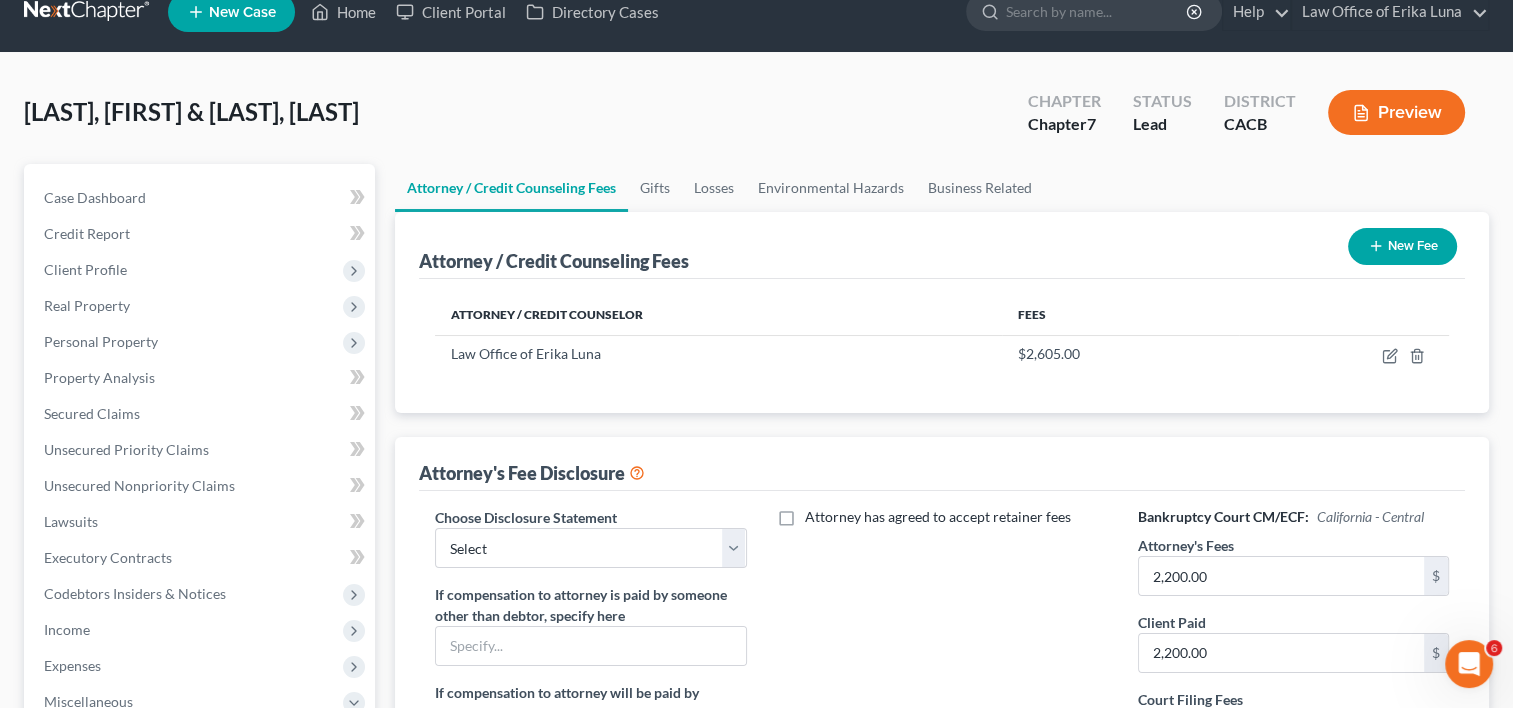 scroll, scrollTop: 0, scrollLeft: 0, axis: both 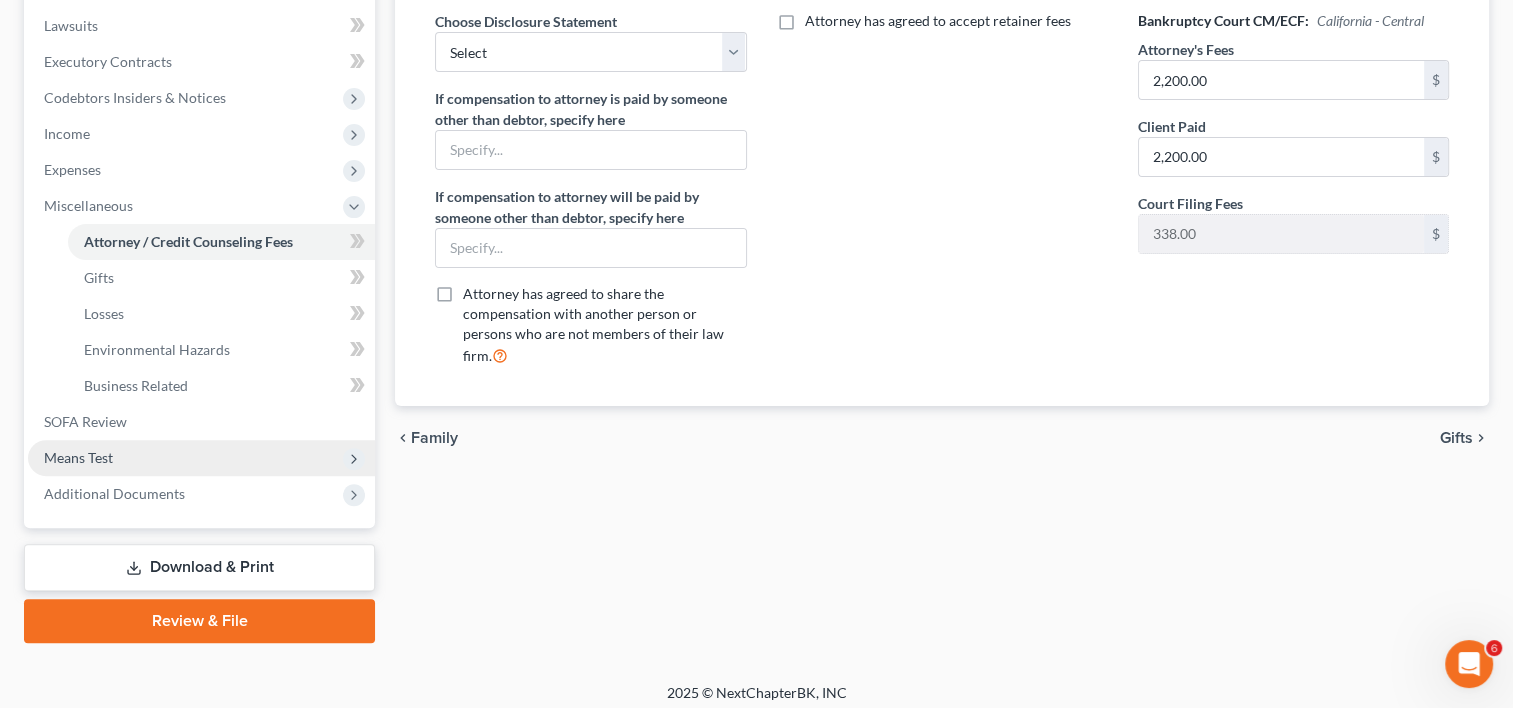 click on "Means Test" at bounding box center [201, 458] 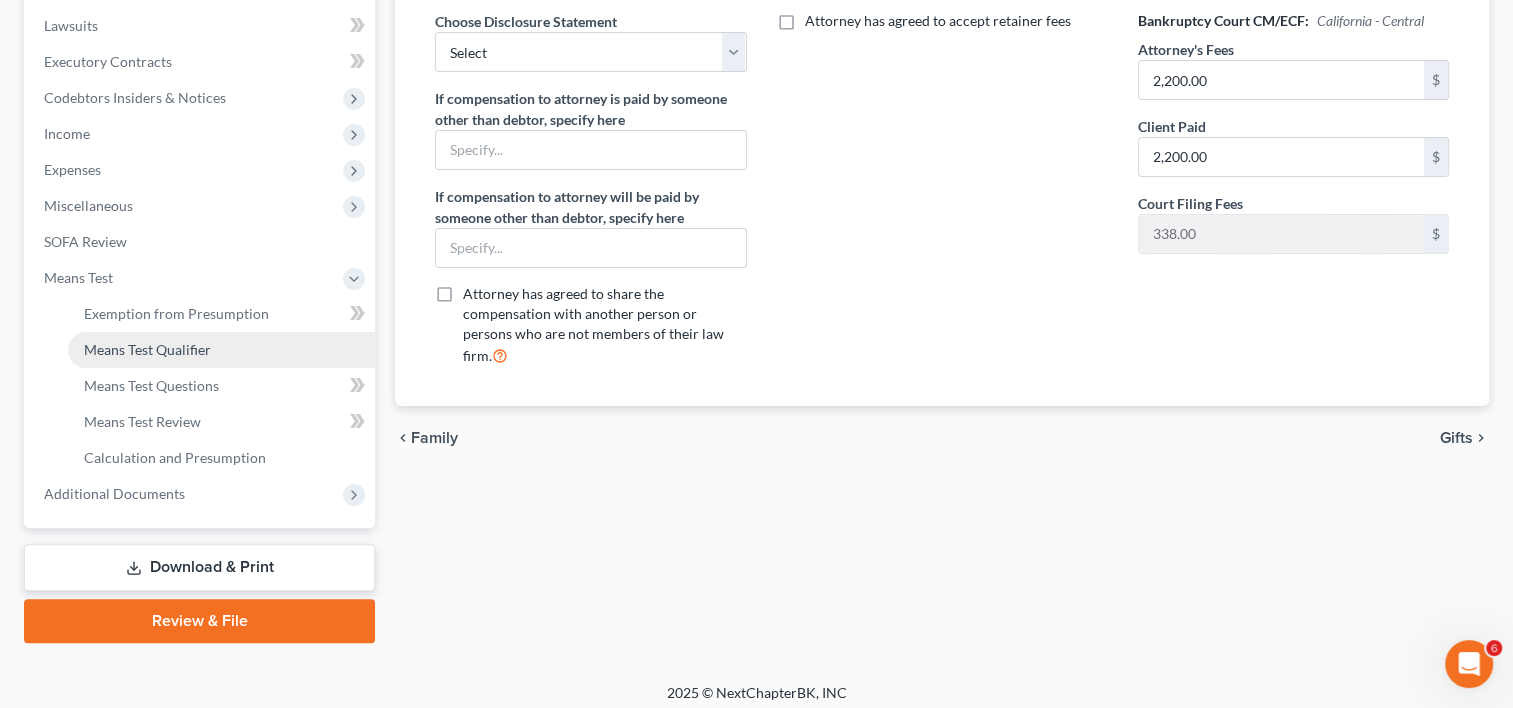 click on "Means Test Qualifier" at bounding box center [147, 349] 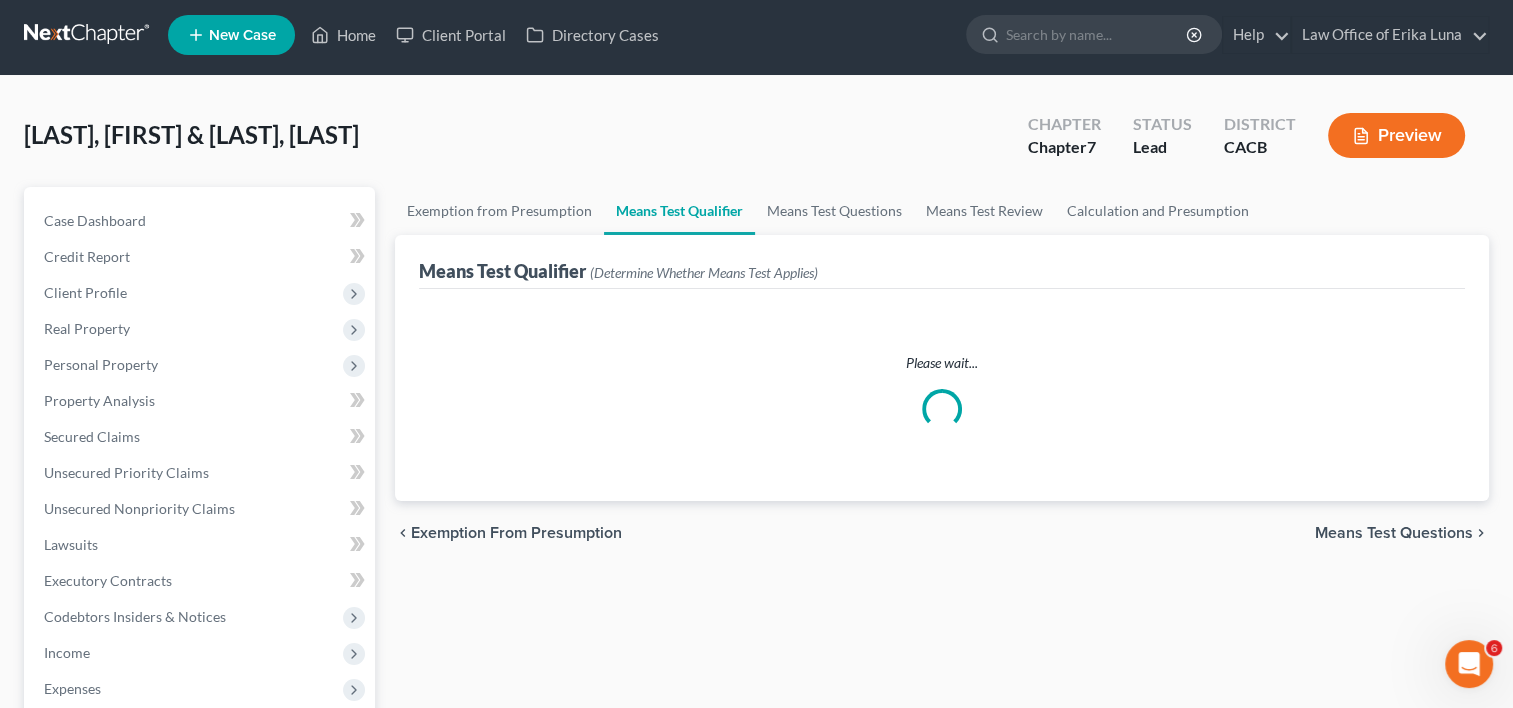 scroll, scrollTop: 0, scrollLeft: 0, axis: both 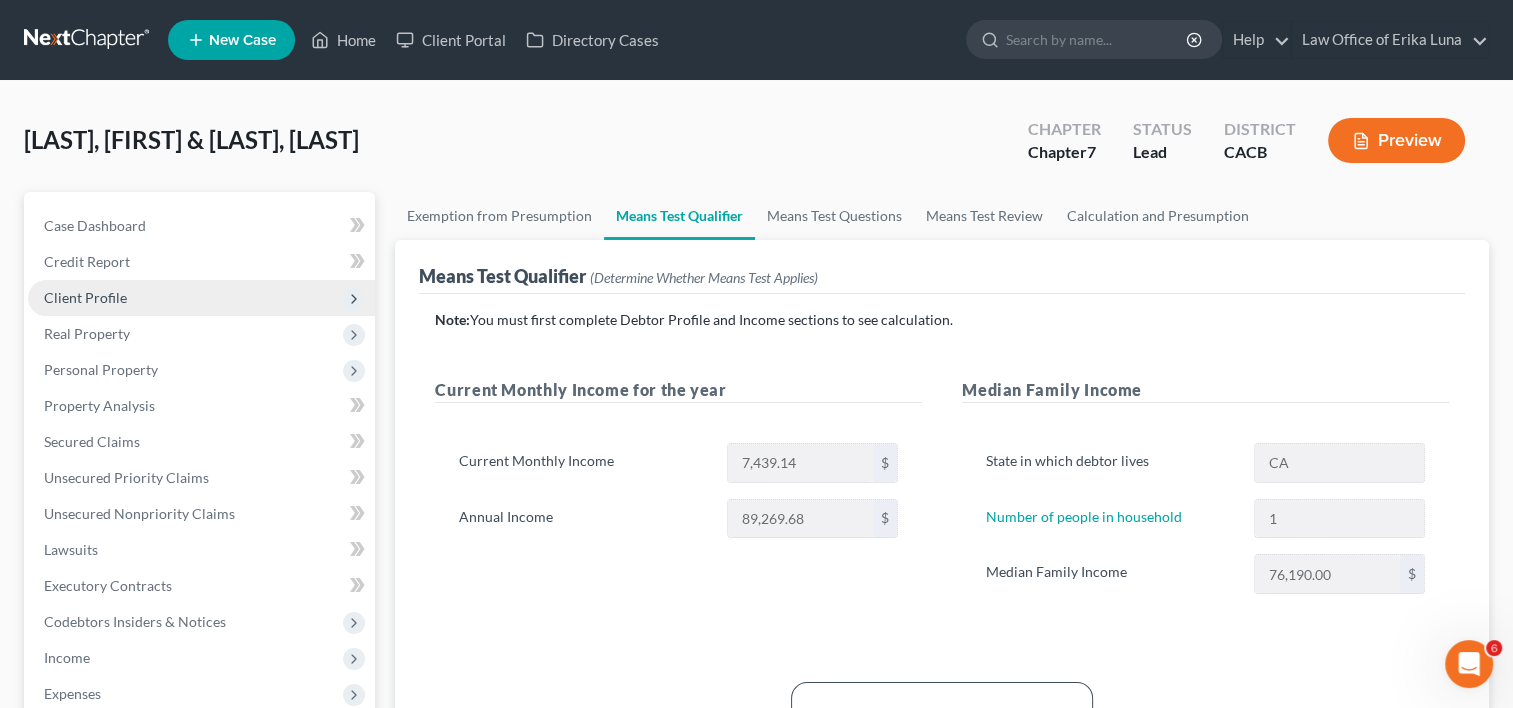 click on "Client Profile" at bounding box center (85, 297) 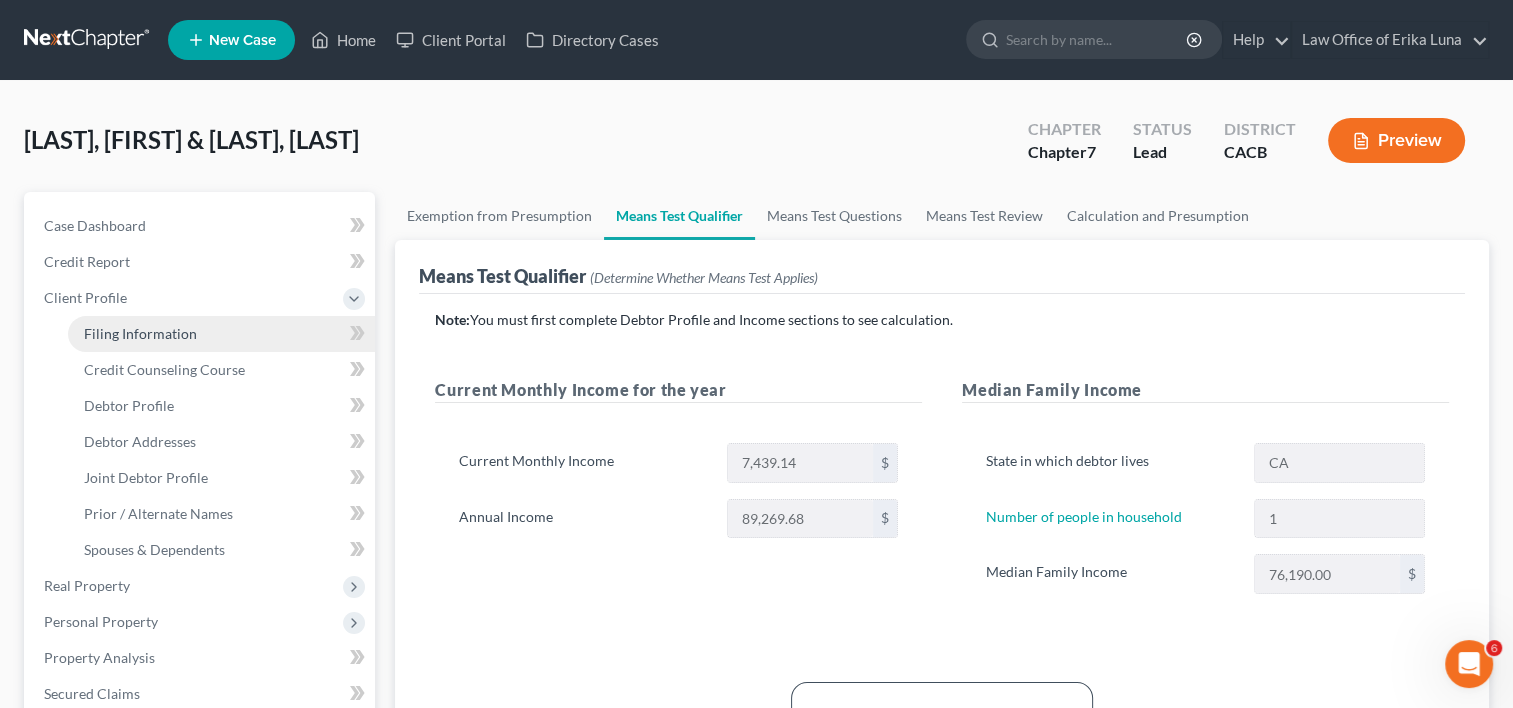 click on "Filing Information" at bounding box center (140, 333) 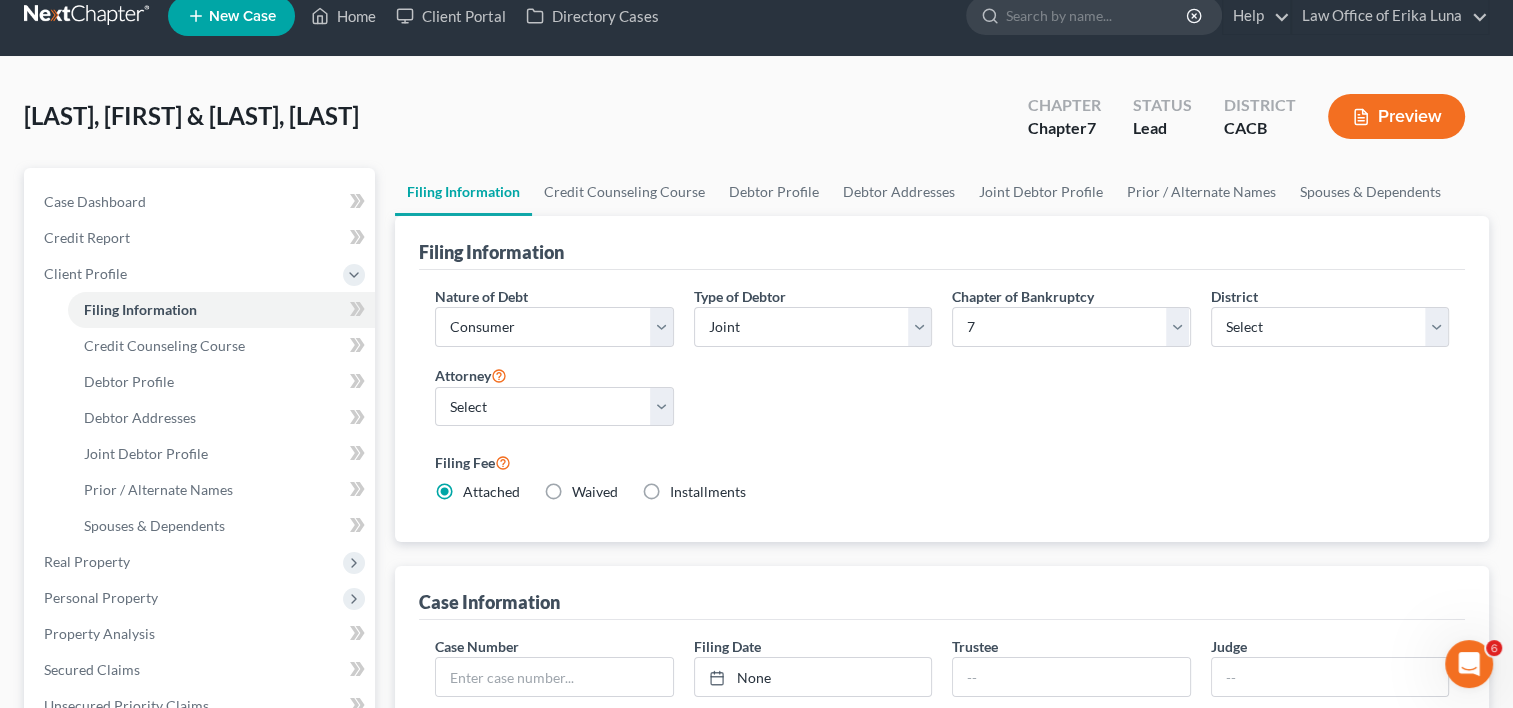 scroll, scrollTop: 13, scrollLeft: 0, axis: vertical 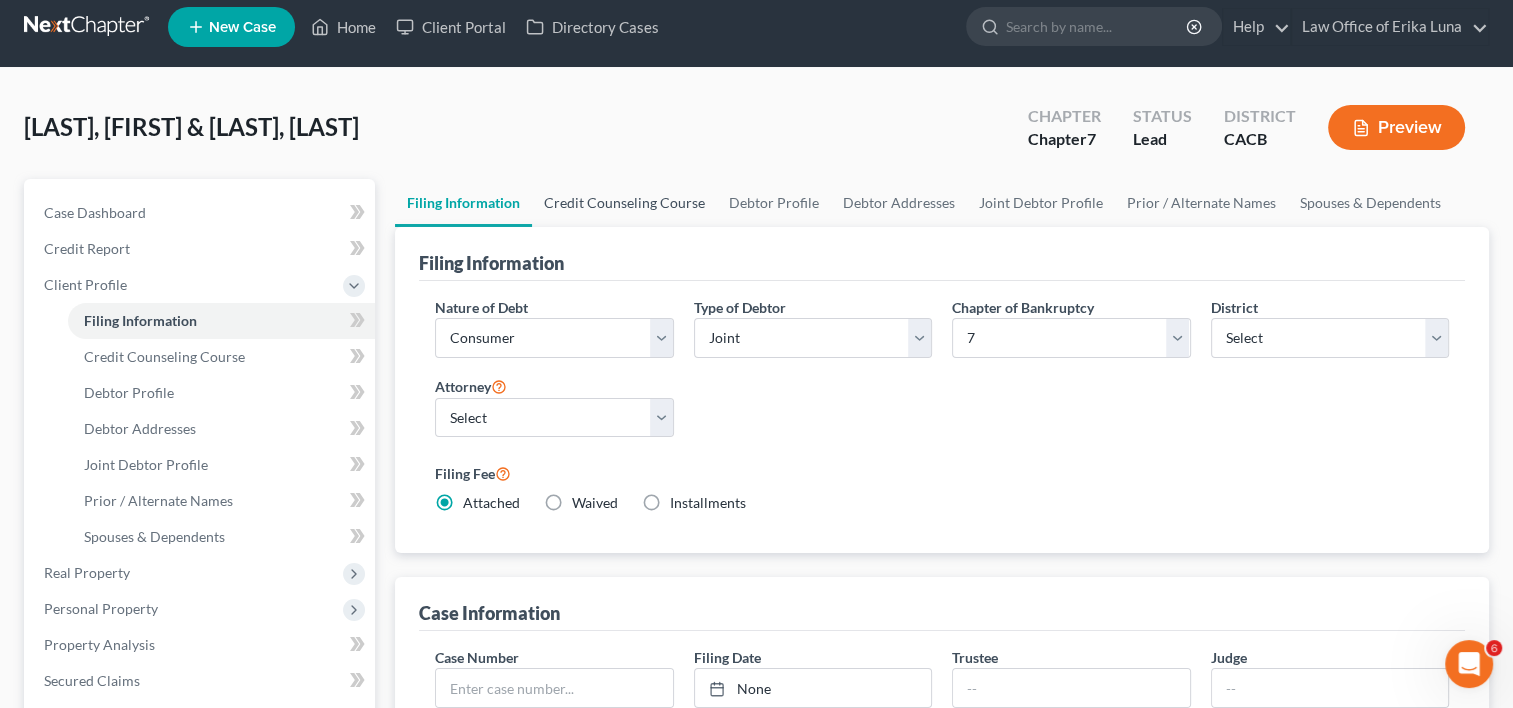 click on "Credit Counseling Course" at bounding box center [624, 203] 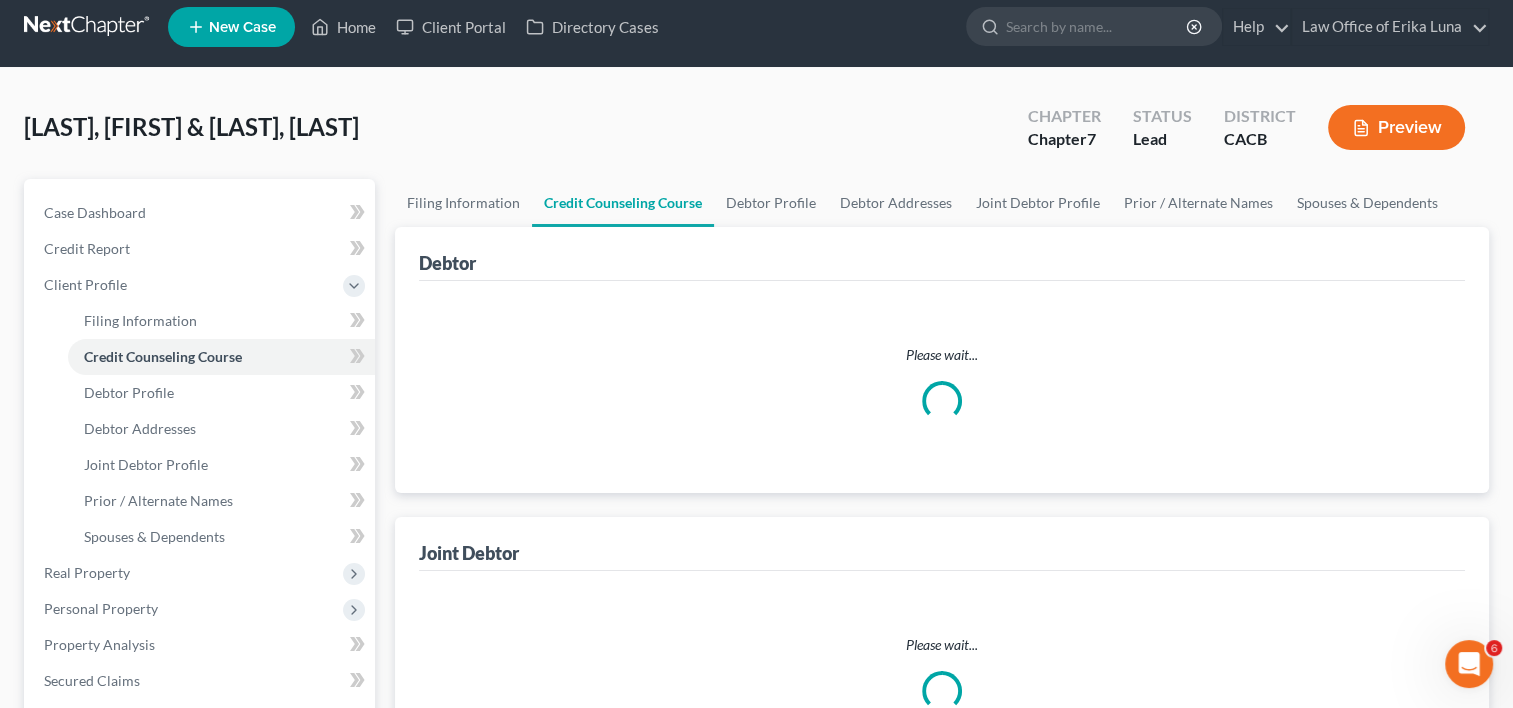 scroll, scrollTop: 0, scrollLeft: 0, axis: both 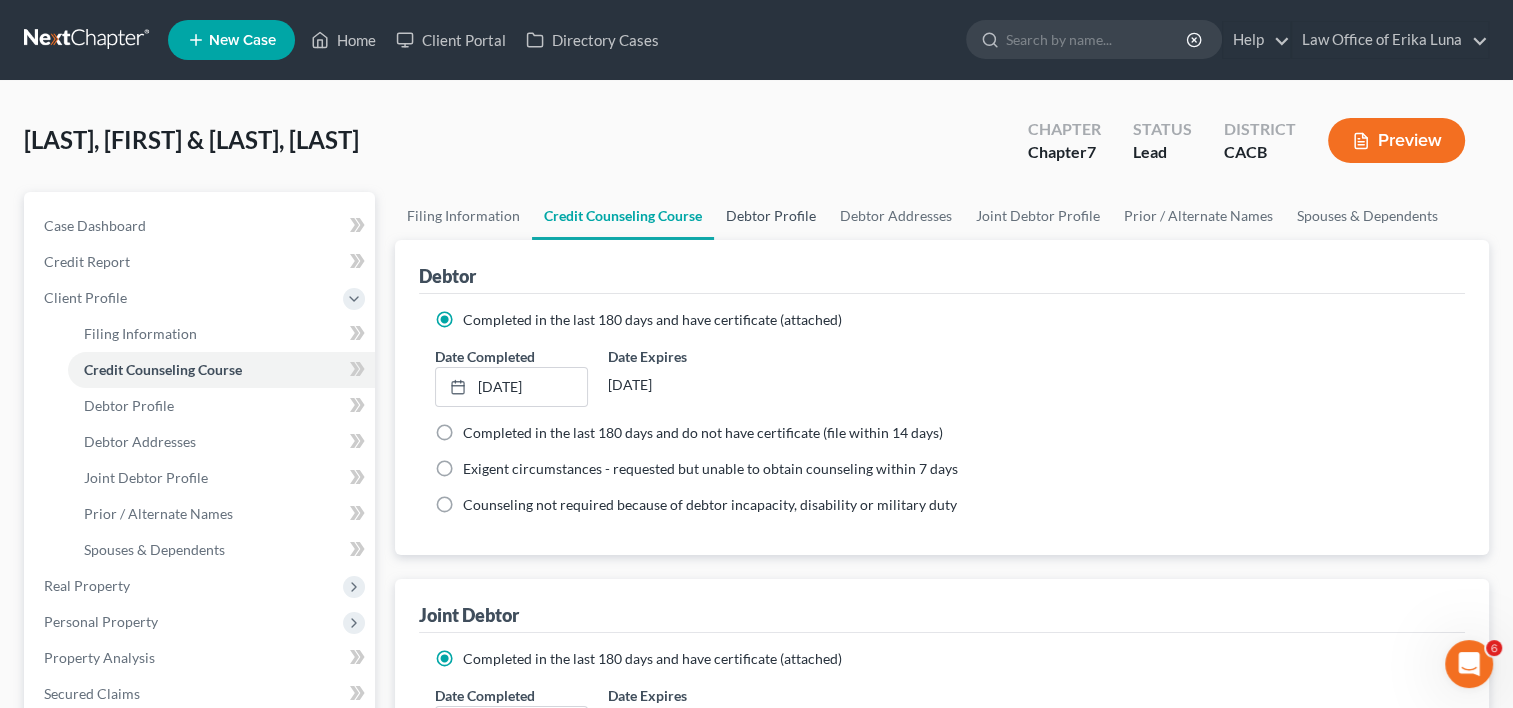 click on "Debtor Profile" at bounding box center (771, 216) 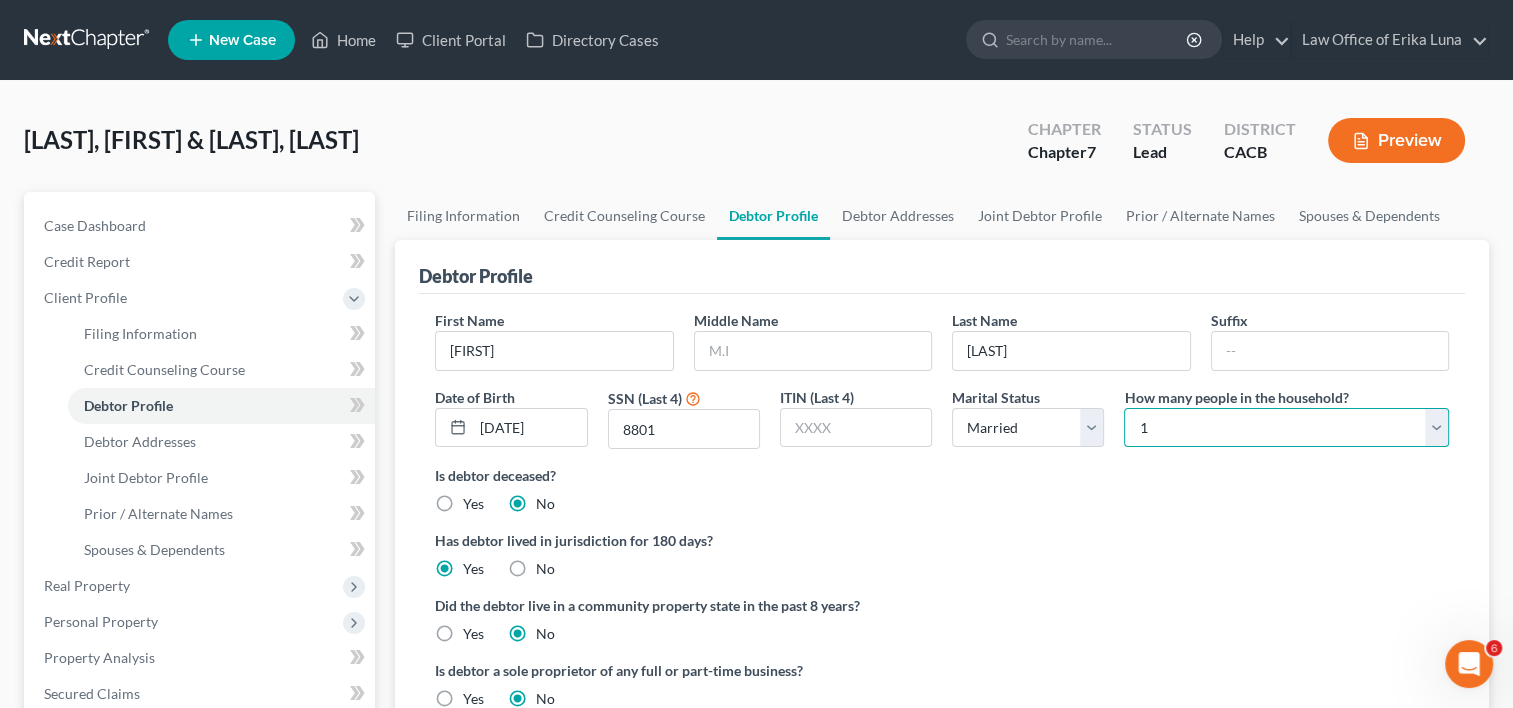 click on "Select 1 2 3 4 5 6 7 8 9 10 11 12 13 14 15 16 17 18 19 20" at bounding box center (1286, 428) 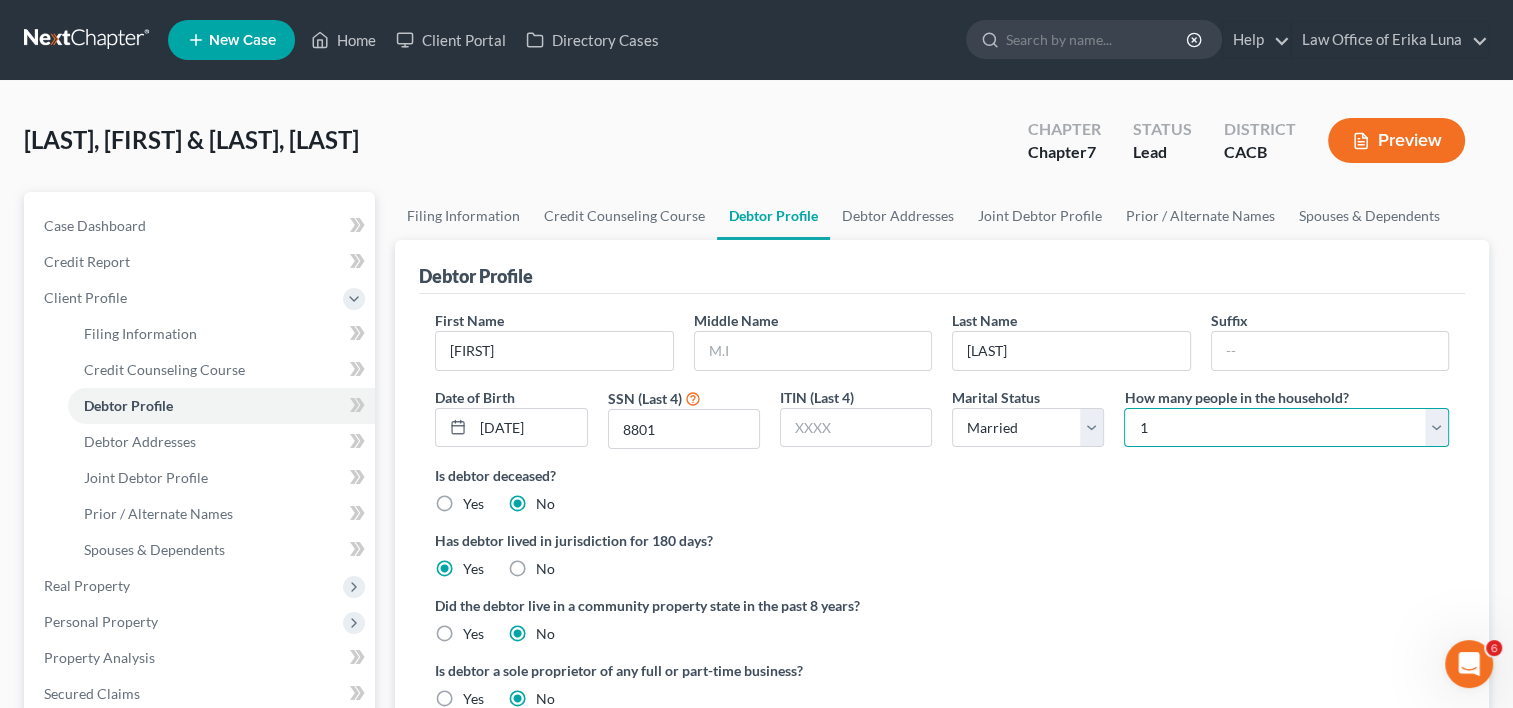 select on "3" 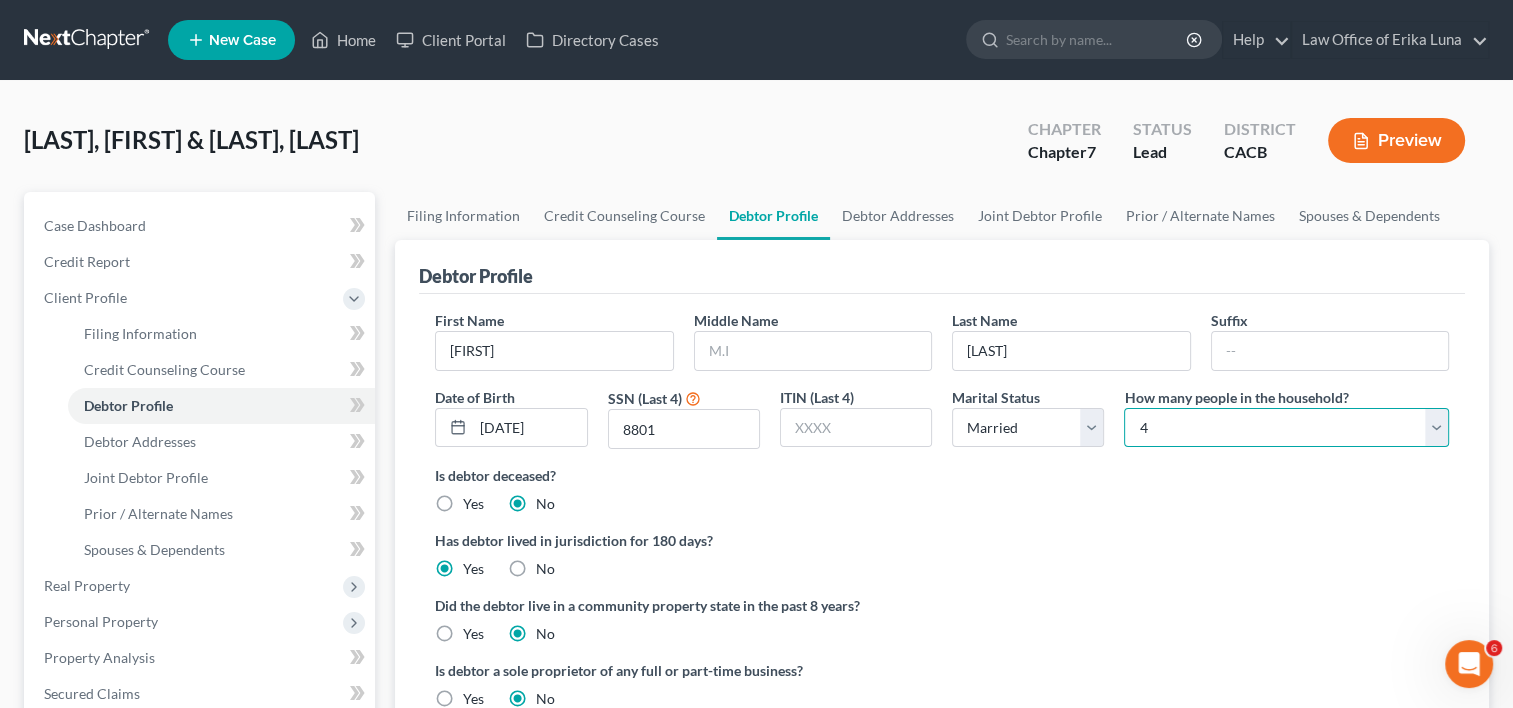 click on "Select 1 2 3 4 5 6 7 8 9 10 11 12 13 14 15 16 17 18 19 20" at bounding box center [1286, 428] 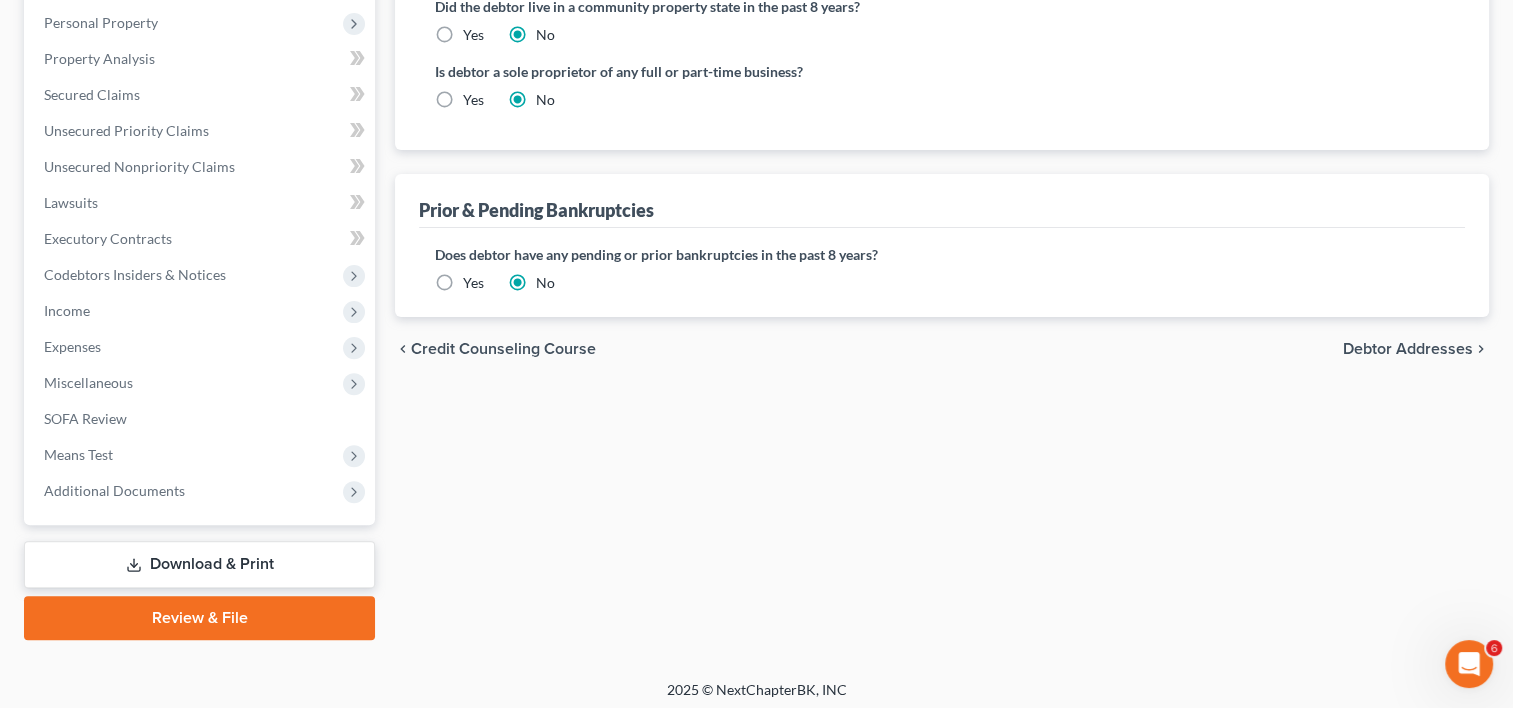scroll, scrollTop: 605, scrollLeft: 0, axis: vertical 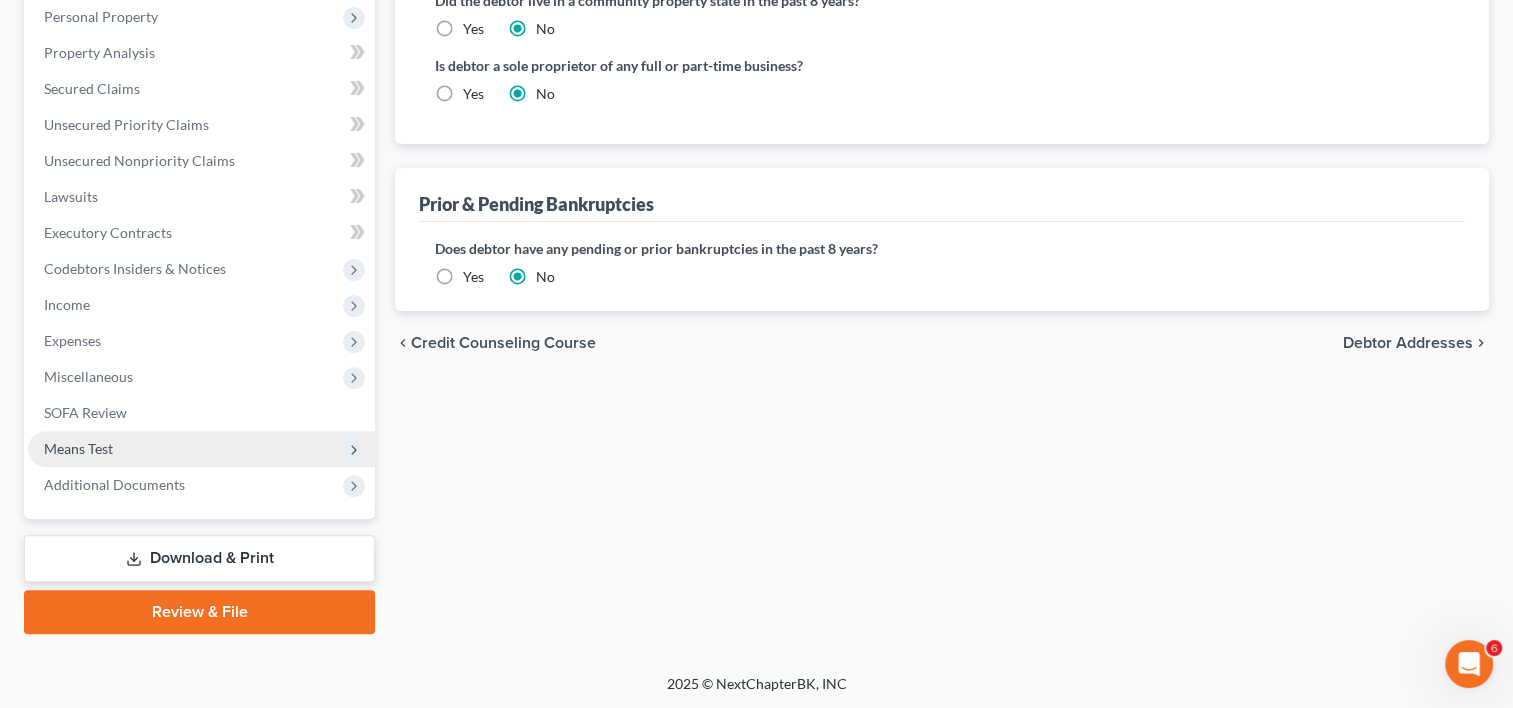 click on "Means Test" at bounding box center [78, 448] 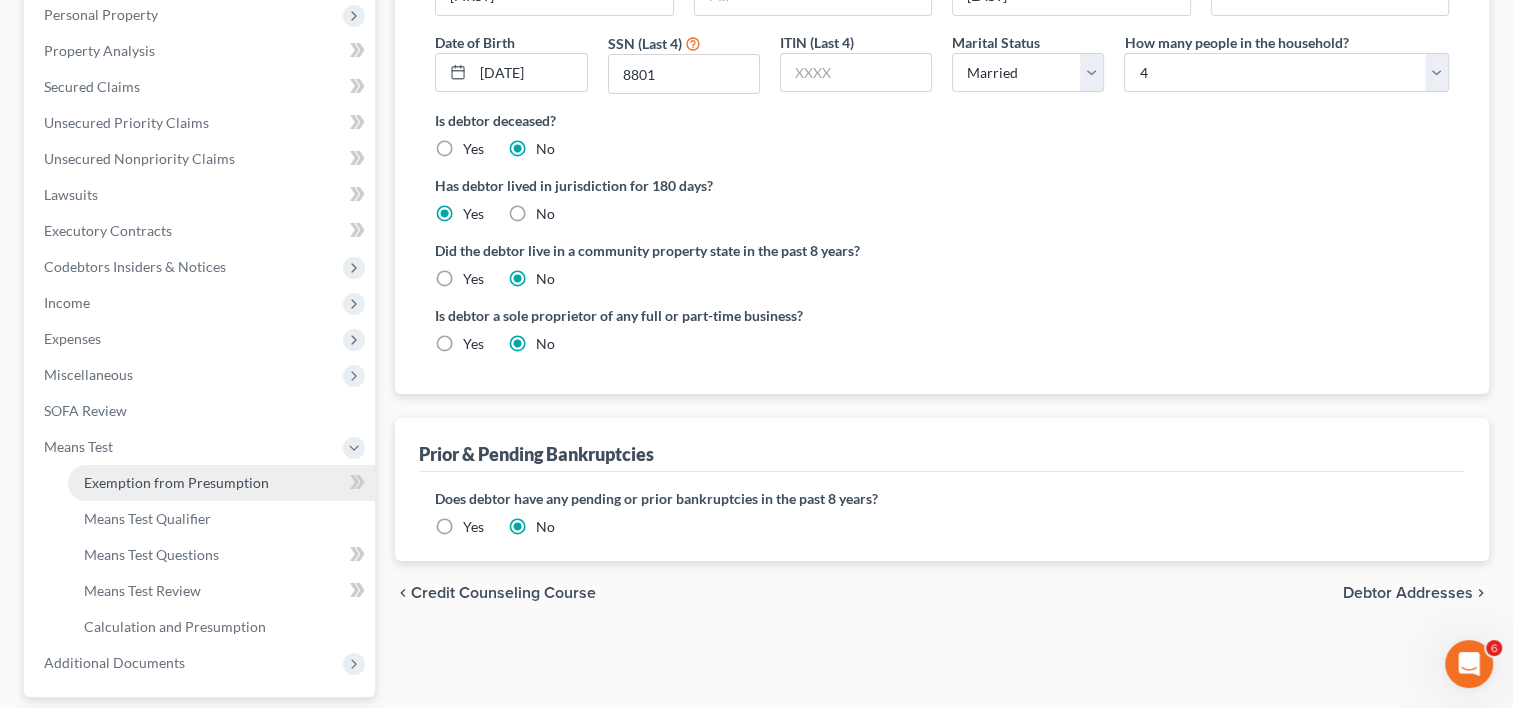 scroll, scrollTop: 353, scrollLeft: 0, axis: vertical 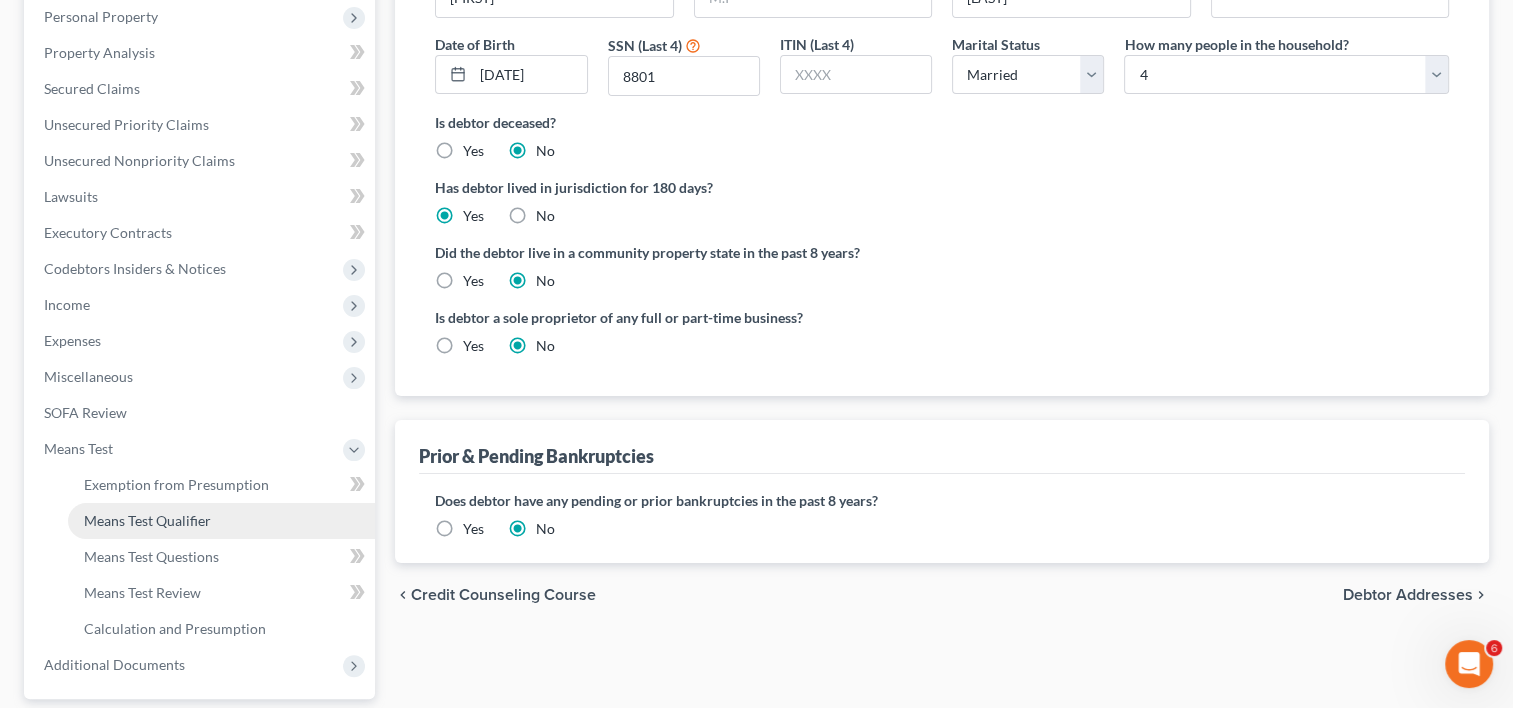 click on "Means Test Qualifier" at bounding box center (147, 520) 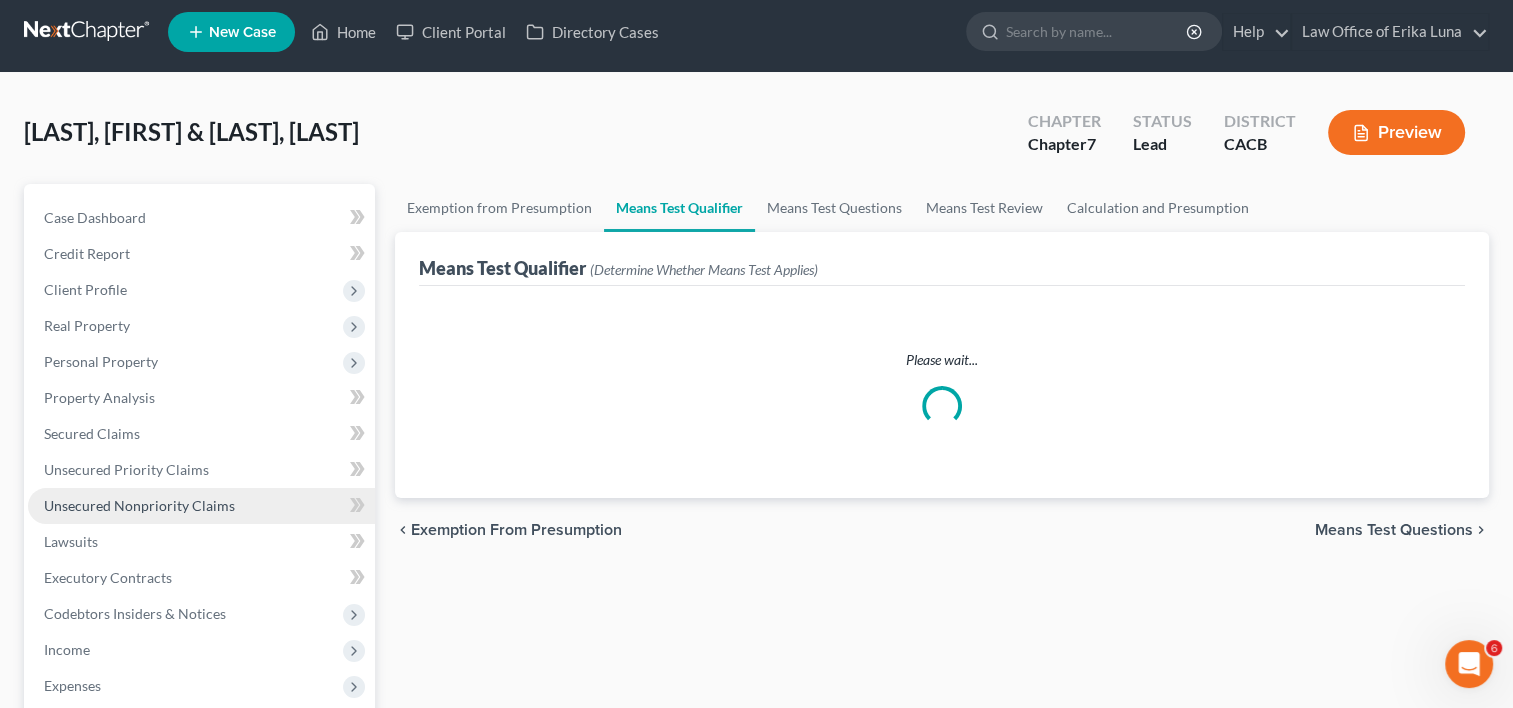 scroll, scrollTop: 0, scrollLeft: 0, axis: both 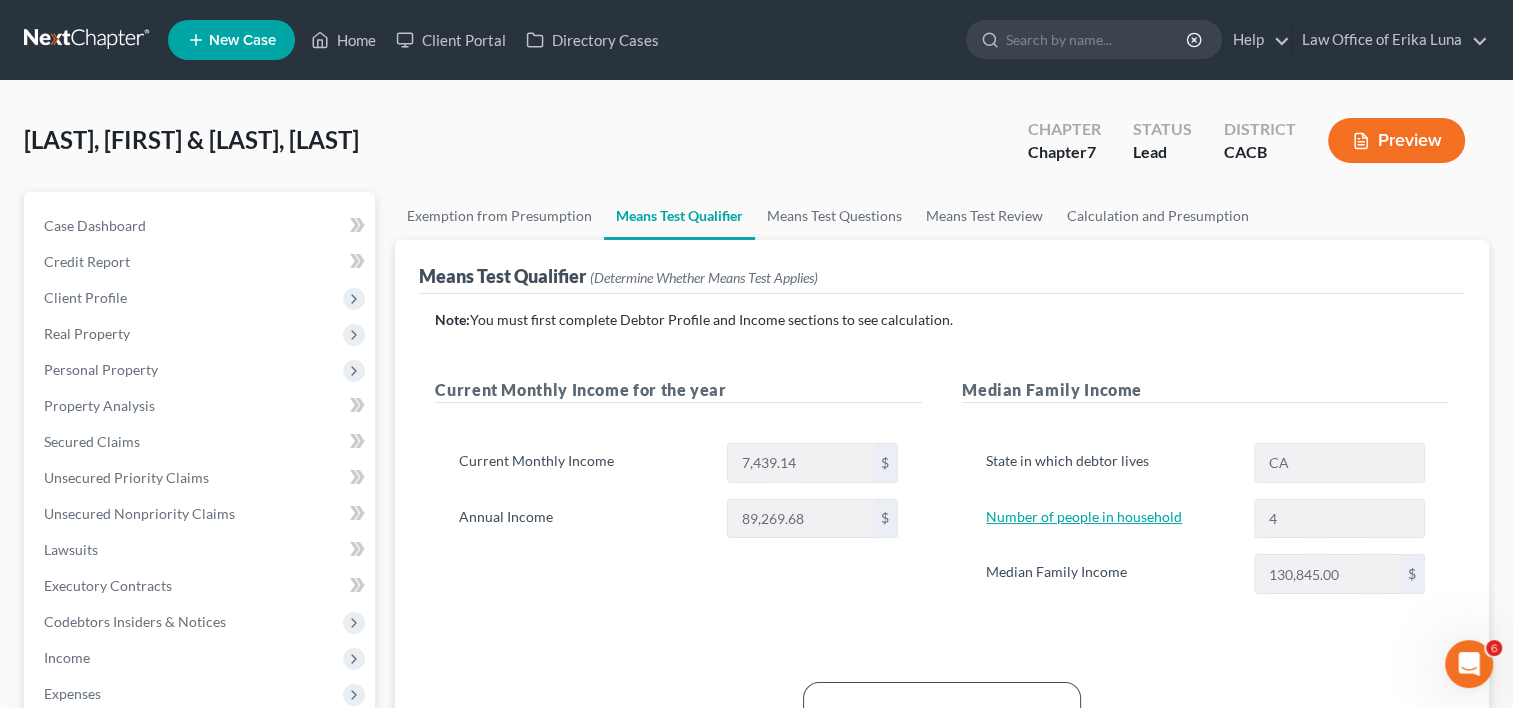 click on "Number of people in household" at bounding box center [1084, 516] 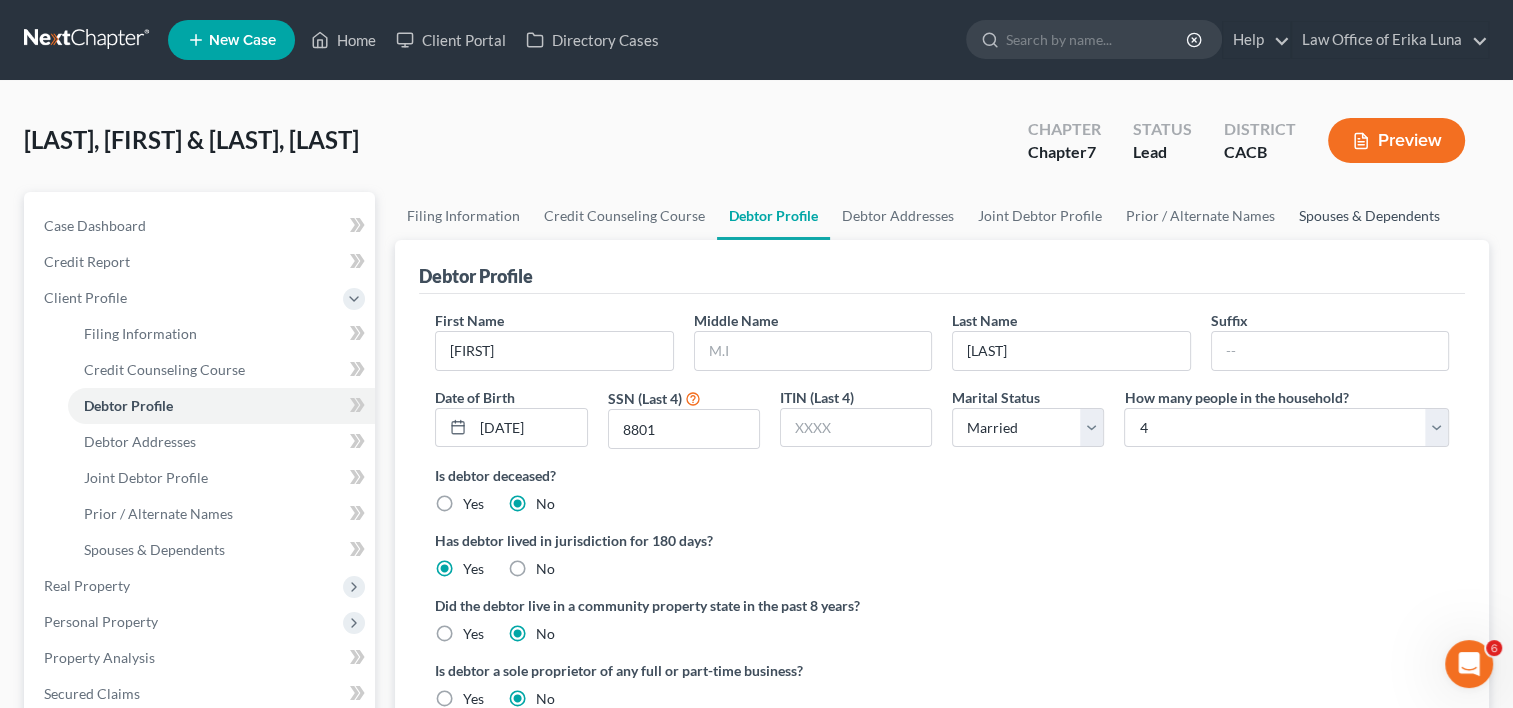 click on "Spouses & Dependents" at bounding box center (1369, 216) 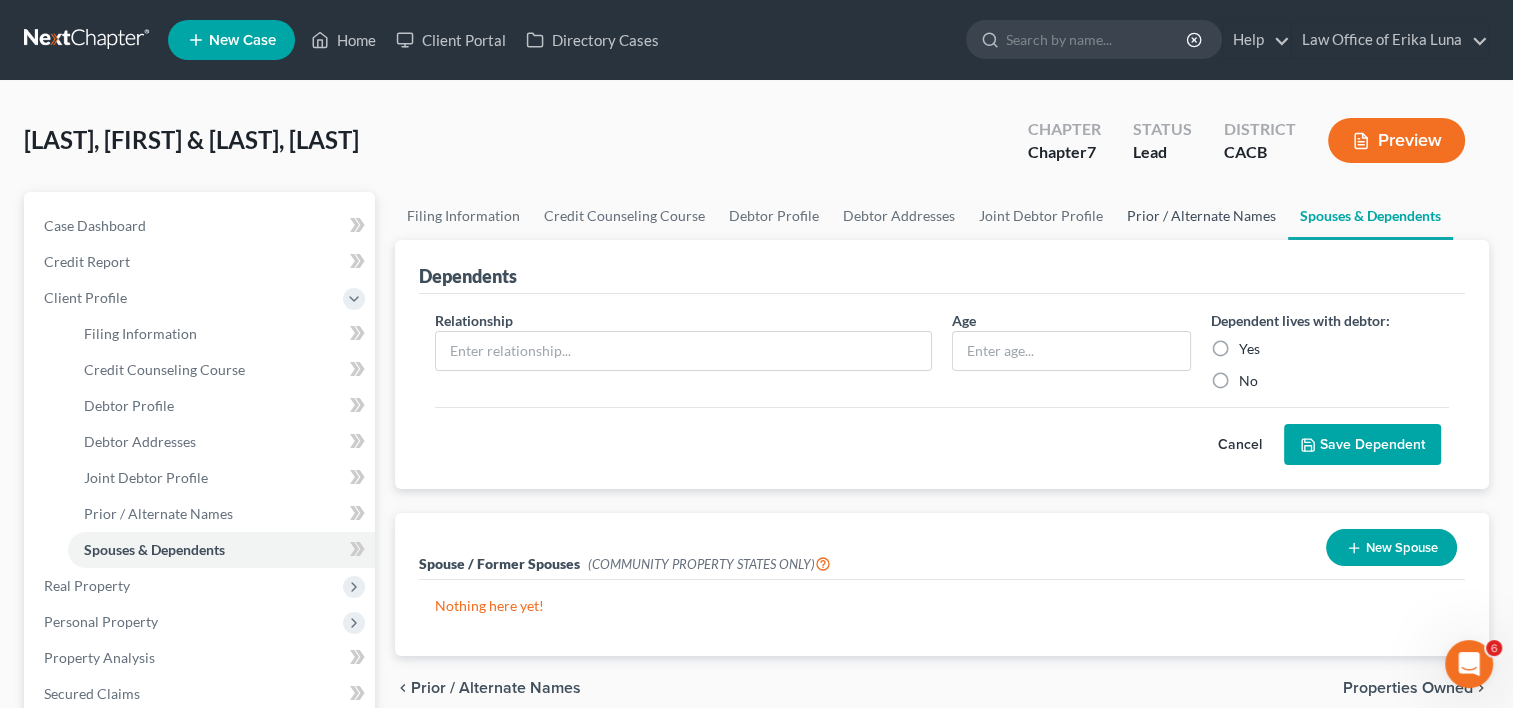 click on "Prior / Alternate Names" at bounding box center [1201, 216] 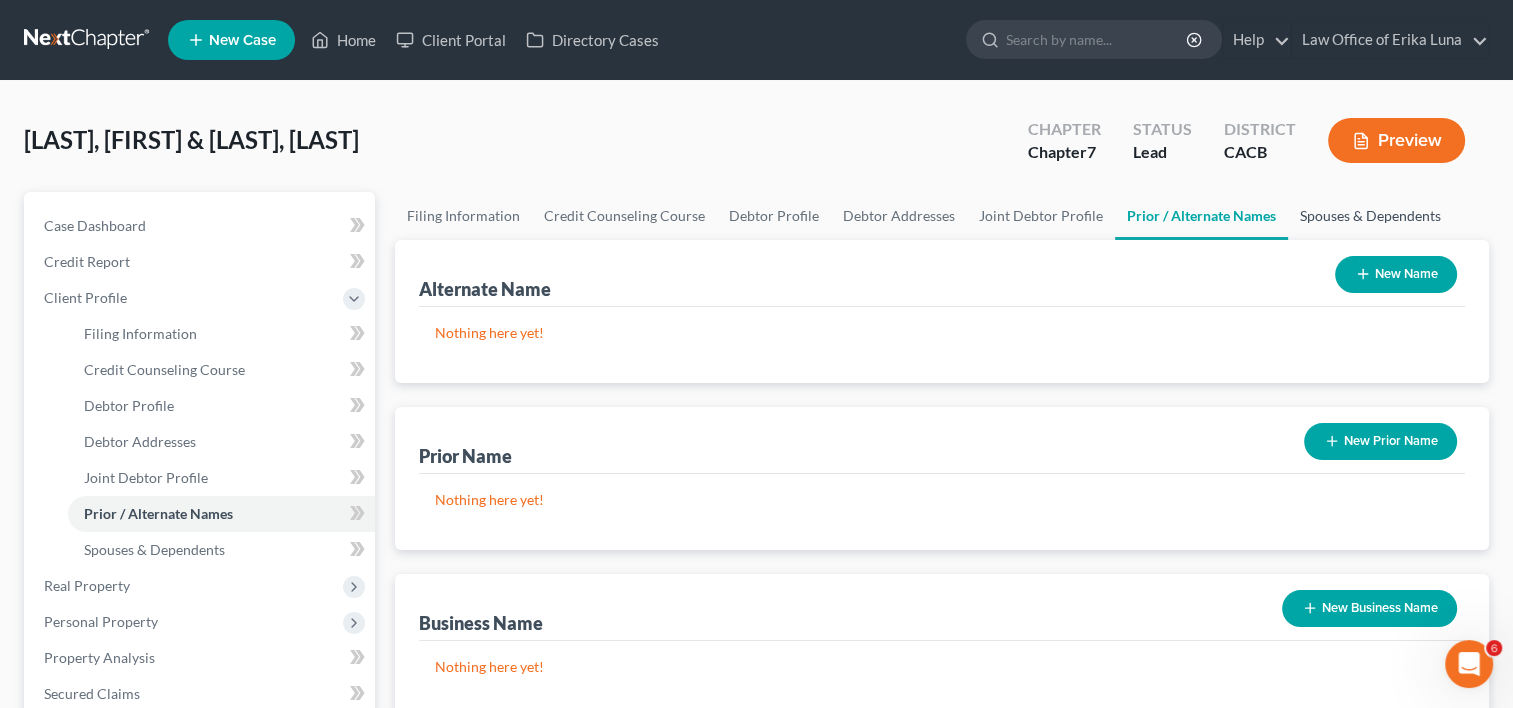 click on "Spouses & Dependents" at bounding box center (1370, 216) 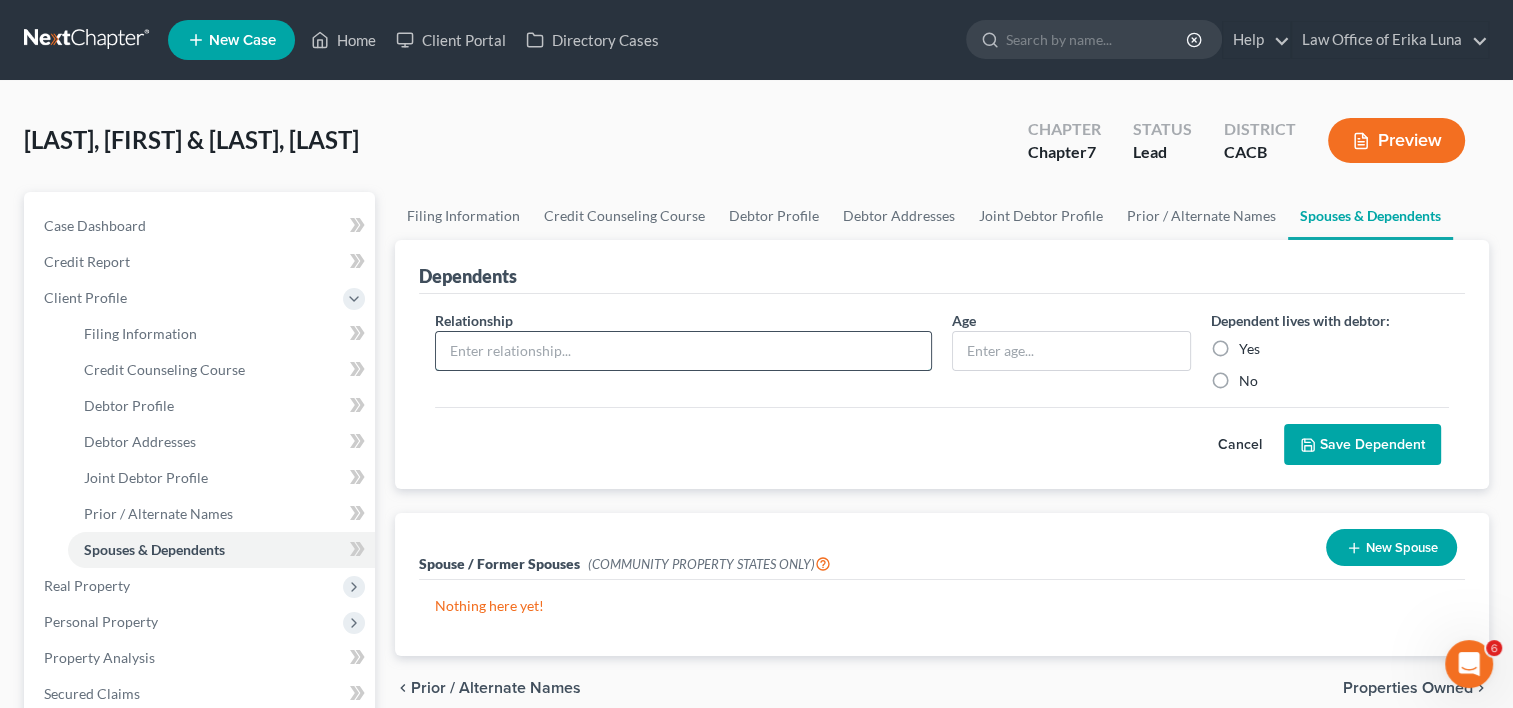 click at bounding box center [683, 351] 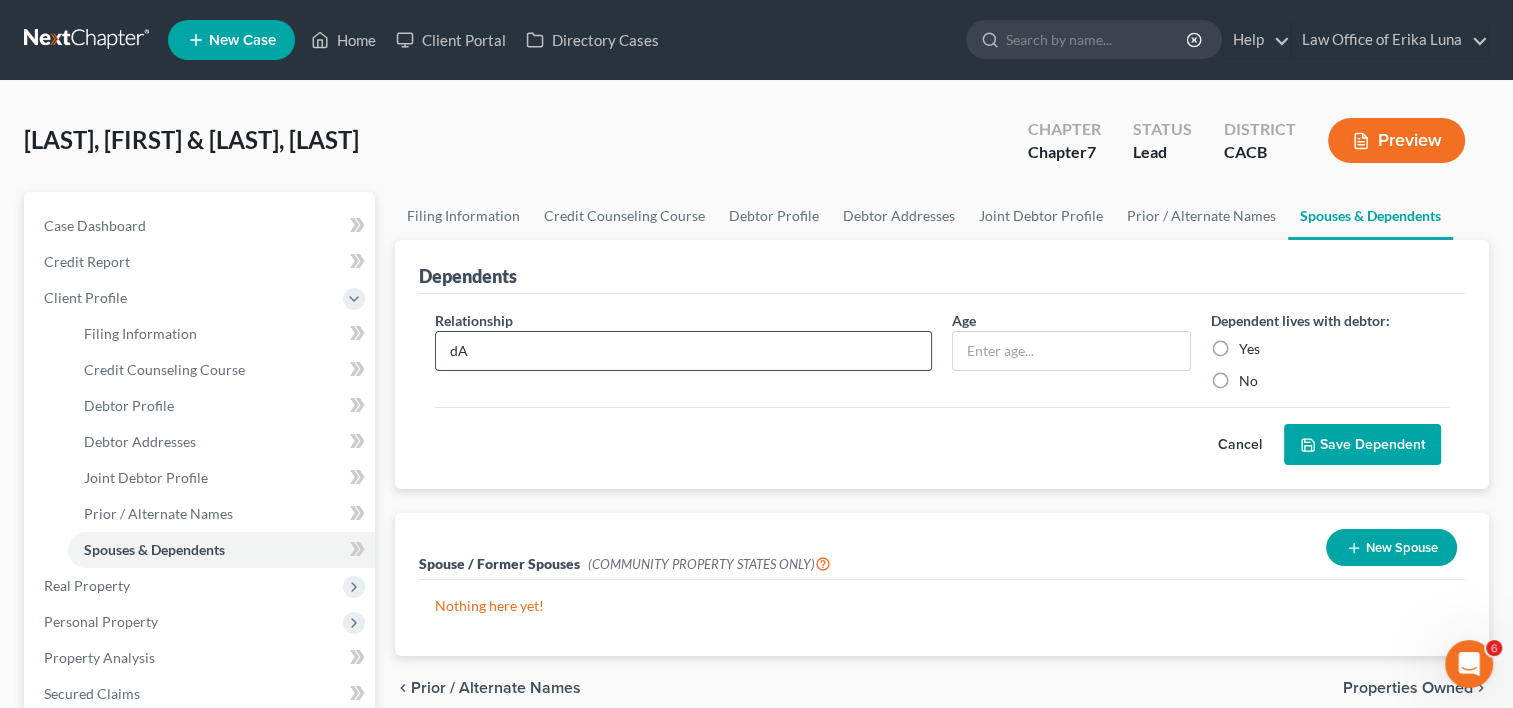 type on "d" 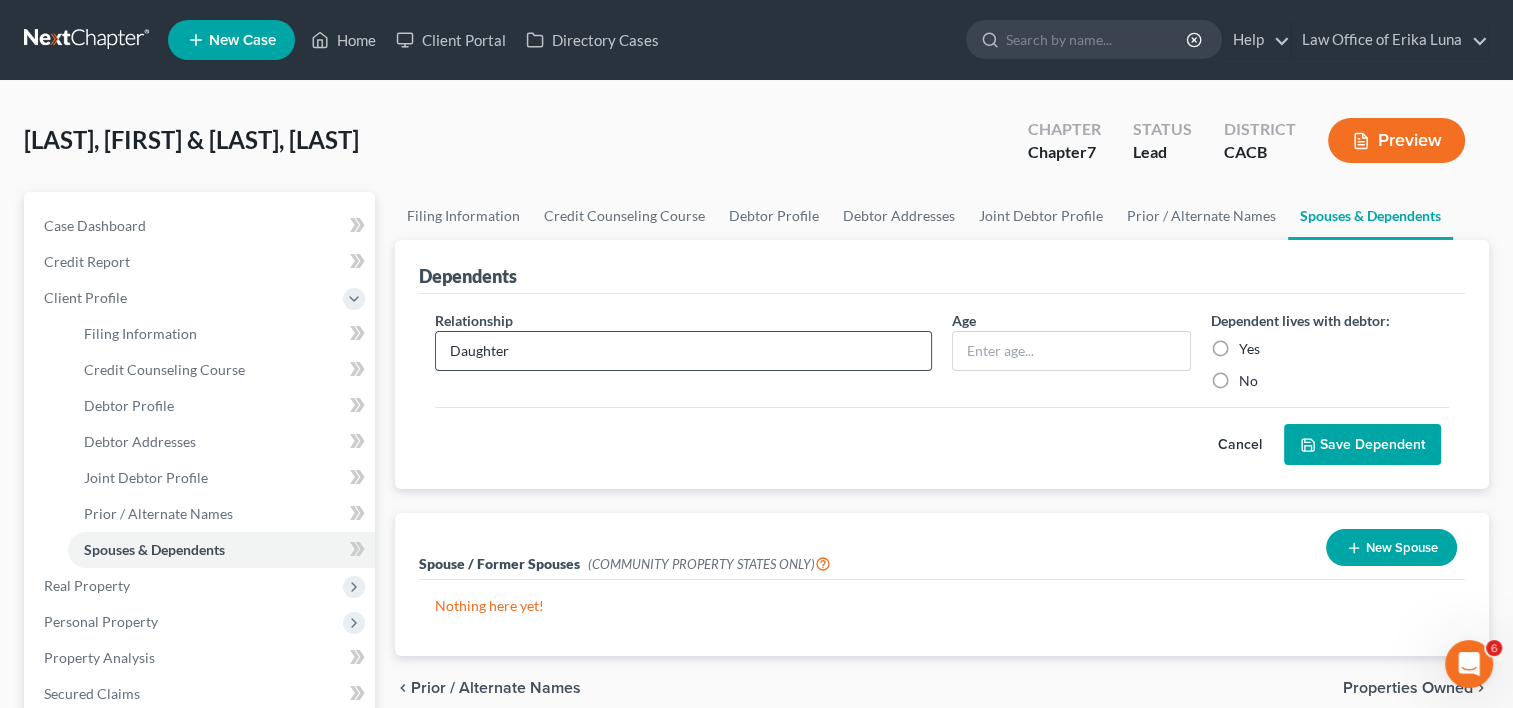 type on "Daughter" 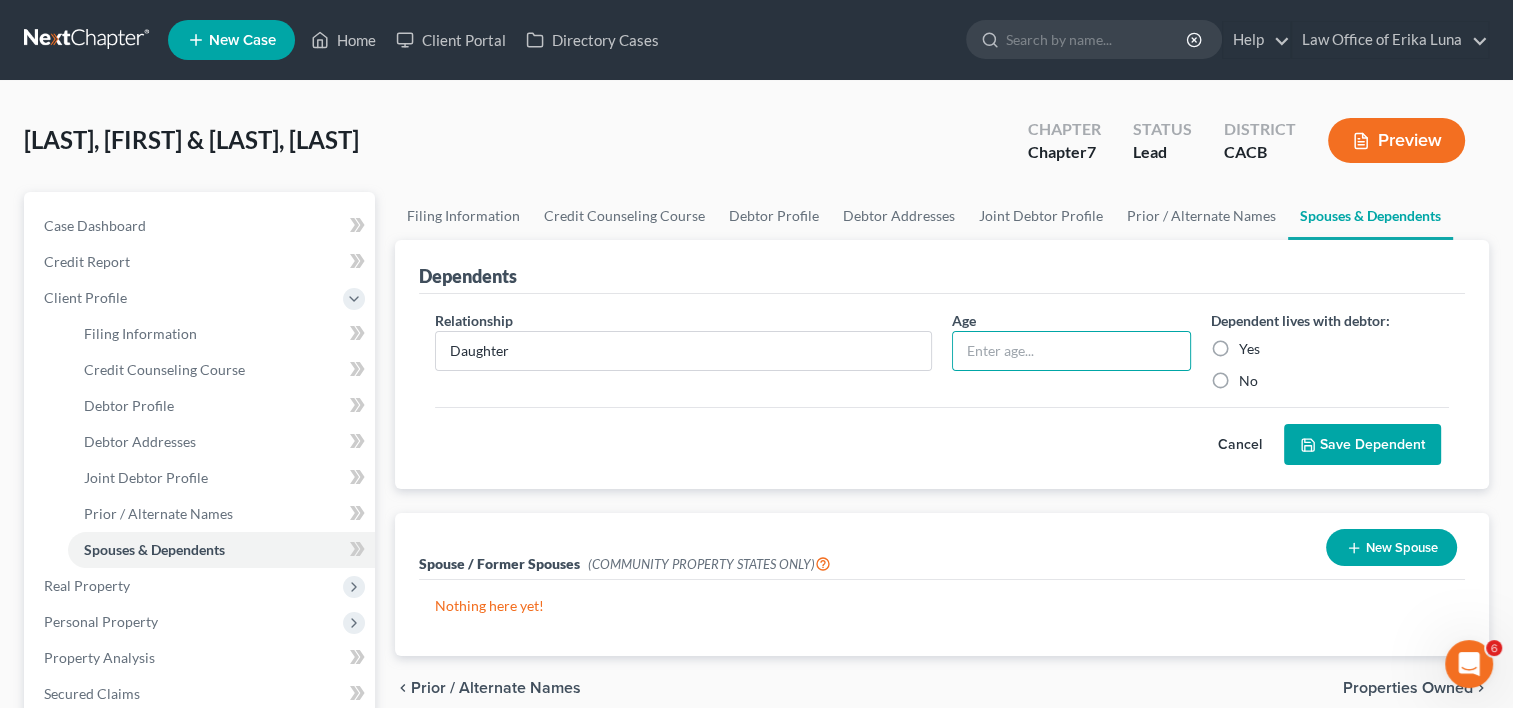 click on "Yes" at bounding box center [1249, 349] 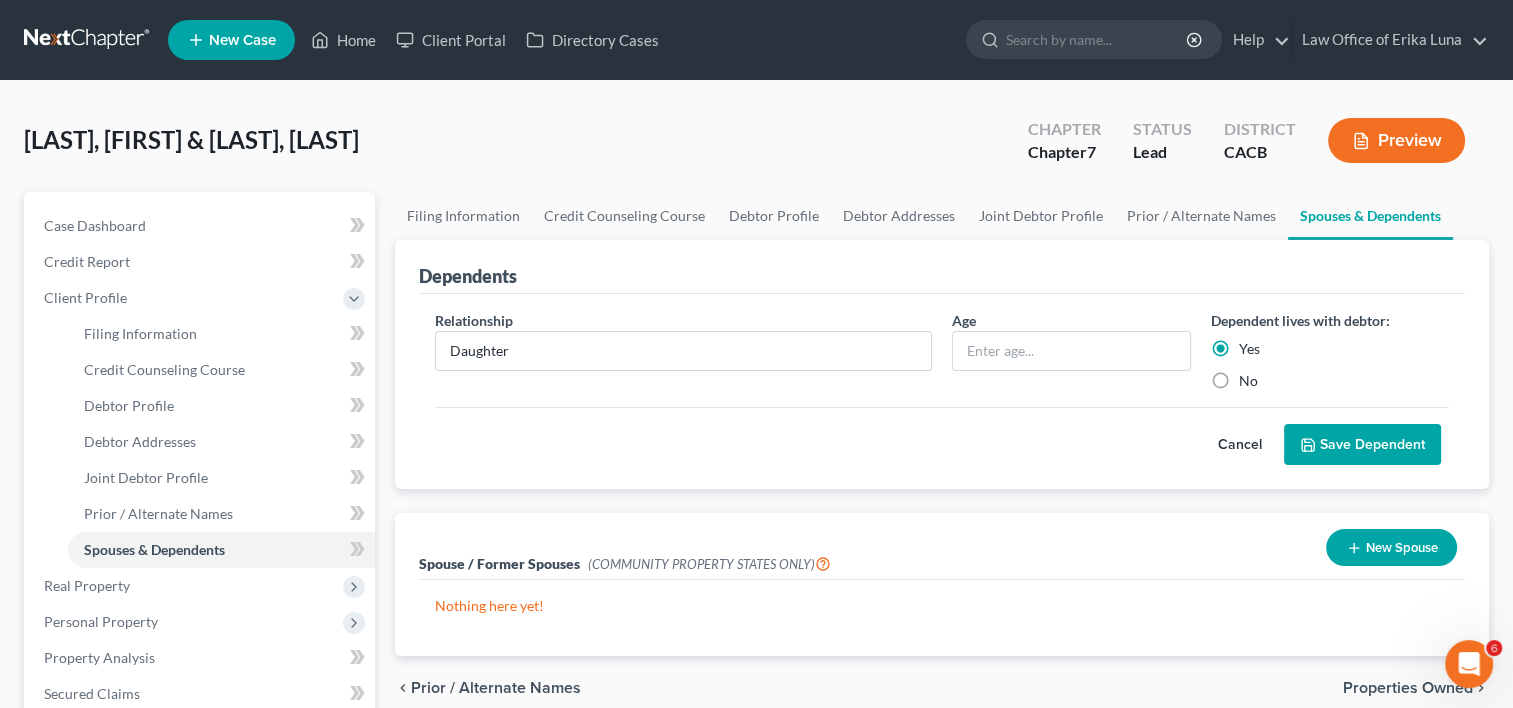 click on "Save Dependent" at bounding box center (1362, 445) 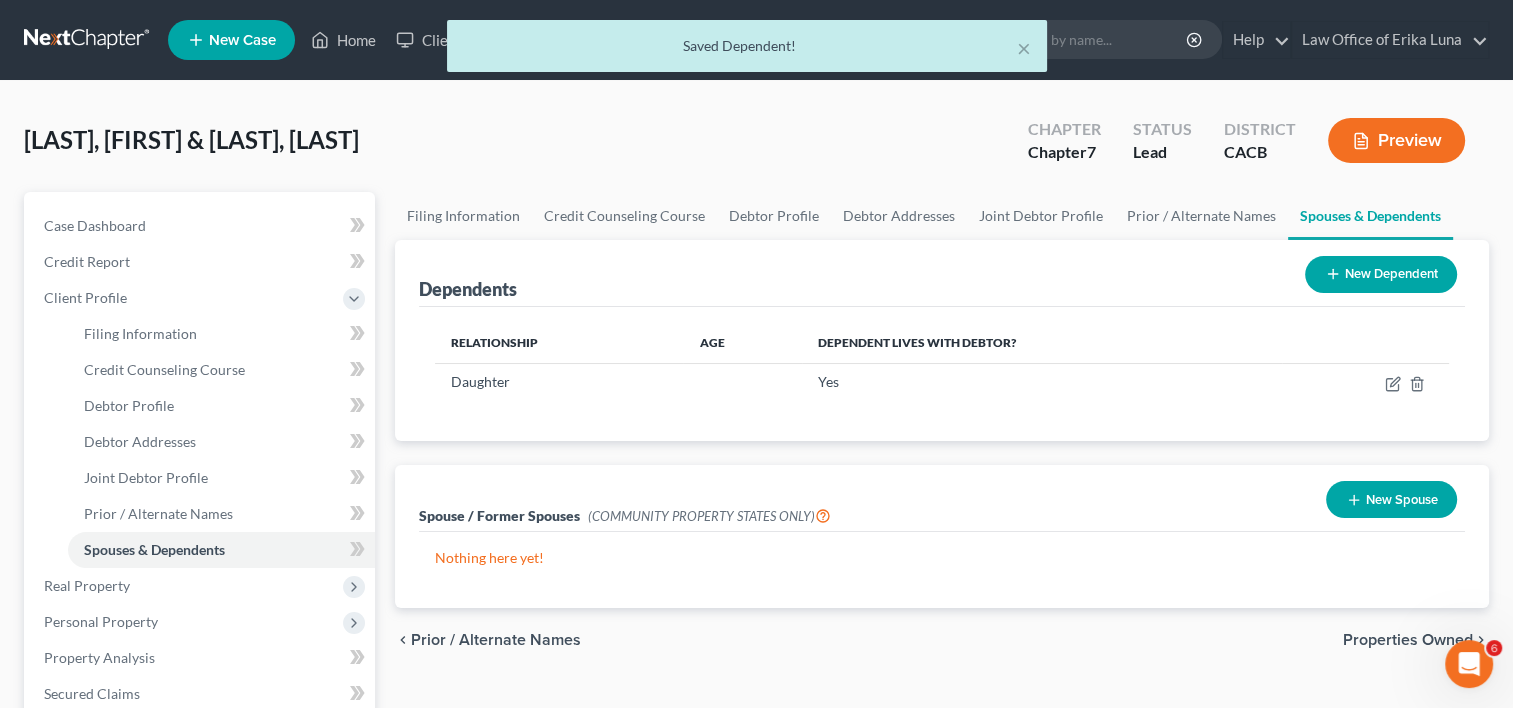 click on "New Dependent" at bounding box center (1381, 274) 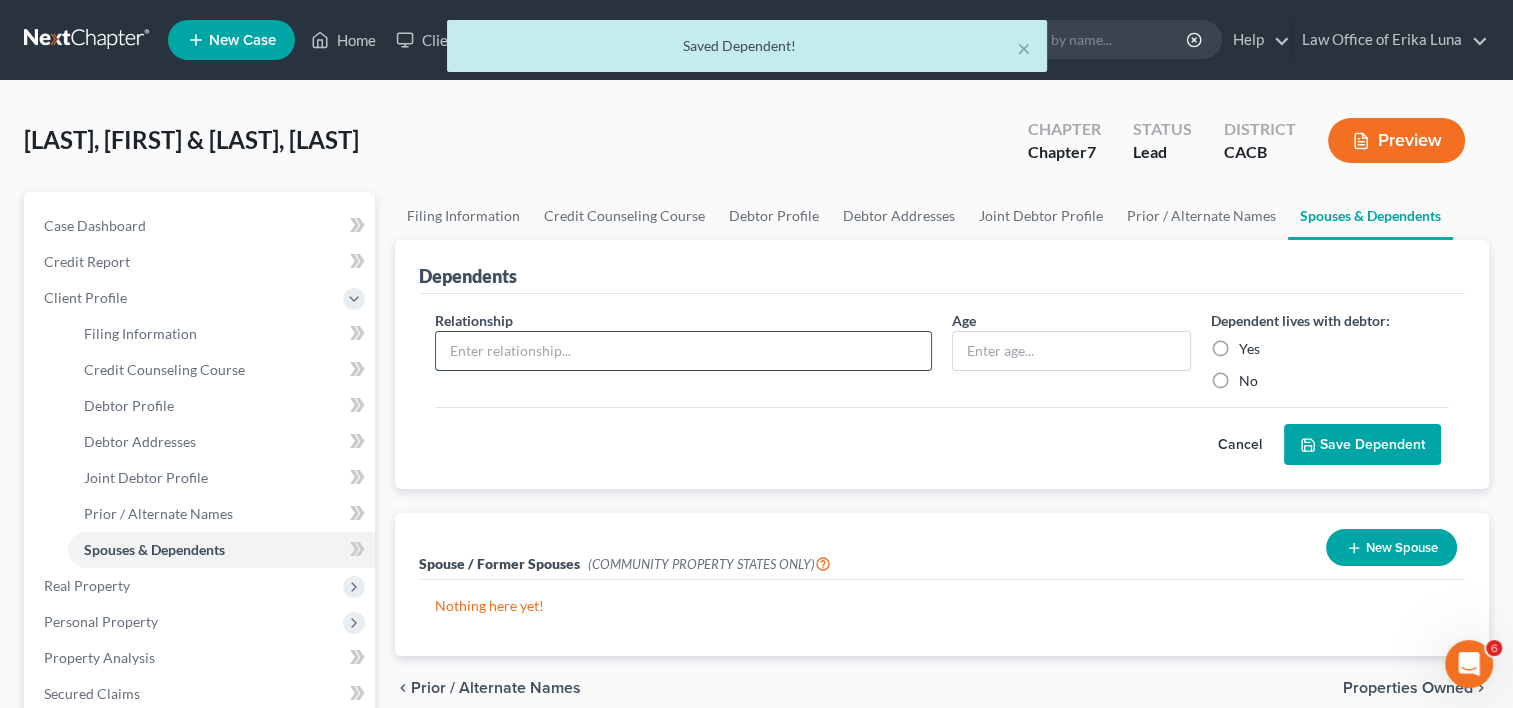 click at bounding box center (683, 351) 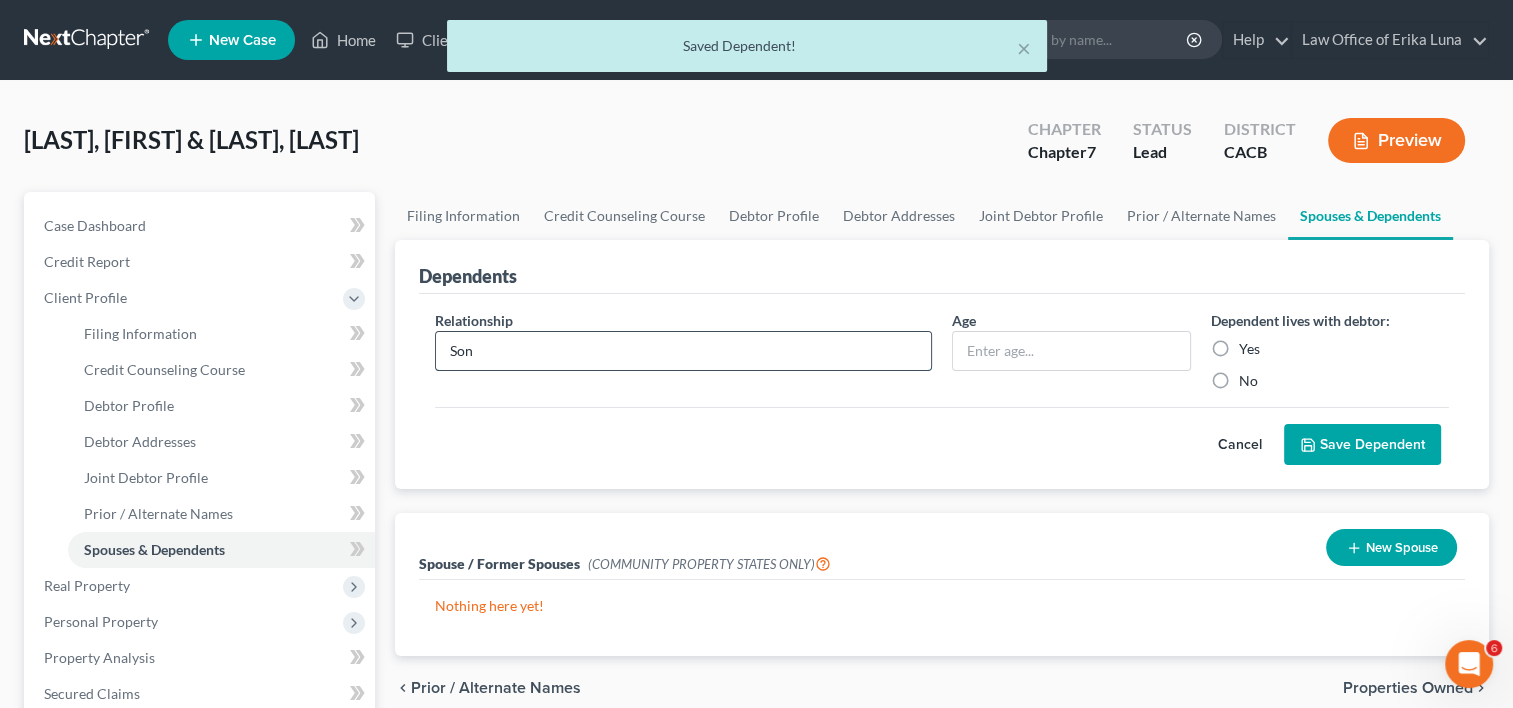 type on "Son" 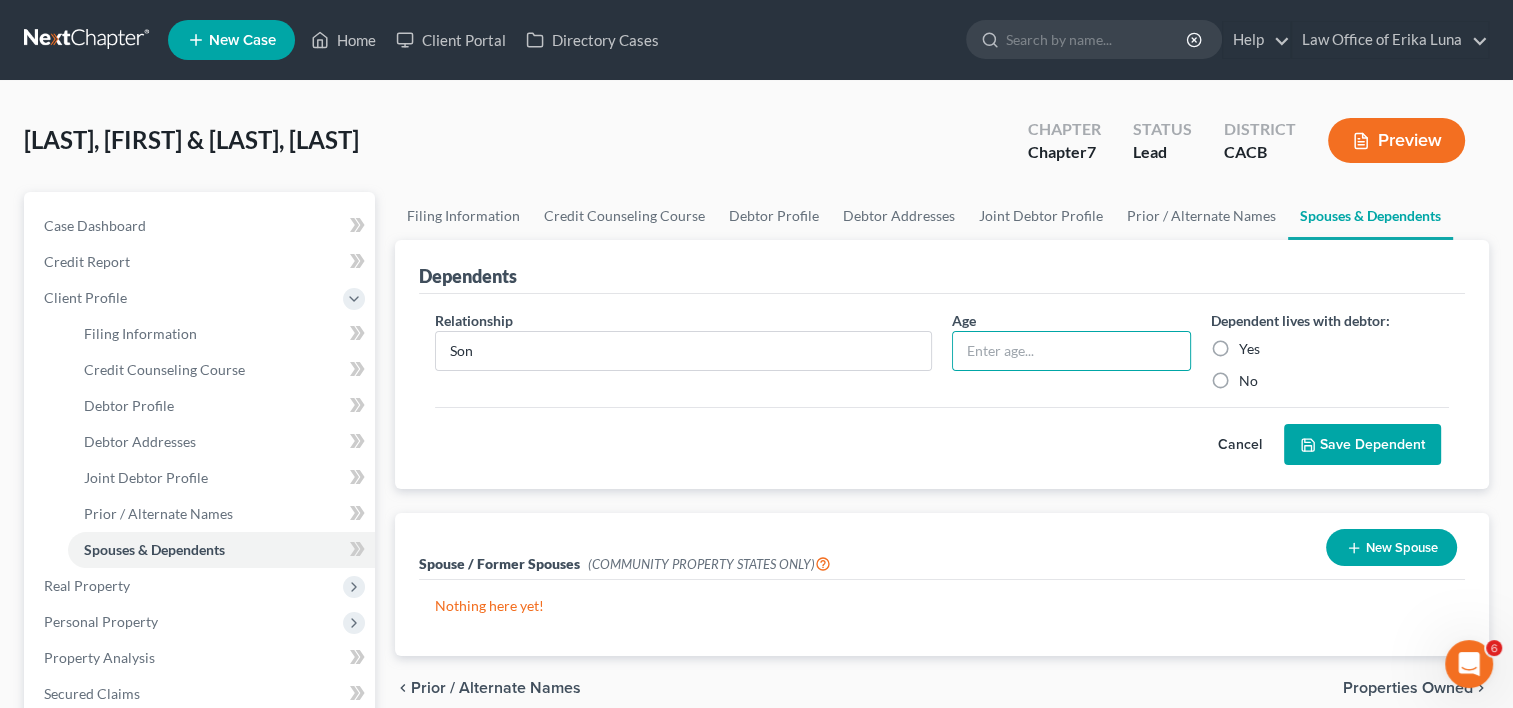 click on "Yes" at bounding box center (1249, 349) 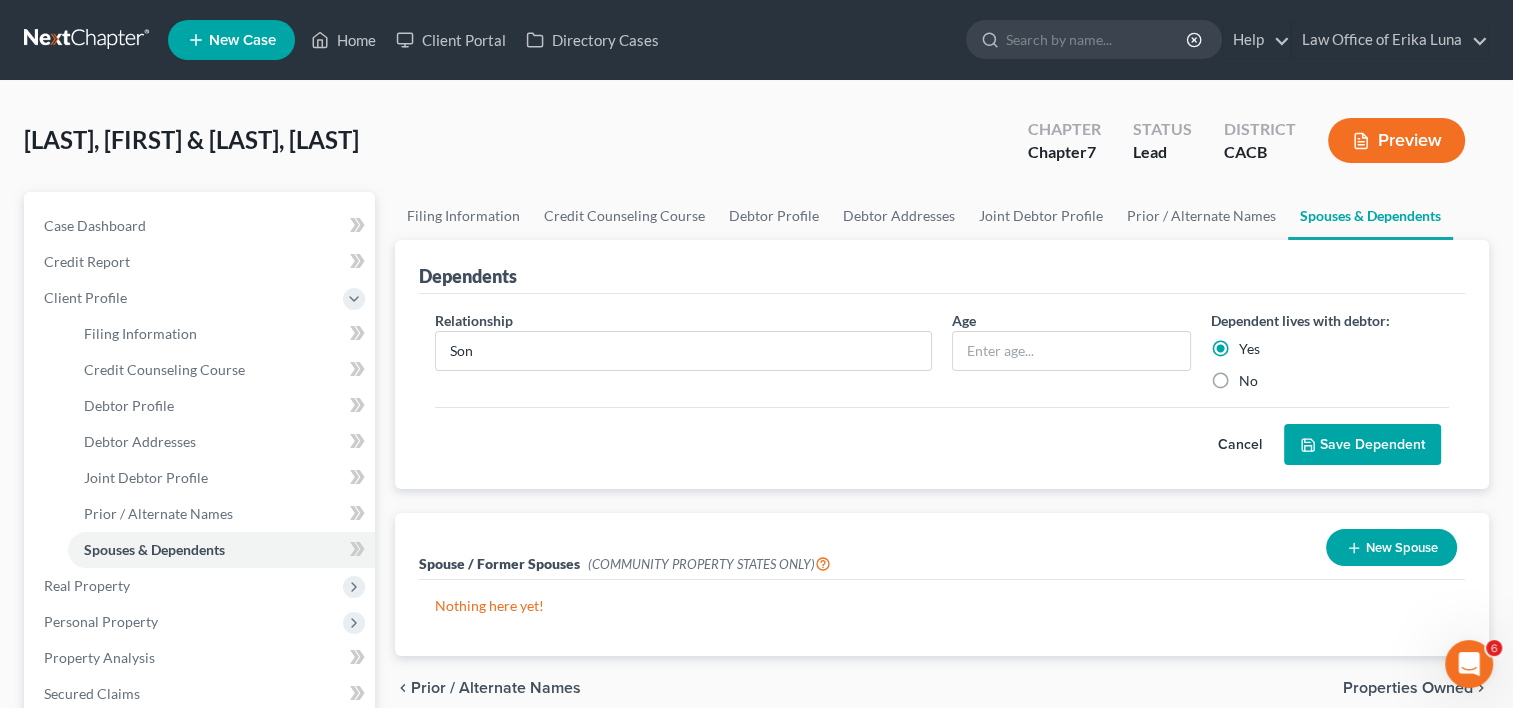 click on "Save Dependent" at bounding box center [1362, 445] 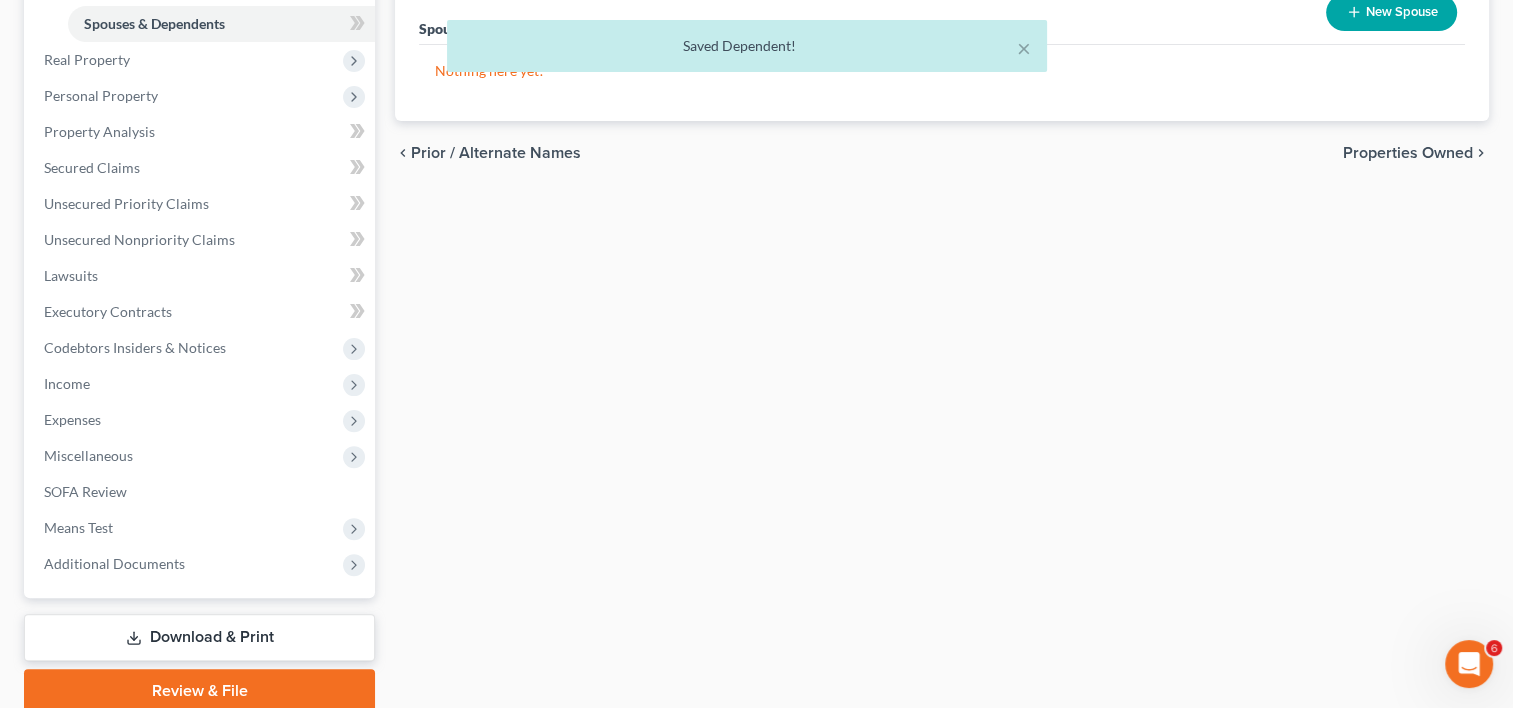 scroll, scrollTop: 529, scrollLeft: 0, axis: vertical 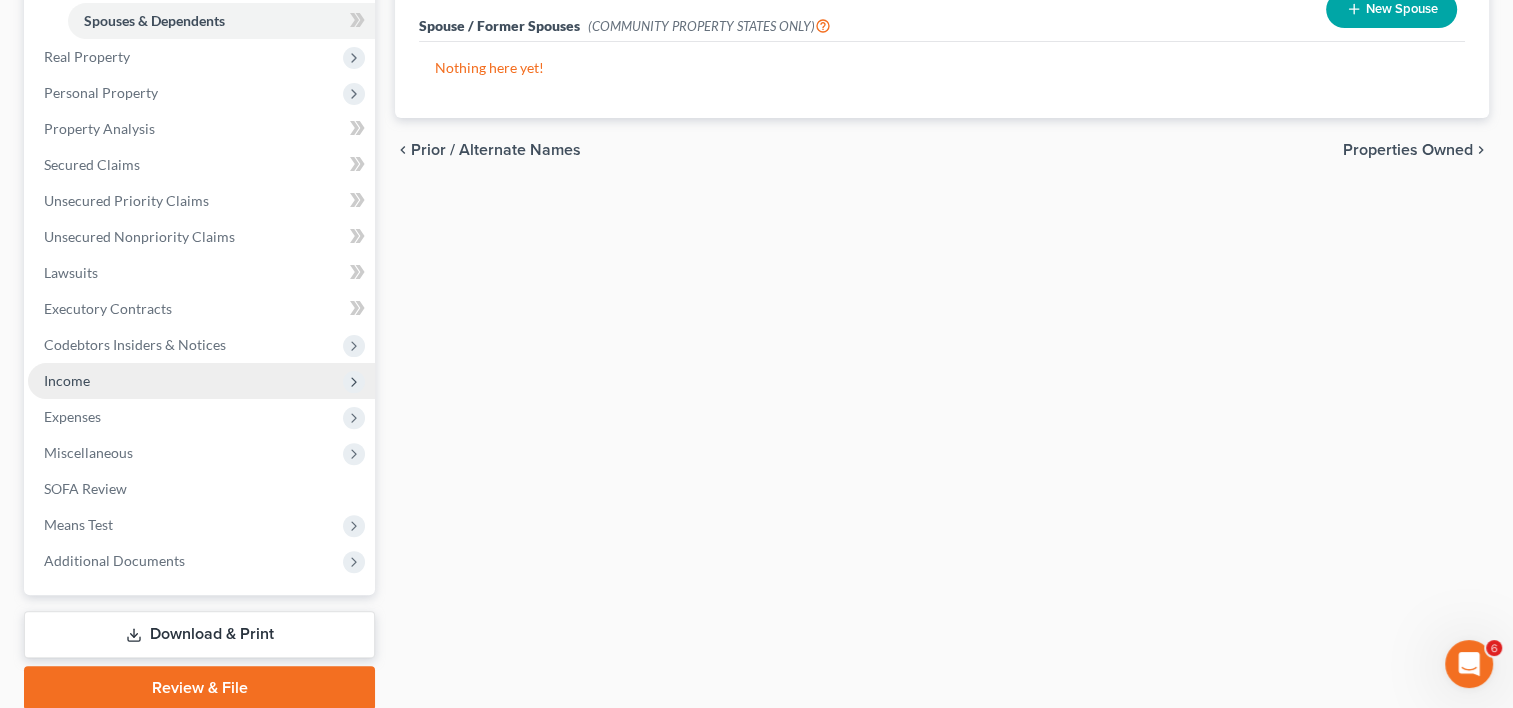 click on "Income" at bounding box center [67, 380] 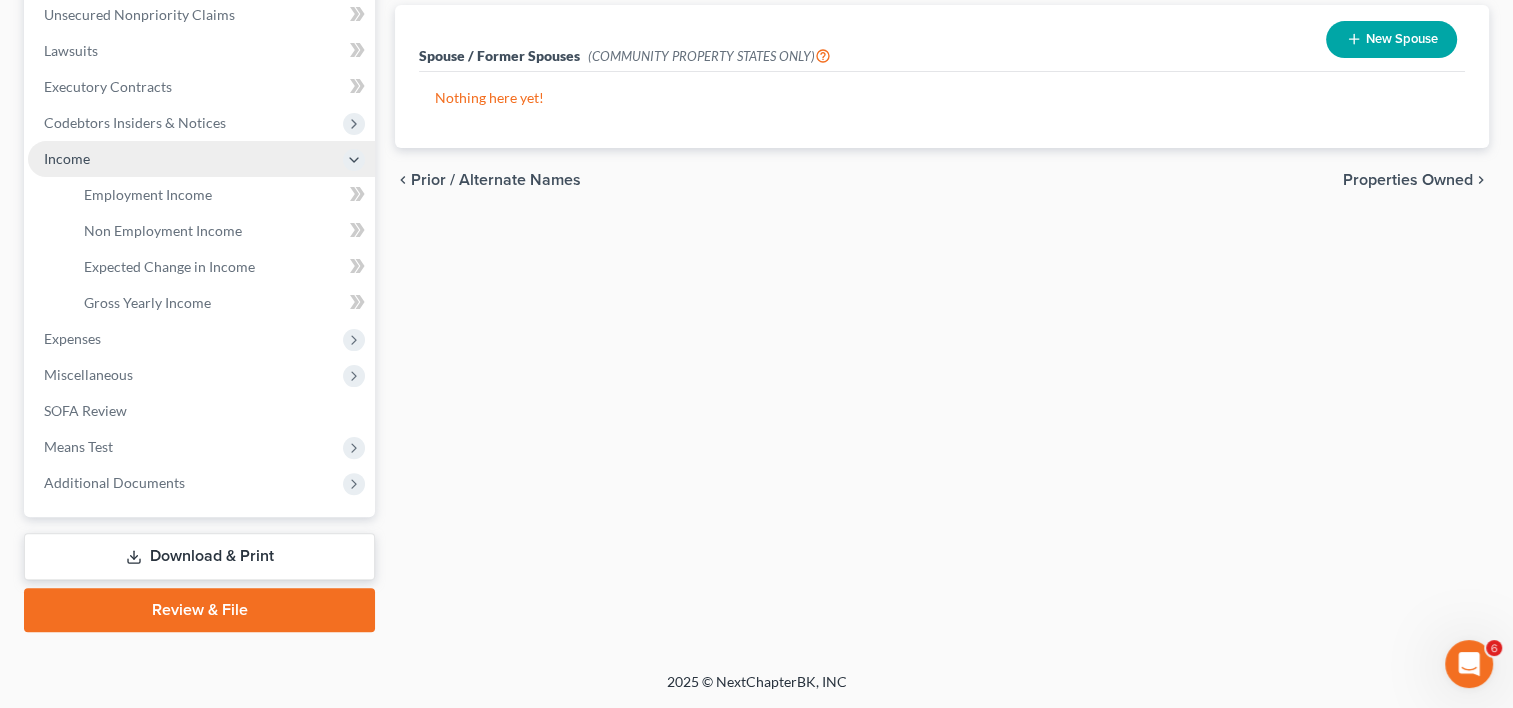 scroll, scrollTop: 496, scrollLeft: 0, axis: vertical 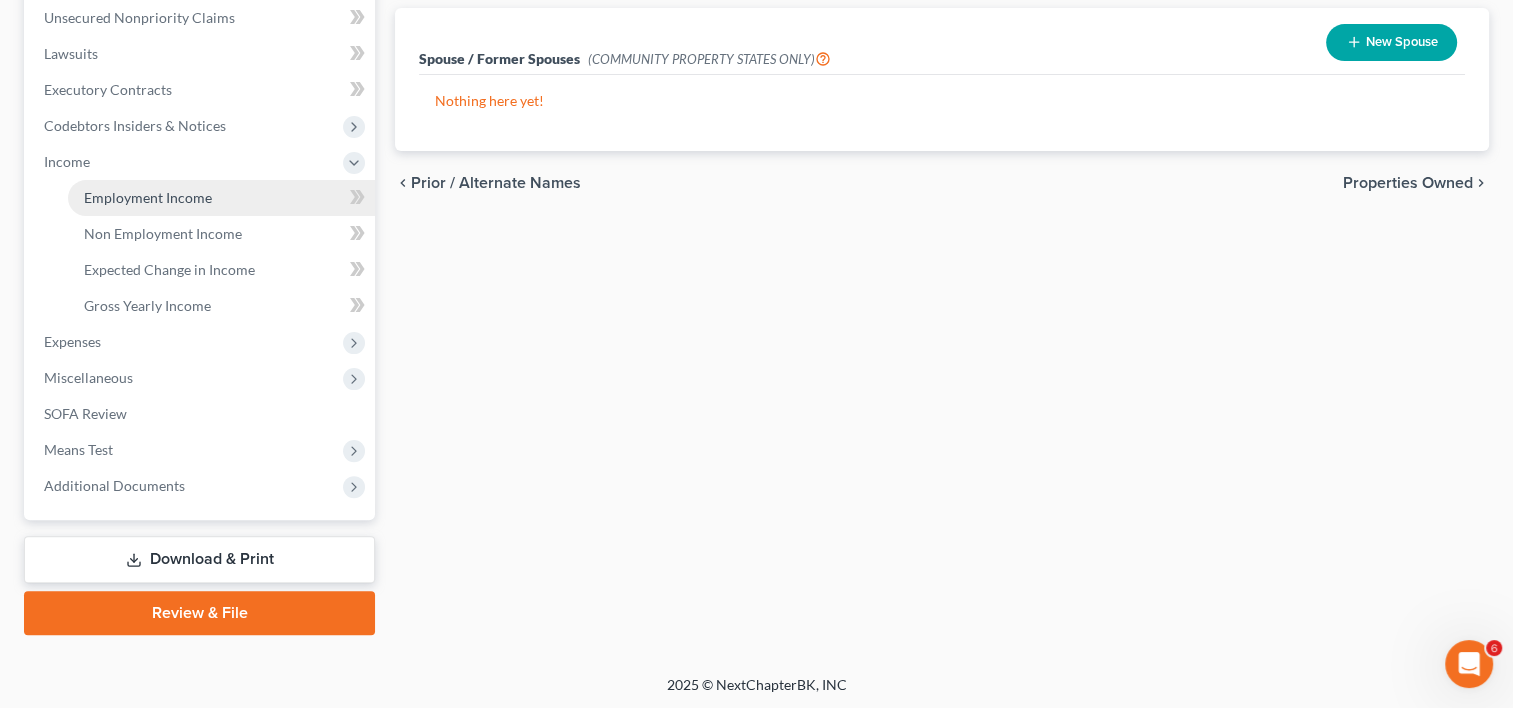 click on "Employment Income" at bounding box center (148, 197) 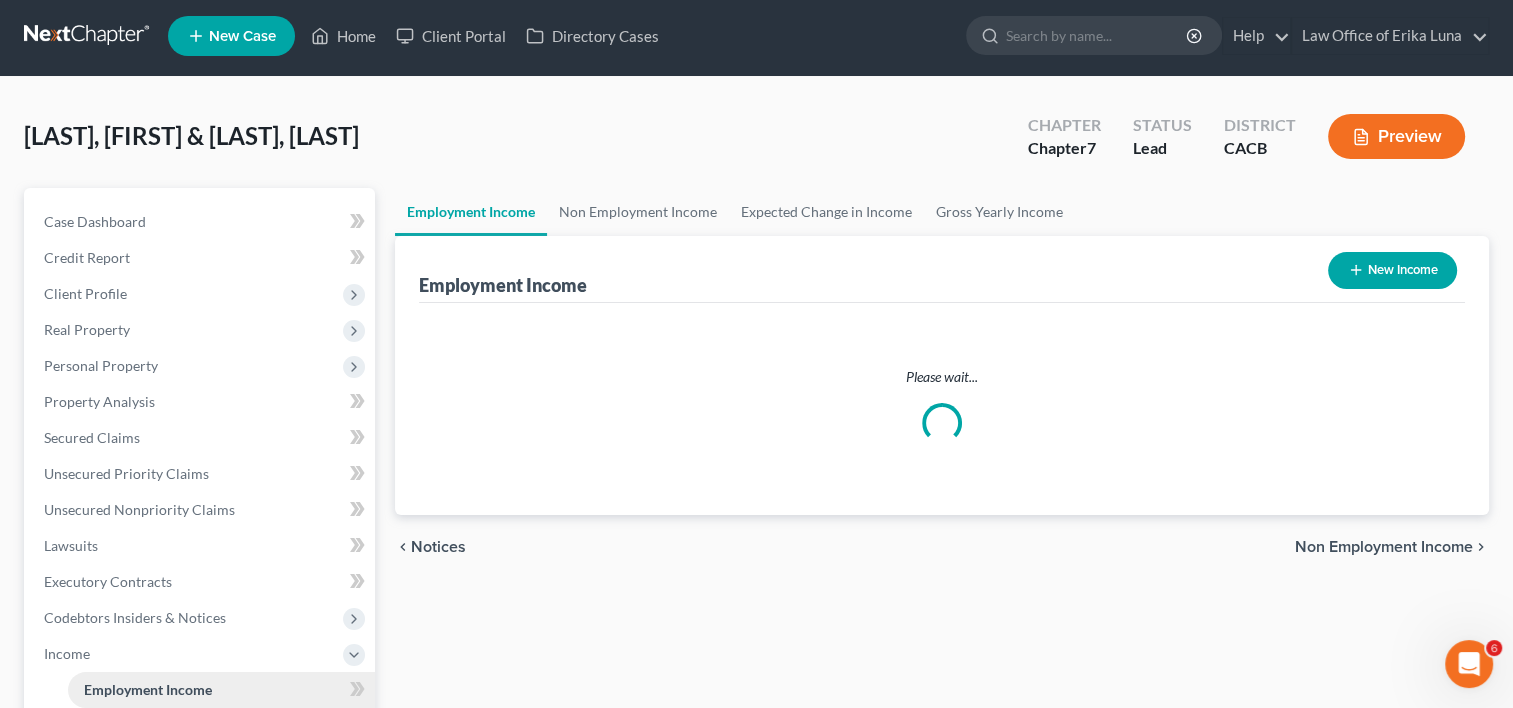 scroll, scrollTop: 0, scrollLeft: 0, axis: both 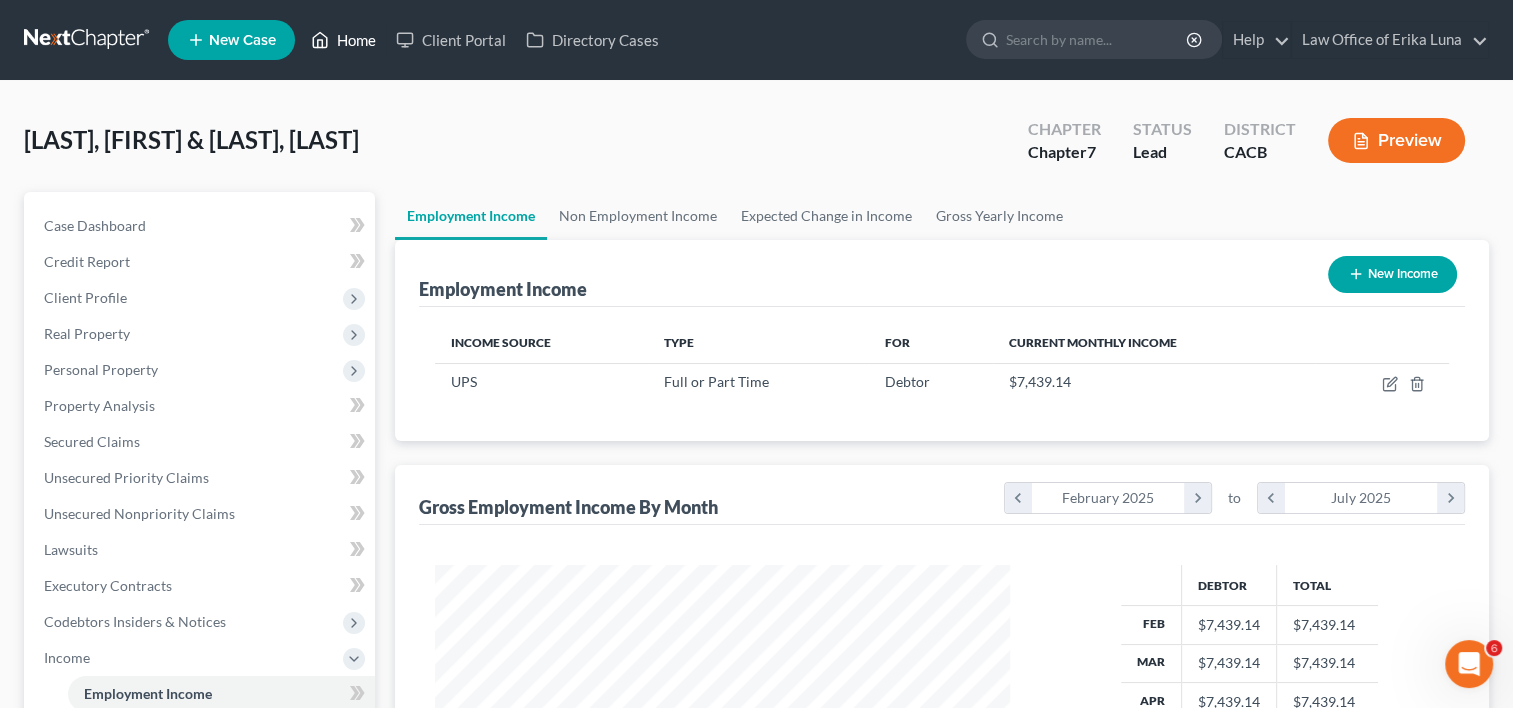 click on "Home" at bounding box center [343, 40] 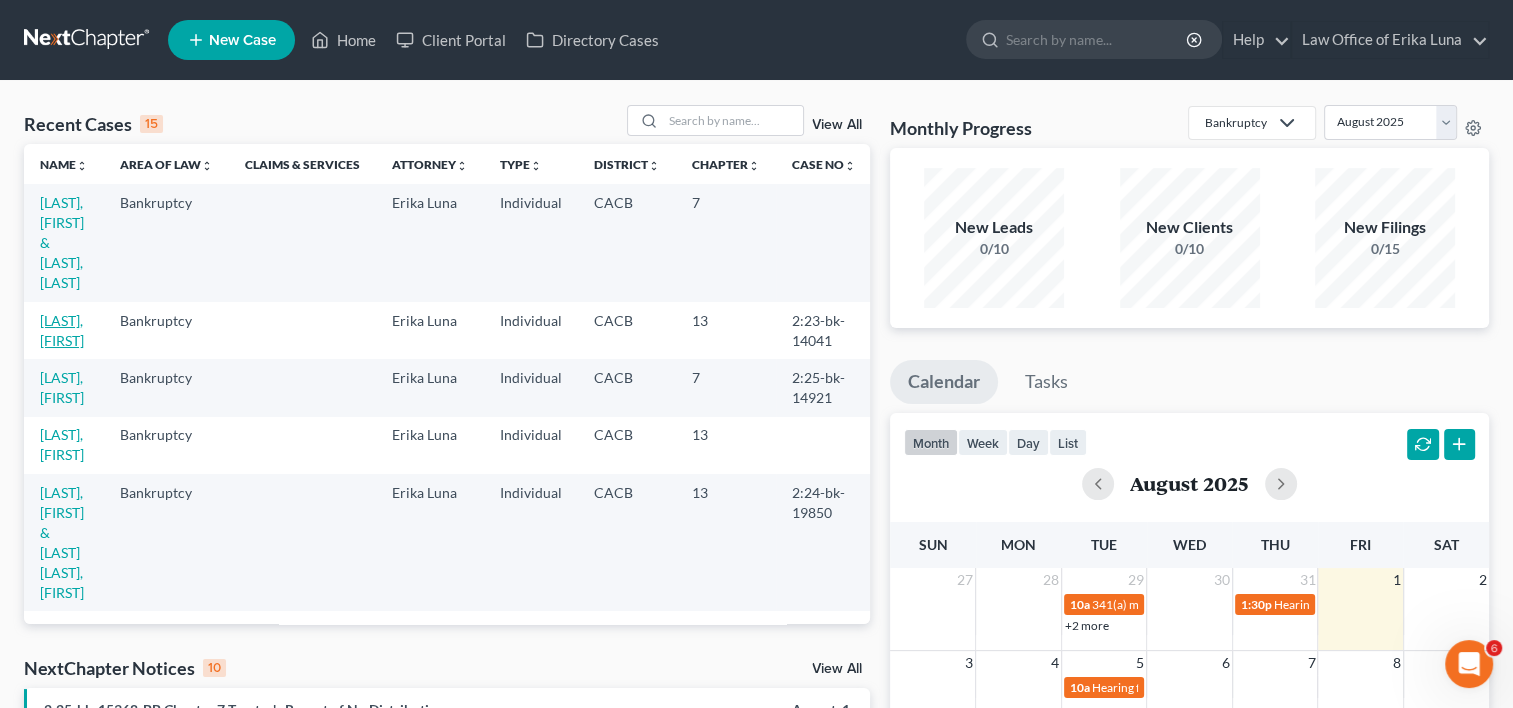 click on "[LAST], [FIRST]" at bounding box center [62, 330] 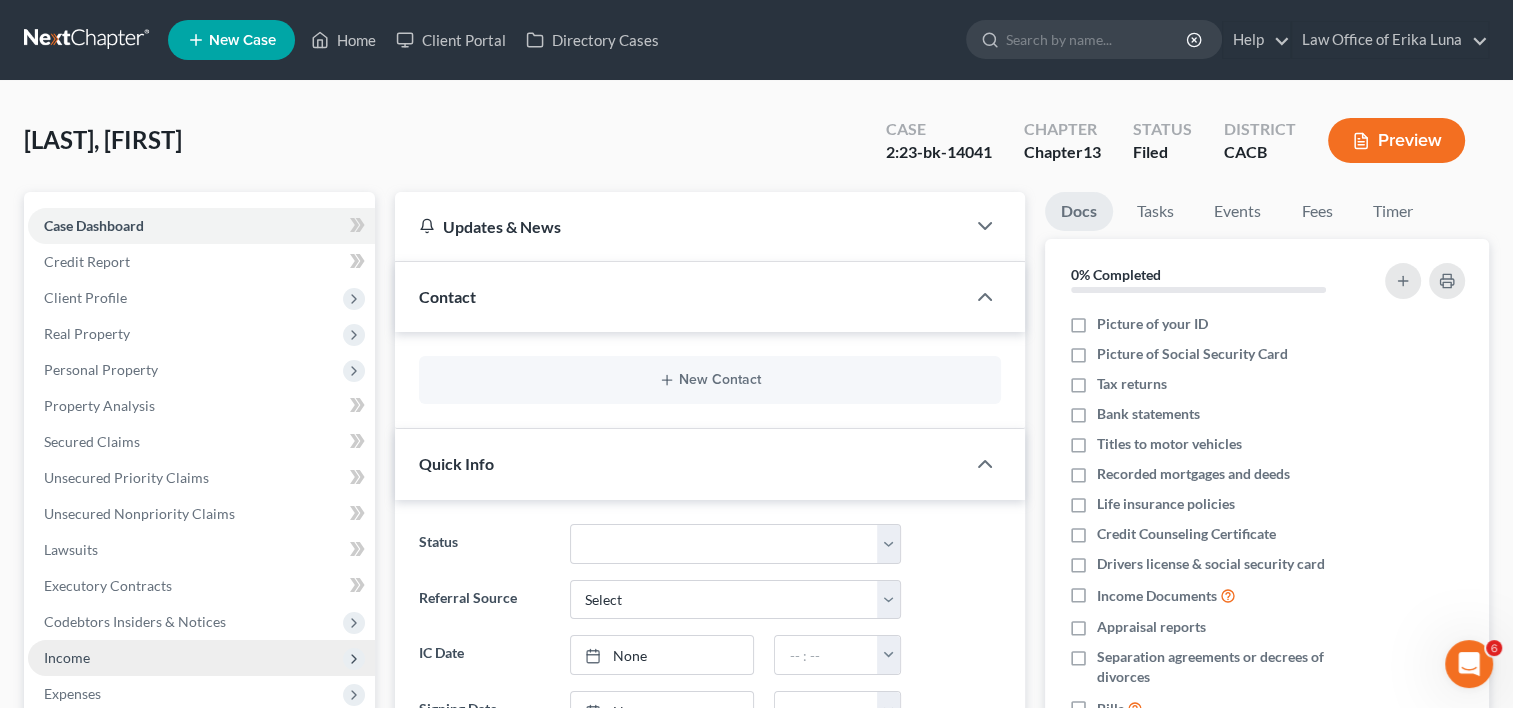 click on "Income" at bounding box center [67, 657] 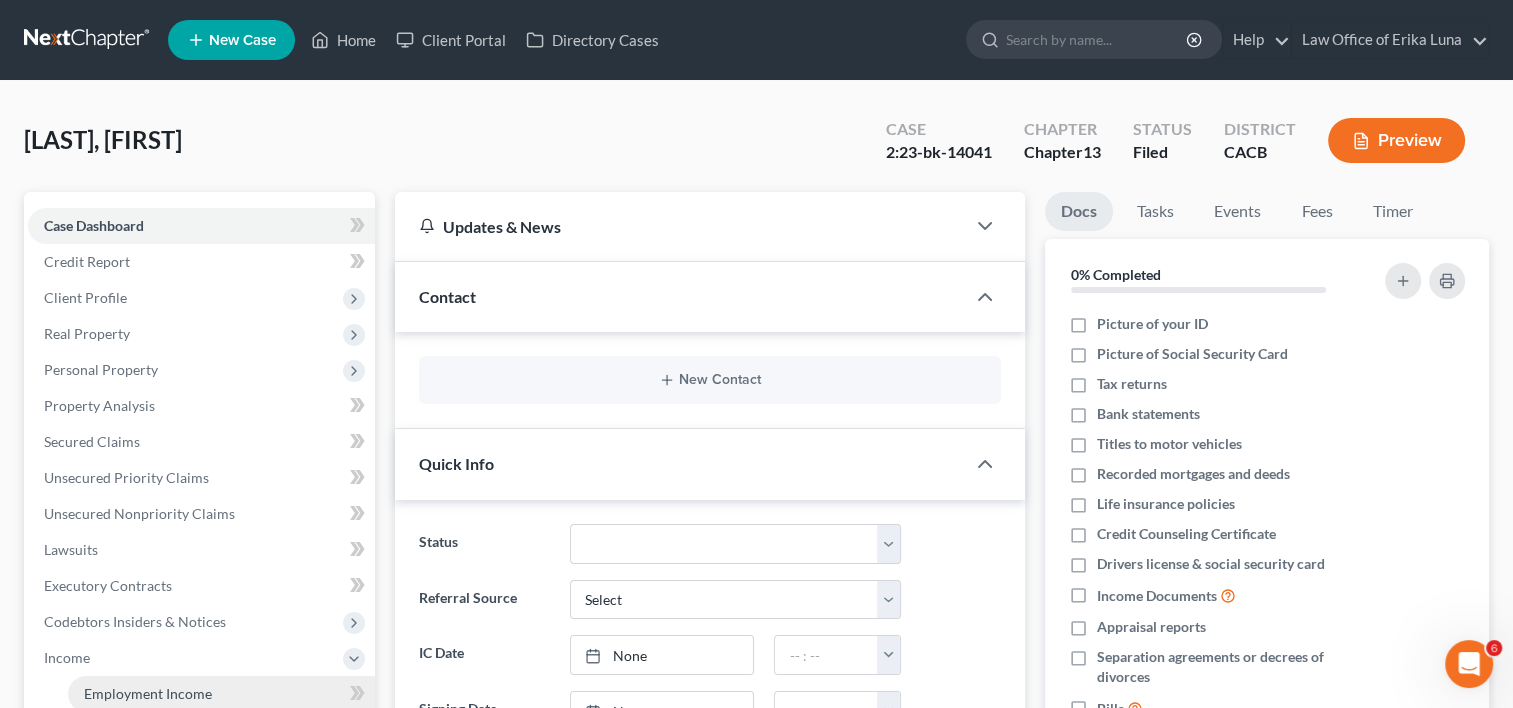 click on "Employment Income" at bounding box center (148, 693) 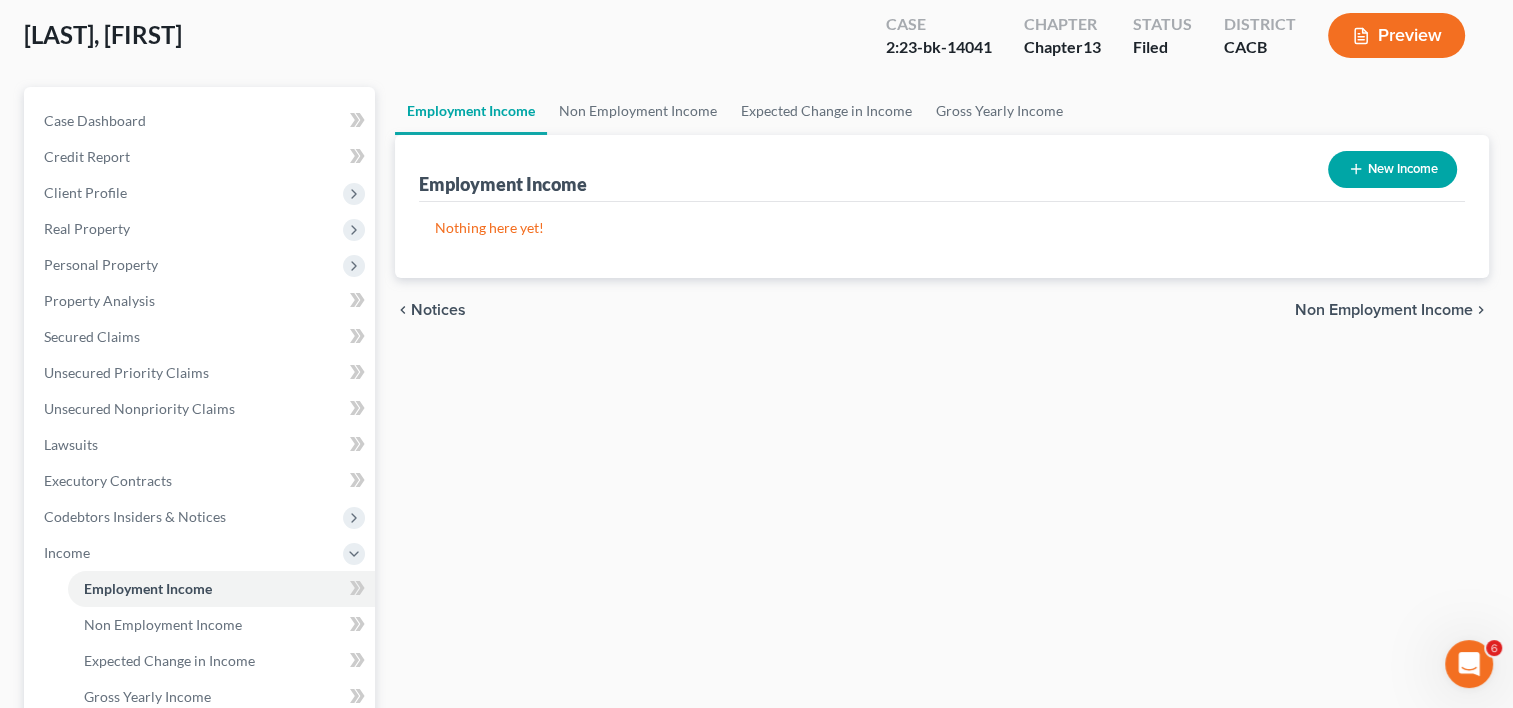 scroll, scrollTop: 106, scrollLeft: 0, axis: vertical 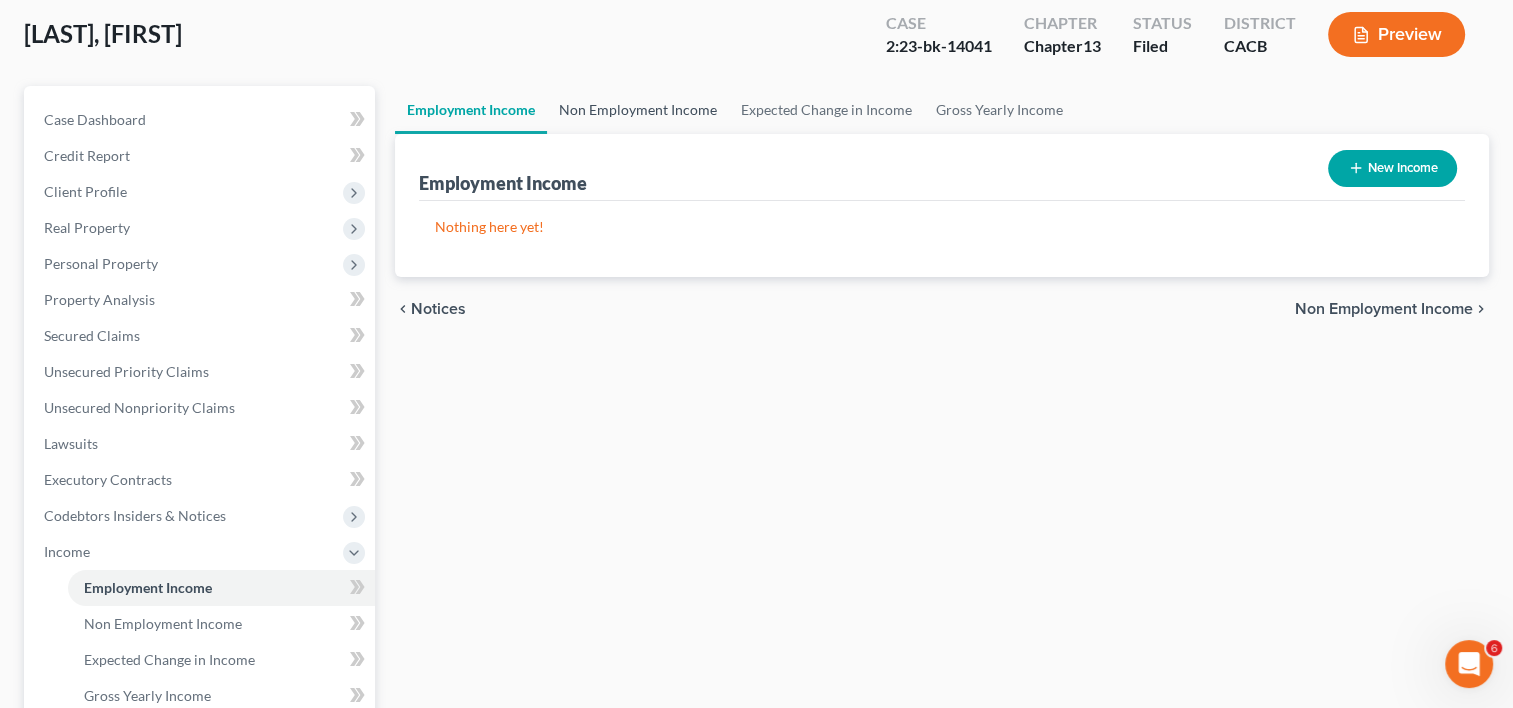 click on "Non Employment Income" at bounding box center [638, 110] 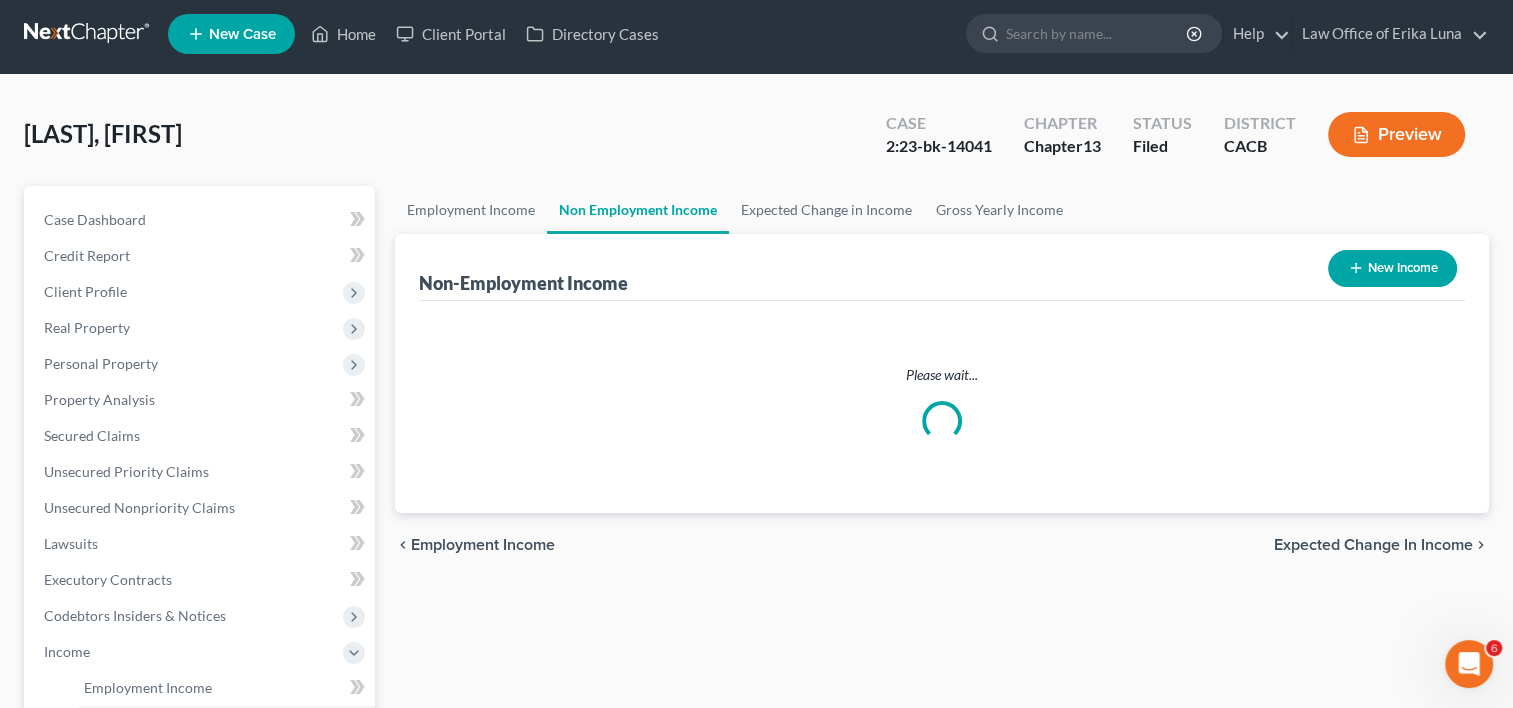 scroll, scrollTop: 0, scrollLeft: 0, axis: both 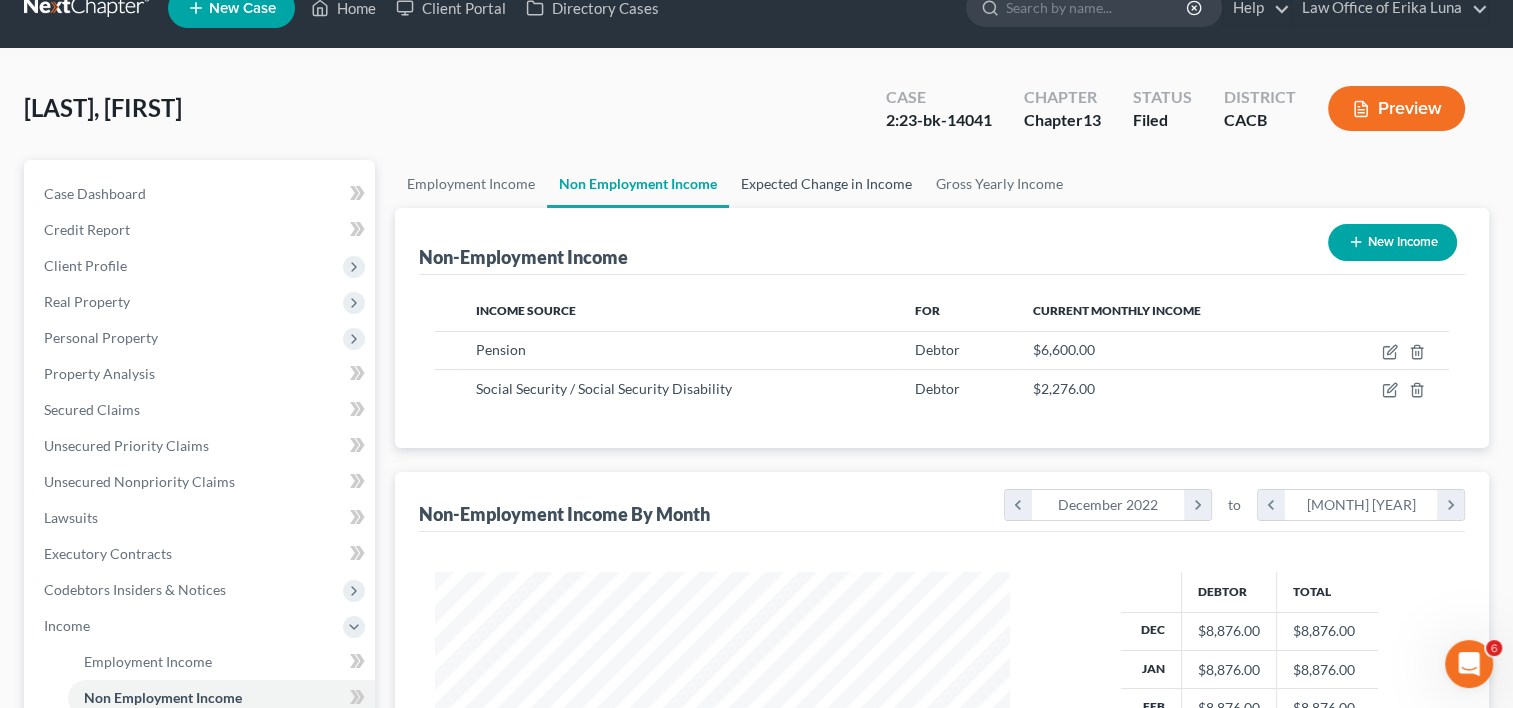 click on "Expected Change in Income" at bounding box center [826, 184] 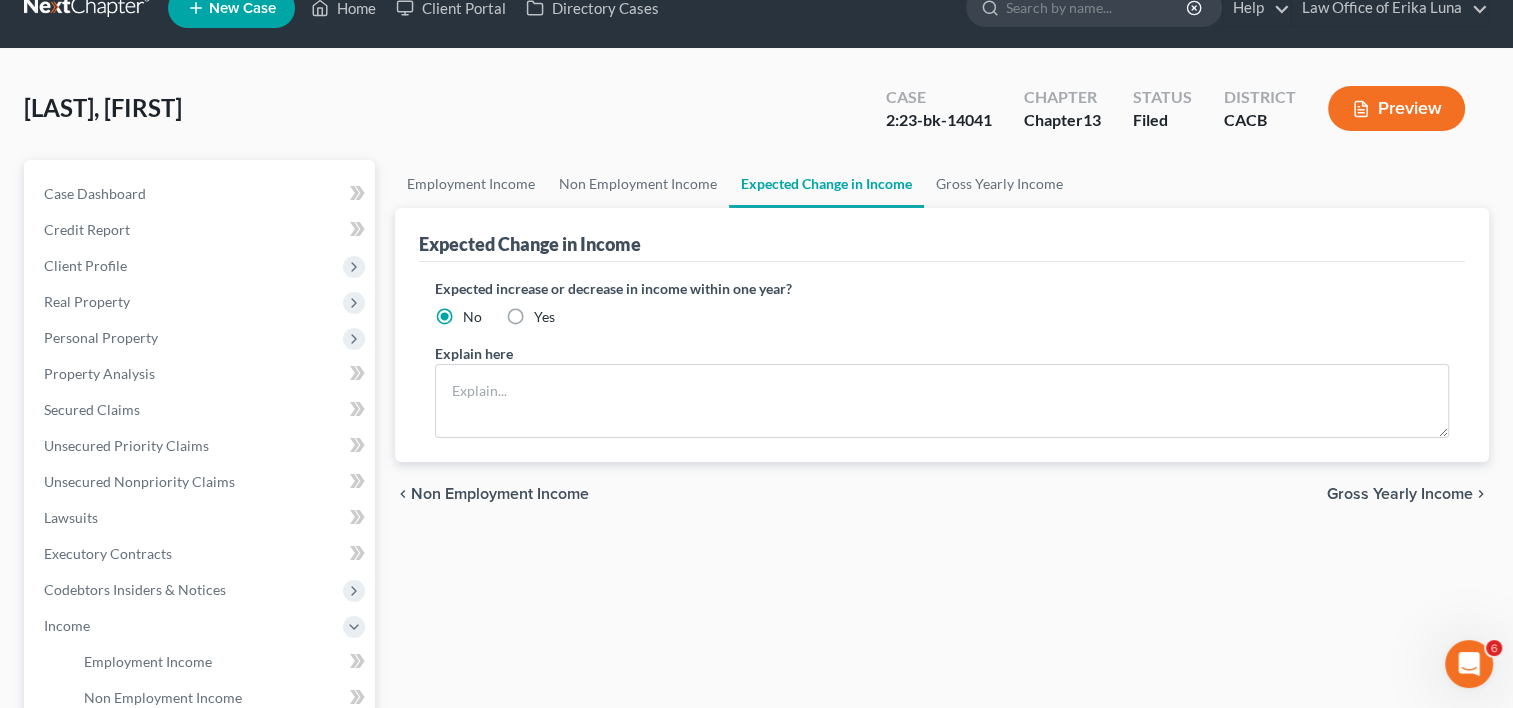 scroll, scrollTop: 0, scrollLeft: 0, axis: both 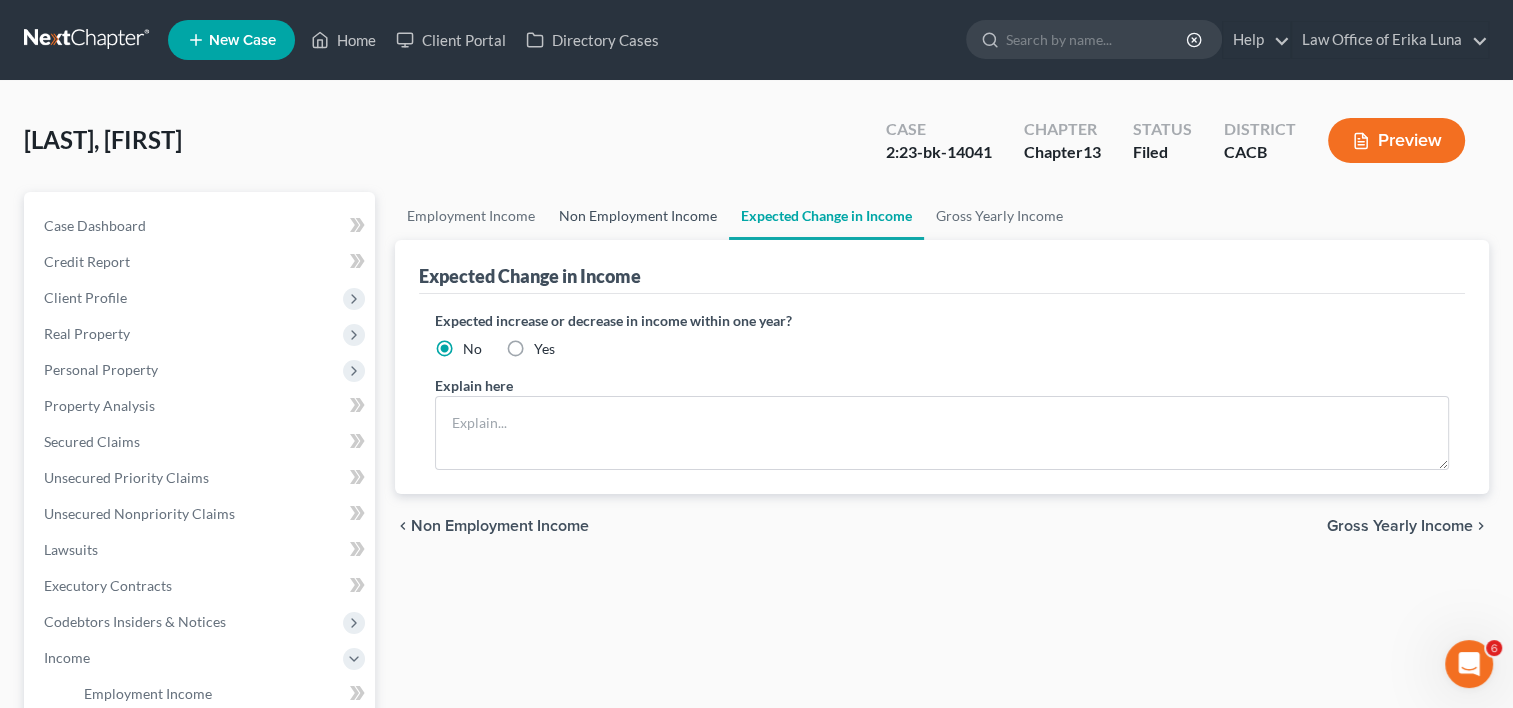 click on "Non Employment Income" at bounding box center (638, 216) 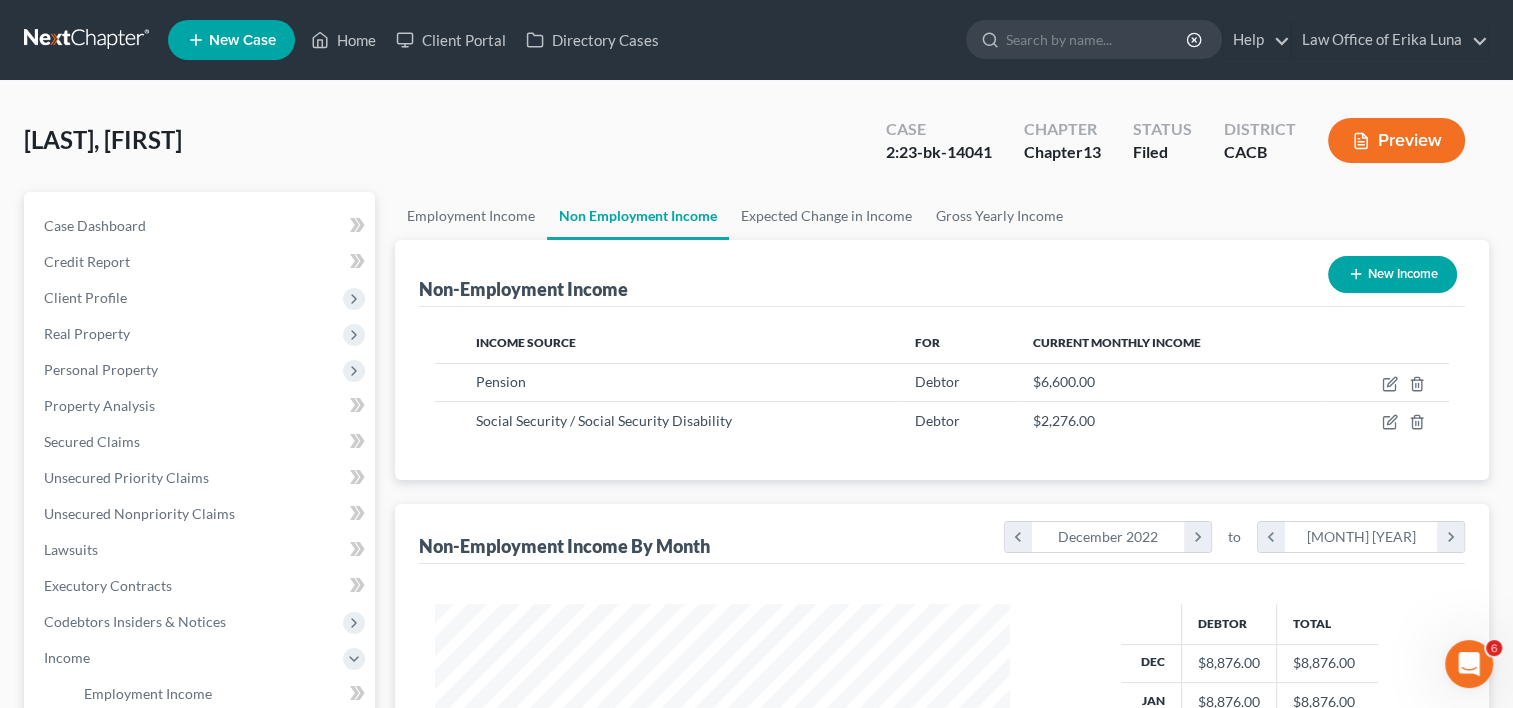 scroll, scrollTop: 999643, scrollLeft: 999385, axis: both 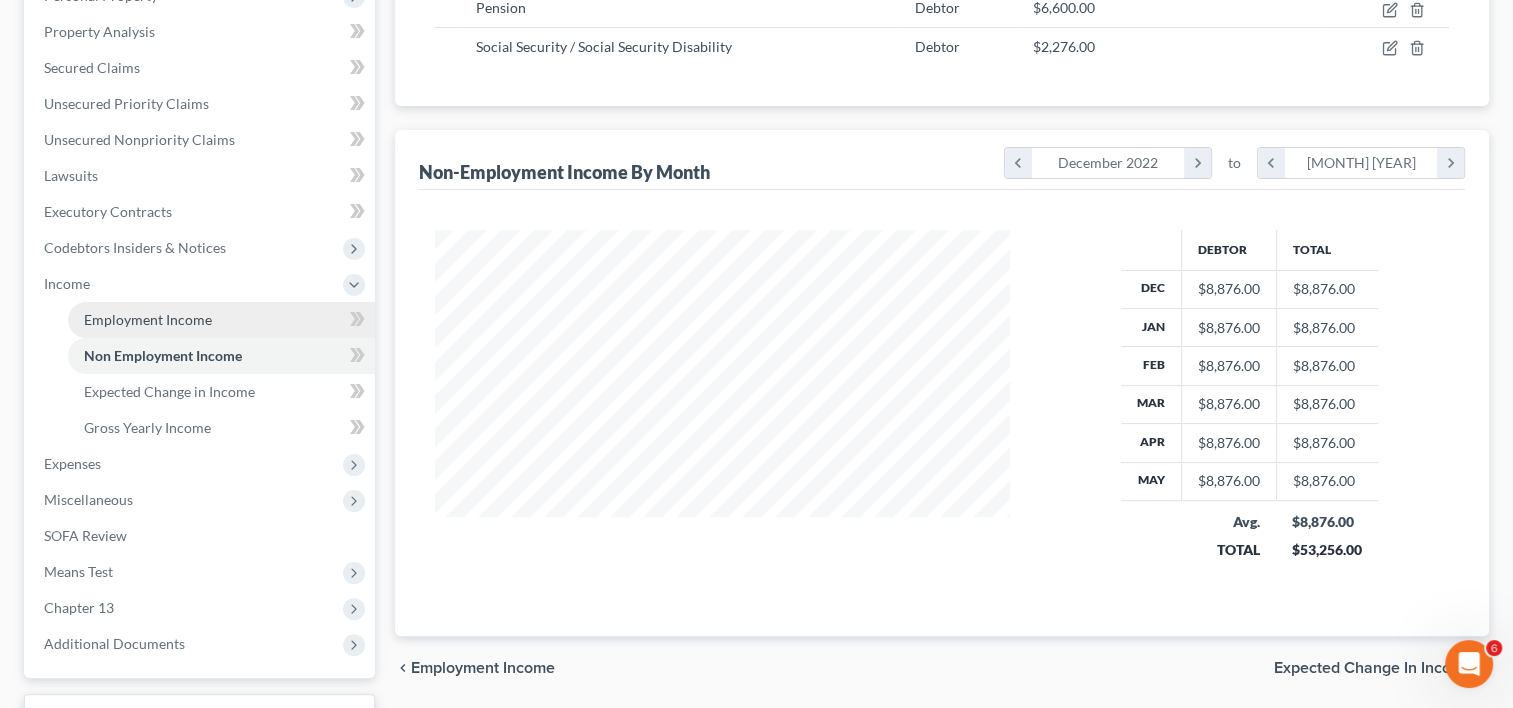click on "Employment Income" at bounding box center (148, 319) 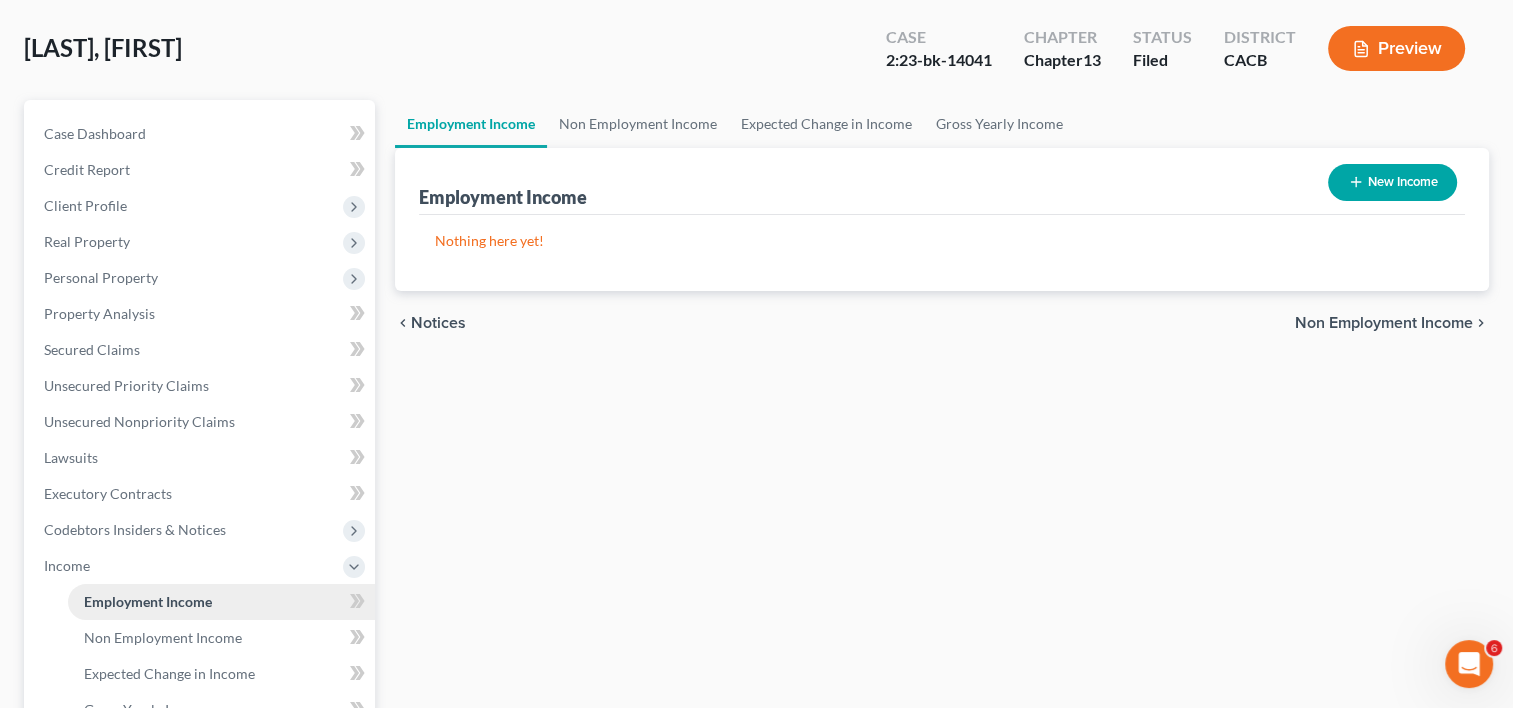 scroll, scrollTop: 0, scrollLeft: 0, axis: both 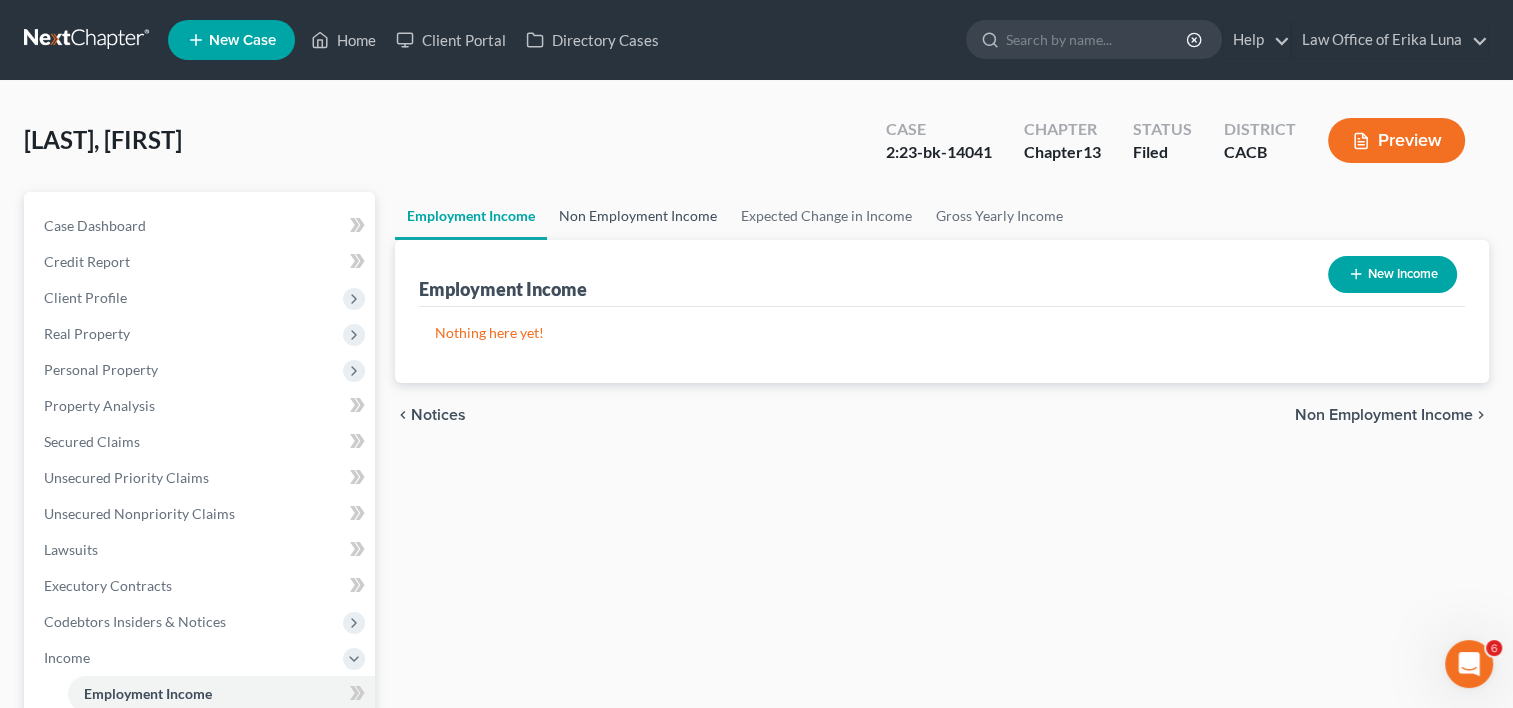 click on "Non Employment Income" at bounding box center (638, 216) 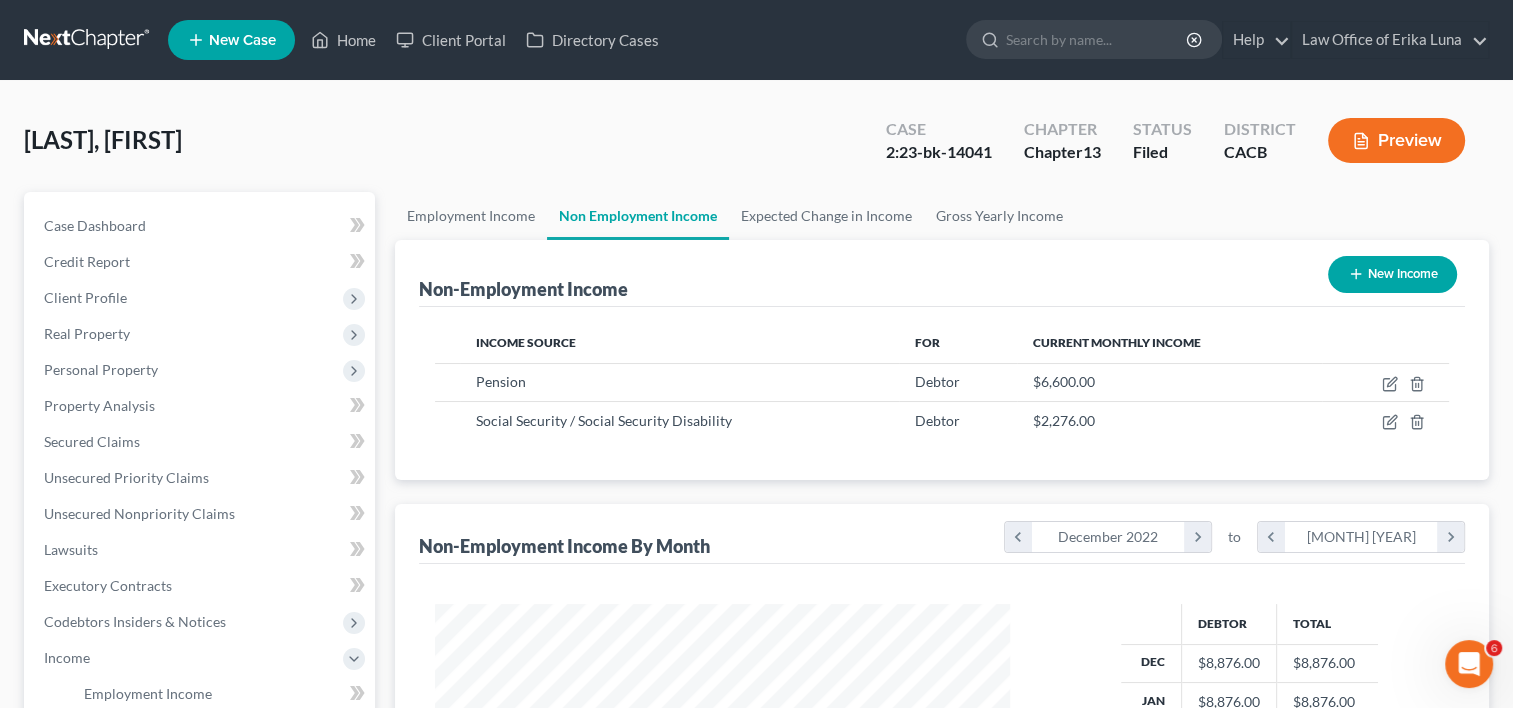 scroll, scrollTop: 999643, scrollLeft: 999385, axis: both 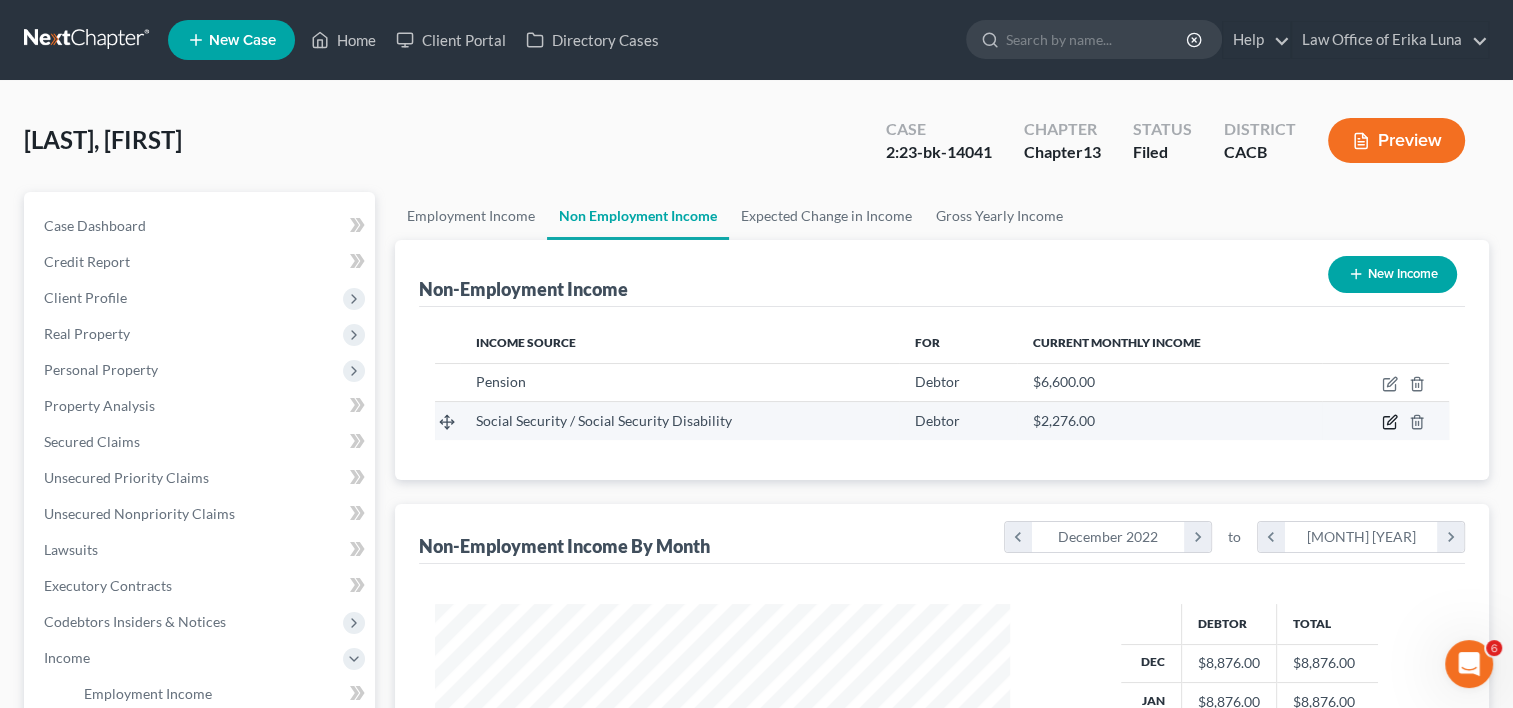 click 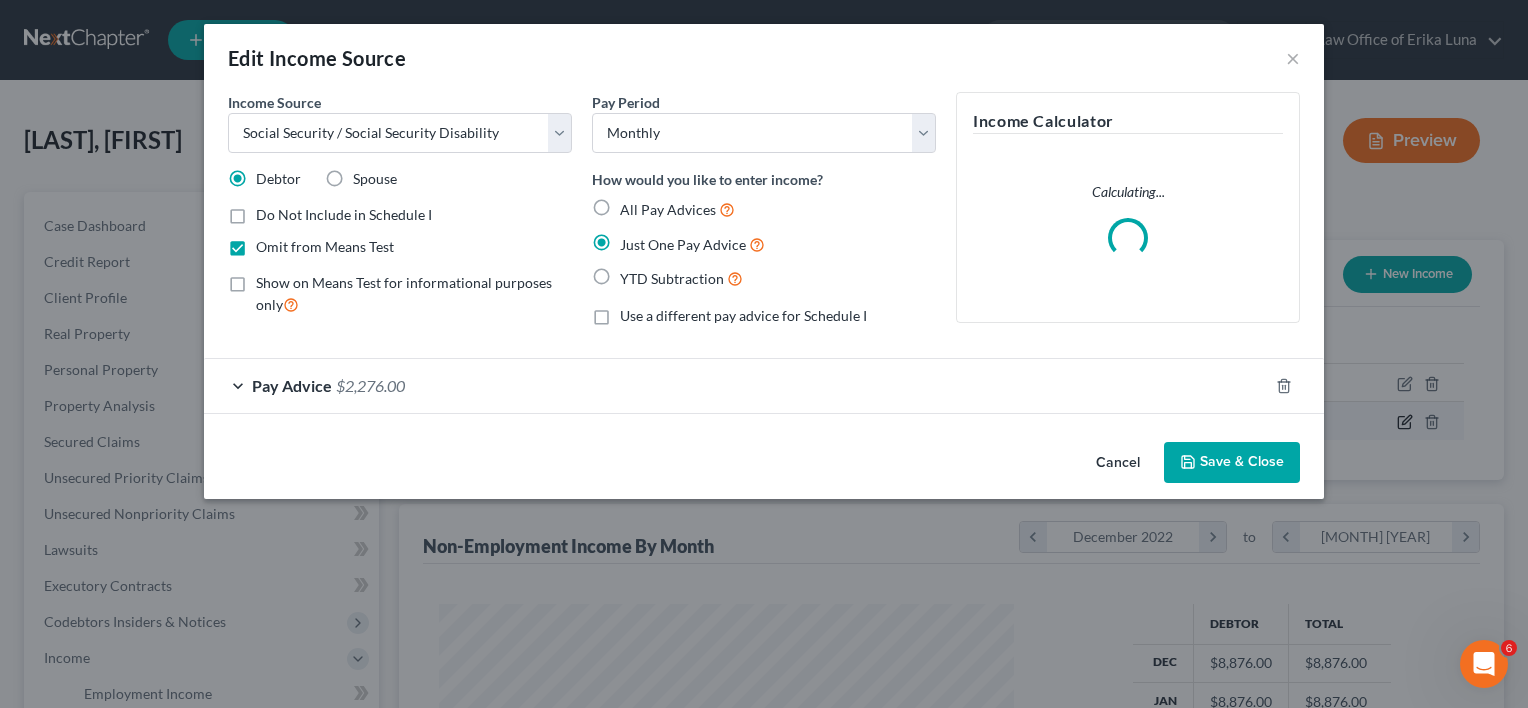 scroll, scrollTop: 999643, scrollLeft: 999378, axis: both 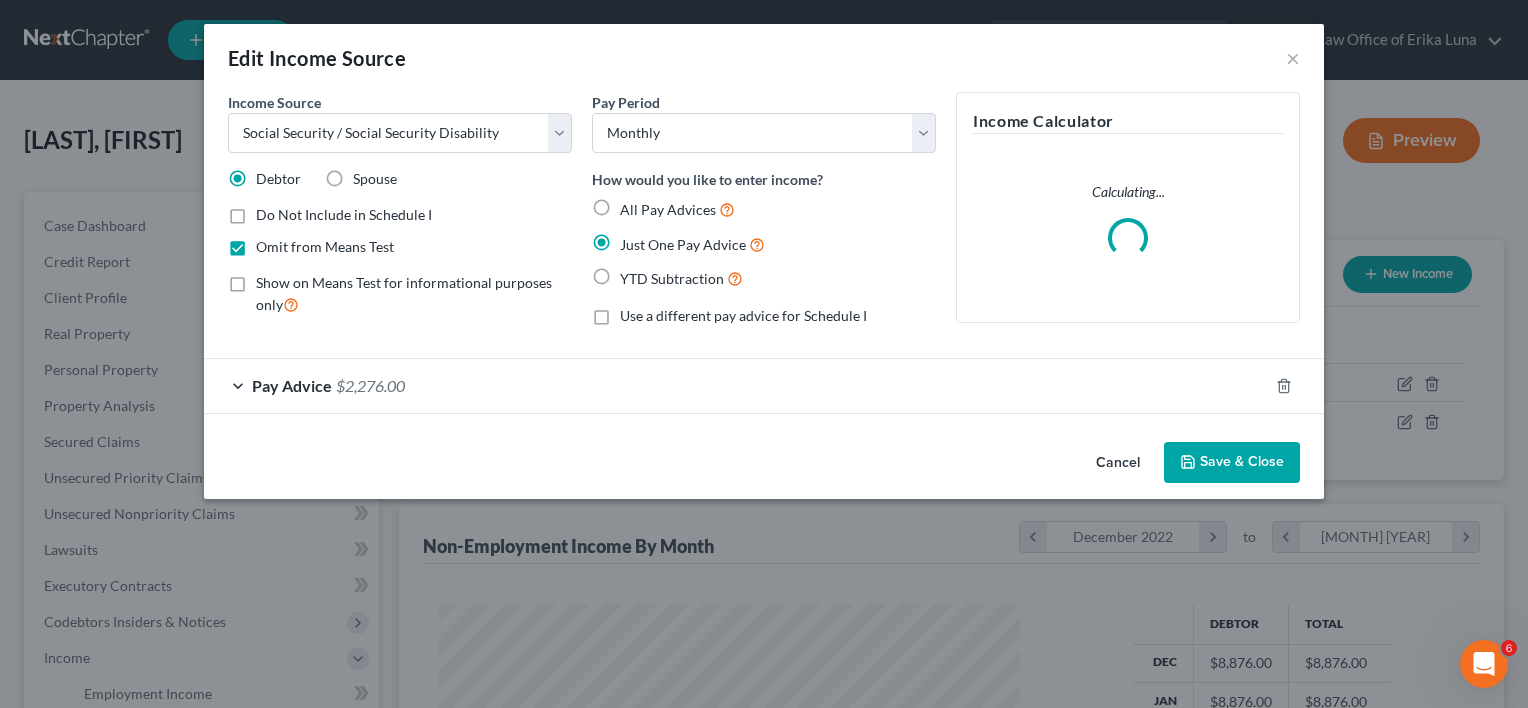 click on "$2,276.00" at bounding box center [370, 385] 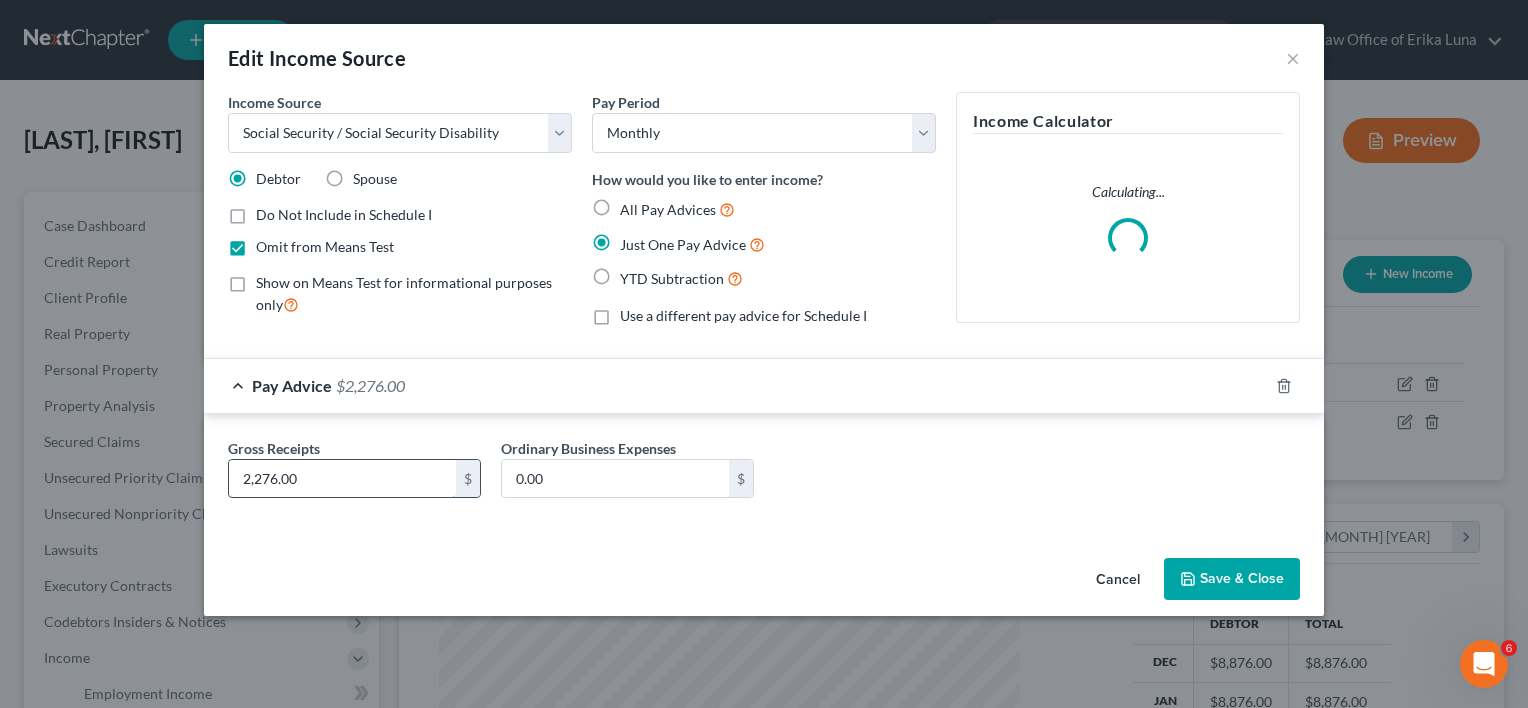 click on "2,276.00" at bounding box center (342, 479) 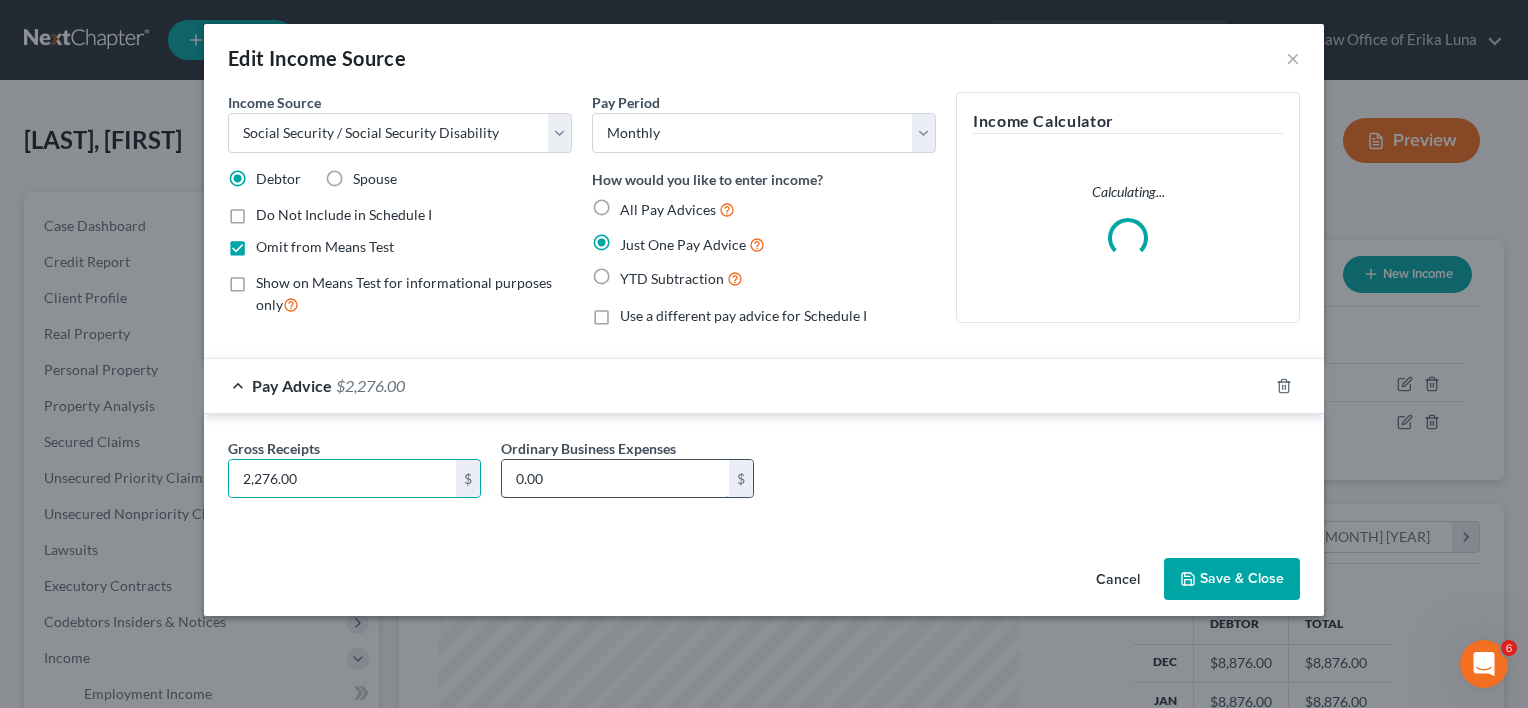 click on "0.00" at bounding box center (615, 479) 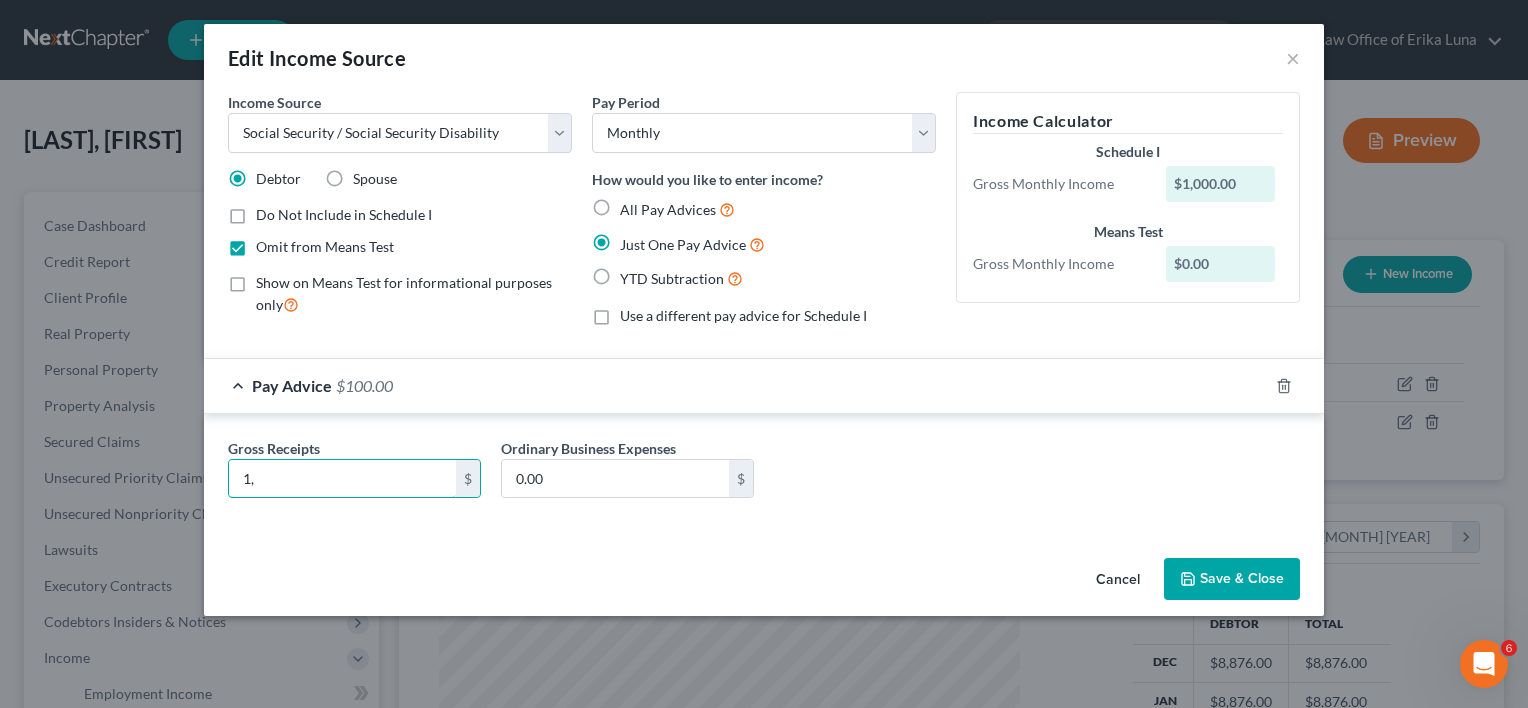 type on "1" 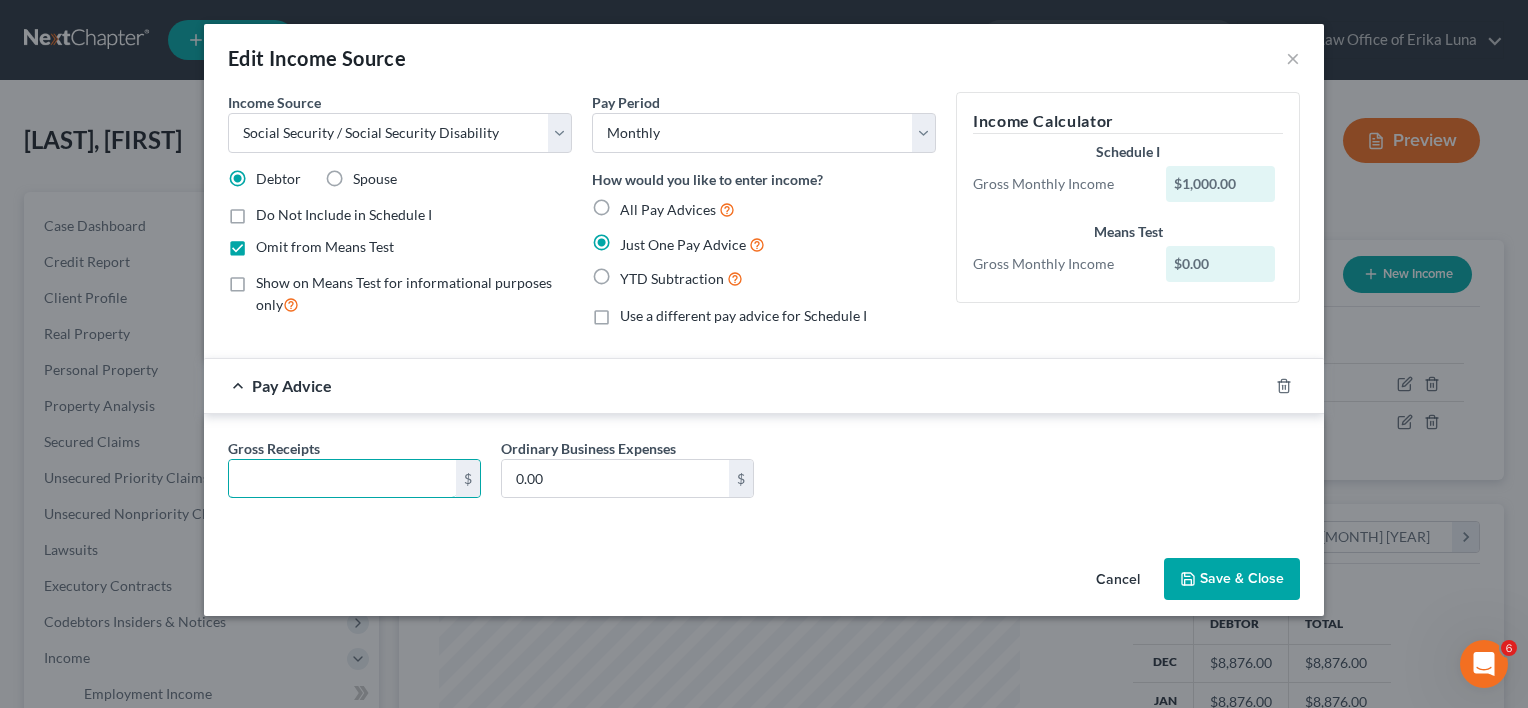 type on "0" 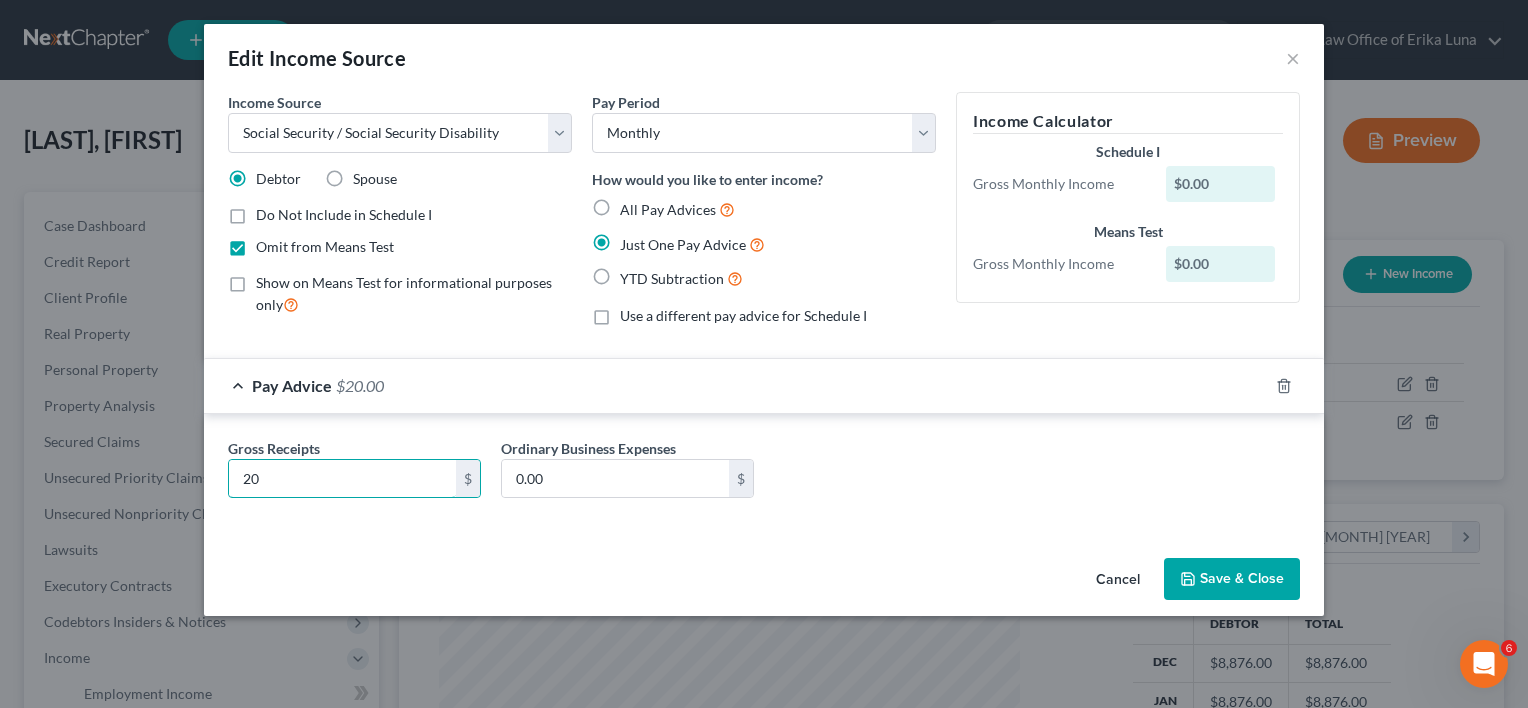 type on "2" 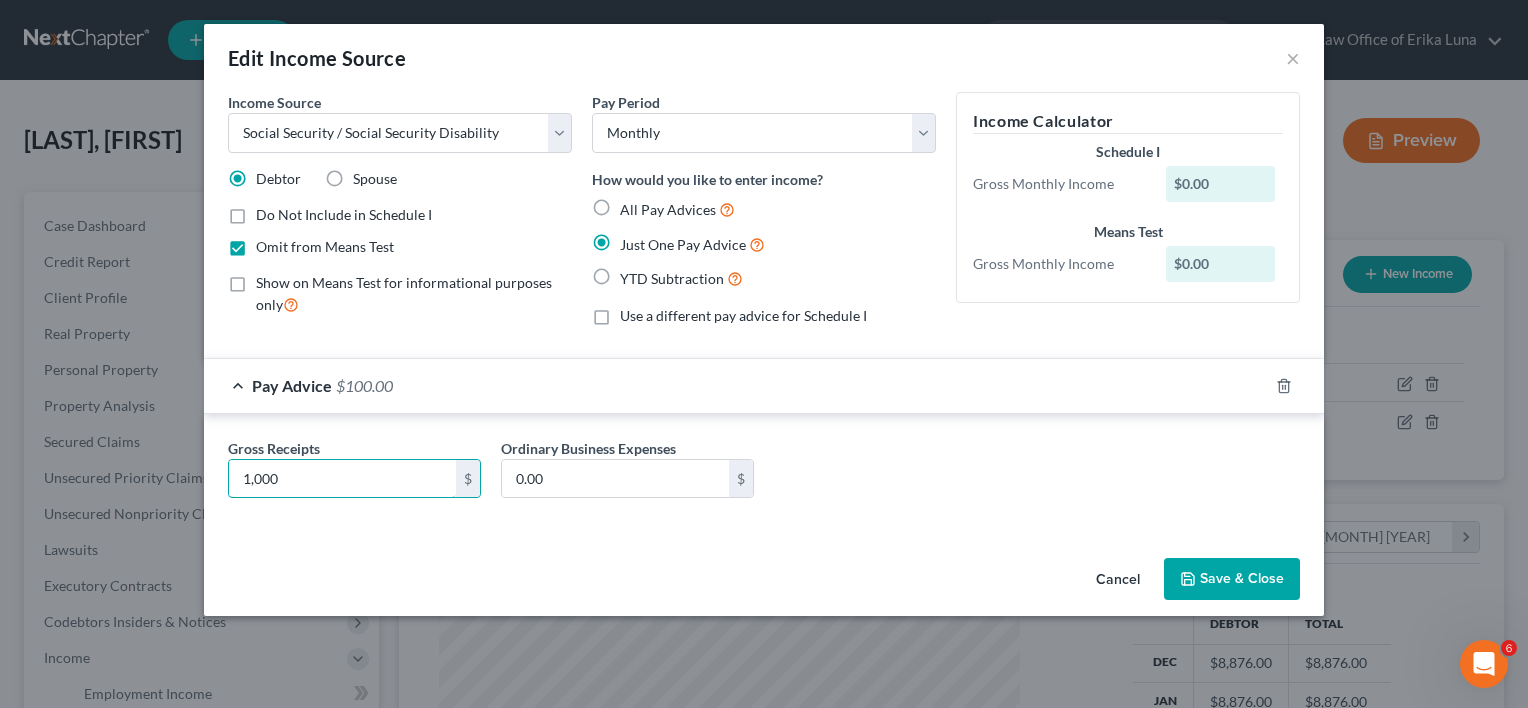 type on "1,000" 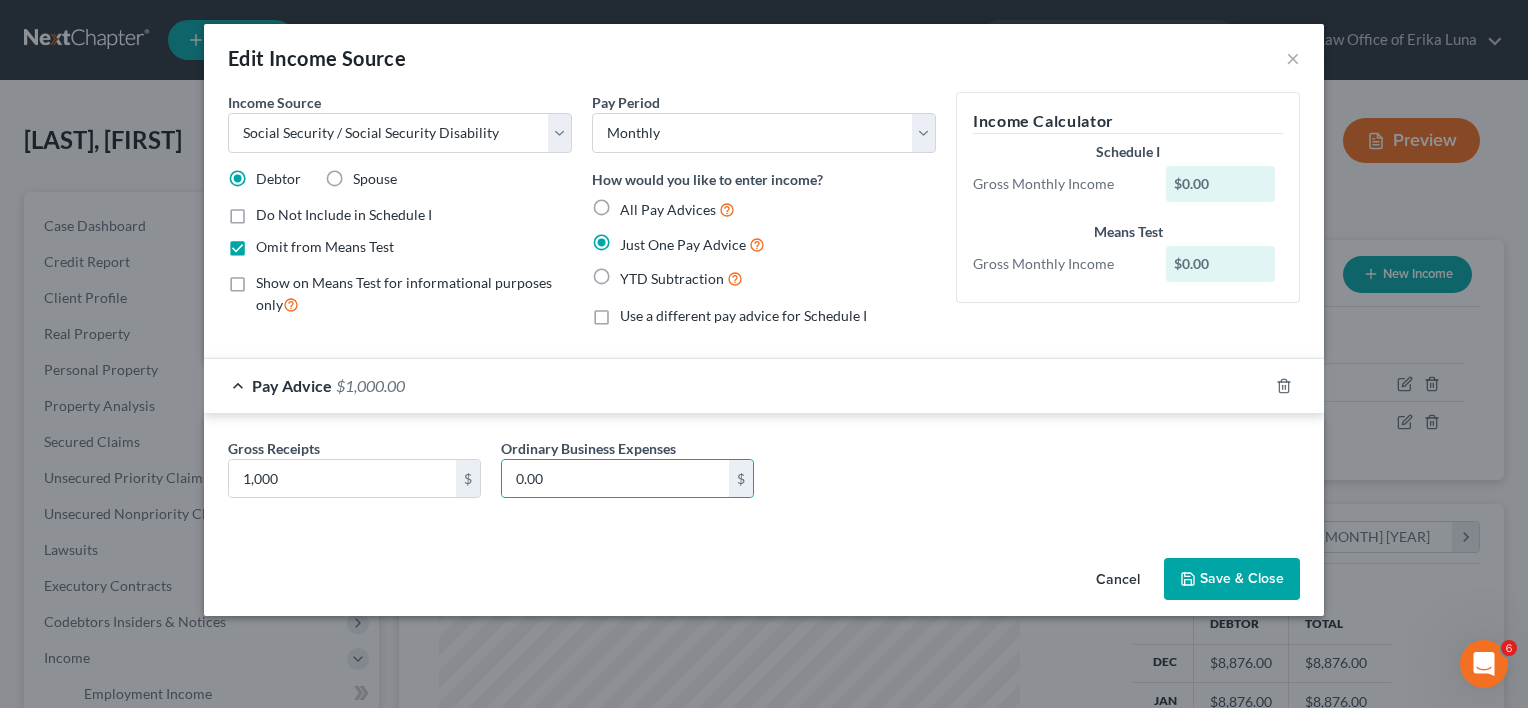 click on "Save & Close" at bounding box center (1232, 579) 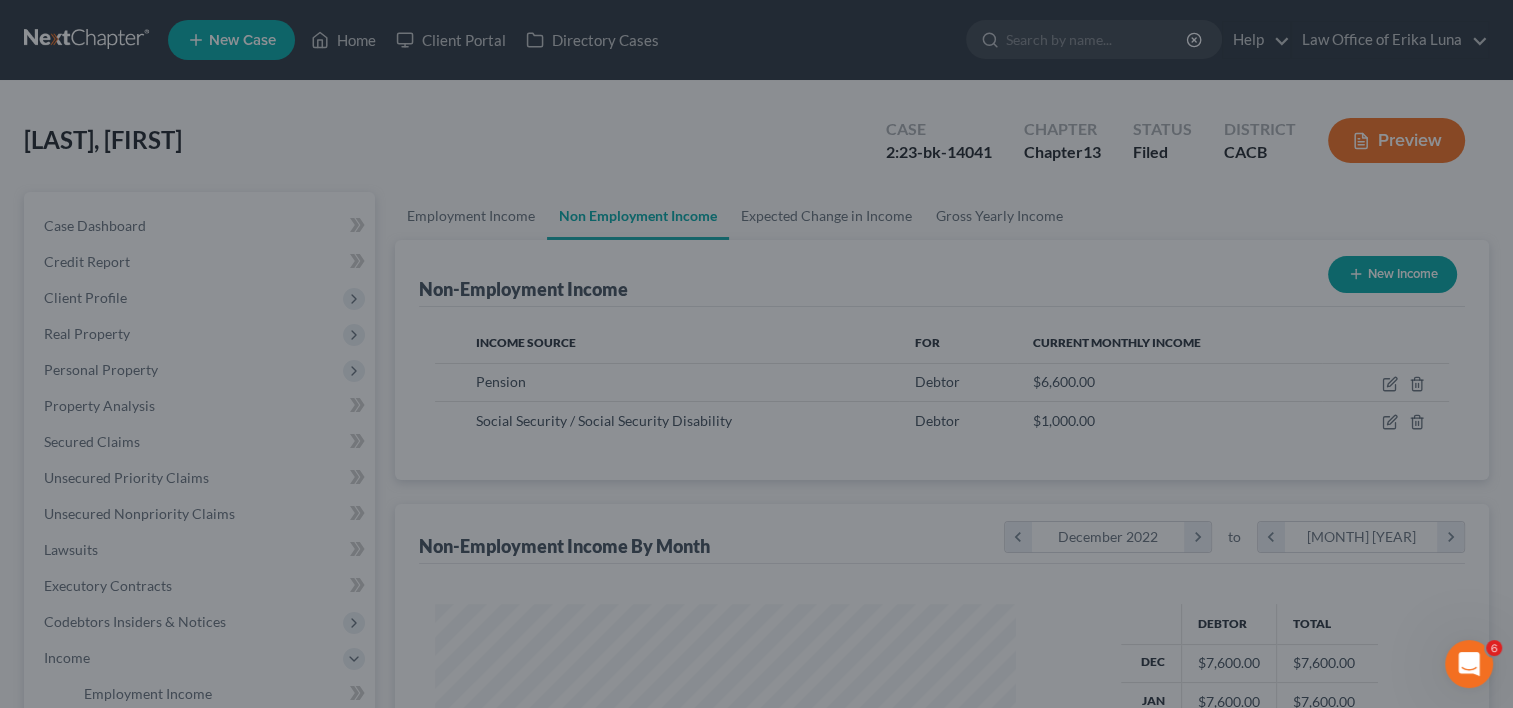 scroll, scrollTop: 356, scrollLeft: 615, axis: both 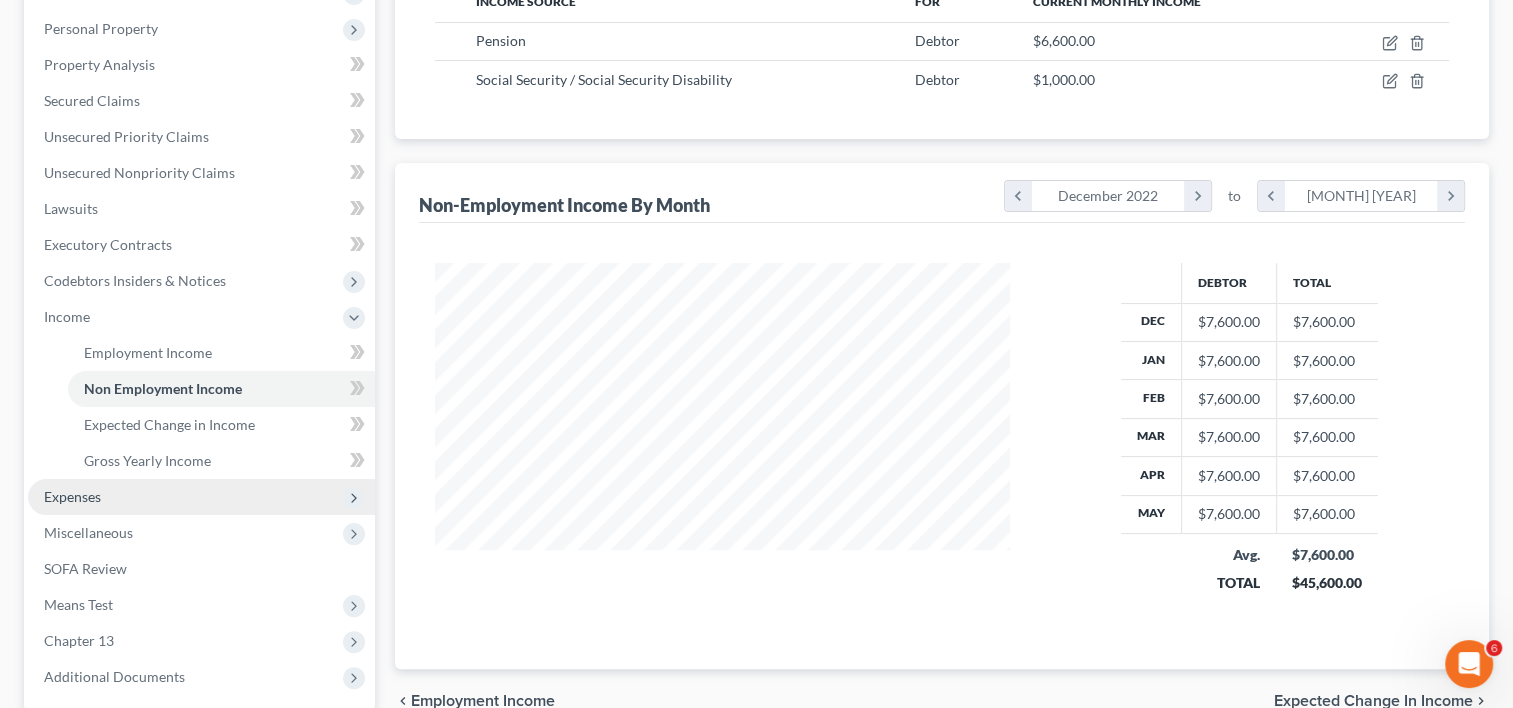 click on "Expenses" at bounding box center [201, 497] 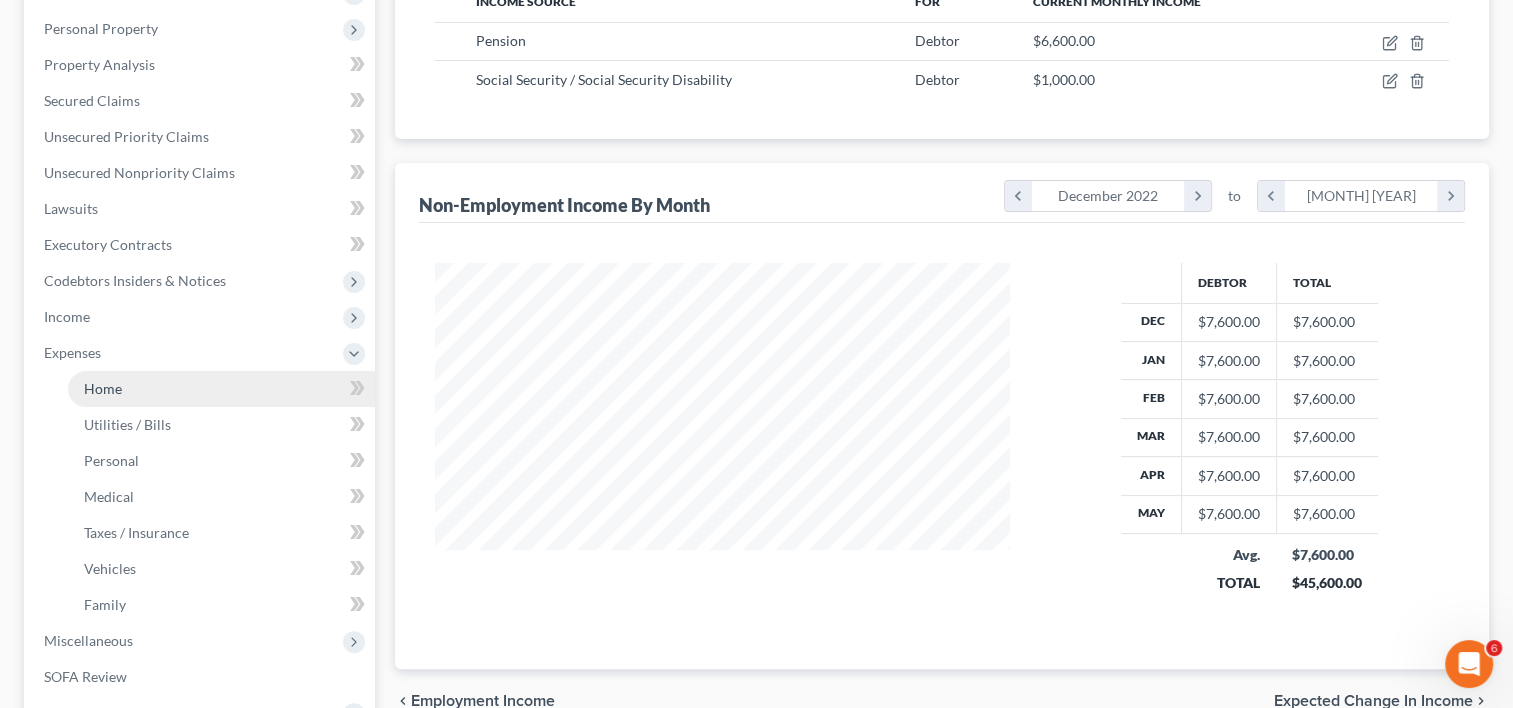 click on "Home" at bounding box center [221, 389] 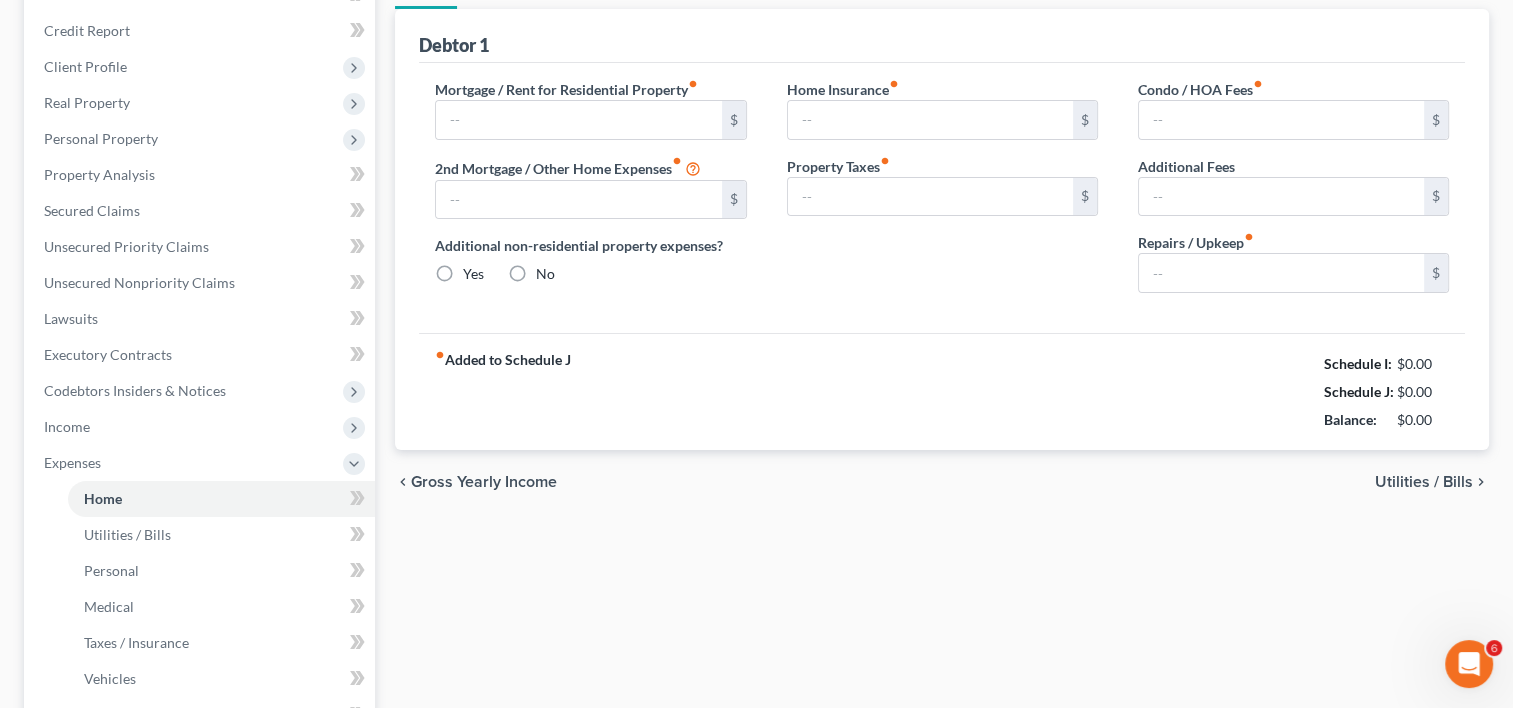 type on "2,462.00" 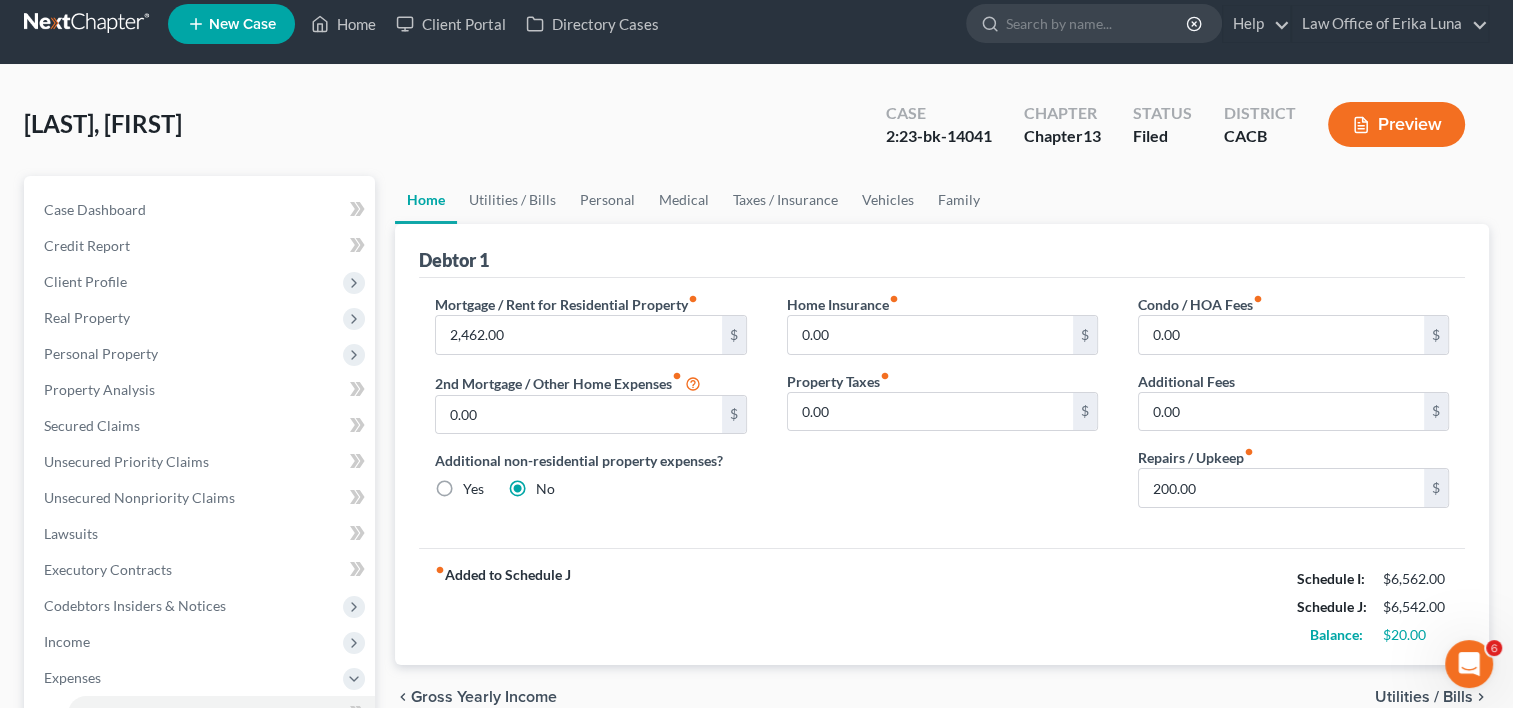 scroll, scrollTop: 0, scrollLeft: 0, axis: both 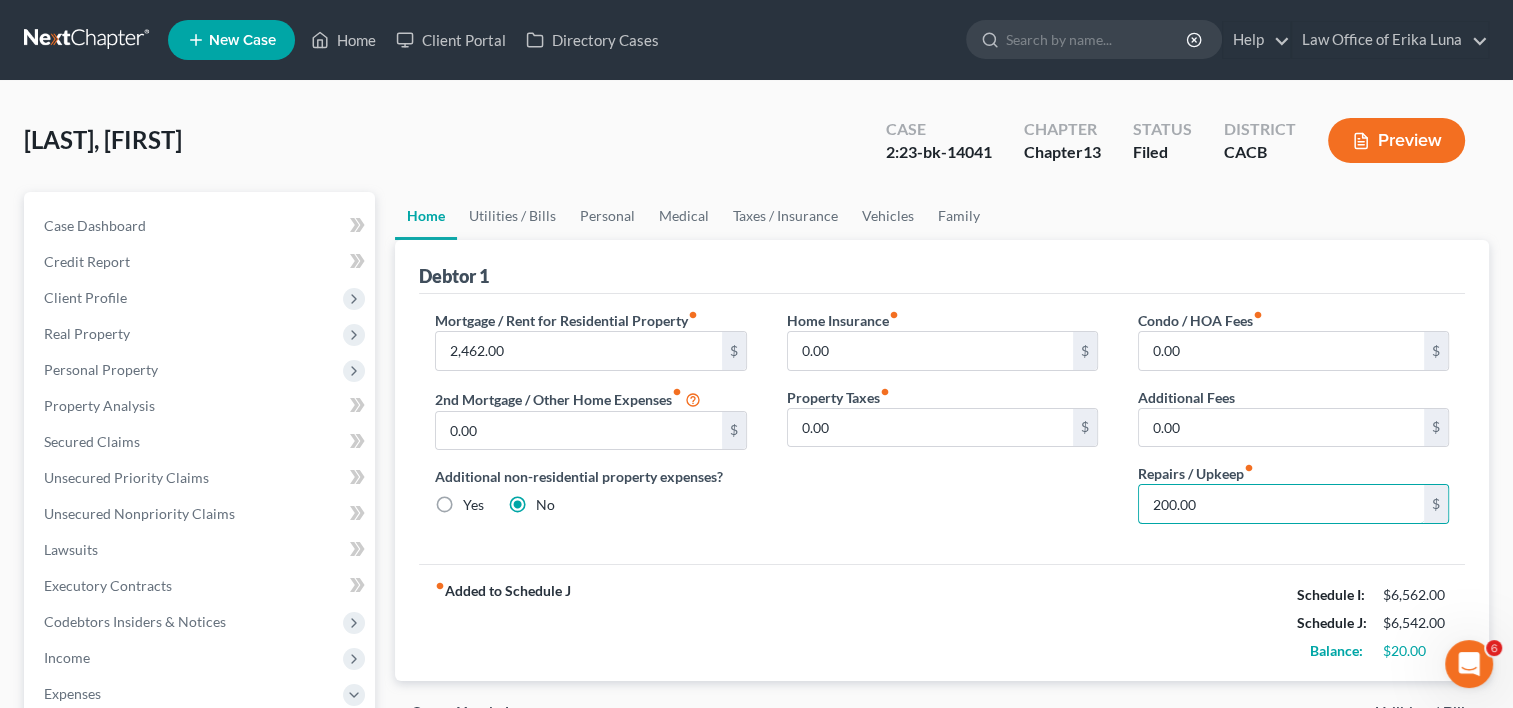 type on "1" 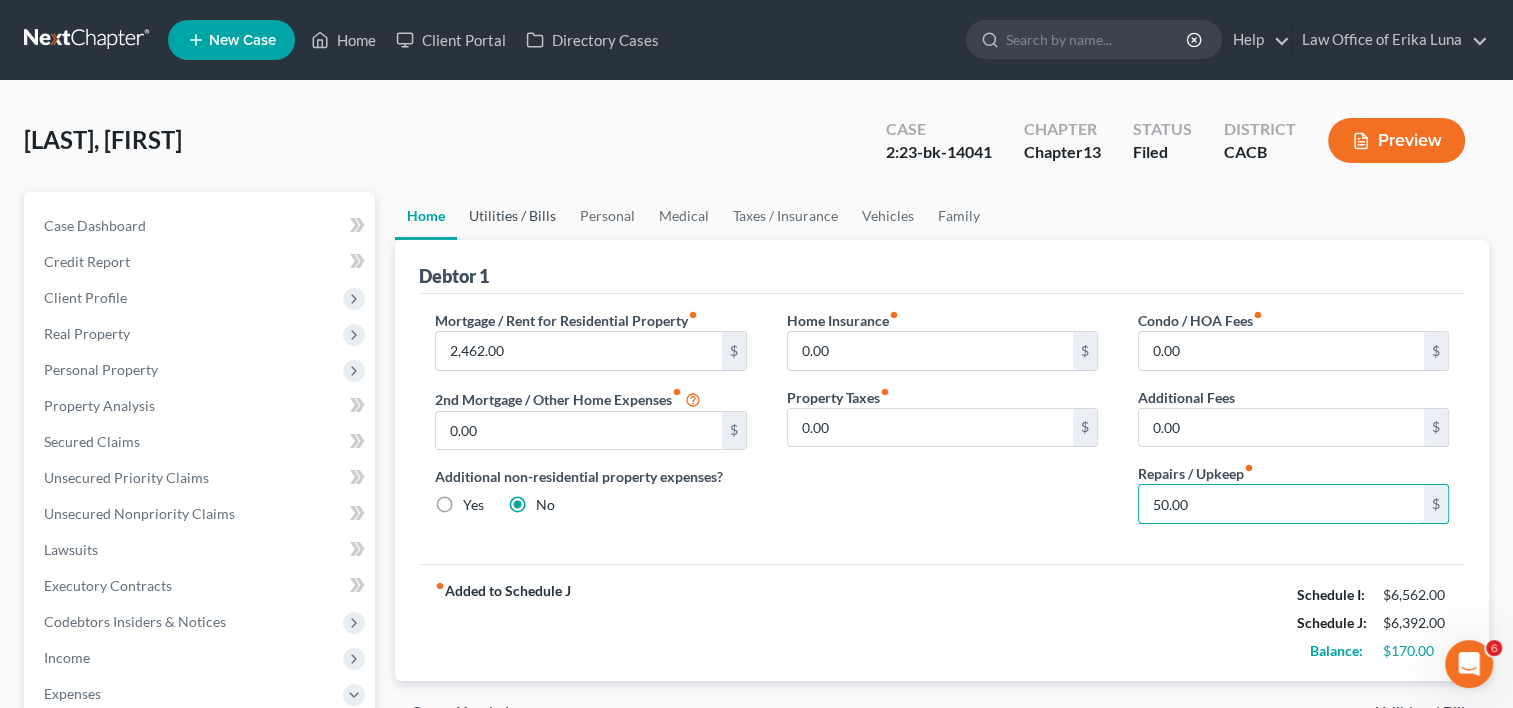 type on "50.00" 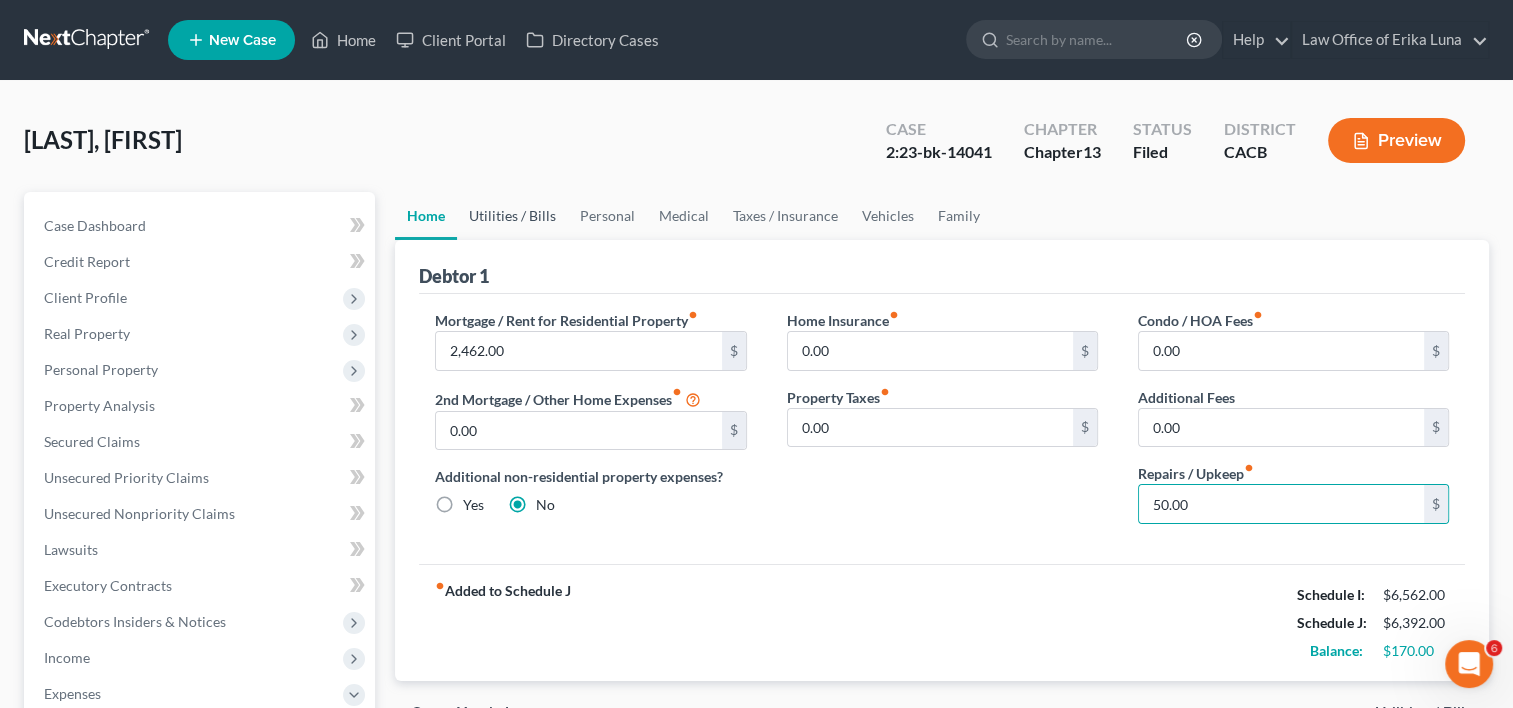 click on "Utilities / Bills" at bounding box center (512, 216) 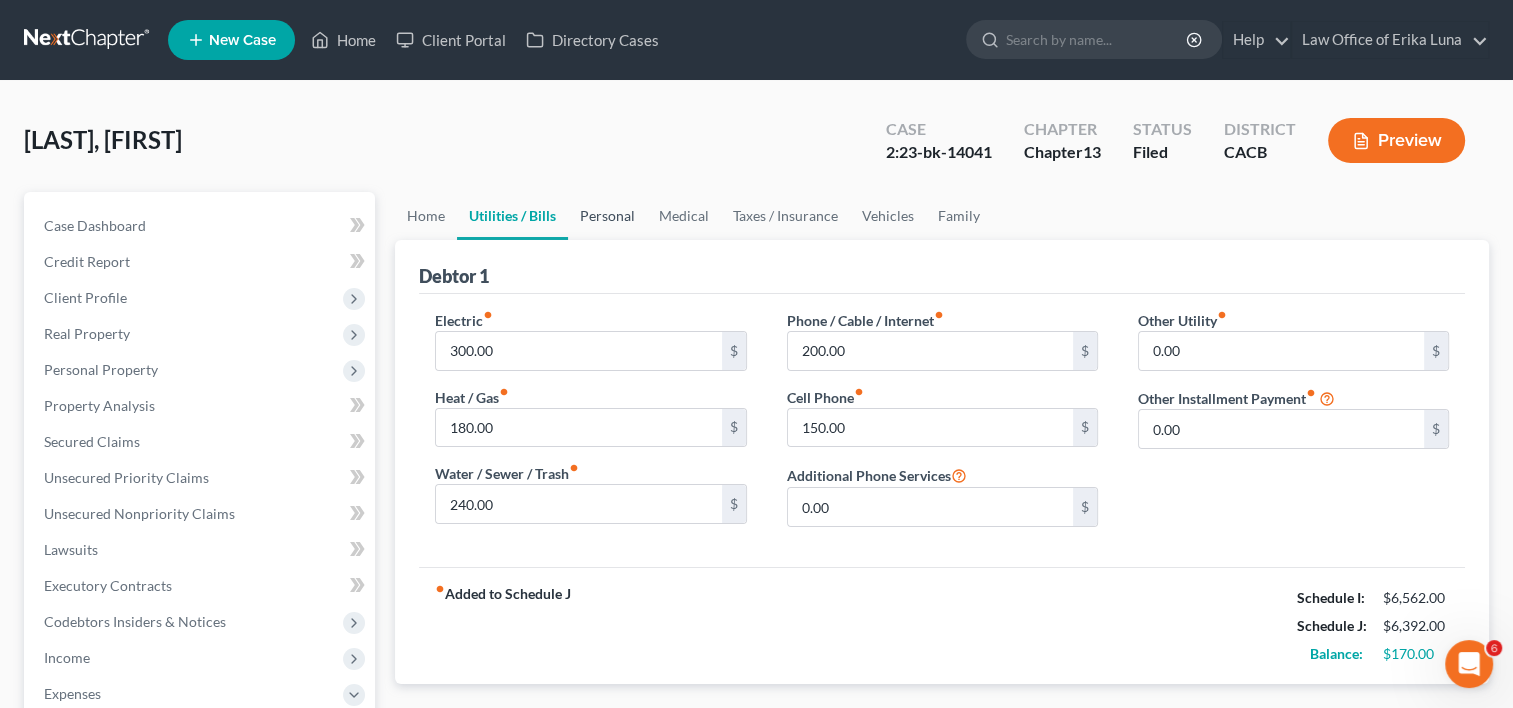 click on "Personal" at bounding box center [607, 216] 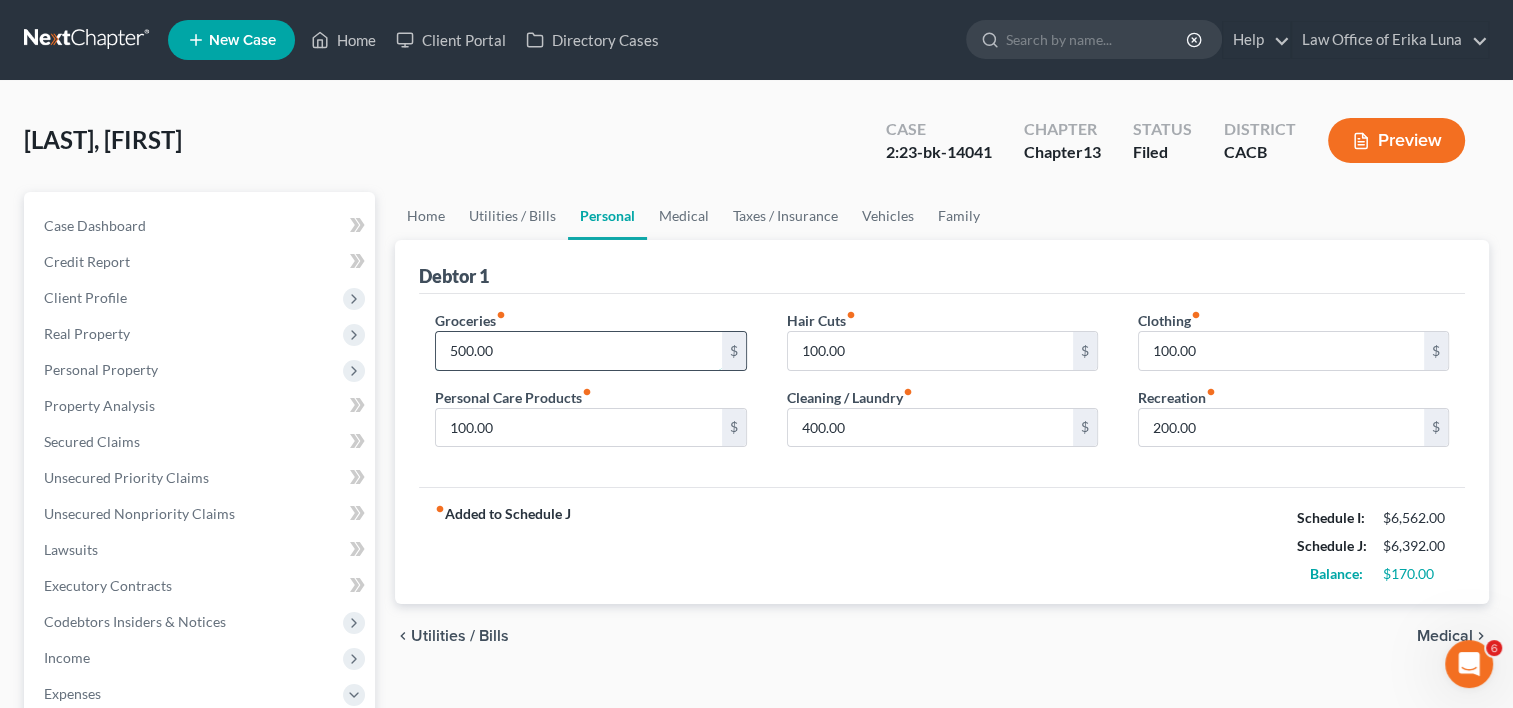 click on "500.00" at bounding box center [578, 351] 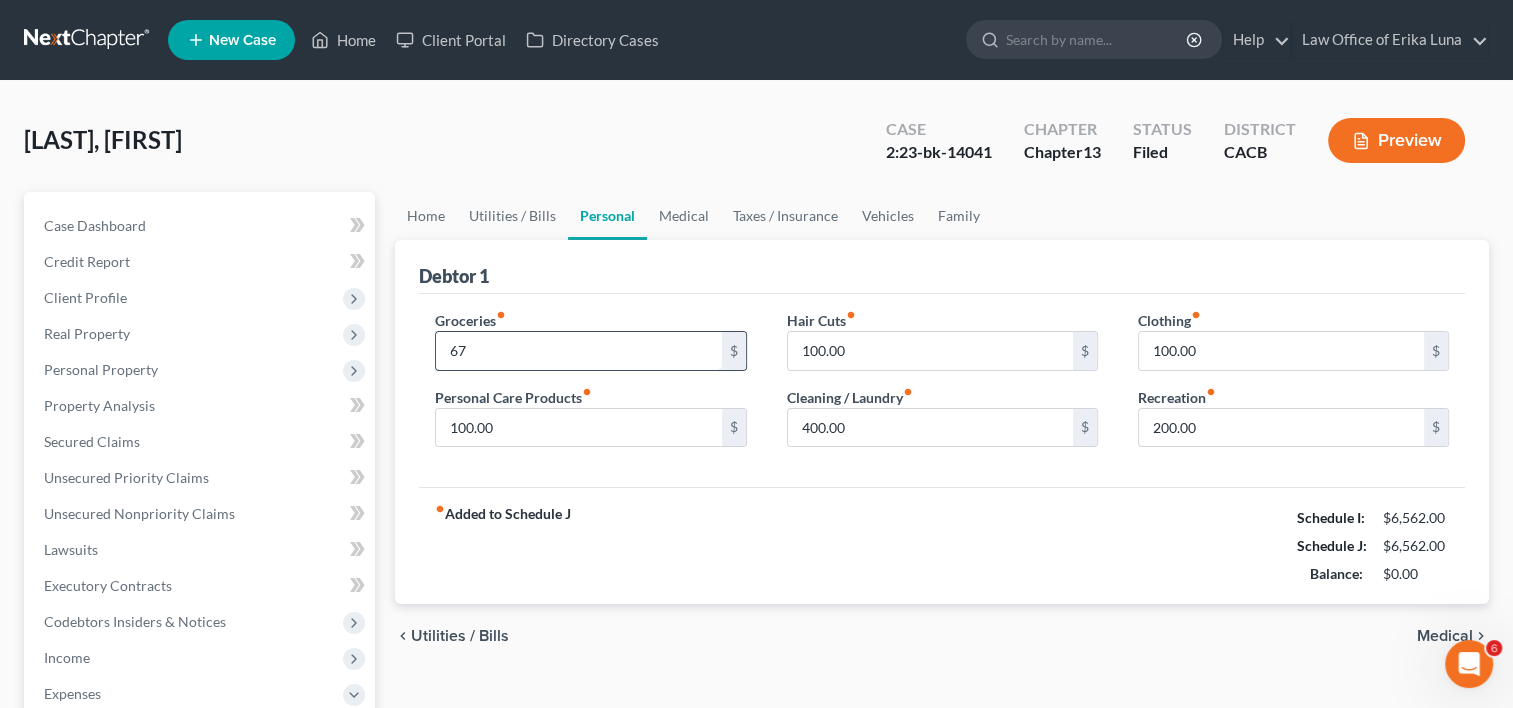 type on "6" 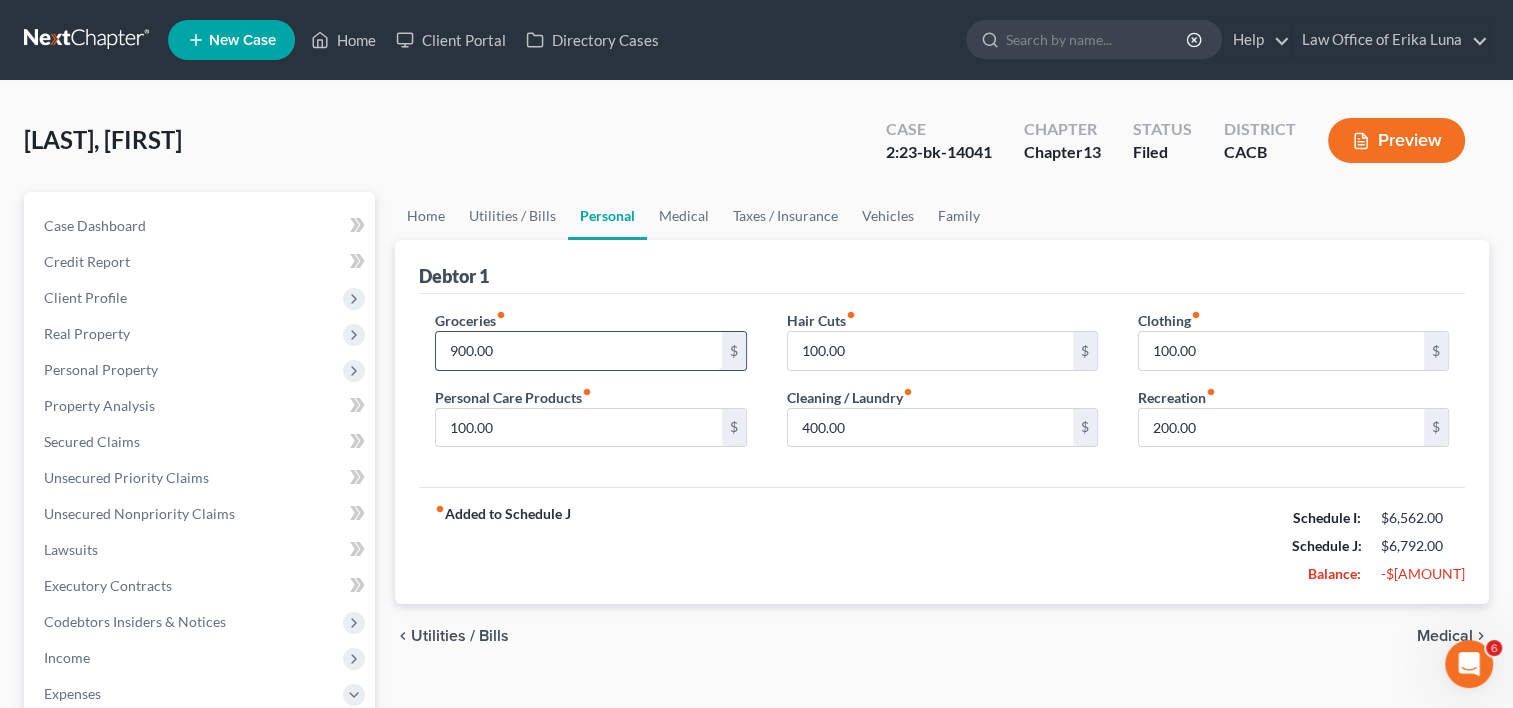 type on "900.00" 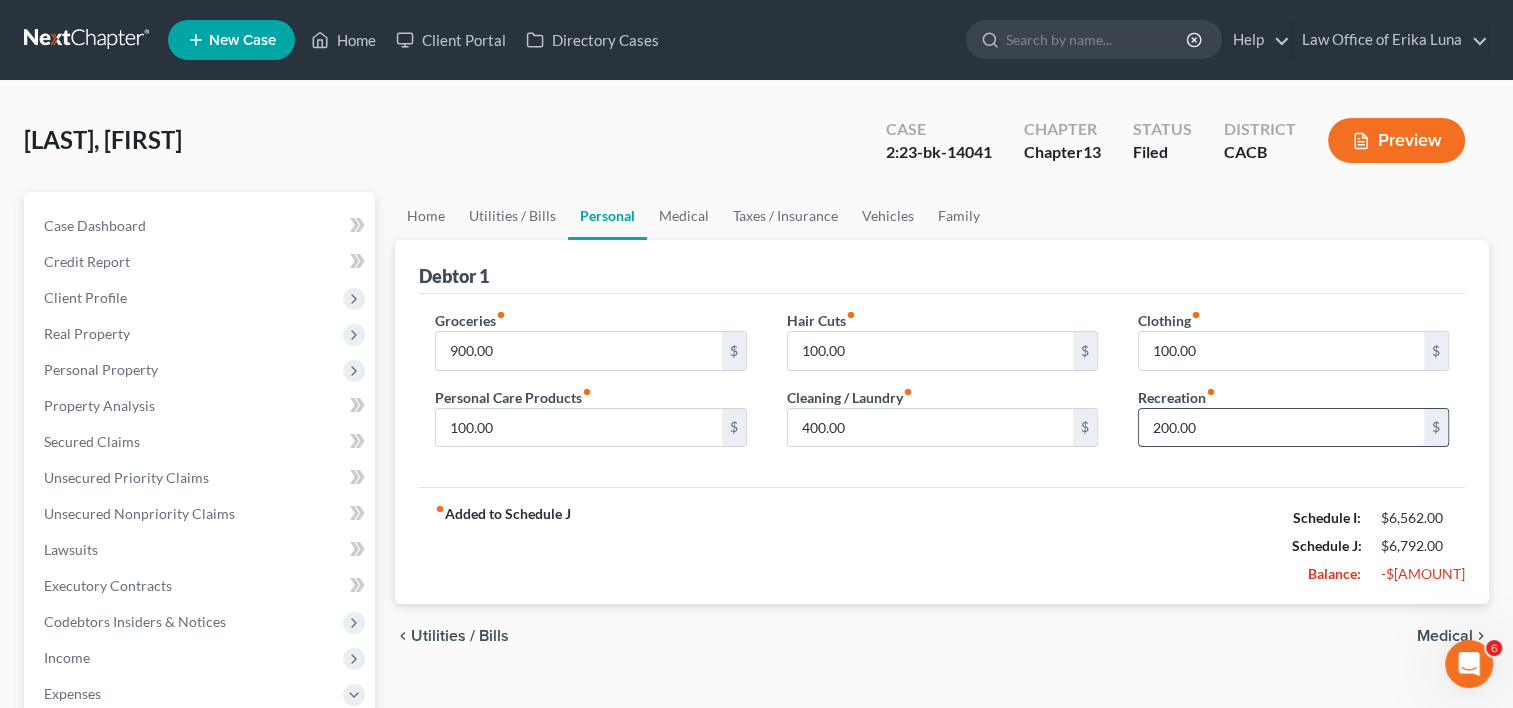 click on "200.00" at bounding box center [1281, 428] 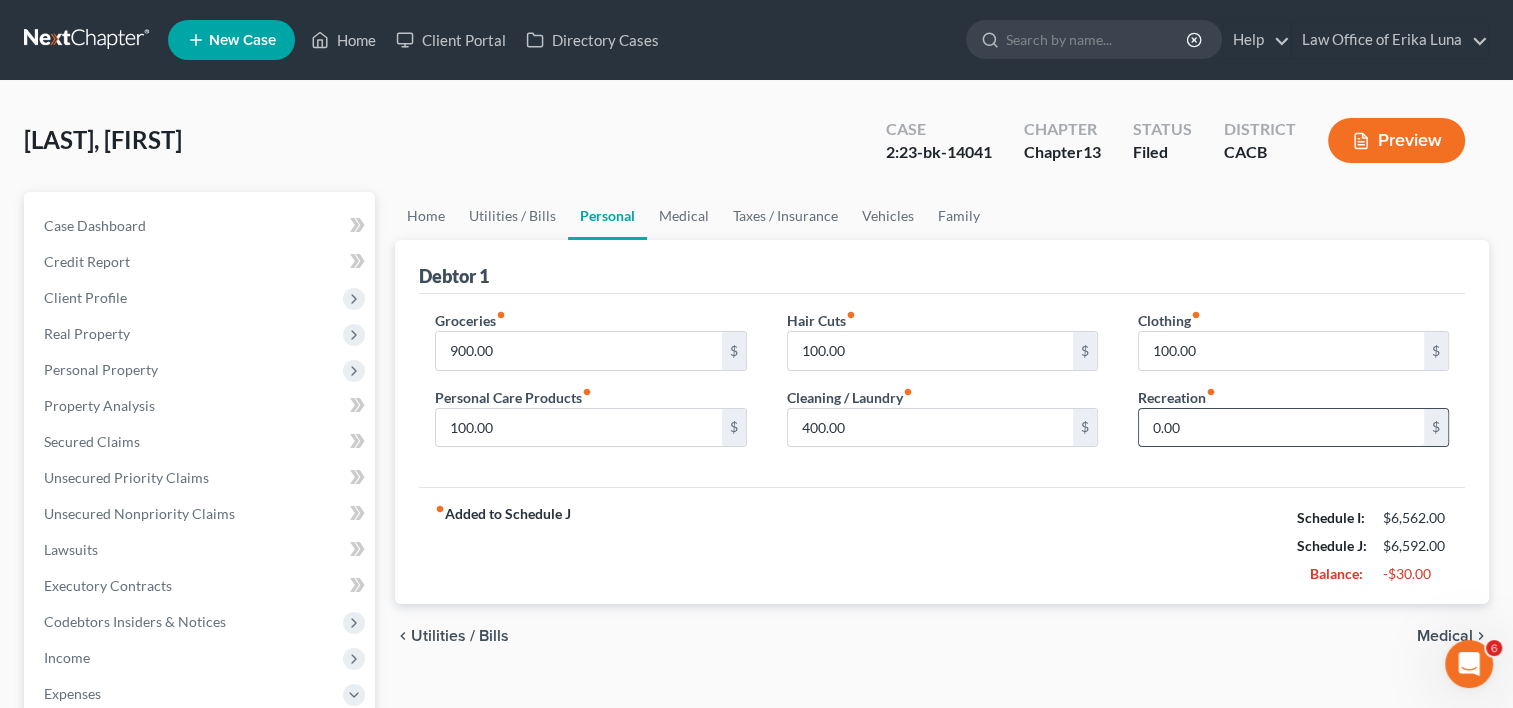 type on "0.00" 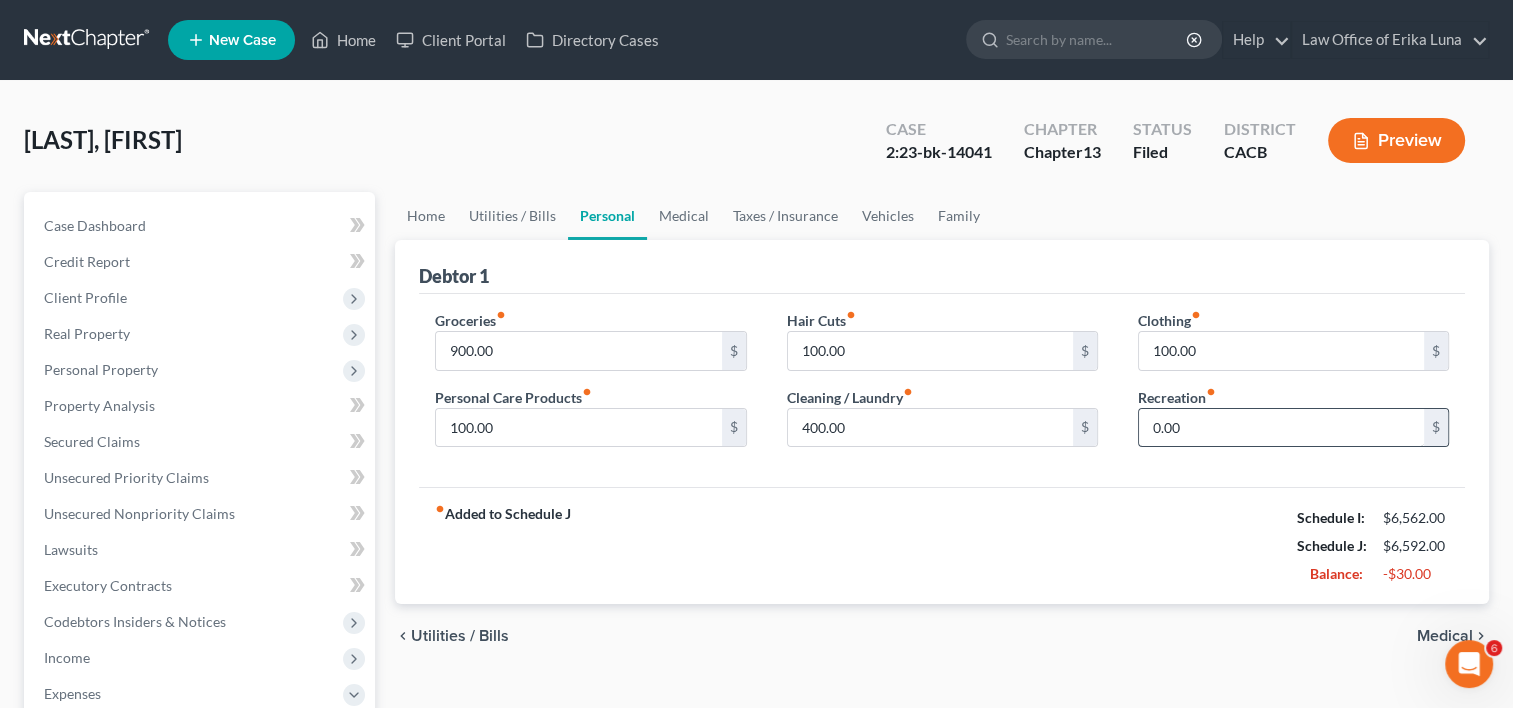 type 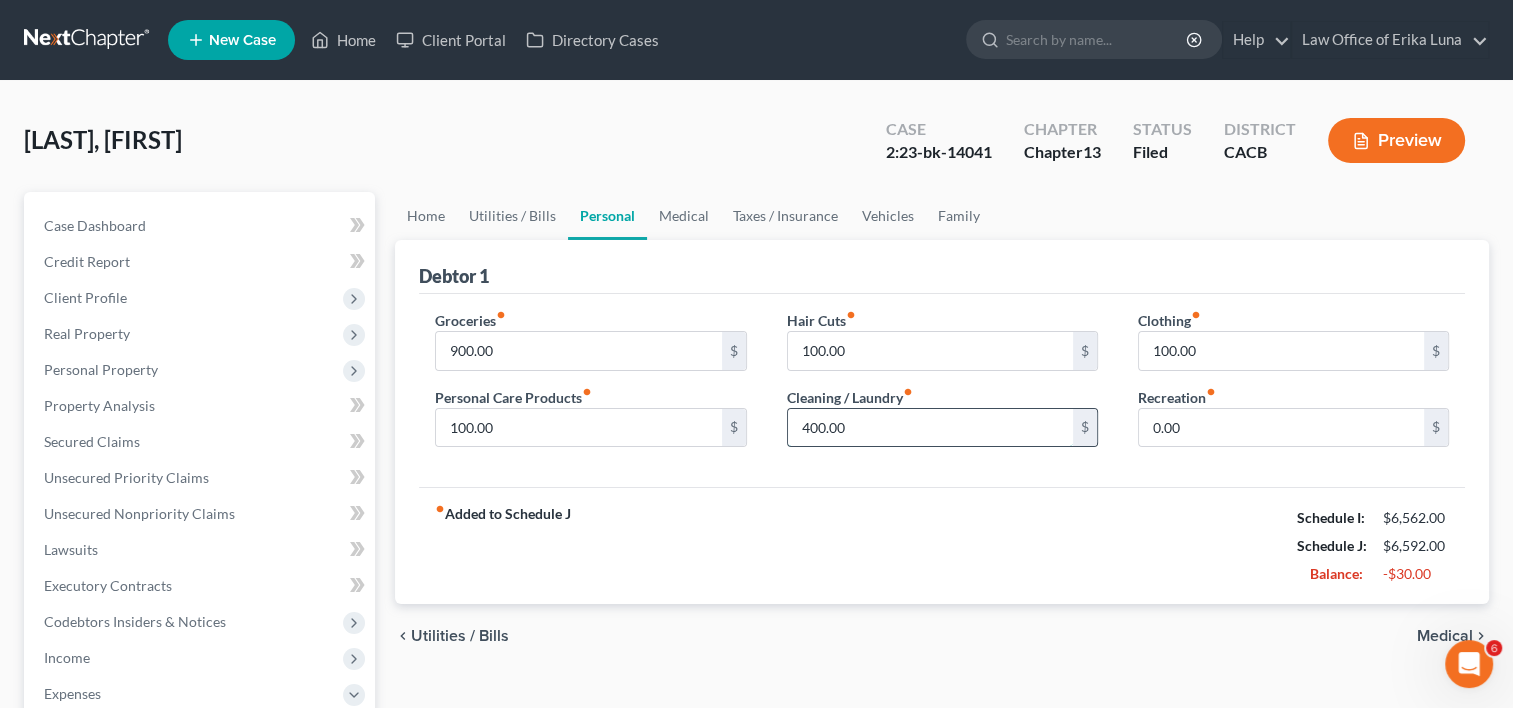click on "400.00" at bounding box center (930, 428) 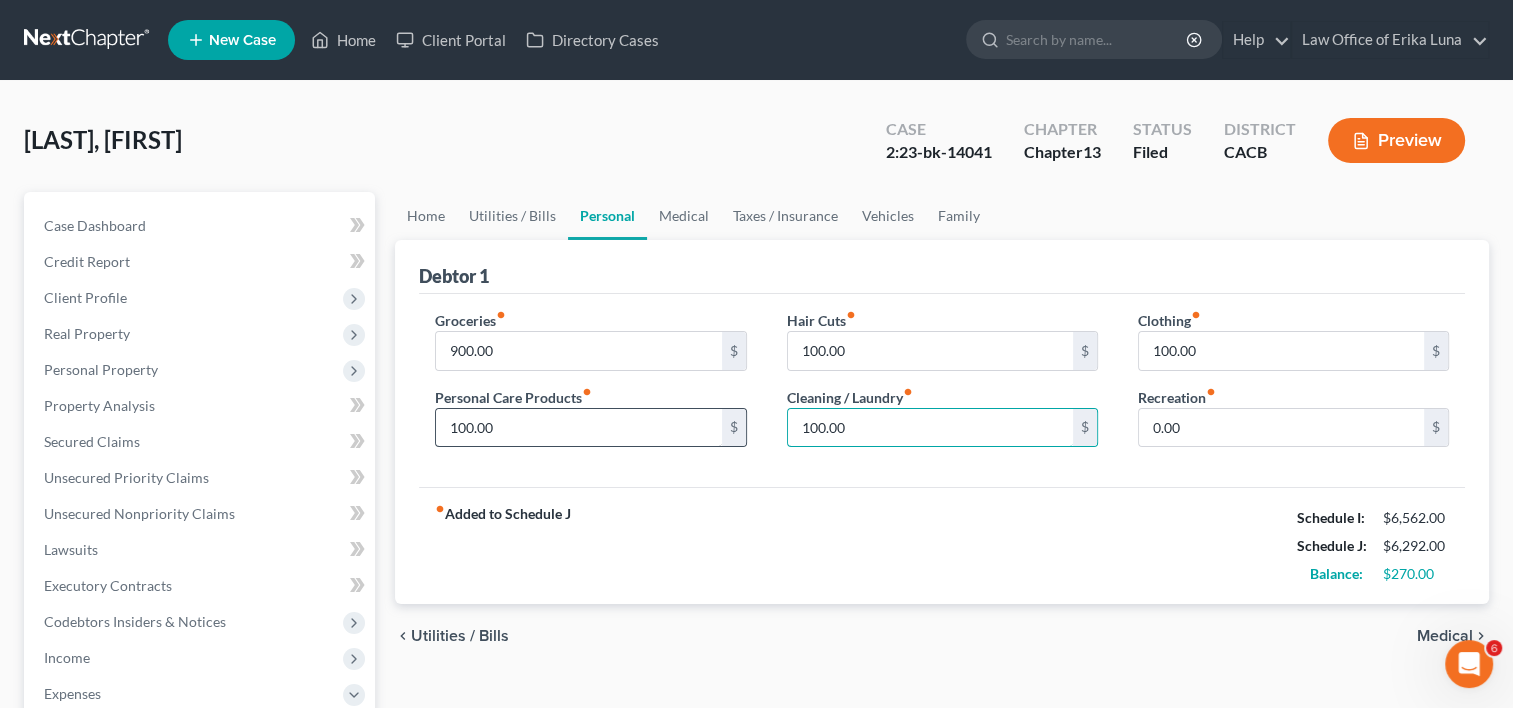 type on "100.00" 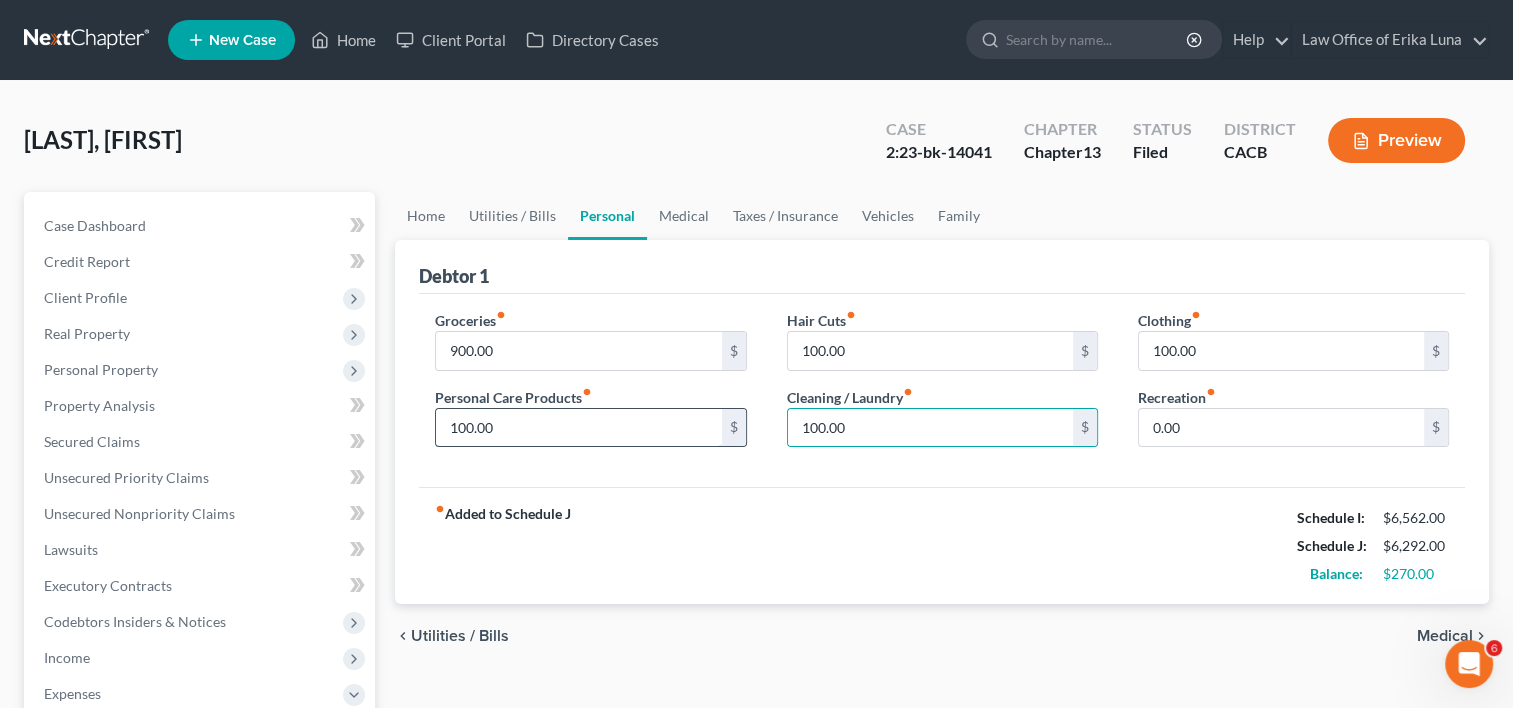 click on "100.00" at bounding box center [578, 428] 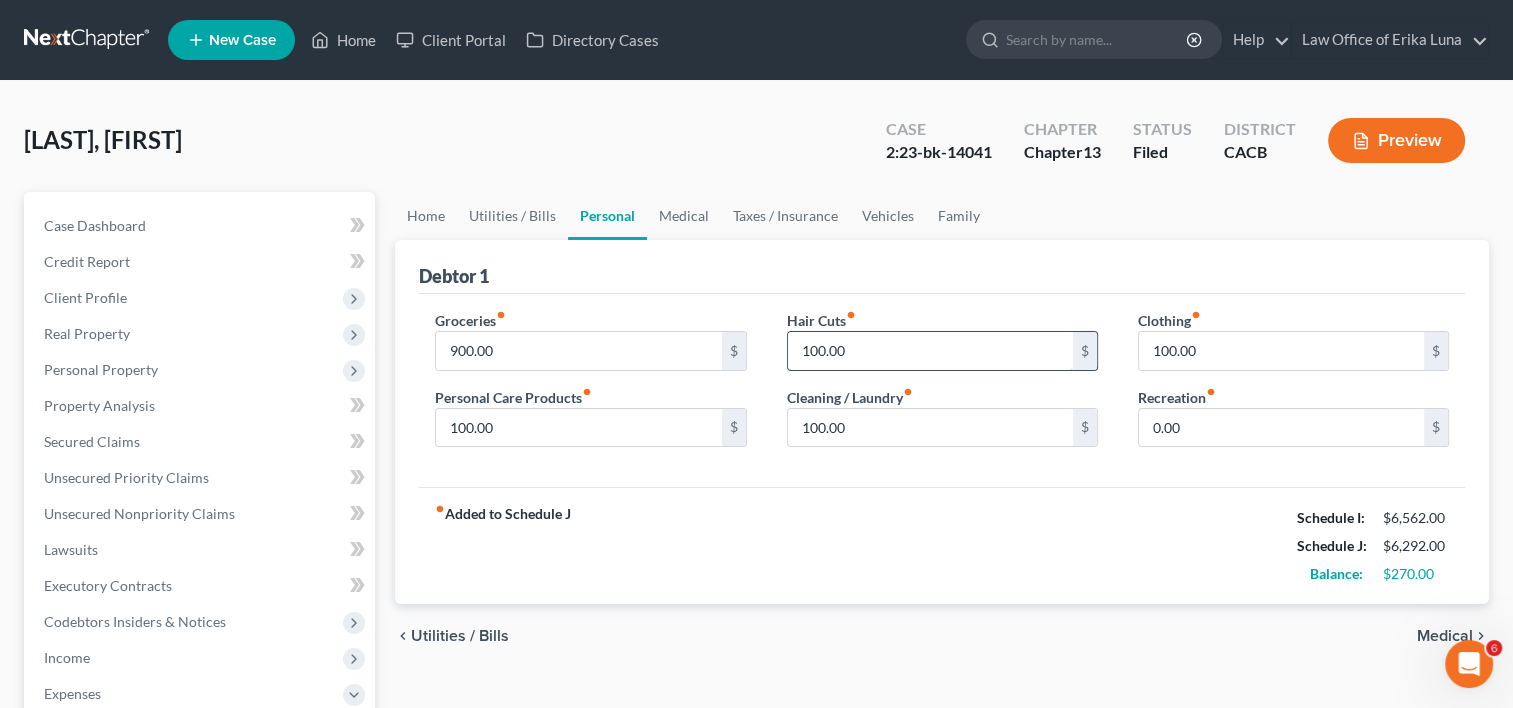click on "100.00" at bounding box center (930, 351) 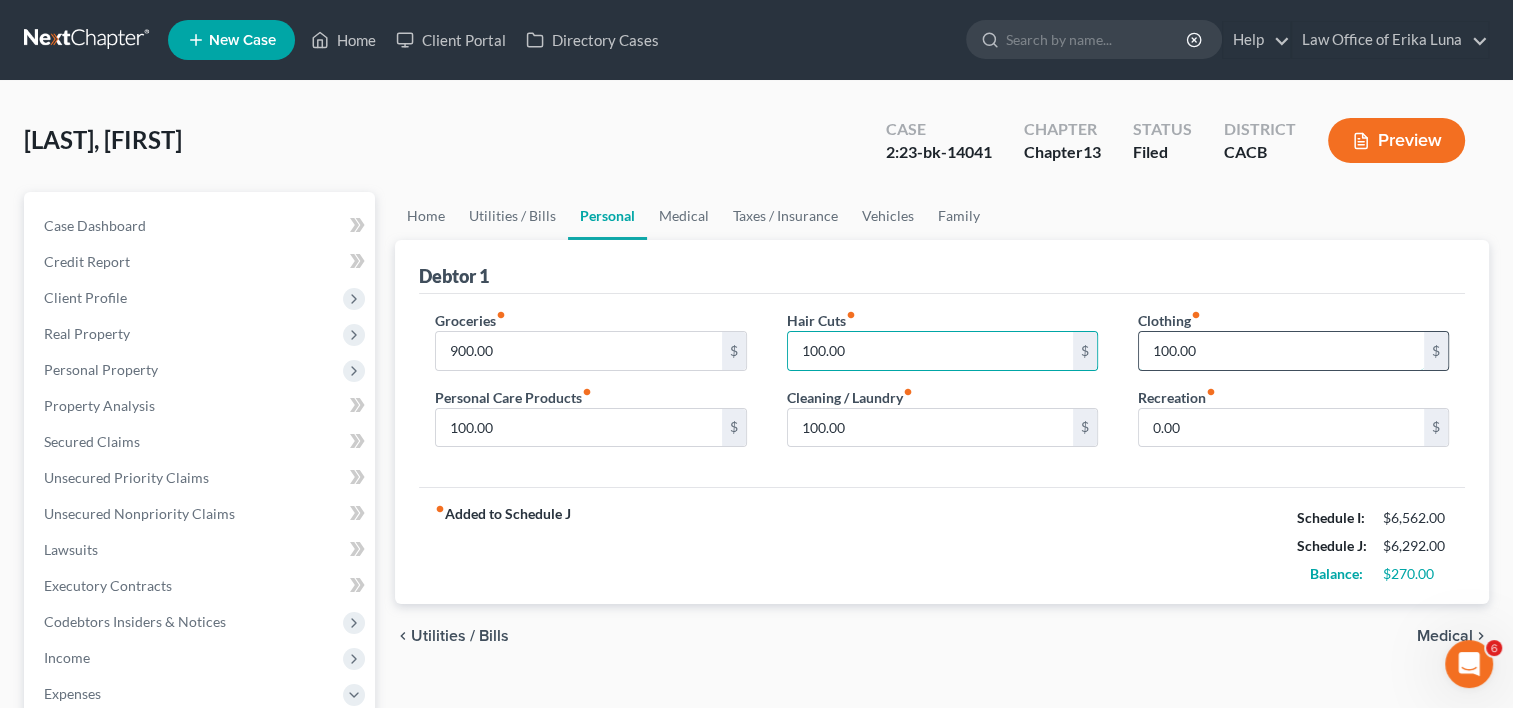 click on "100.00" at bounding box center [1281, 351] 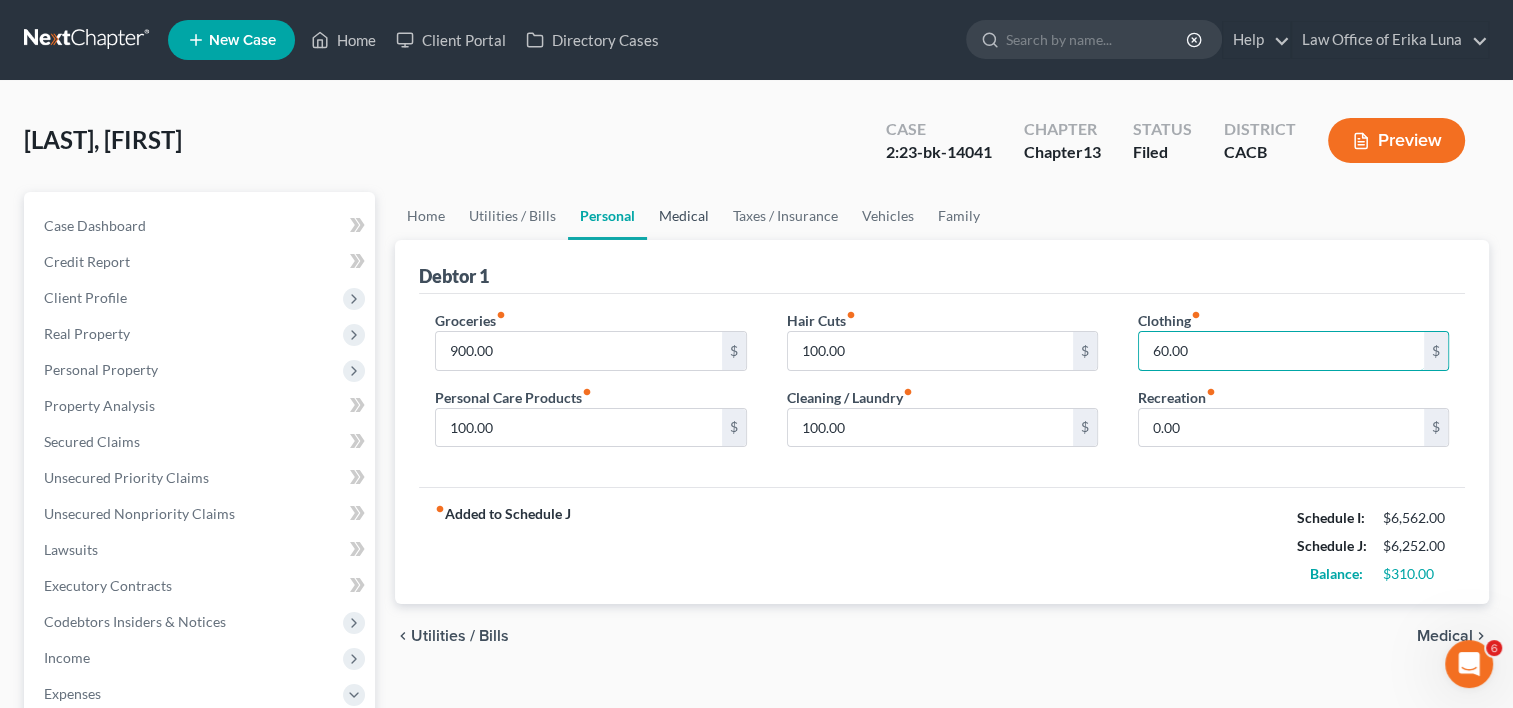 type on "60.00" 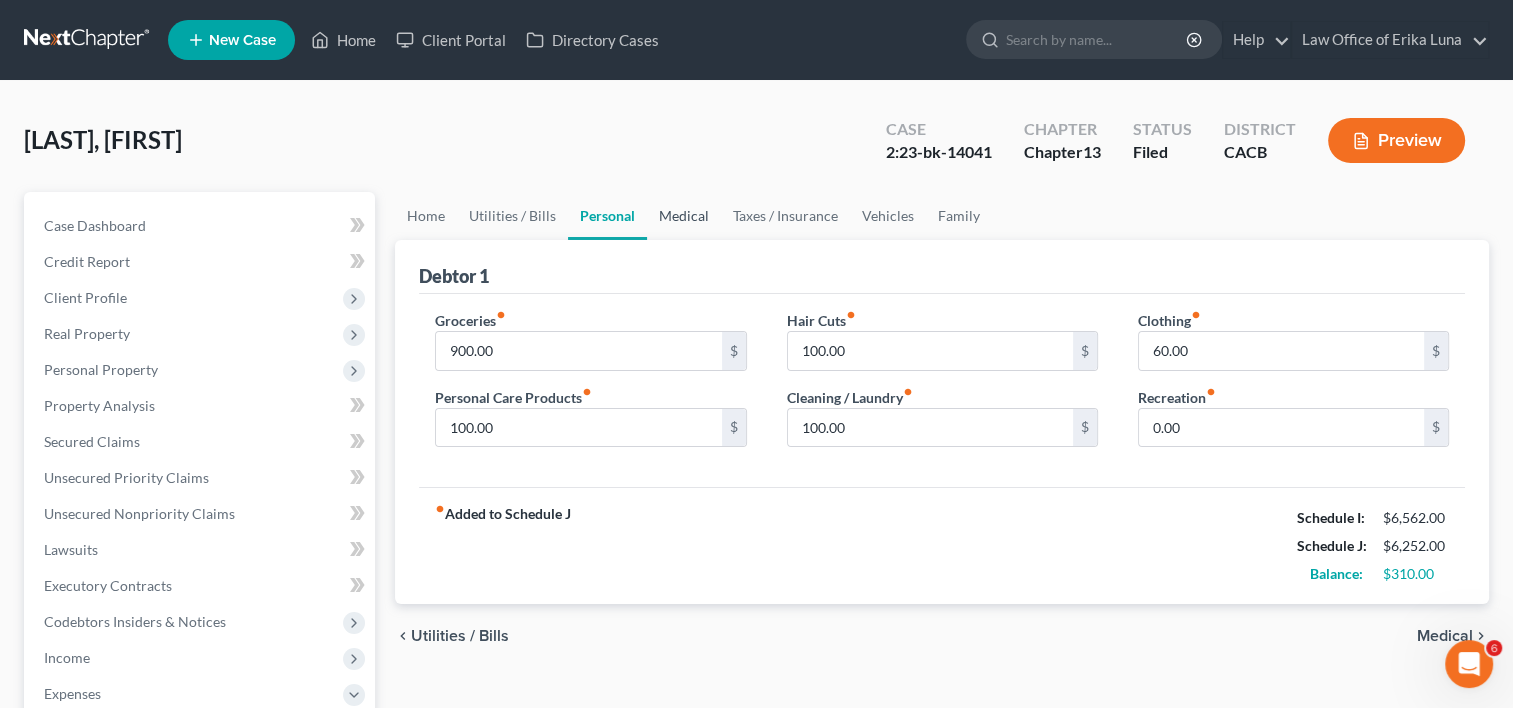 click on "Medical" at bounding box center (684, 216) 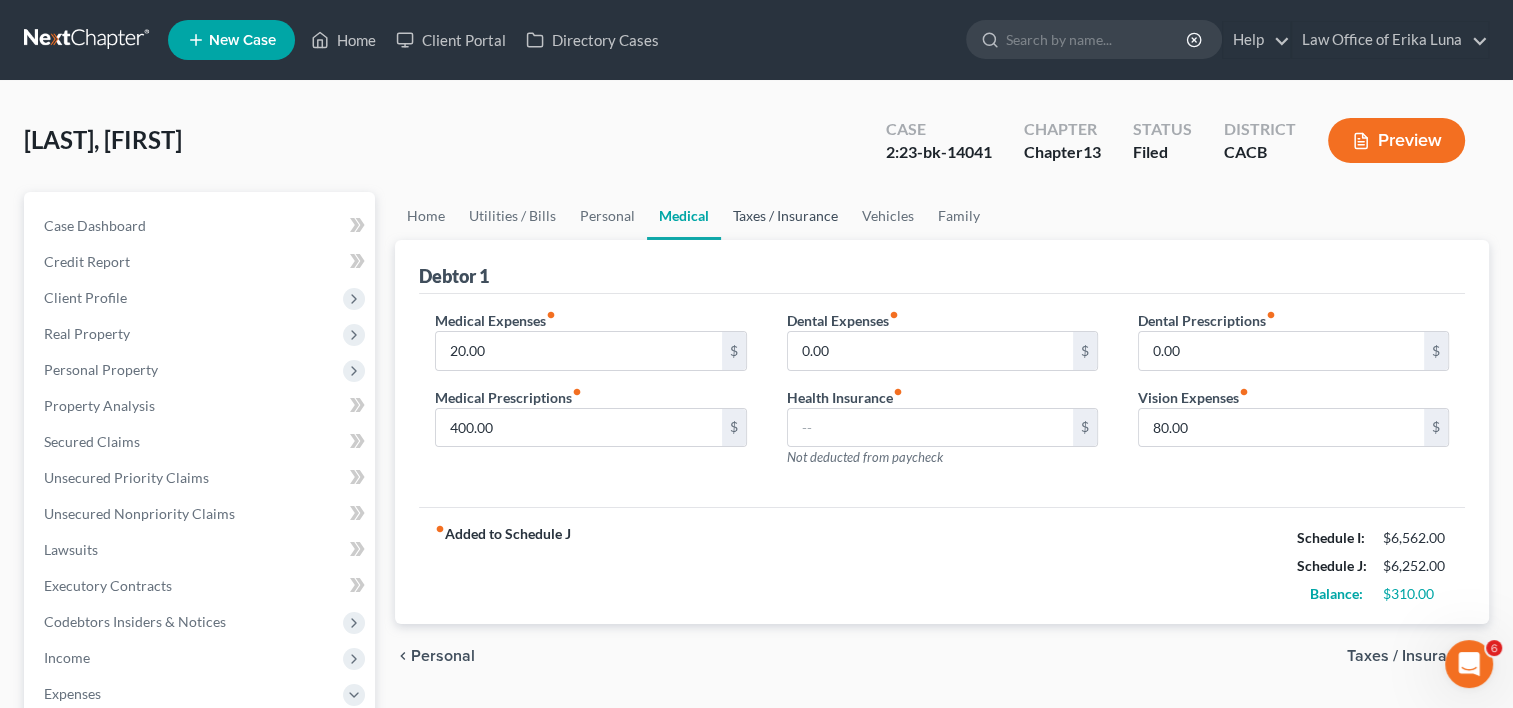 click on "Taxes / Insurance" at bounding box center [785, 216] 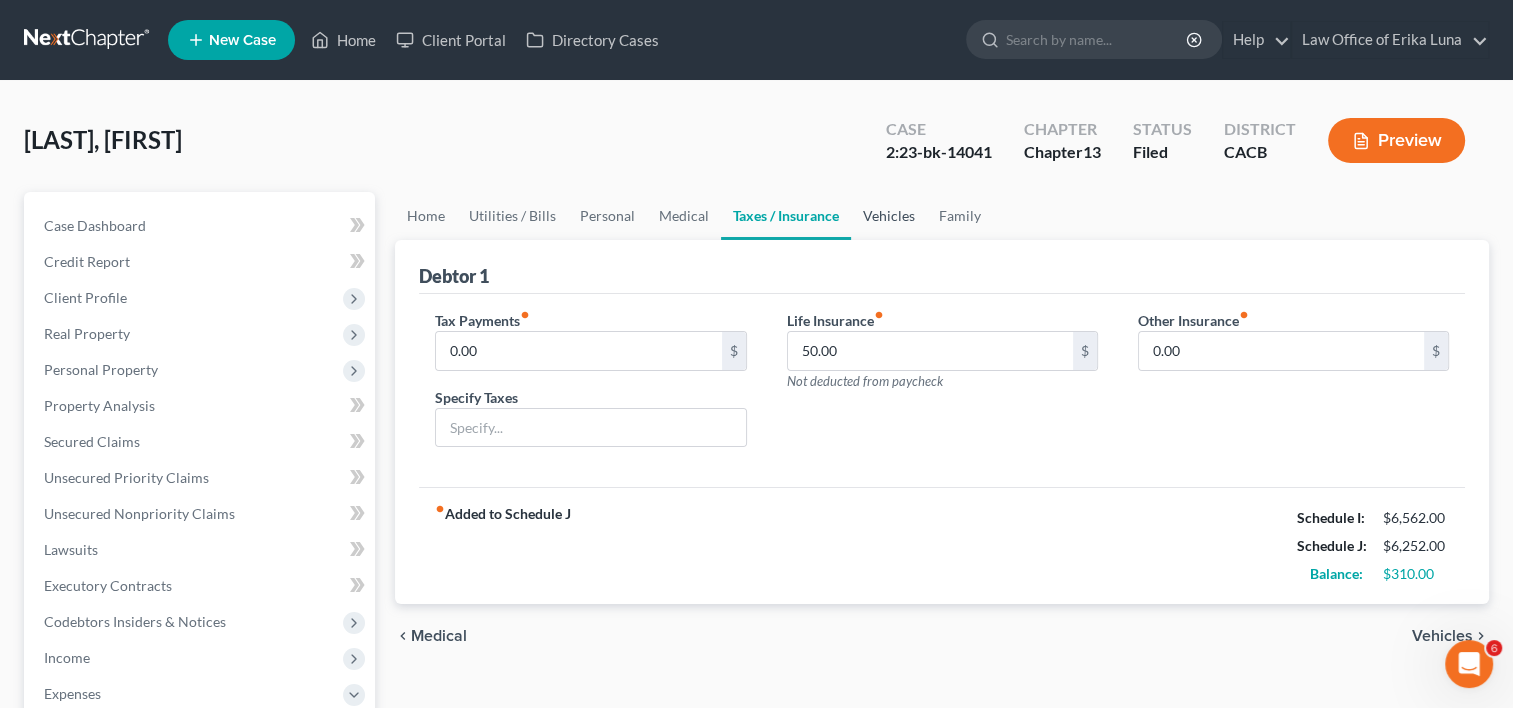 click on "Vehicles" at bounding box center [889, 216] 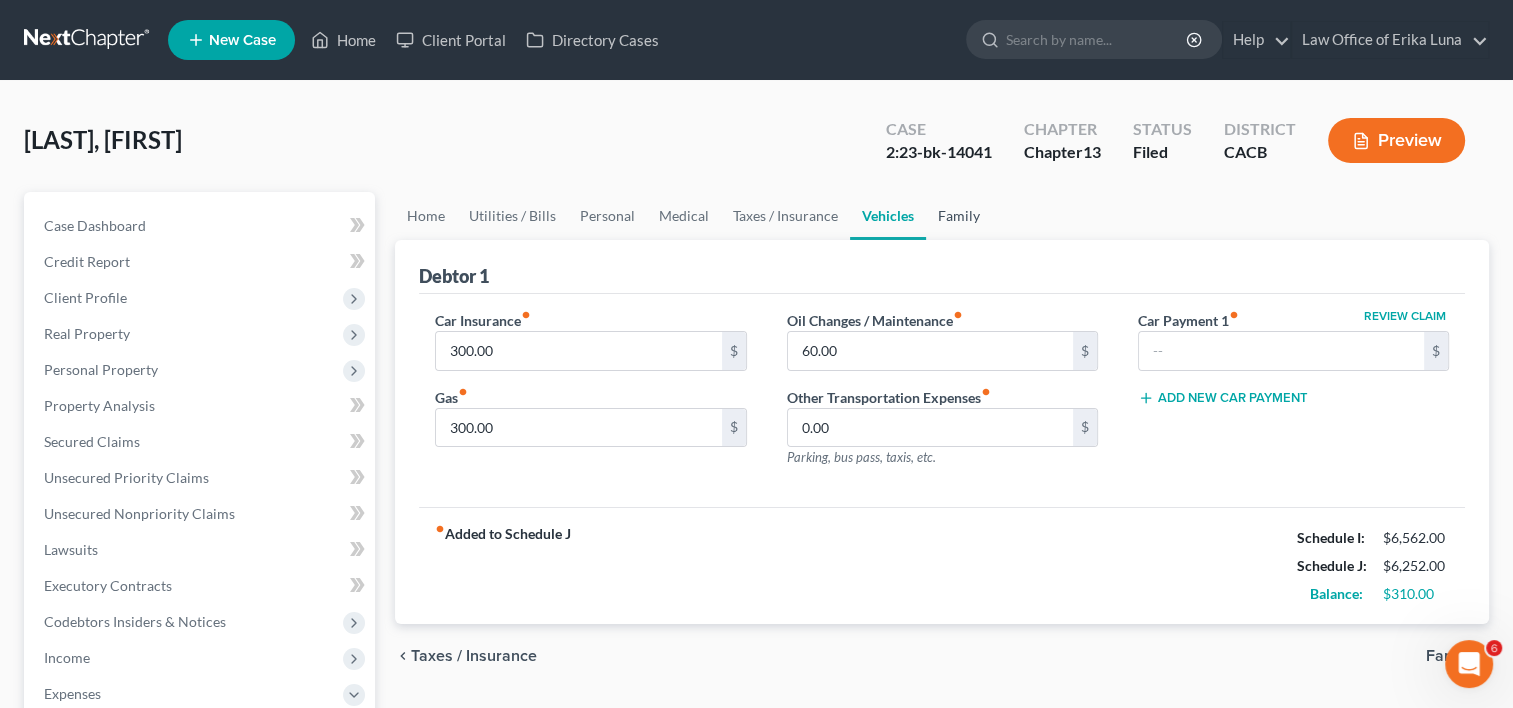 click on "Family" at bounding box center [959, 216] 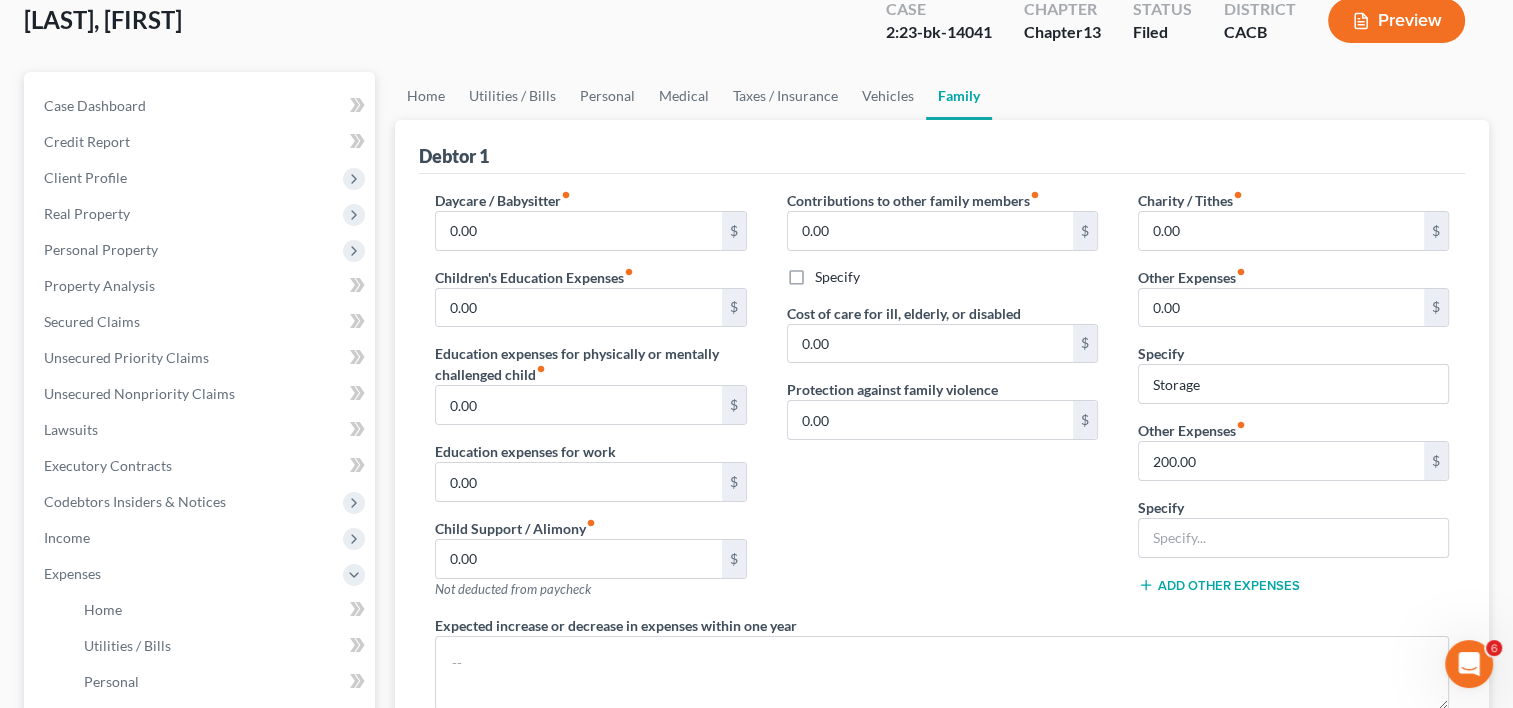 scroll, scrollTop: 117, scrollLeft: 0, axis: vertical 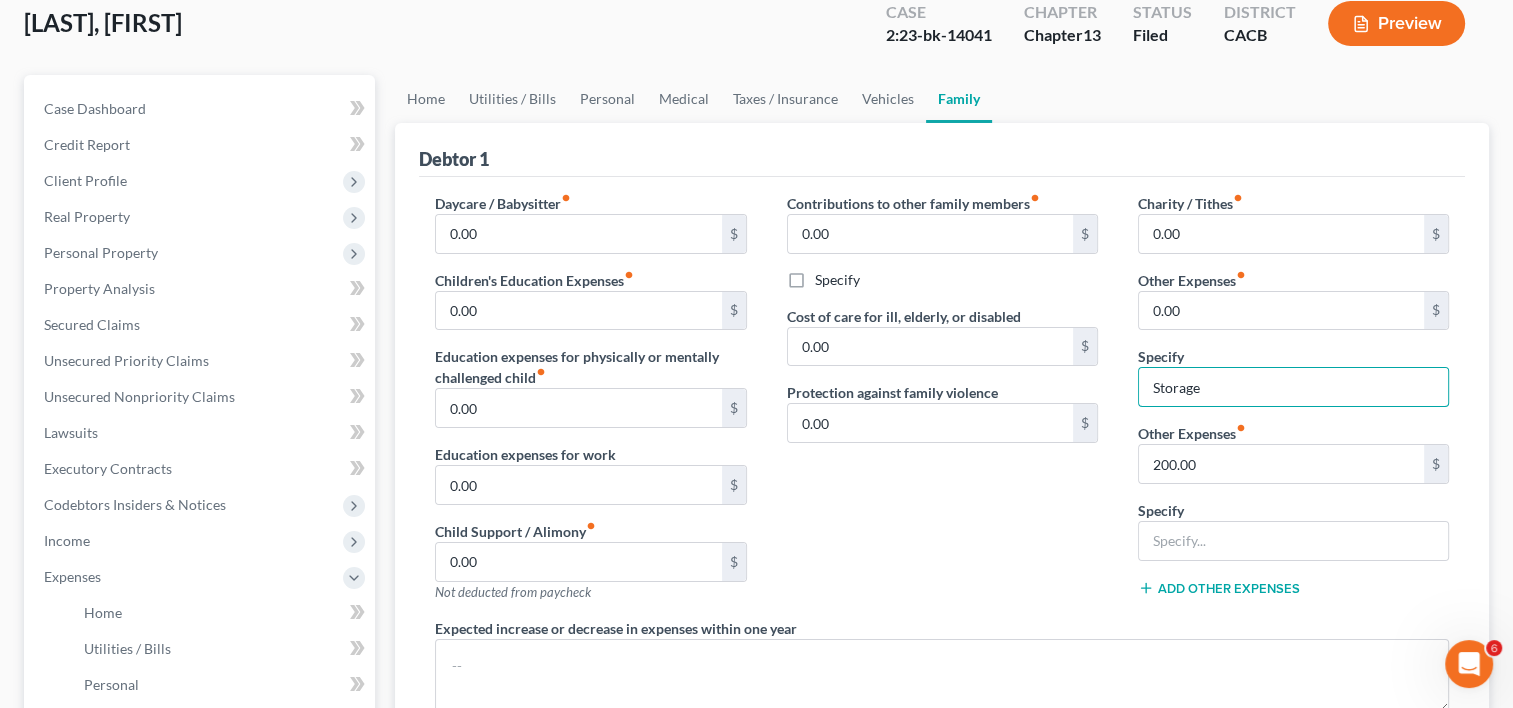 drag, startPoint x: 1213, startPoint y: 385, endPoint x: 1084, endPoint y: 383, distance: 129.0155 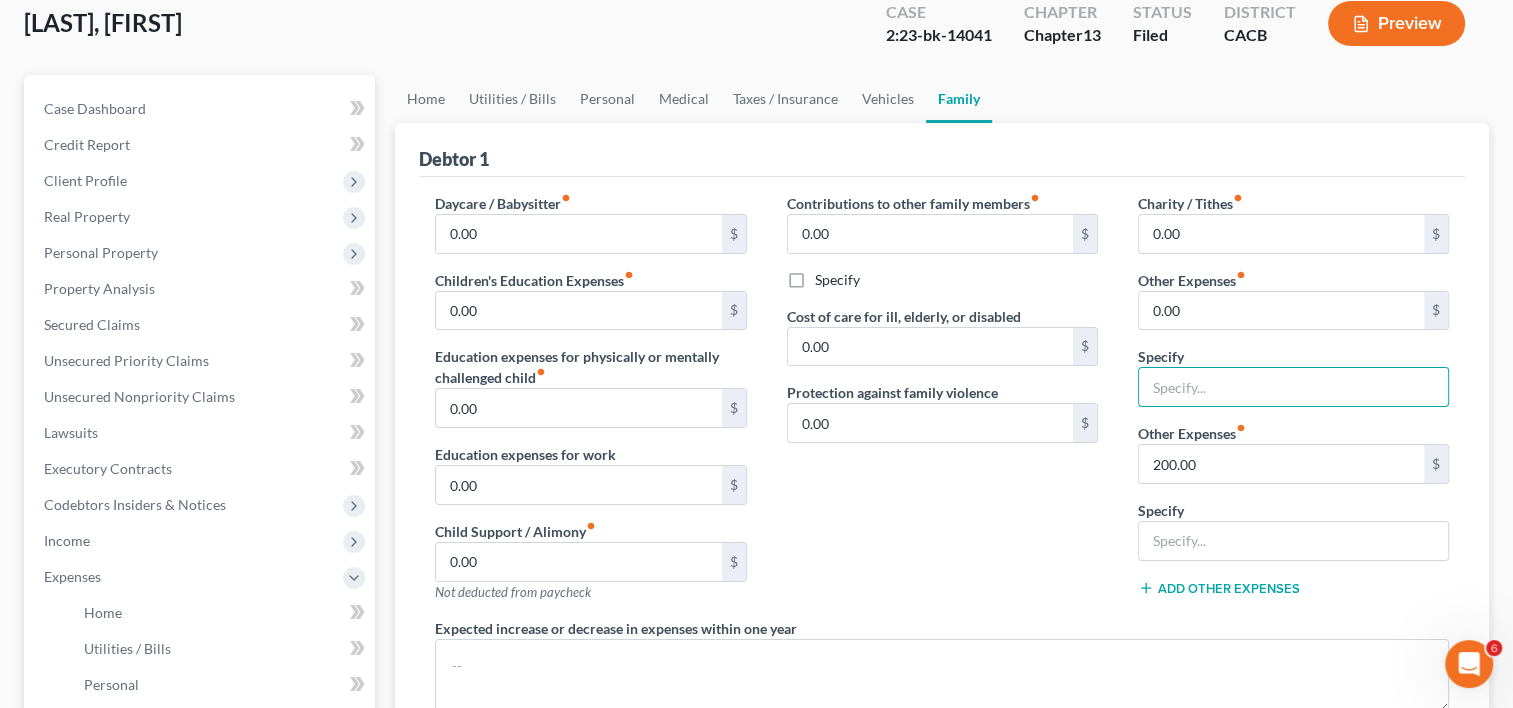 type 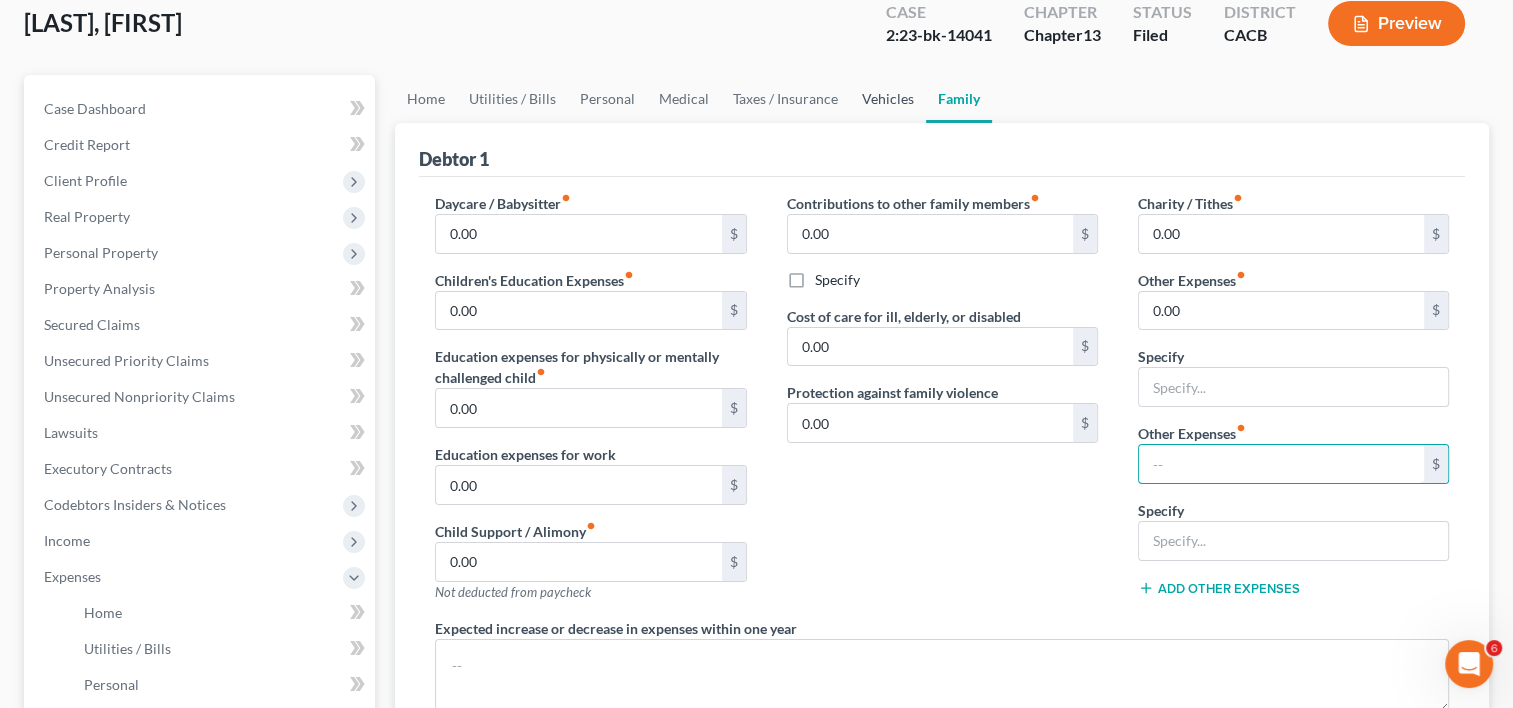 type 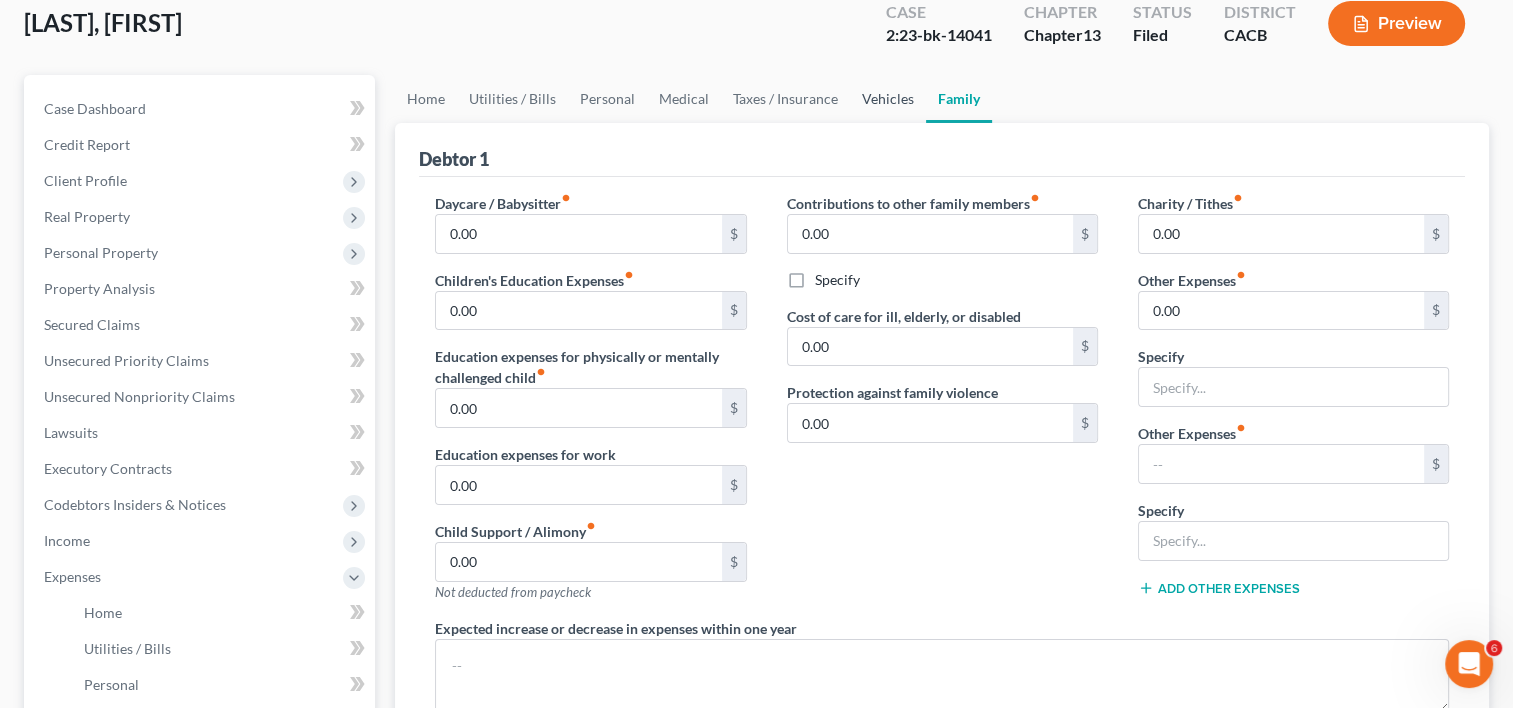 click on "Vehicles" at bounding box center [888, 99] 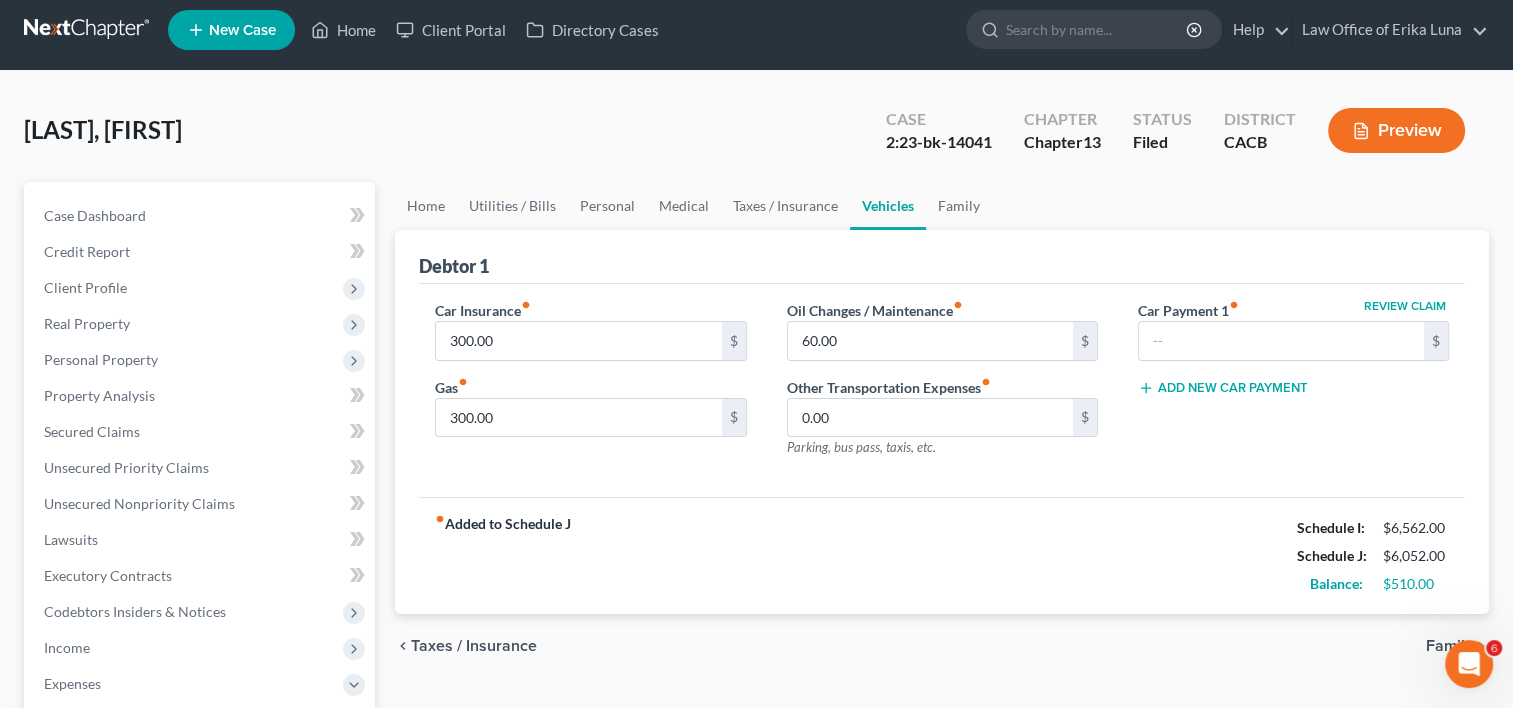scroll, scrollTop: 0, scrollLeft: 0, axis: both 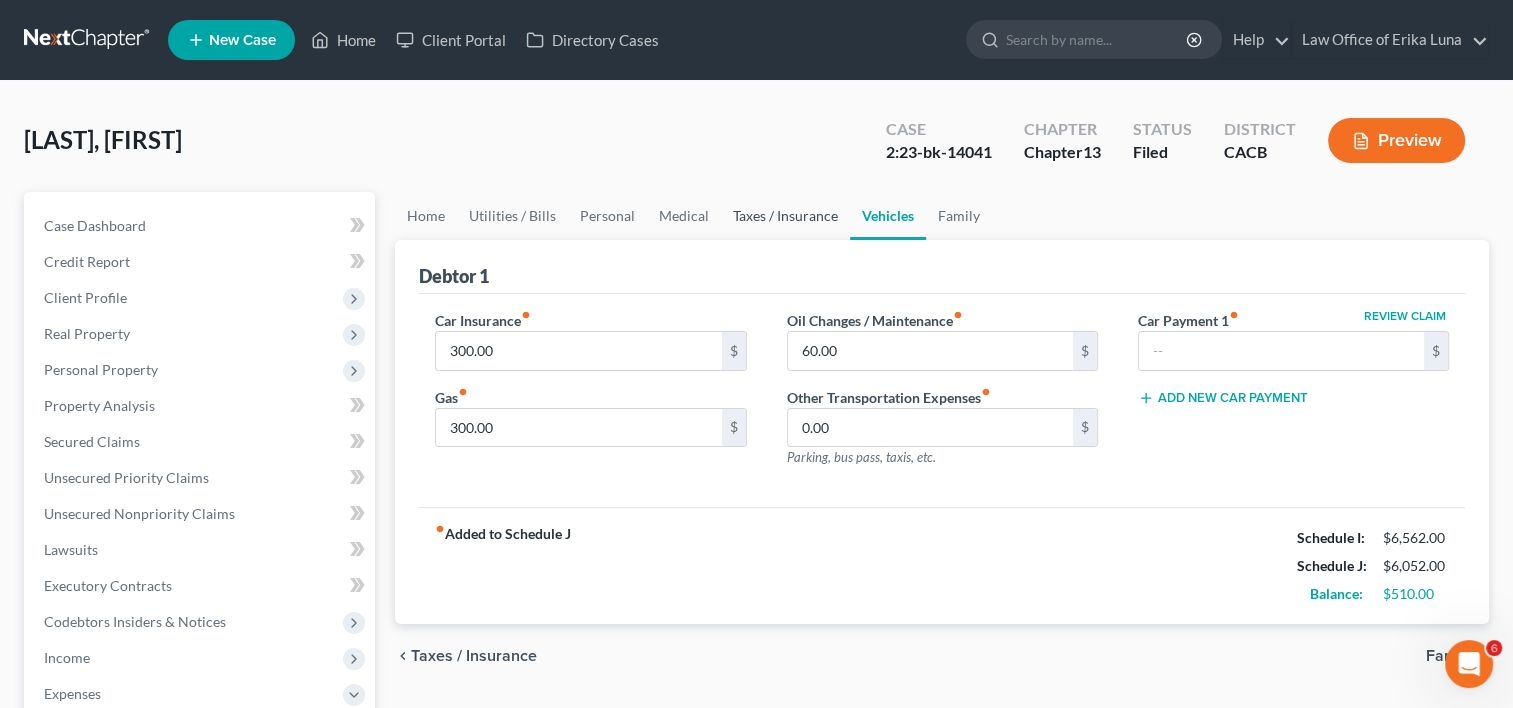 click on "Taxes / Insurance" at bounding box center [785, 216] 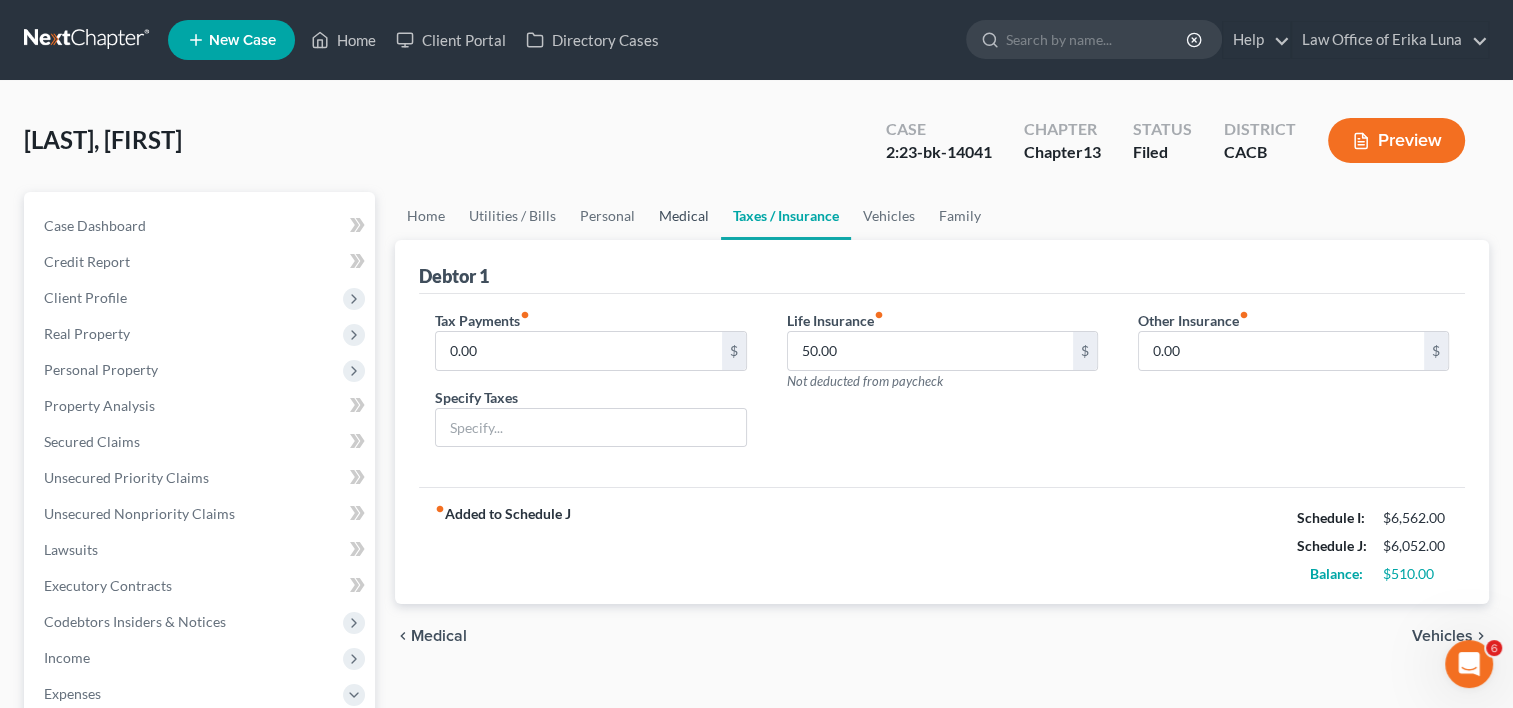 click on "Medical" at bounding box center [684, 216] 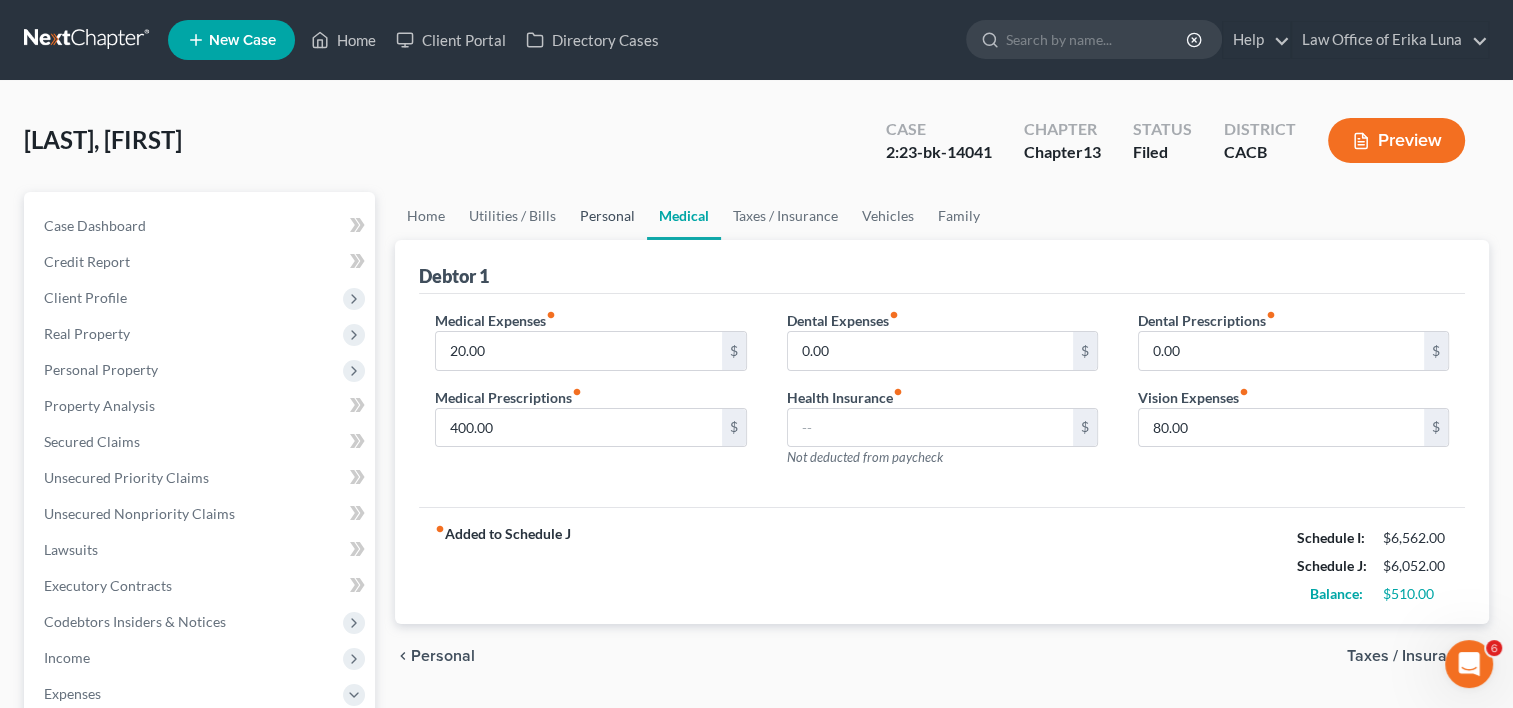 click on "Personal" at bounding box center (607, 216) 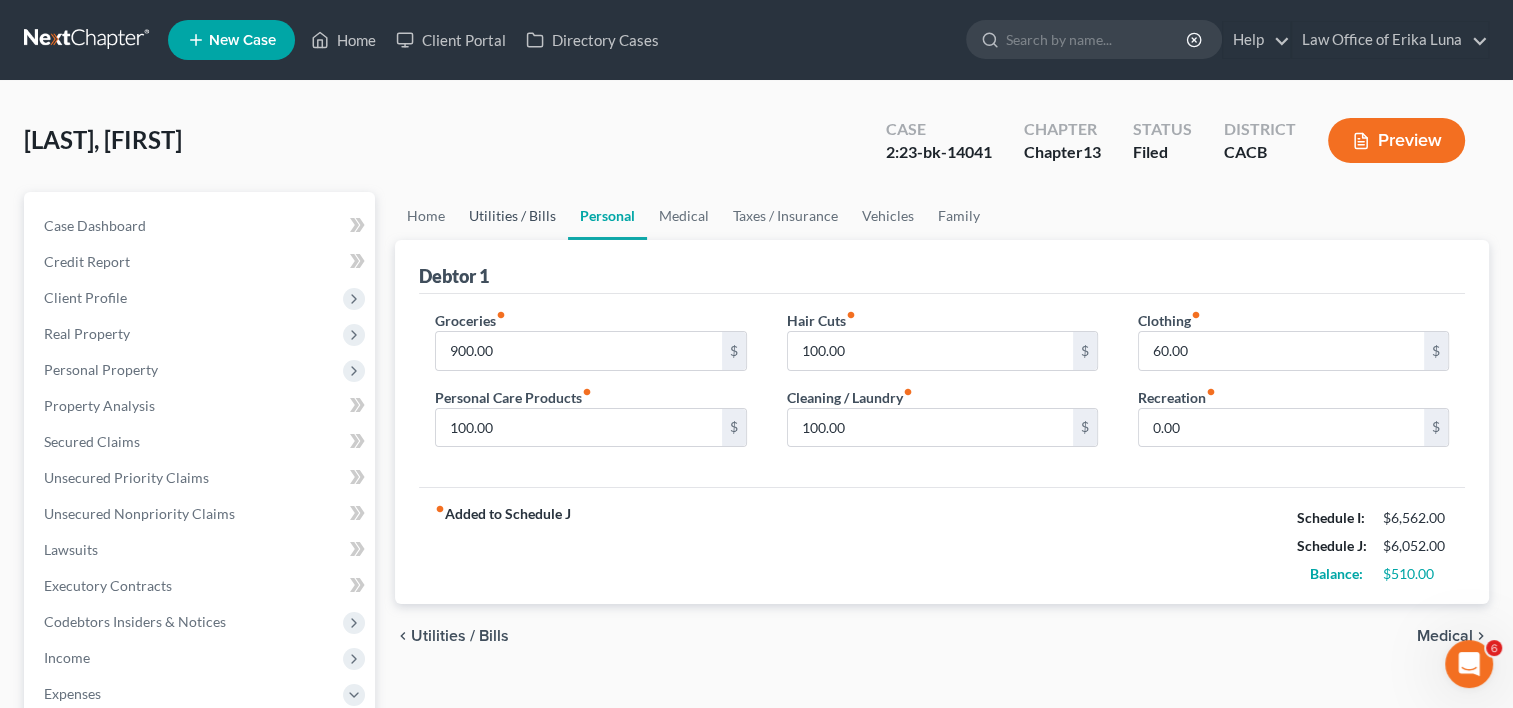 click on "Utilities / Bills" at bounding box center [512, 216] 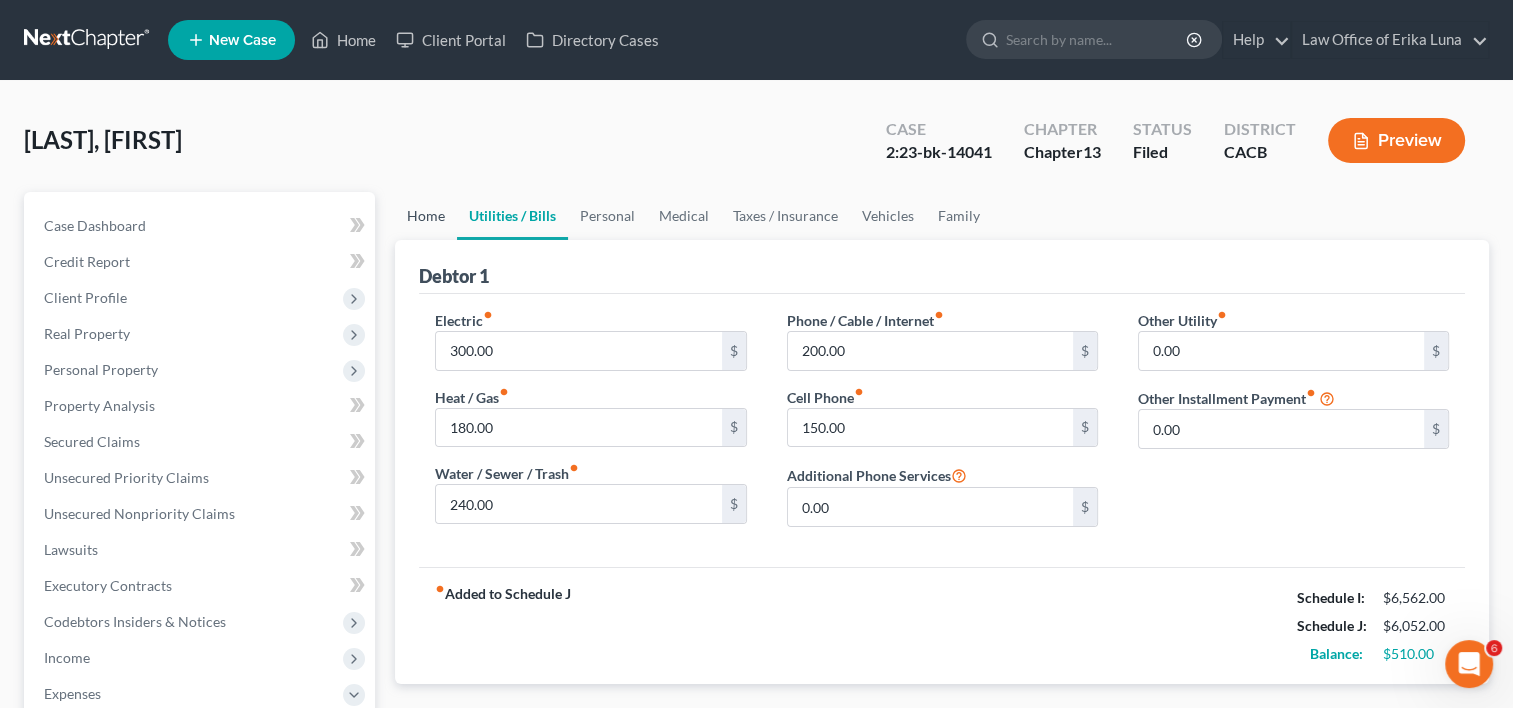click on "Home" at bounding box center (426, 216) 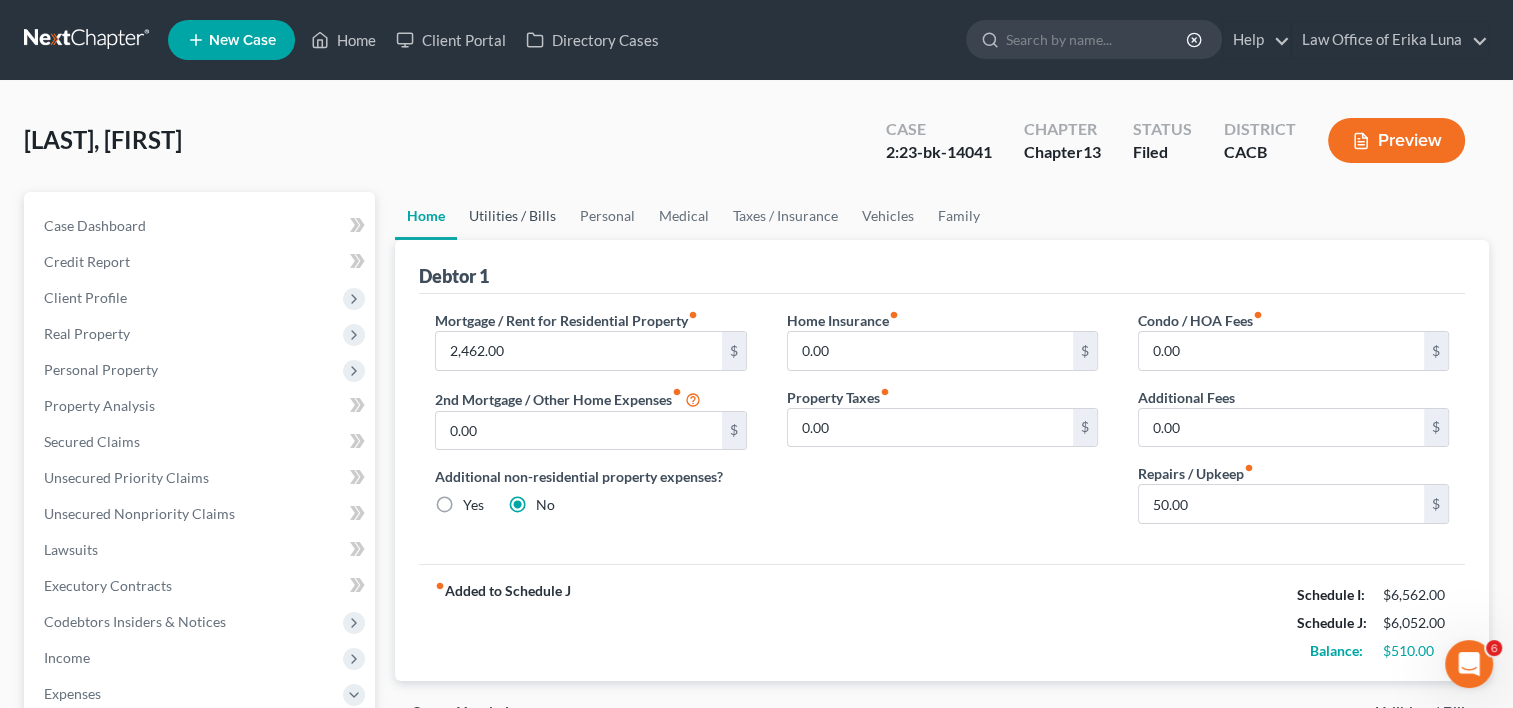 click on "Utilities / Bills" at bounding box center (512, 216) 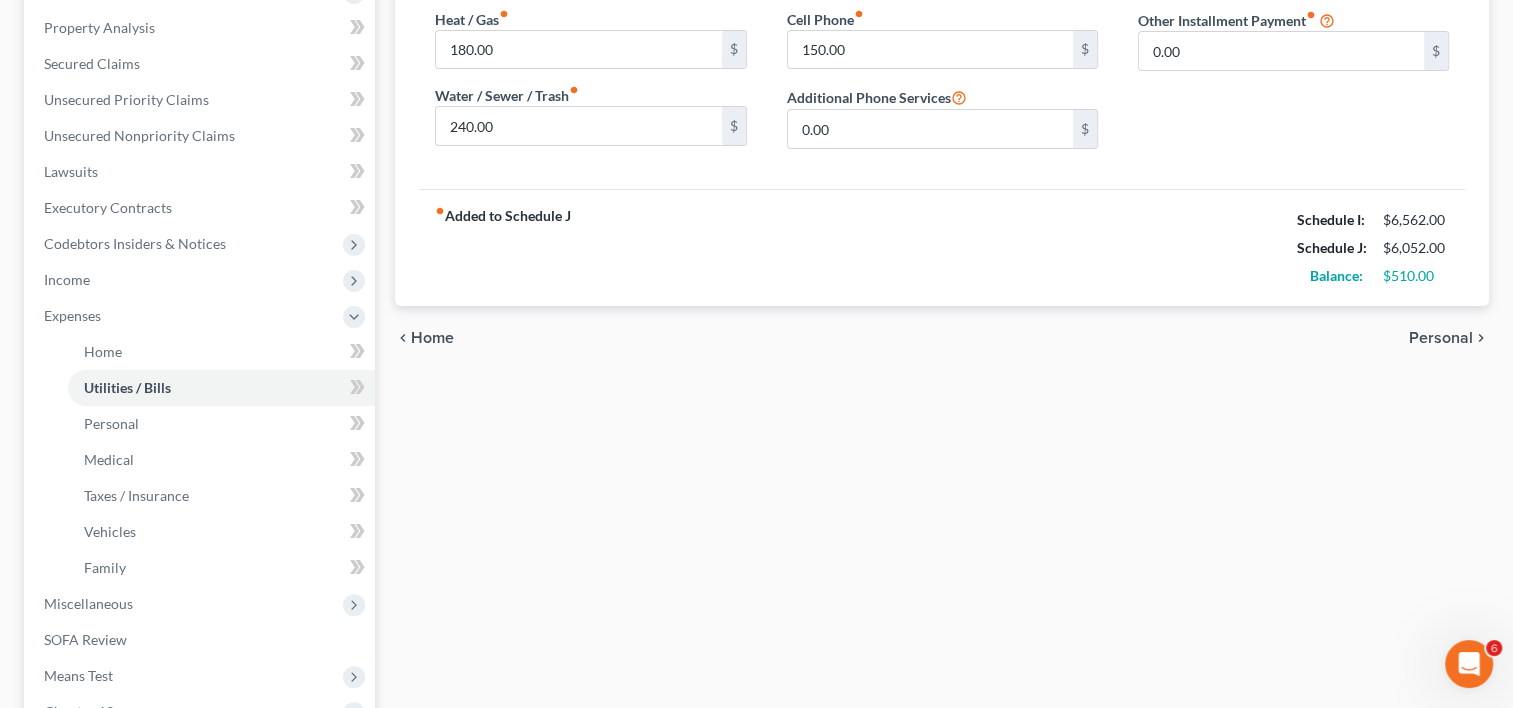 scroll, scrollTop: 380, scrollLeft: 0, axis: vertical 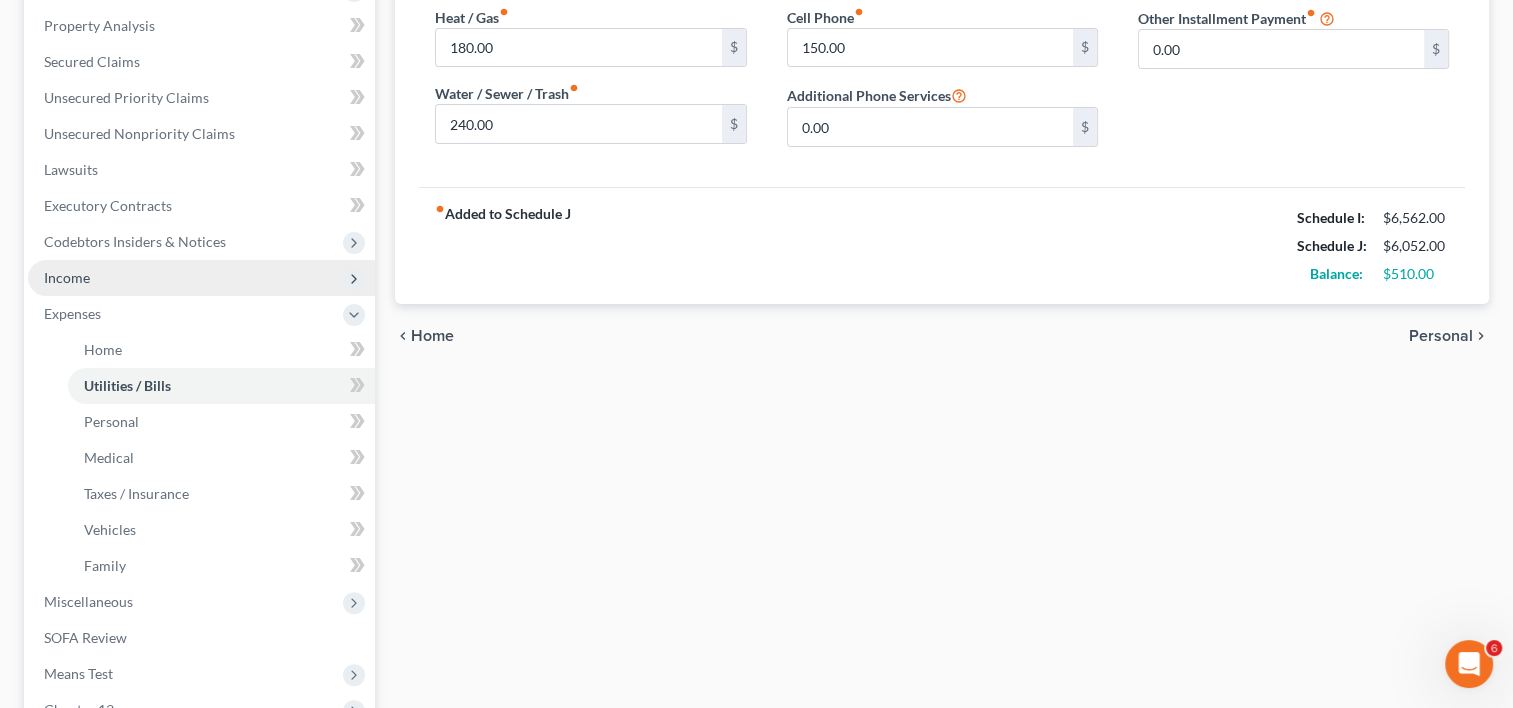 click on "Income" at bounding box center (201, 278) 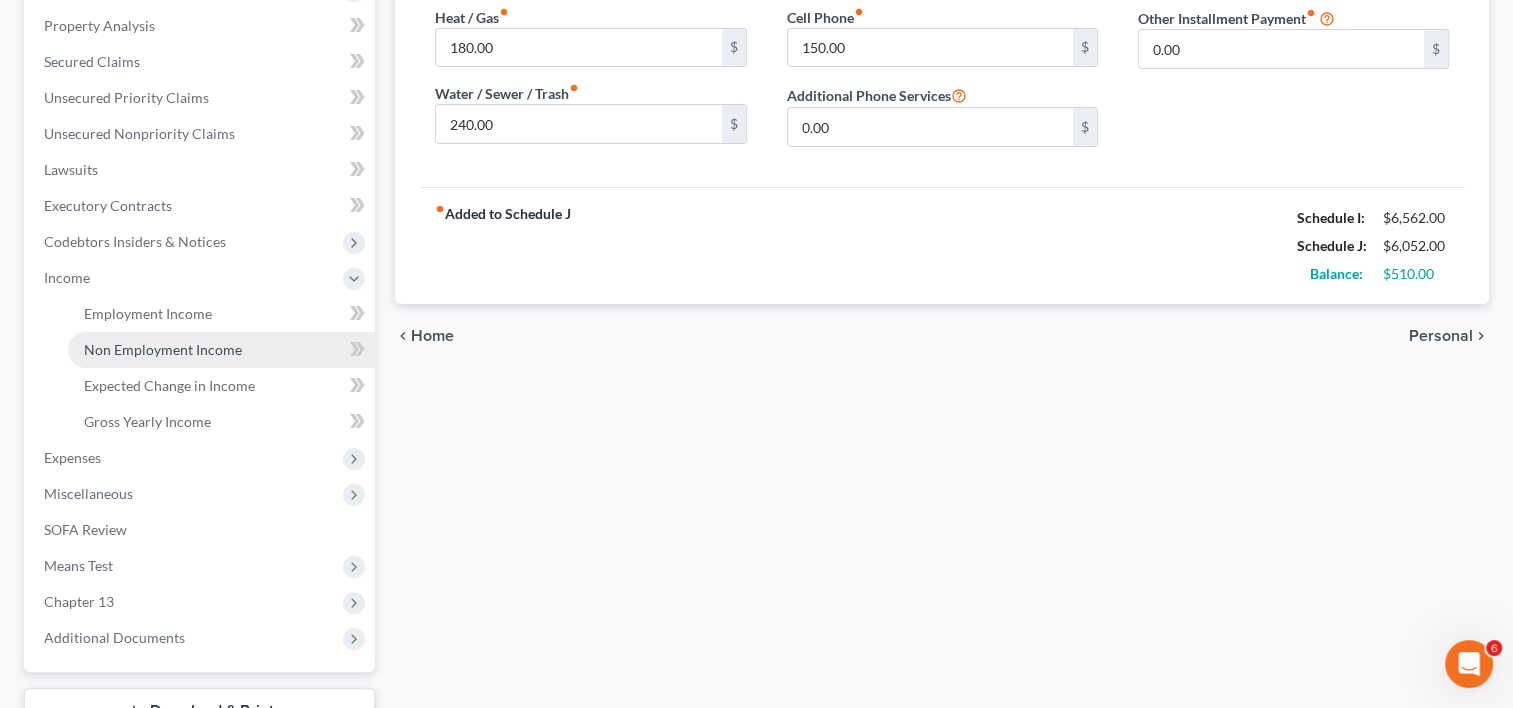 click on "Non Employment Income" at bounding box center (163, 349) 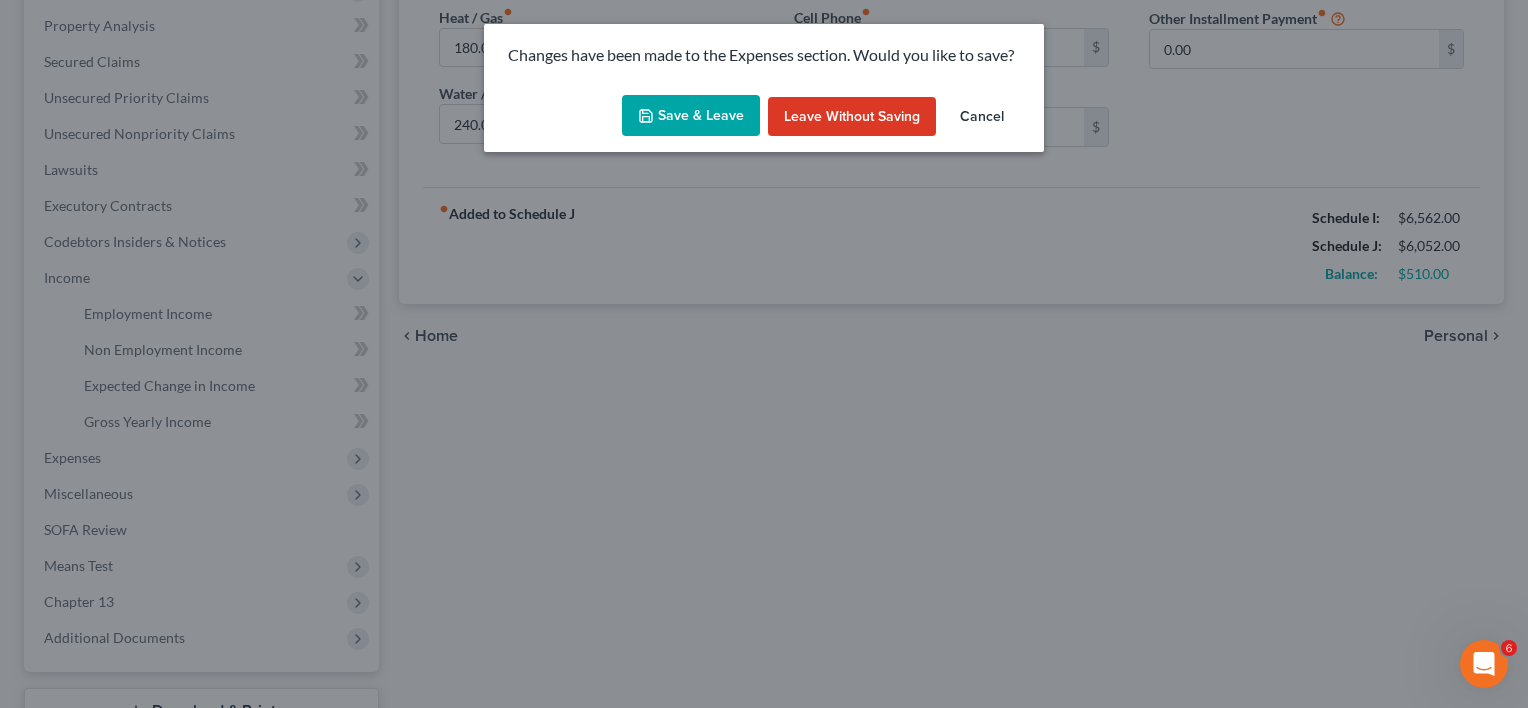 click on "Save & Leave" at bounding box center [691, 116] 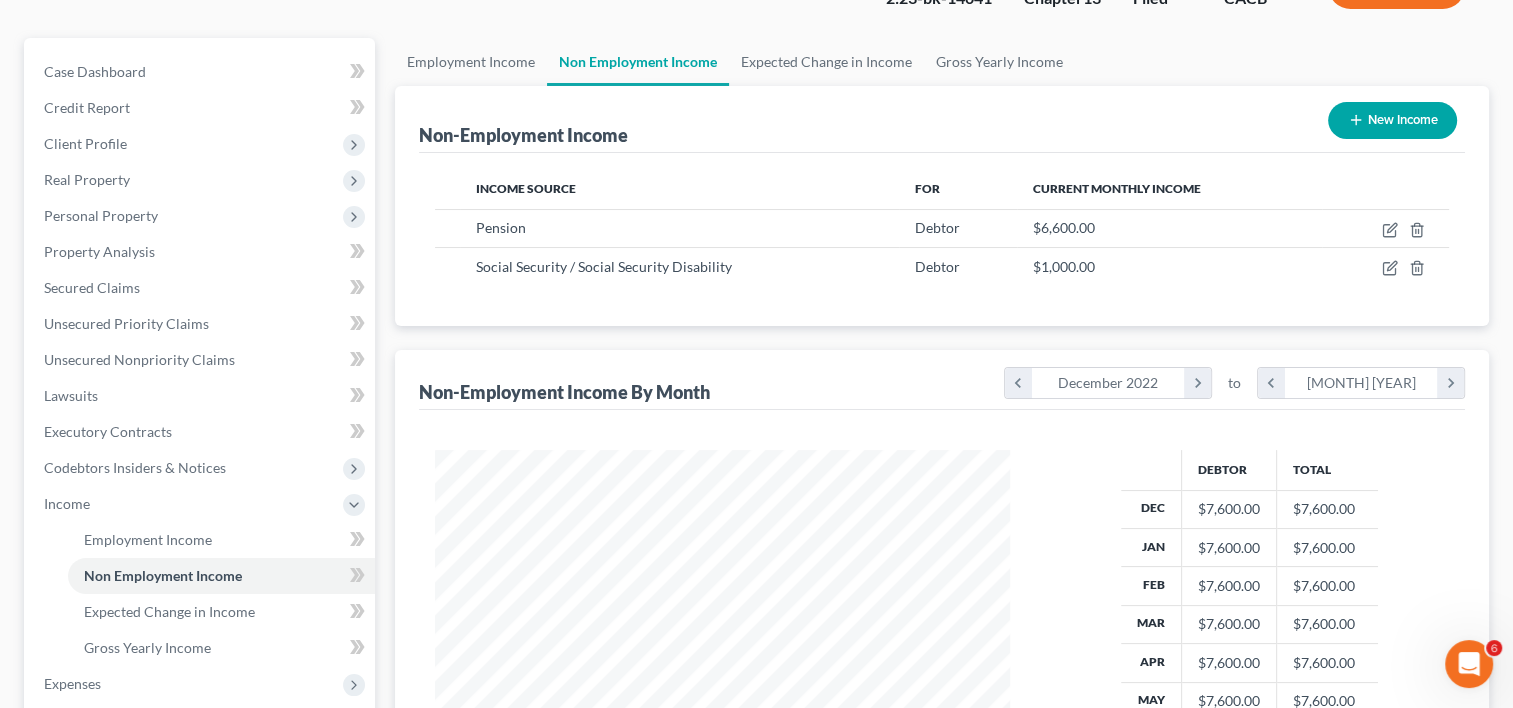 scroll, scrollTop: 36, scrollLeft: 0, axis: vertical 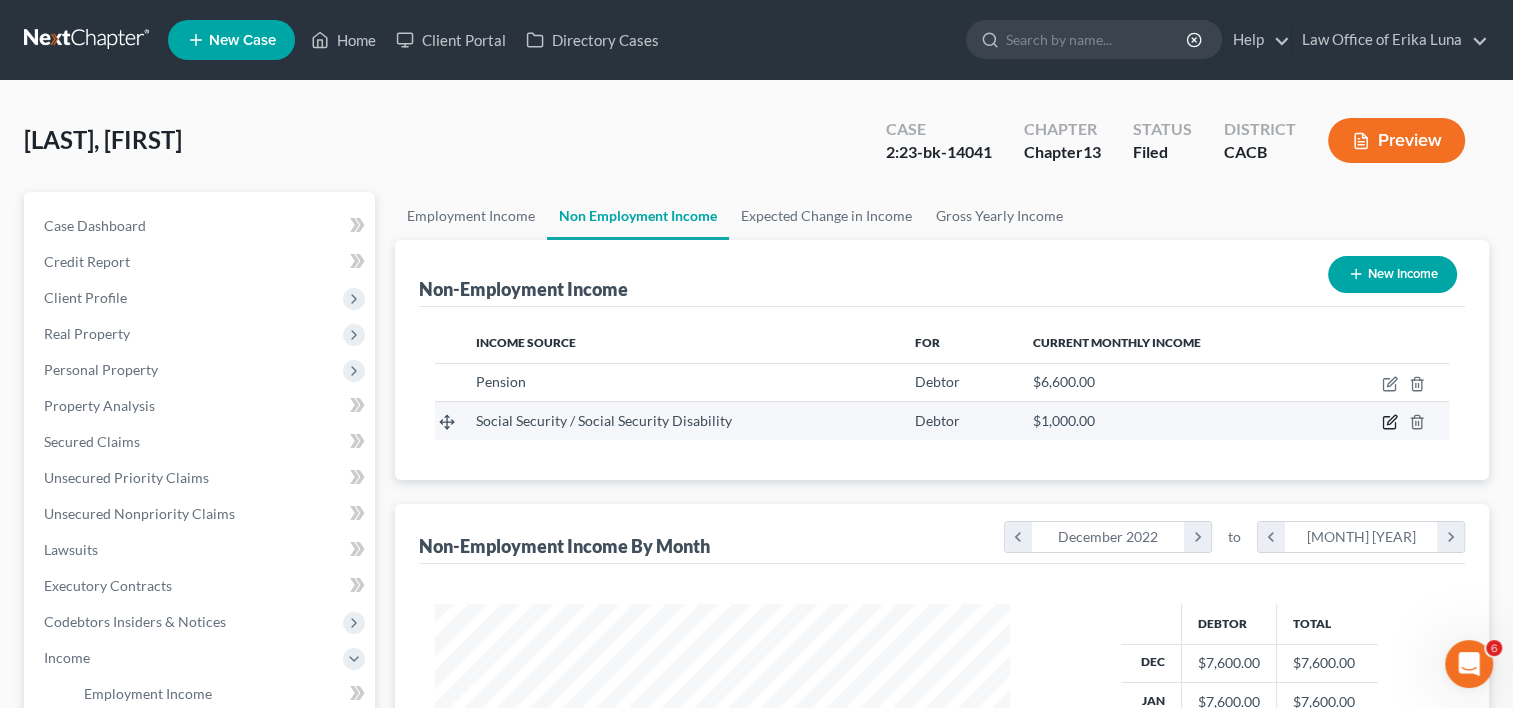click 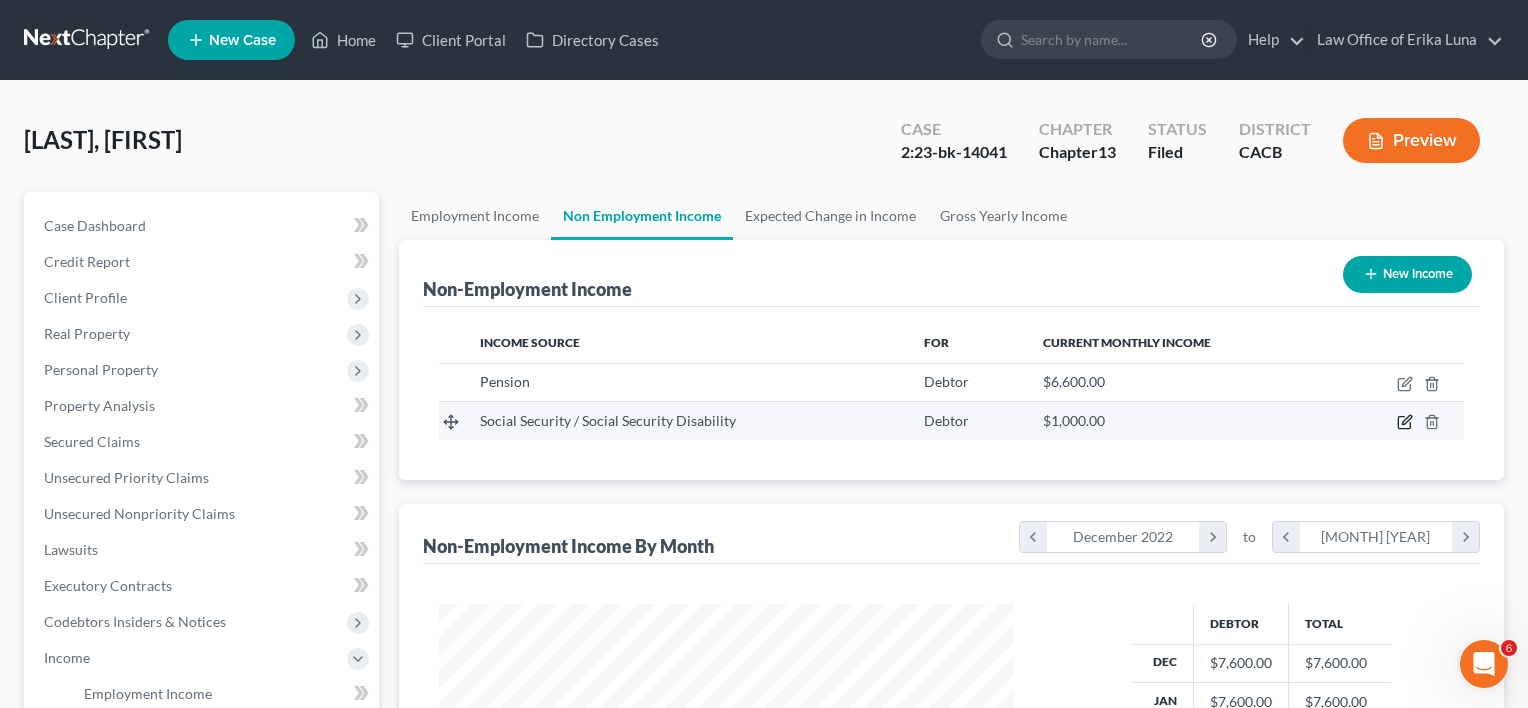 scroll, scrollTop: 999643, scrollLeft: 999378, axis: both 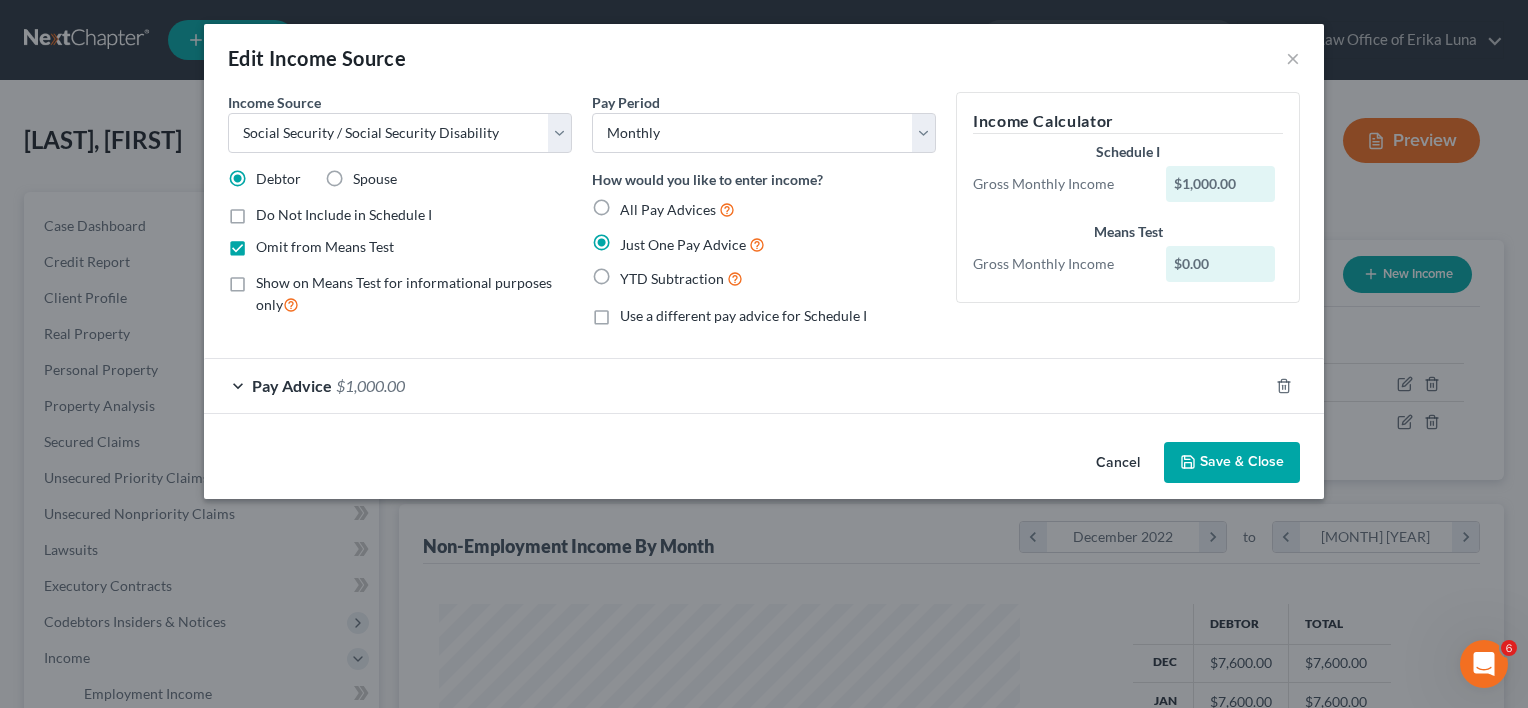 click on "$1,000.00" at bounding box center (370, 385) 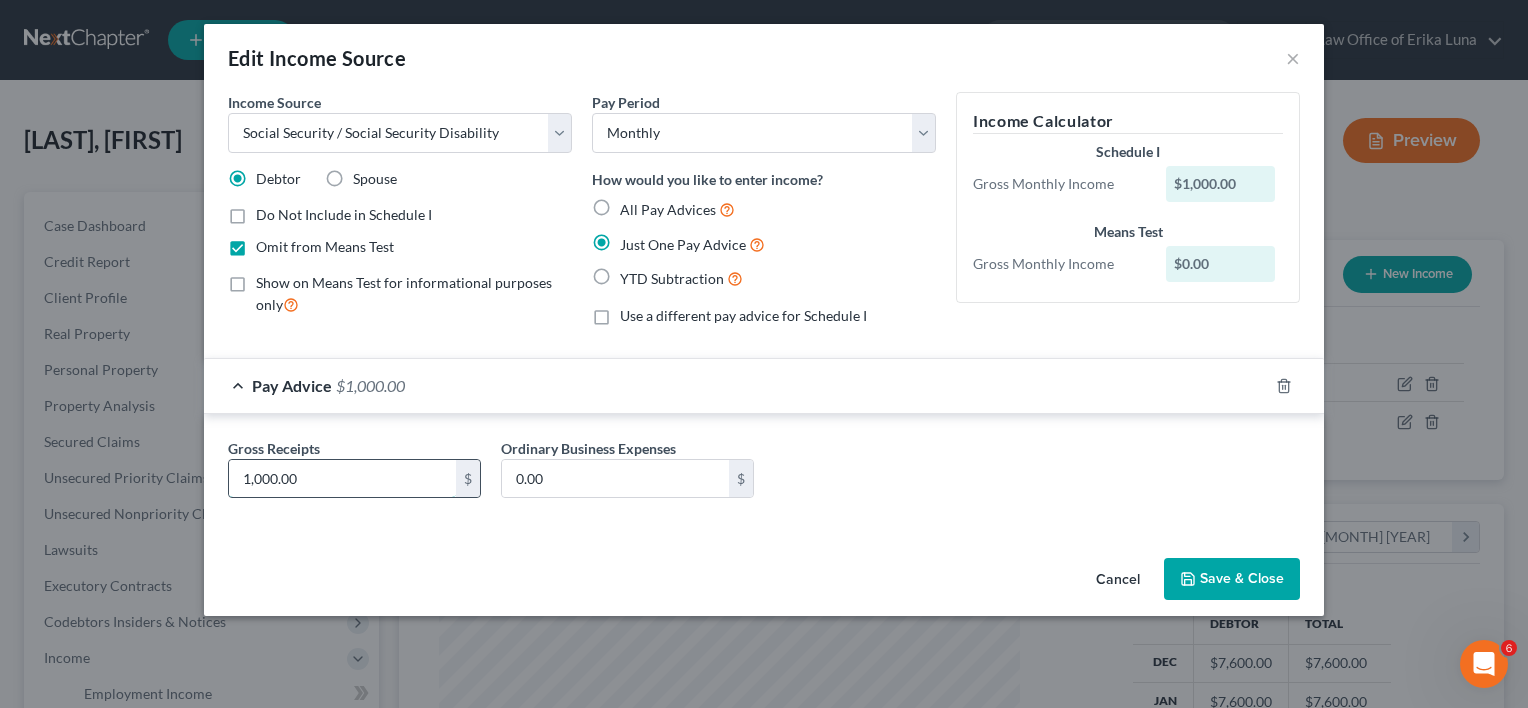 click on "1,000.00" at bounding box center [342, 479] 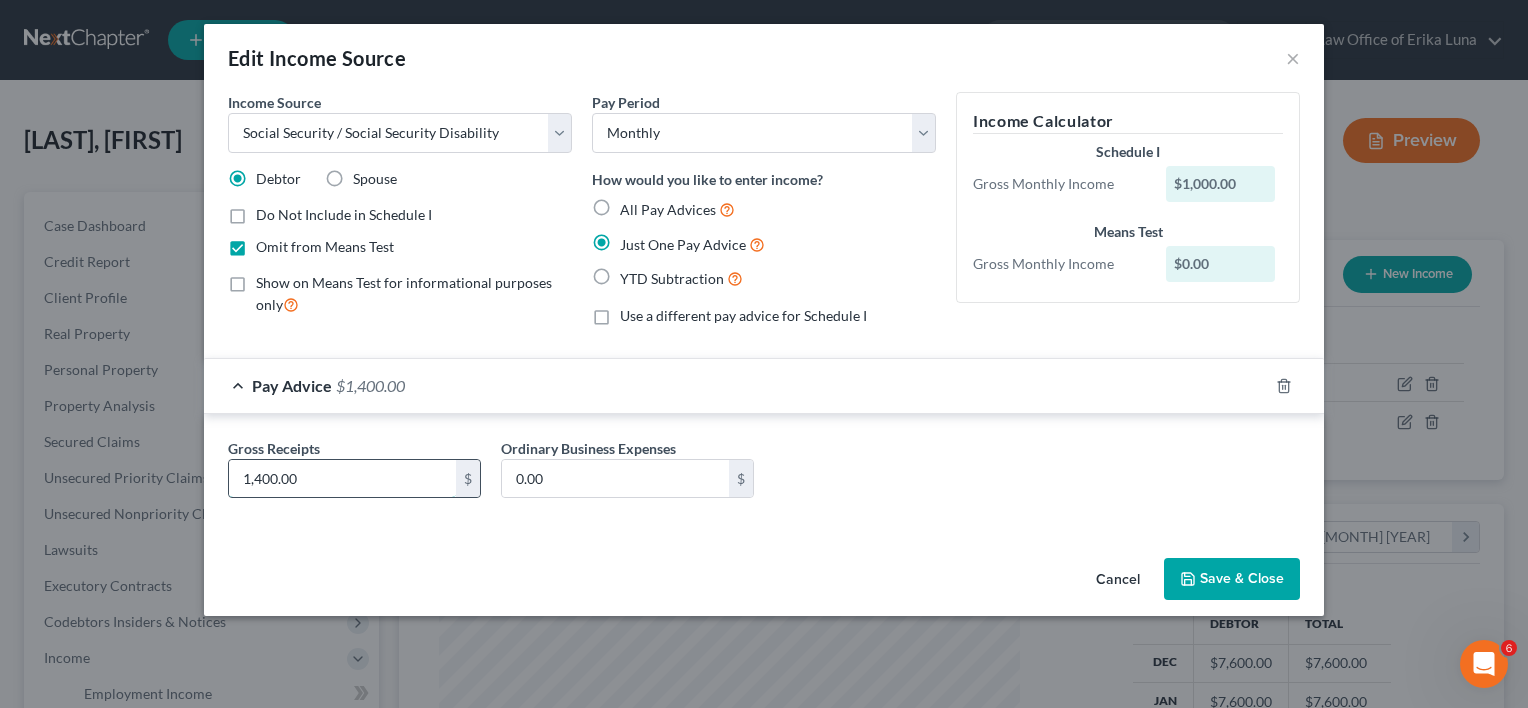 type on "1,400.00" 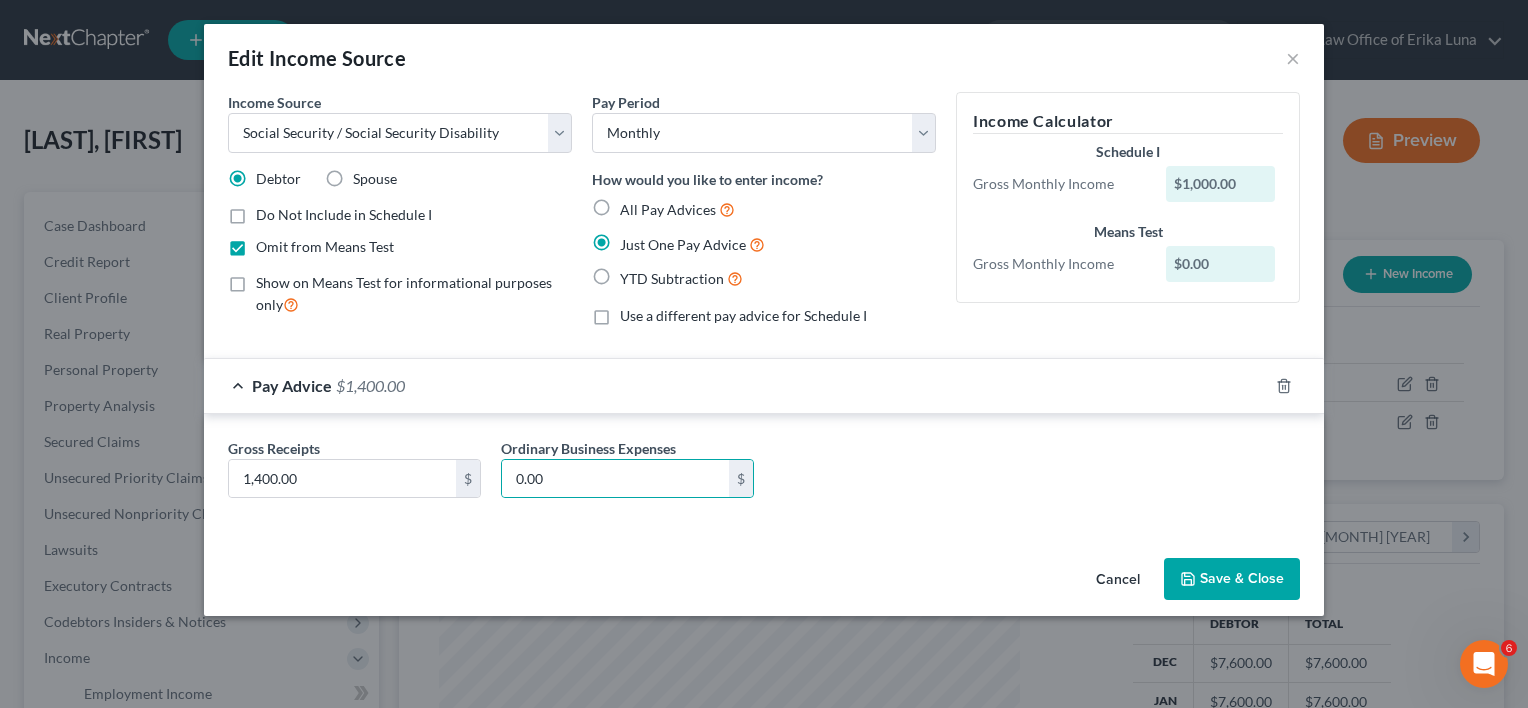 click on "Save & Close" at bounding box center (1232, 579) 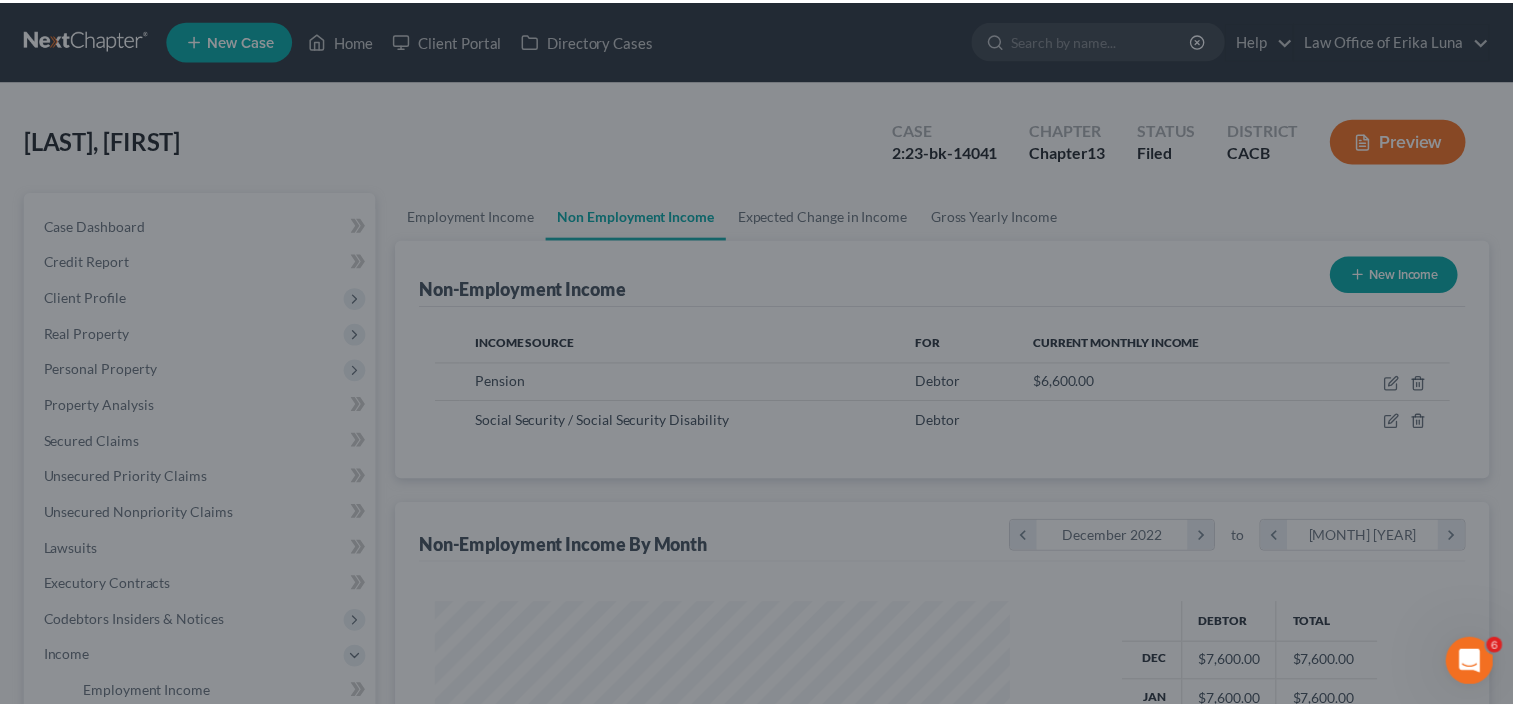 scroll, scrollTop: 356, scrollLeft: 615, axis: both 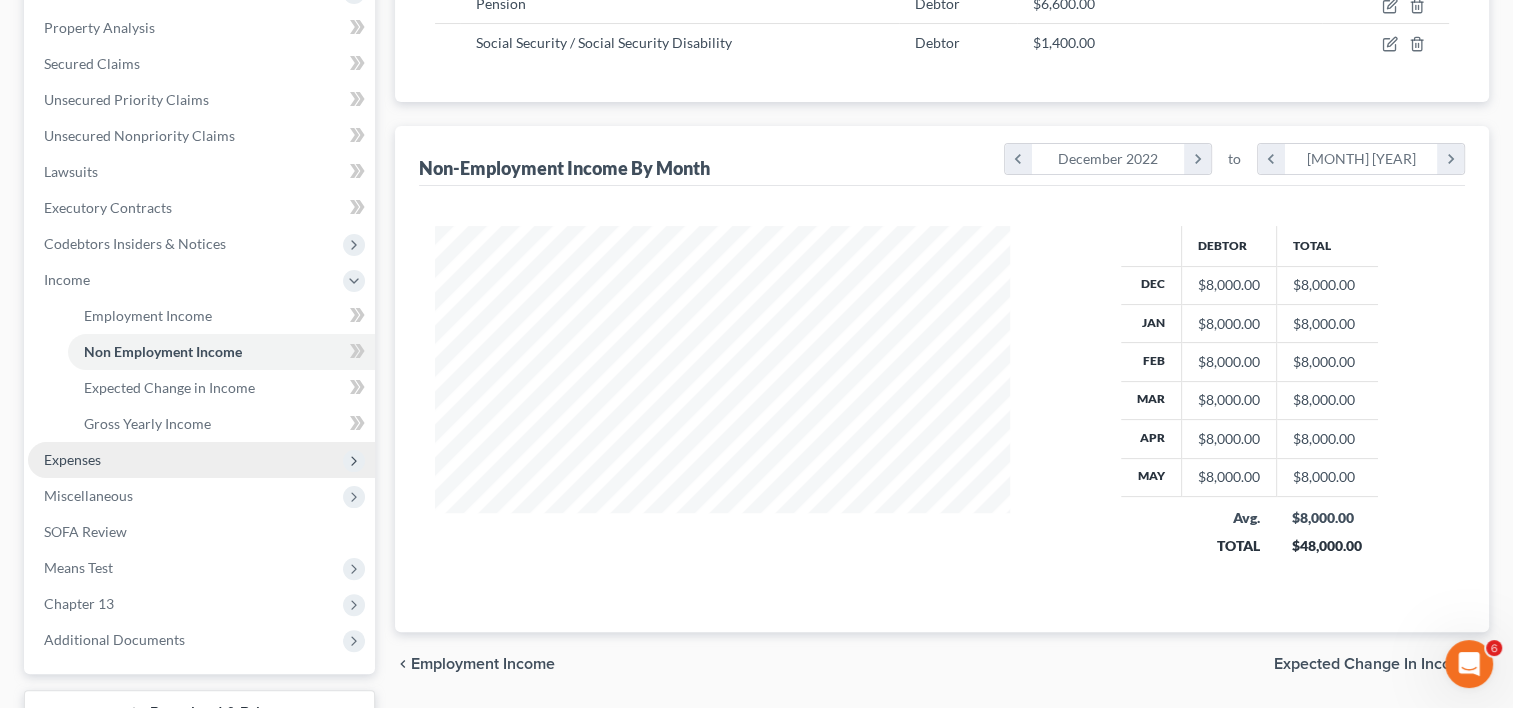 click on "Expenses" at bounding box center [201, 460] 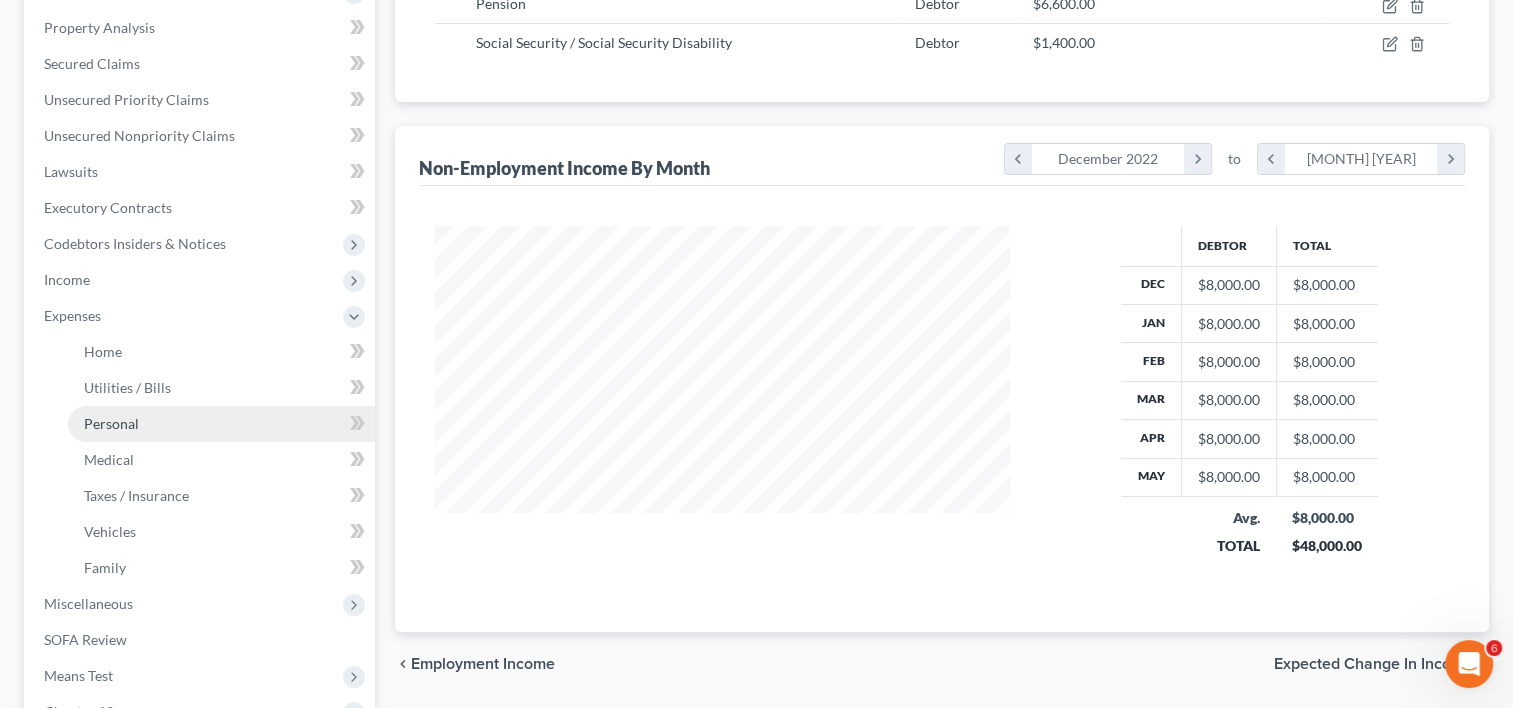 click on "Personal" at bounding box center [221, 424] 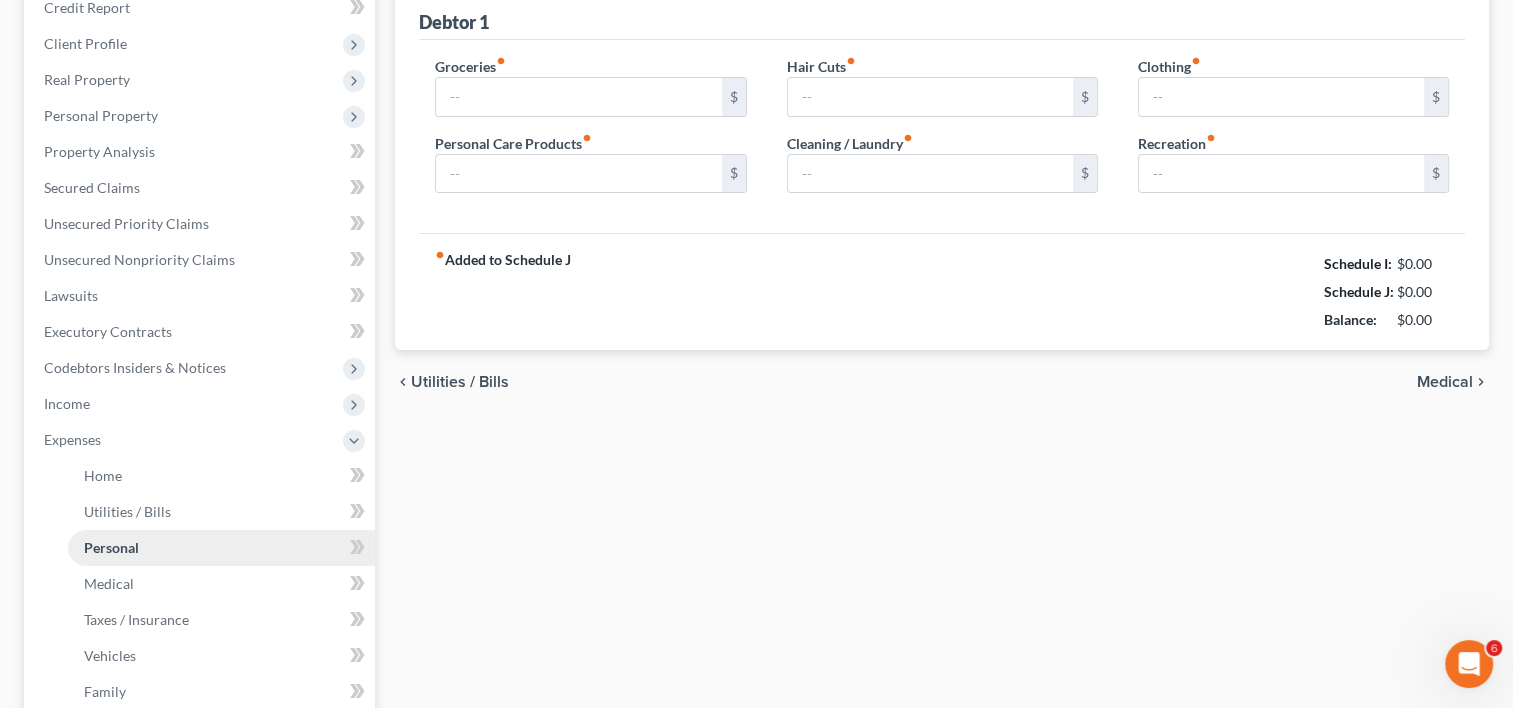 type on "900.00" 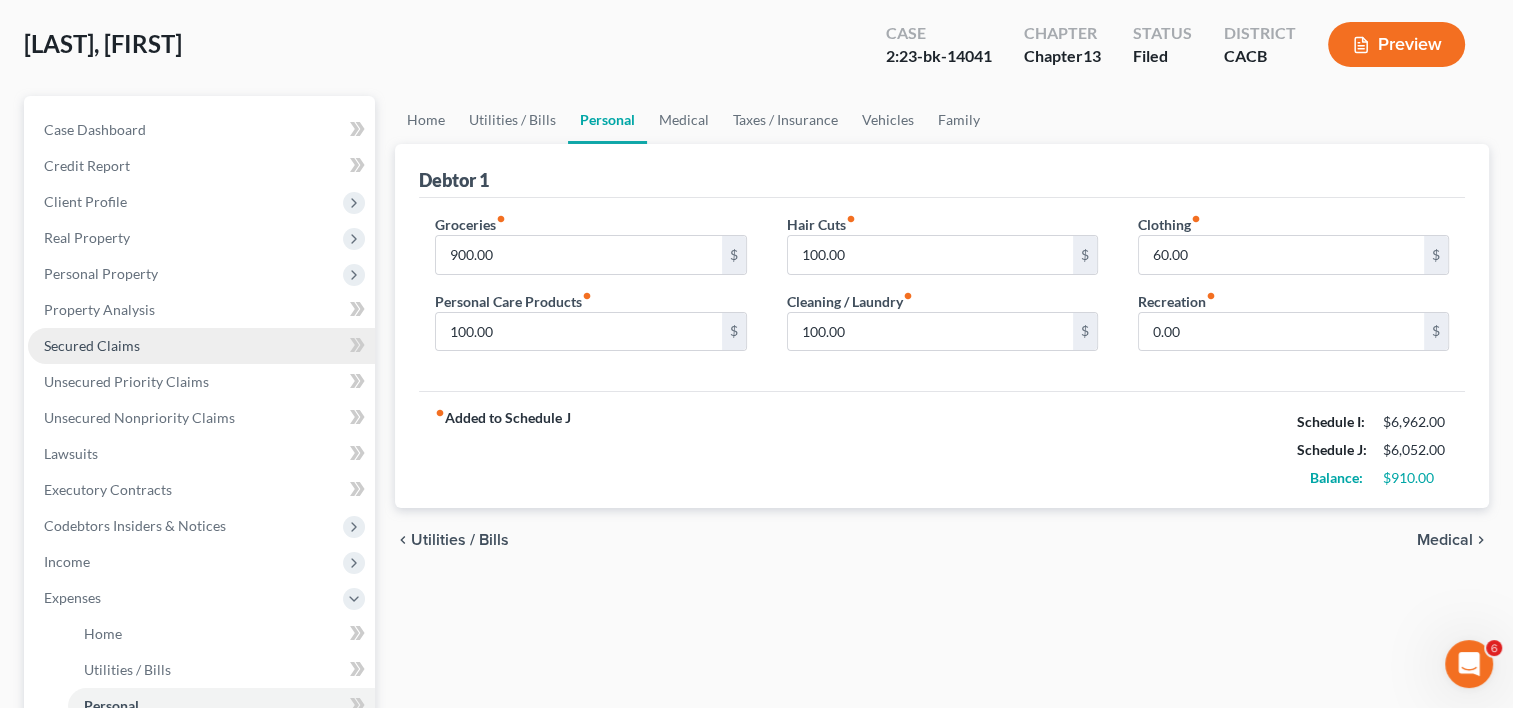 scroll, scrollTop: 0, scrollLeft: 0, axis: both 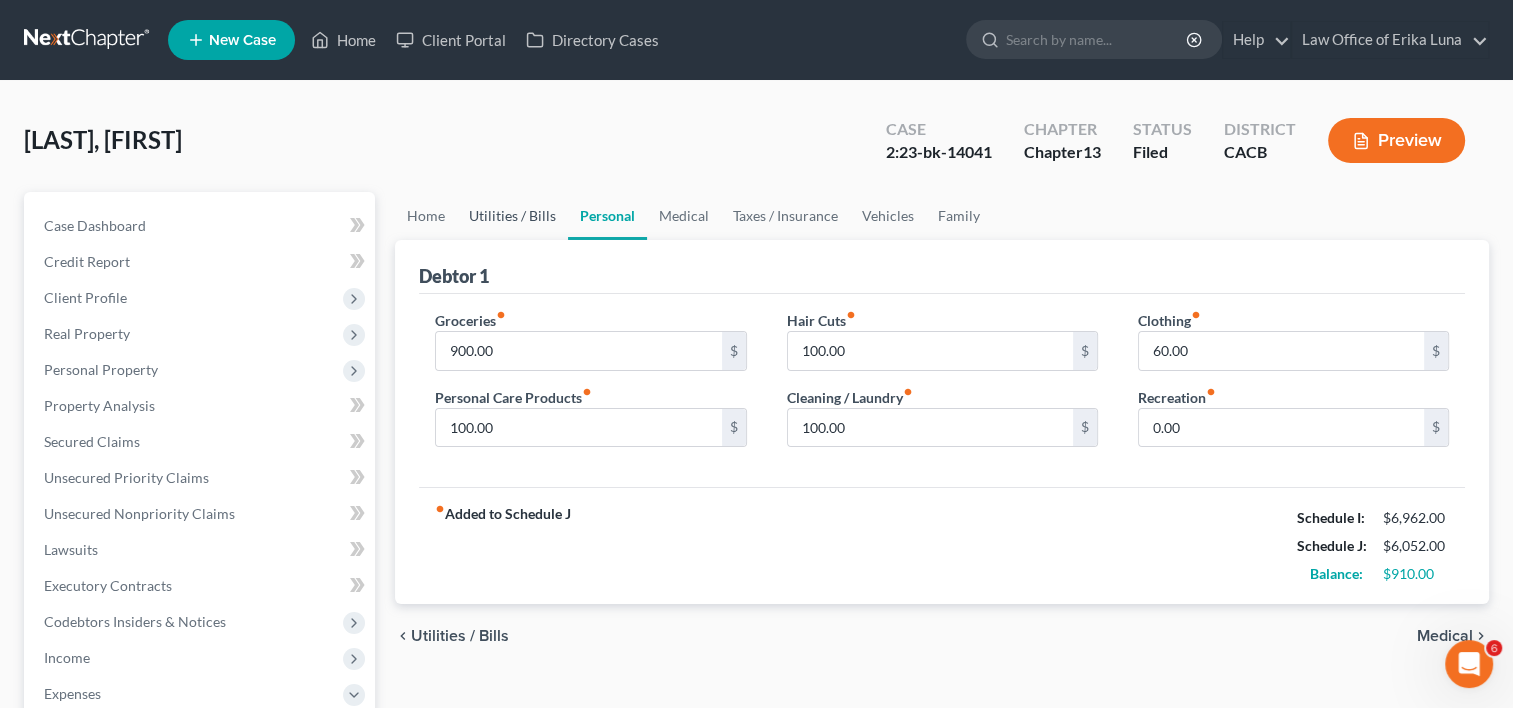 click on "Utilities / Bills" at bounding box center (512, 216) 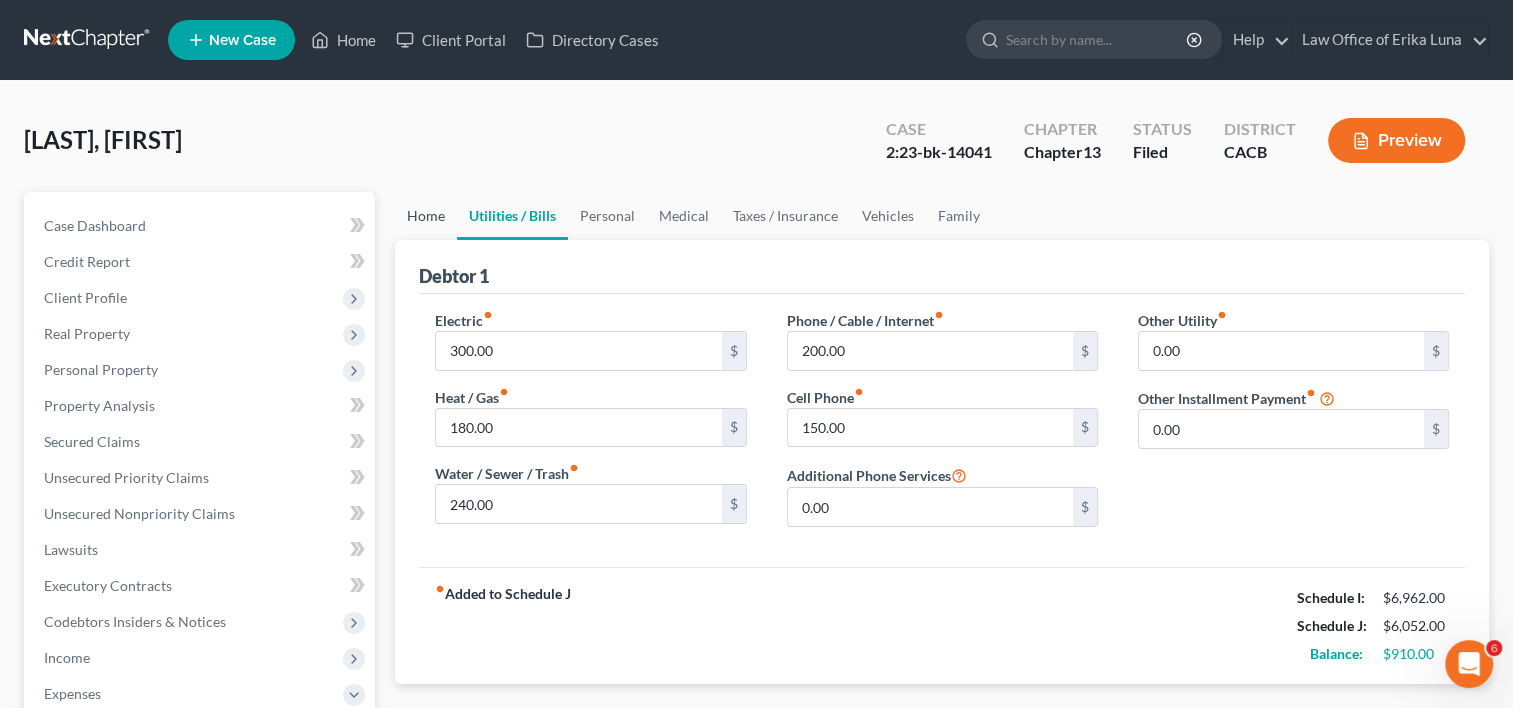 click on "Home" at bounding box center [426, 216] 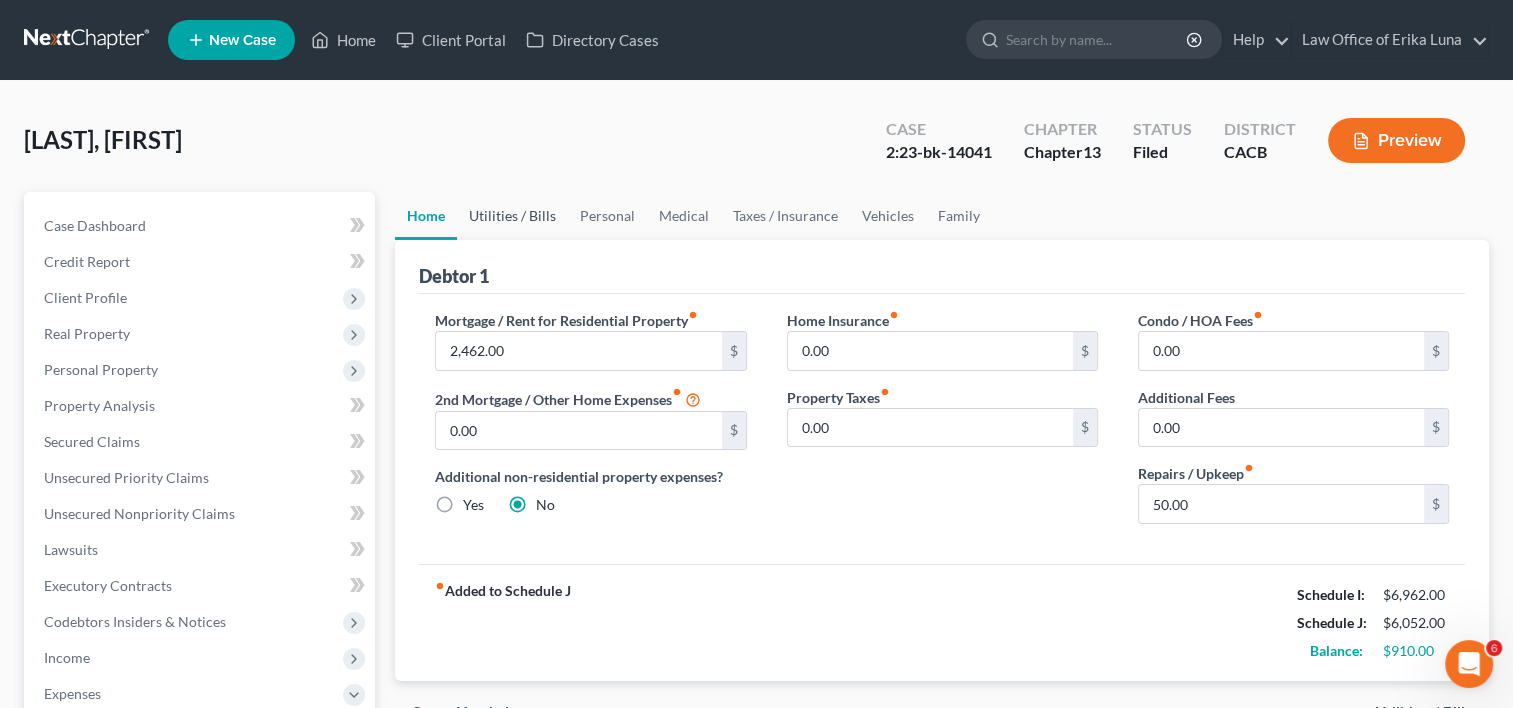 click on "Utilities / Bills" at bounding box center (512, 216) 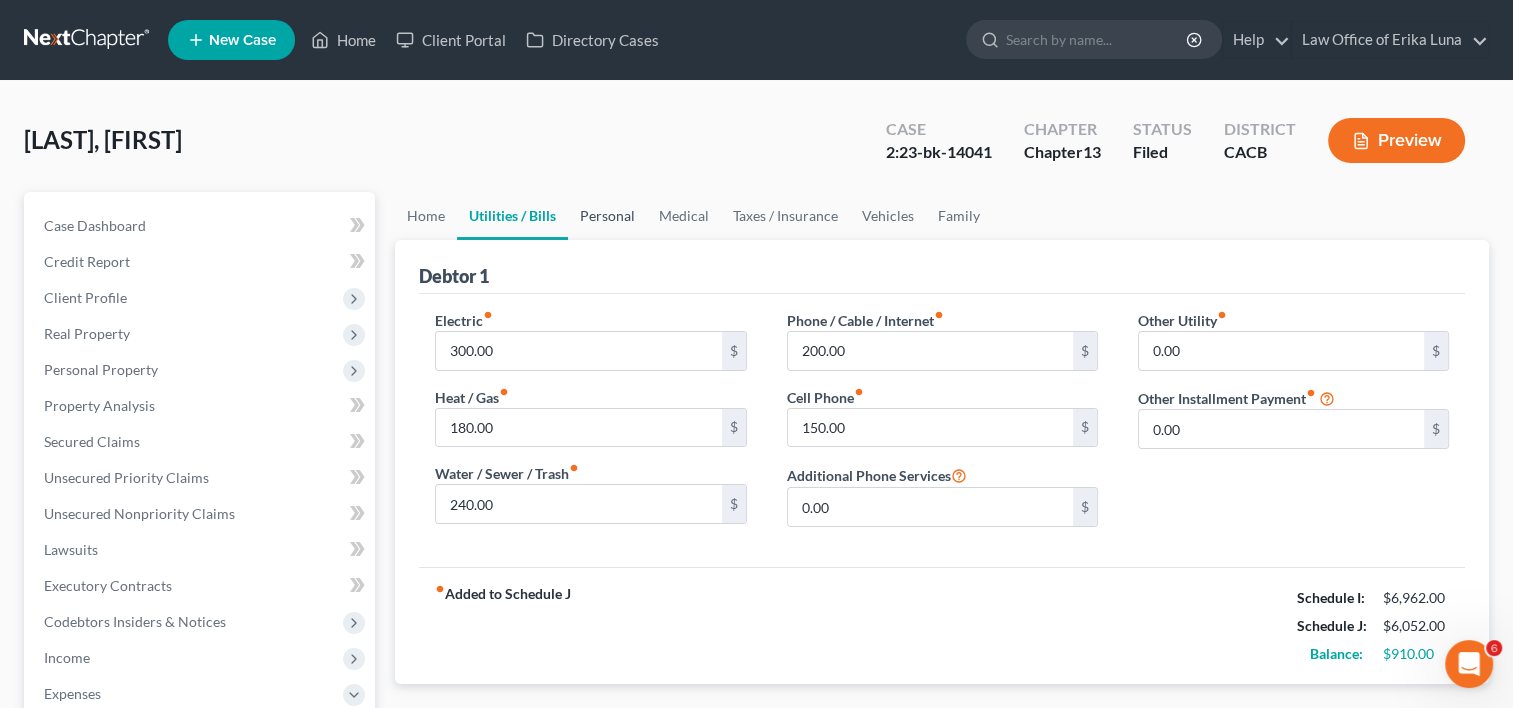 click on "Personal" at bounding box center [607, 216] 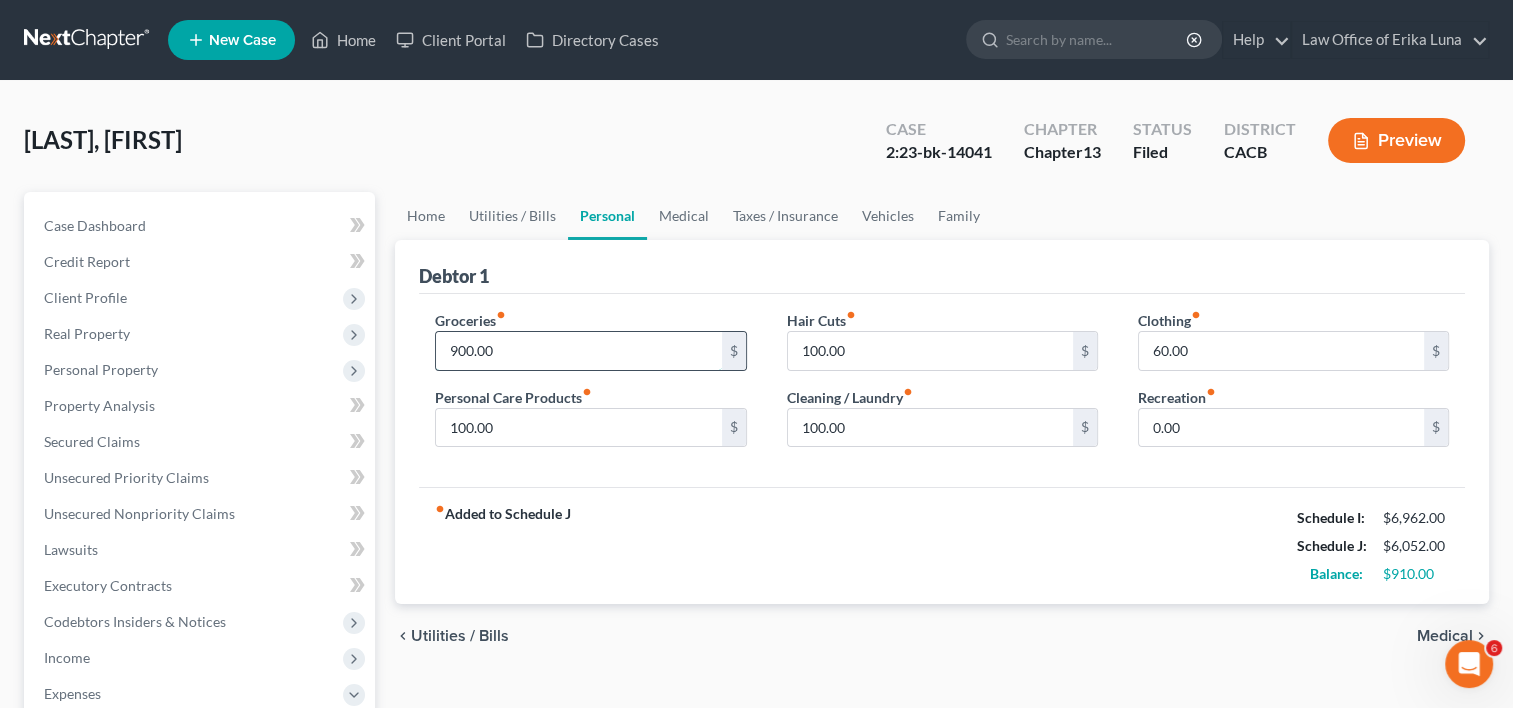 click on "900.00" at bounding box center [578, 351] 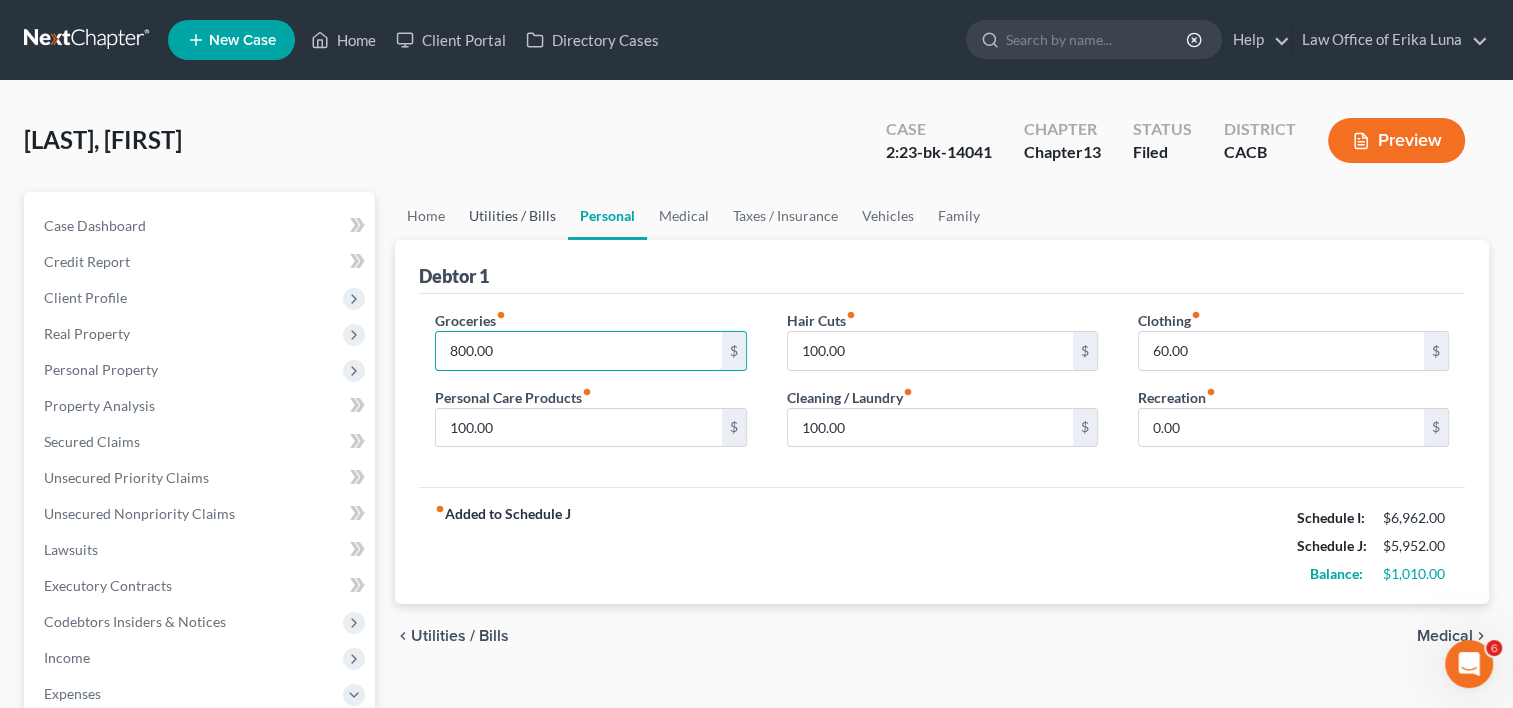 type on "800.00" 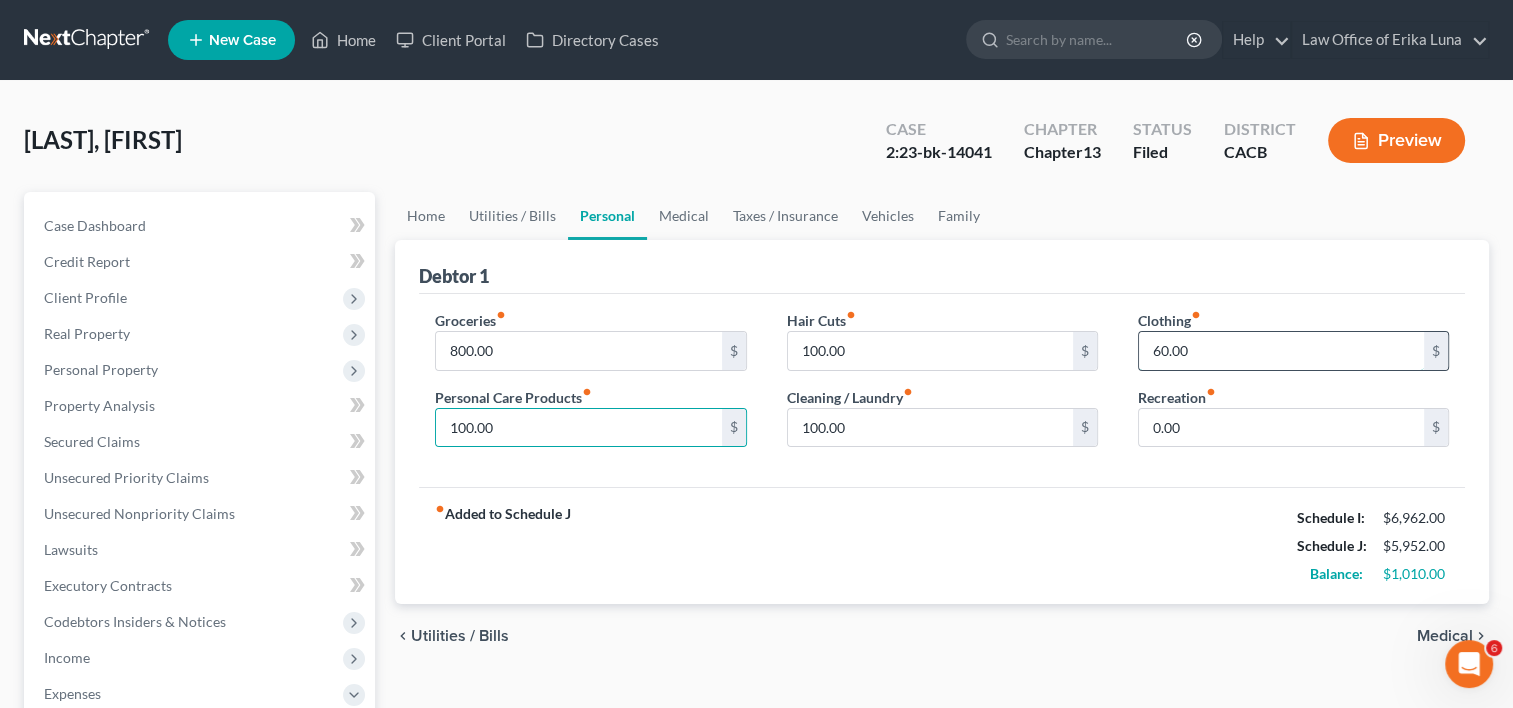 click on "60.00" at bounding box center (1281, 351) 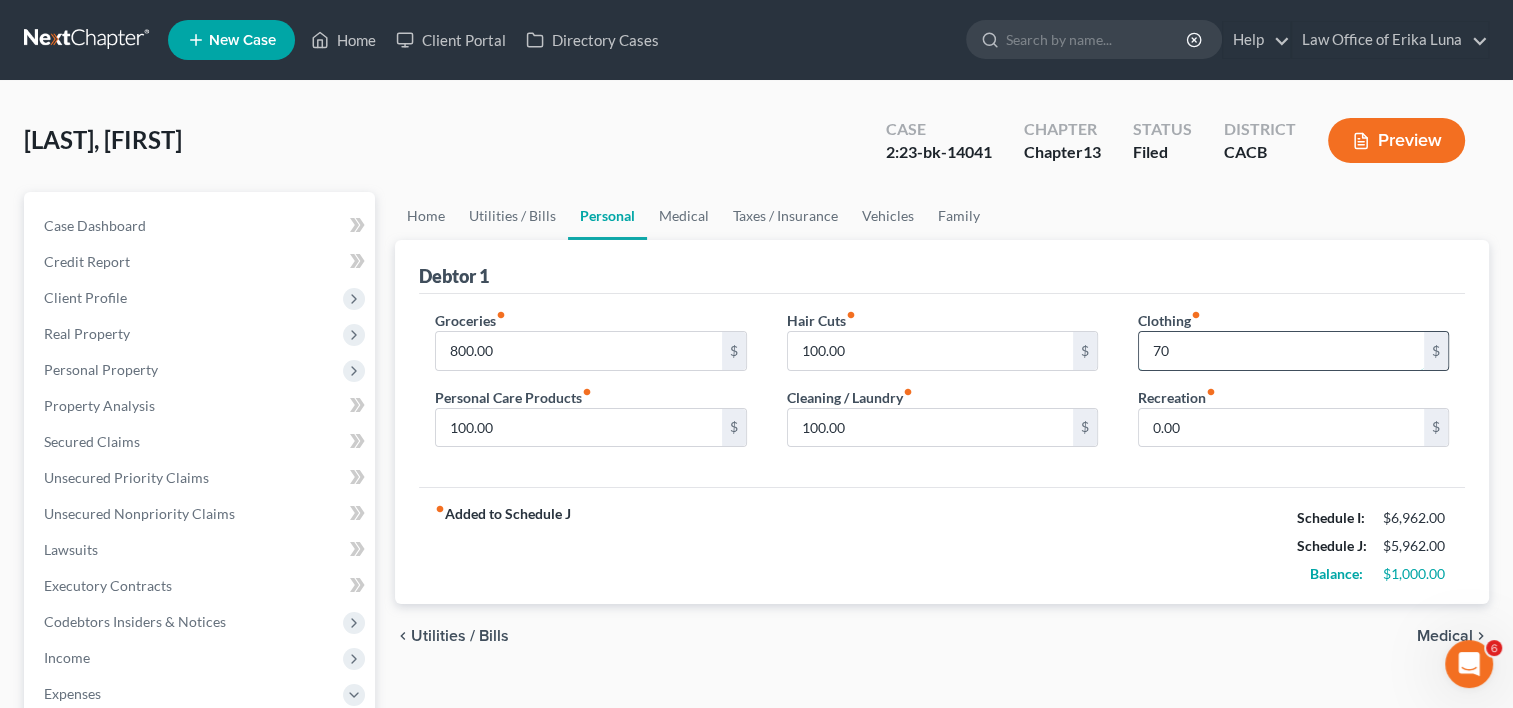 type on "7" 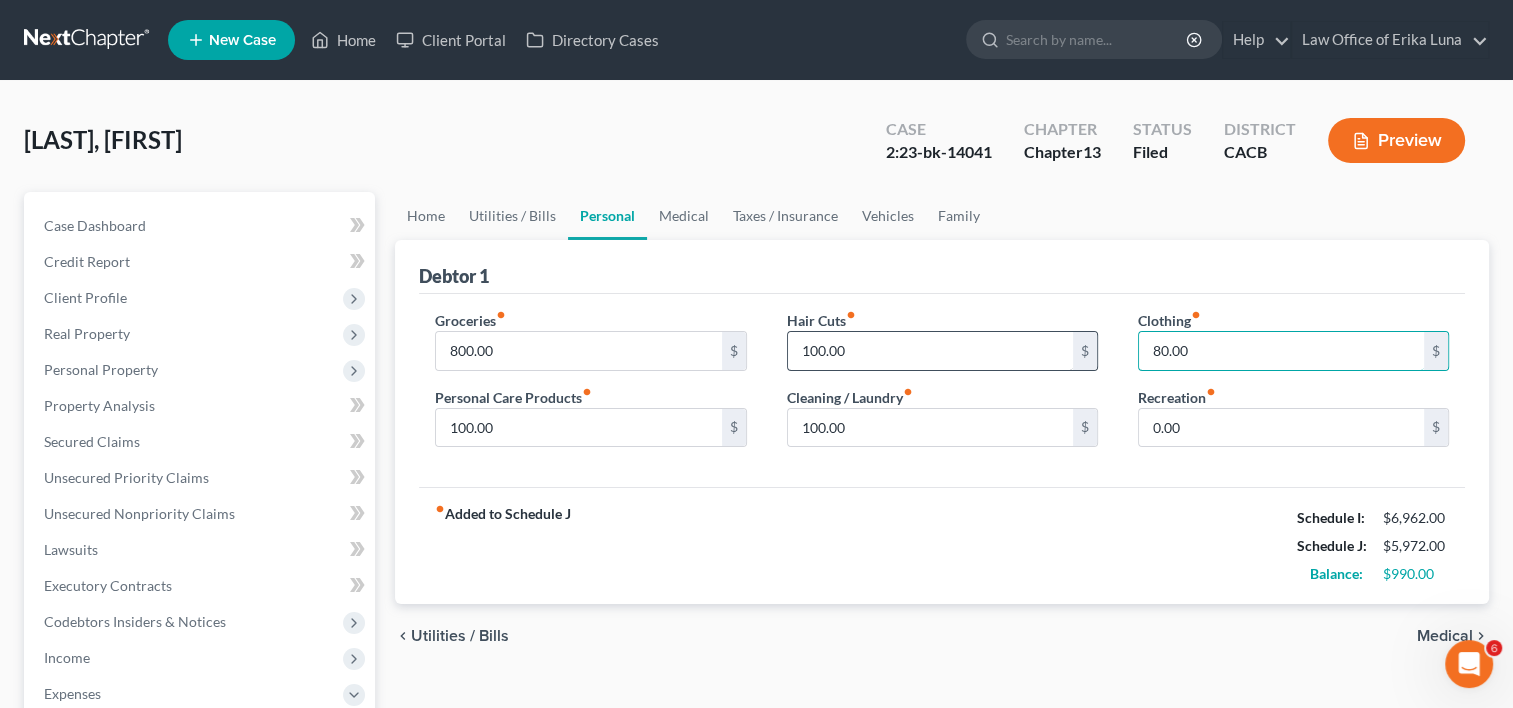 type on "80.00" 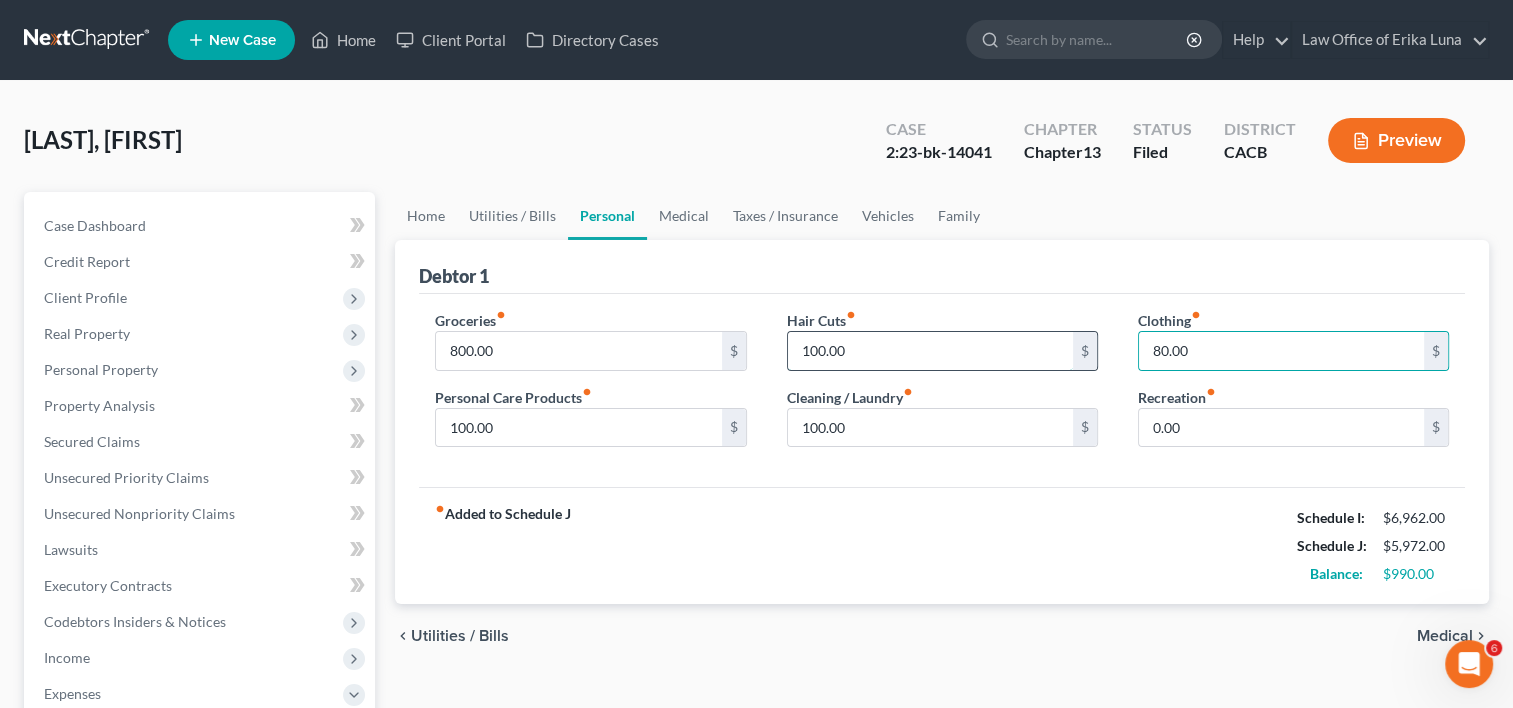 click on "100.00" at bounding box center [930, 351] 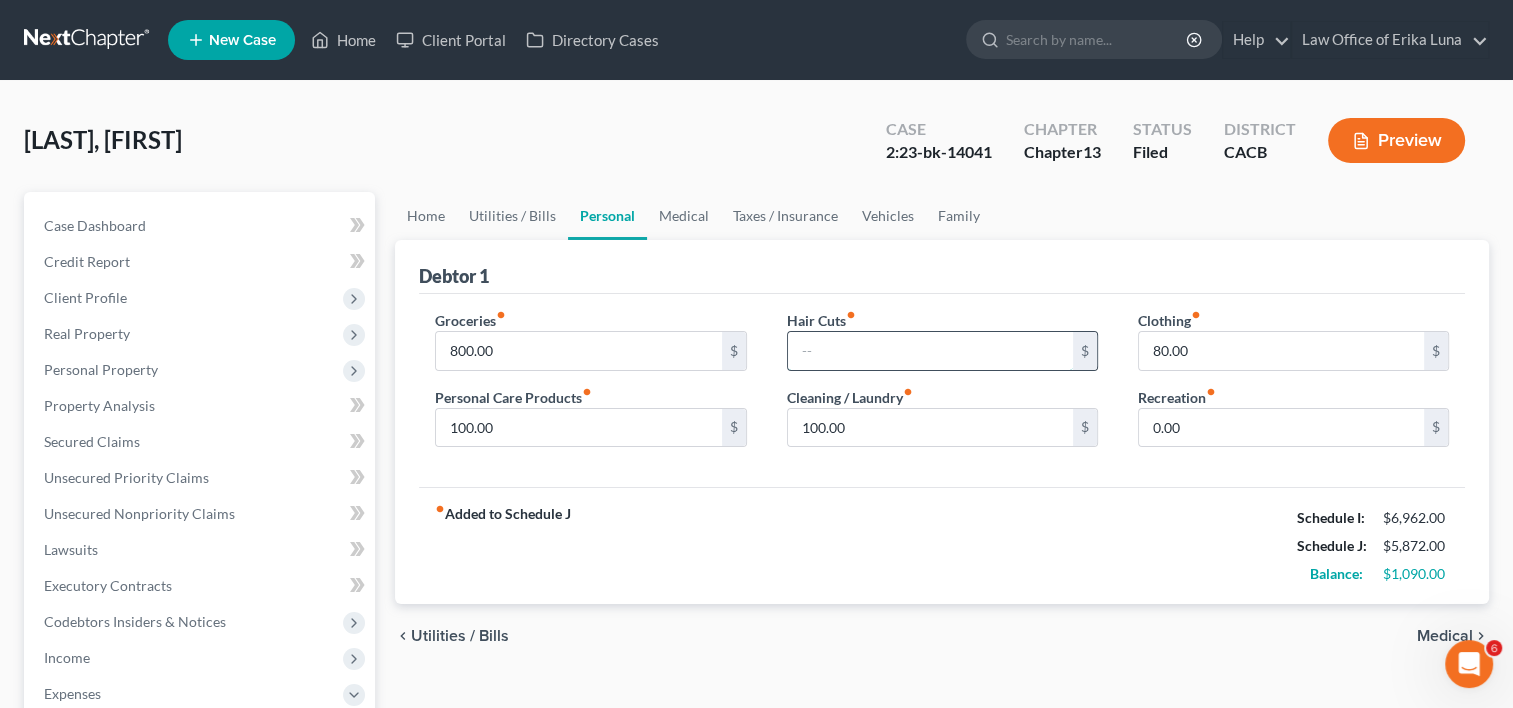 click at bounding box center [930, 351] 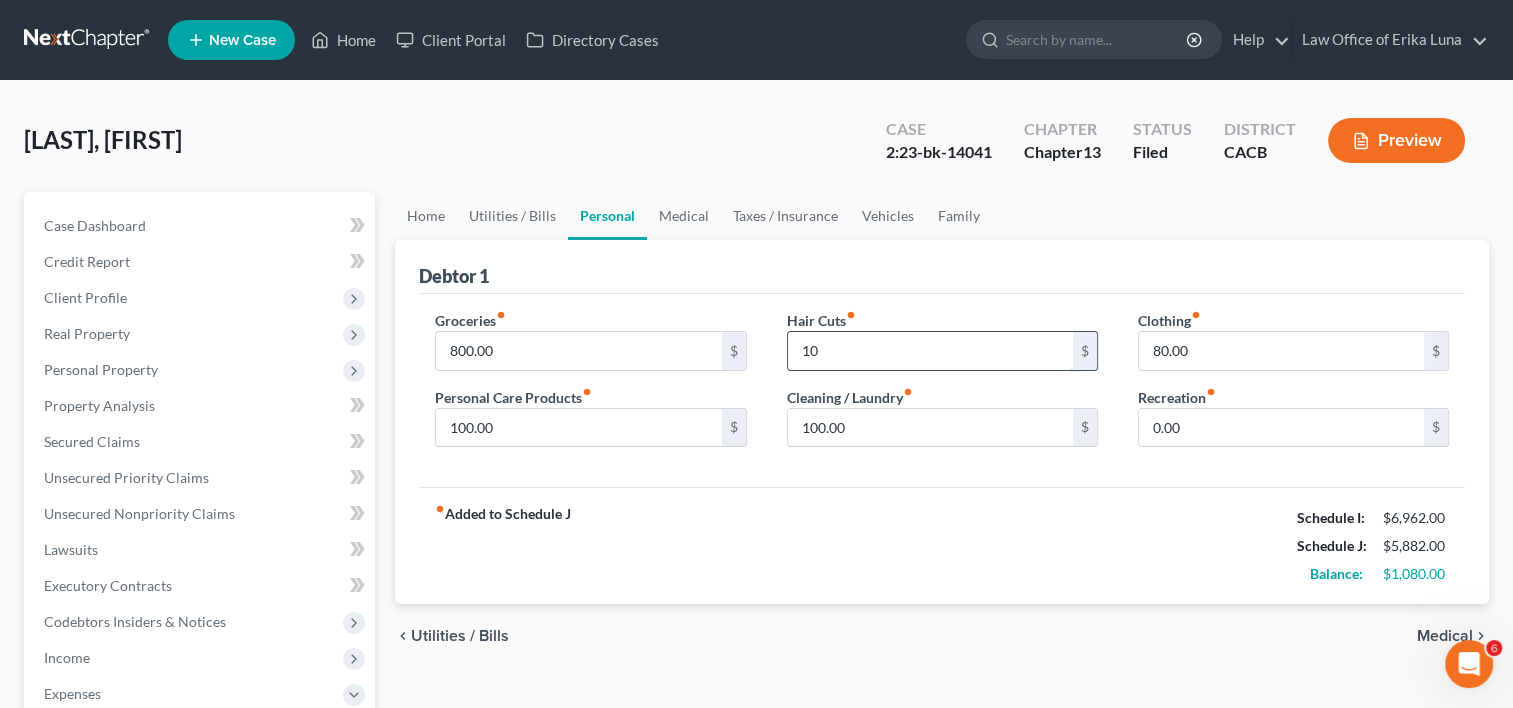 type on "1" 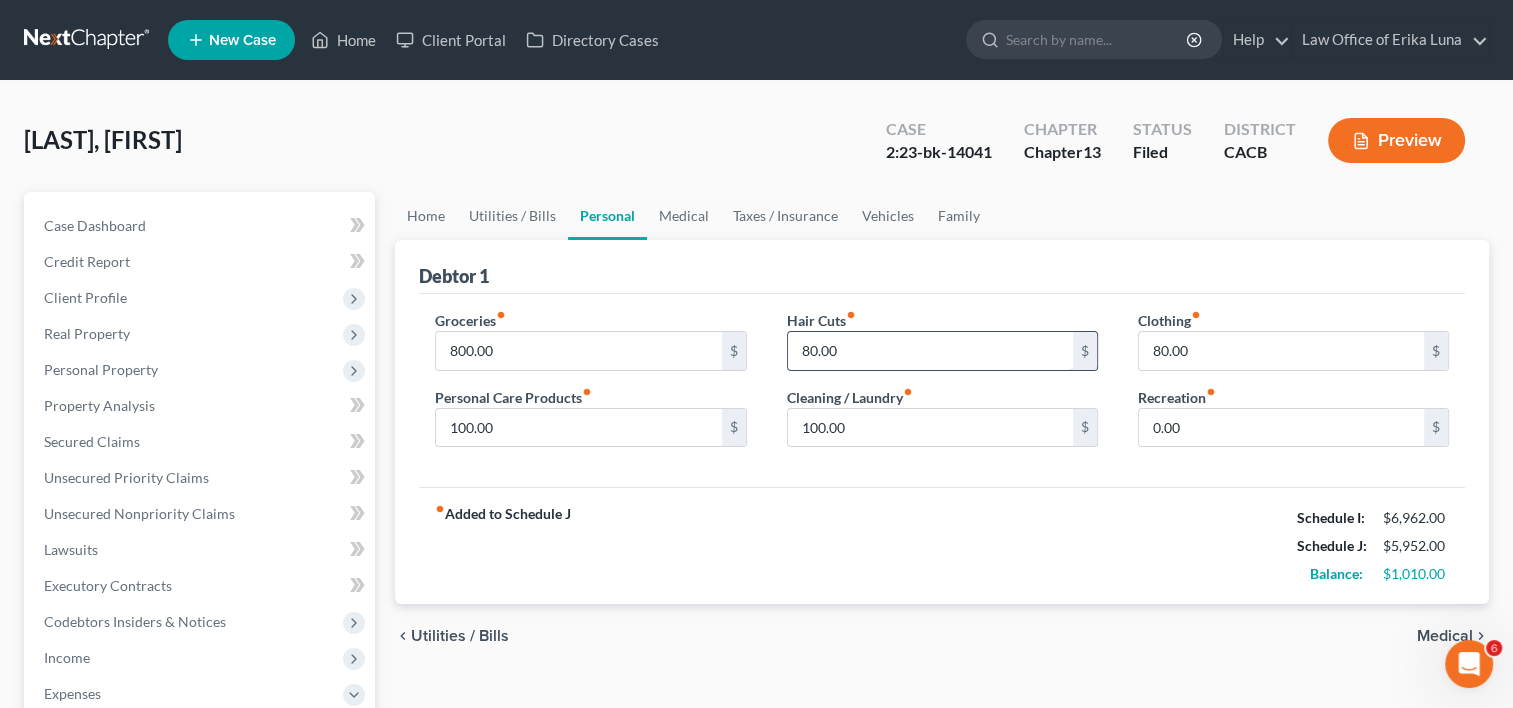 type on "80.00" 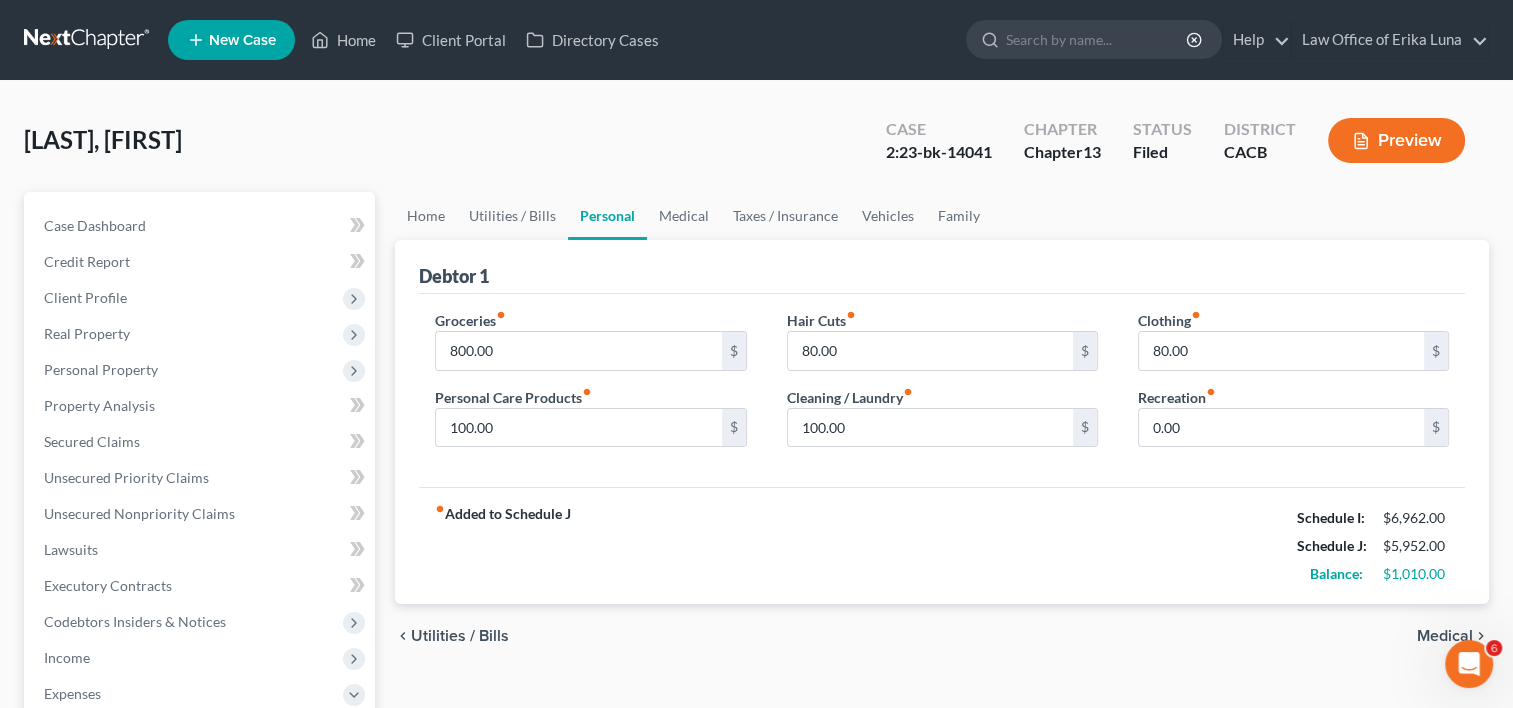 click on "fiber_manual_record $[AMOUNT] Schedule J: $[AMOUNT] Balance: $[AMOUNT]" at bounding box center [942, 545] 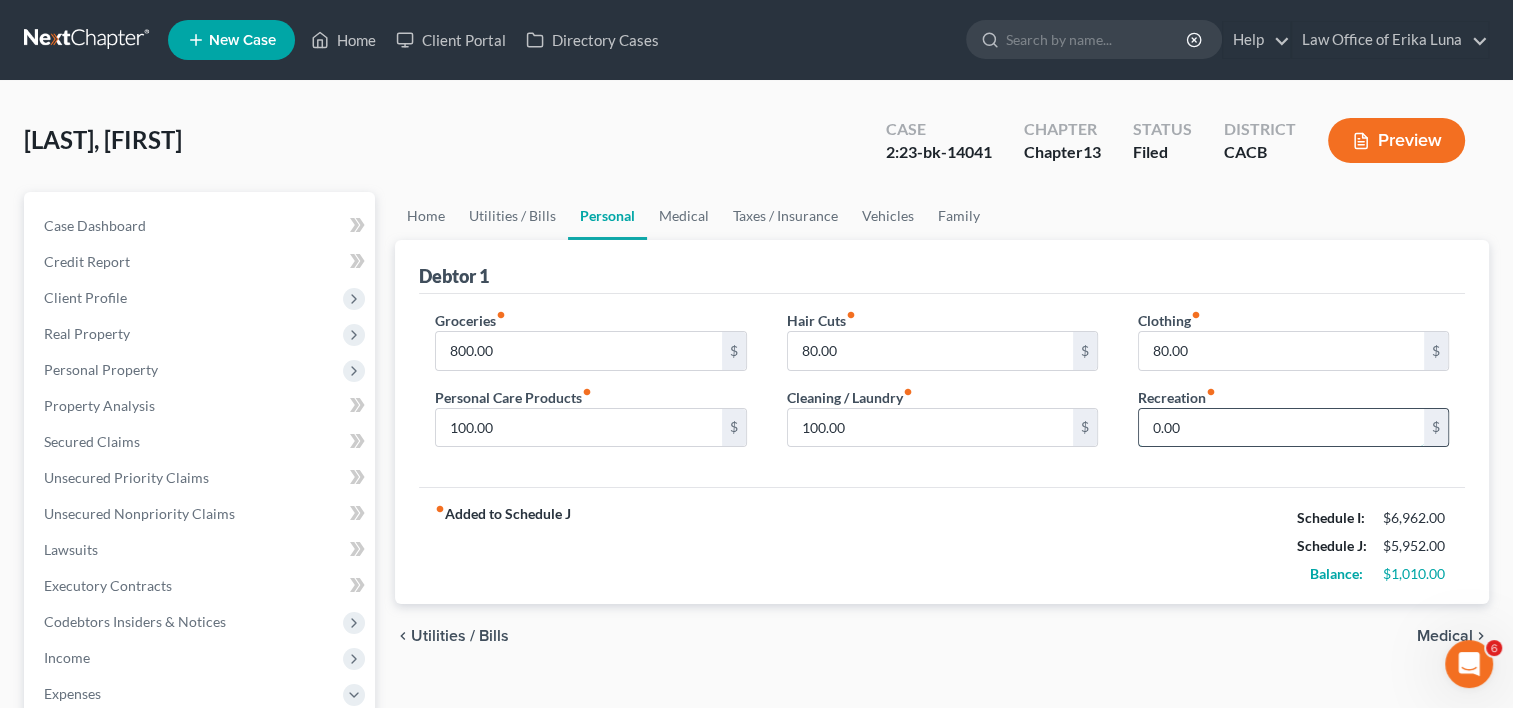 click on "0.00" at bounding box center [1281, 428] 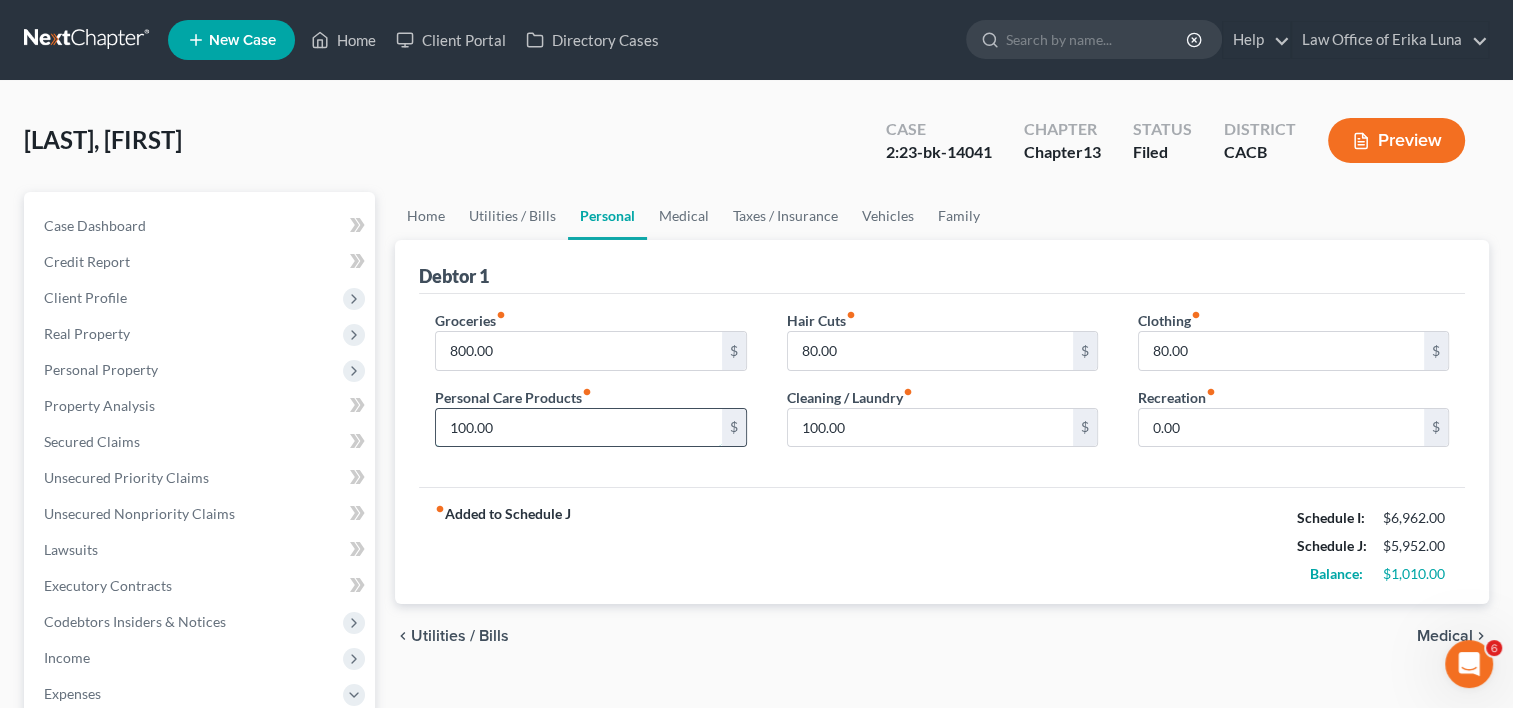 click on "100.00" at bounding box center (578, 428) 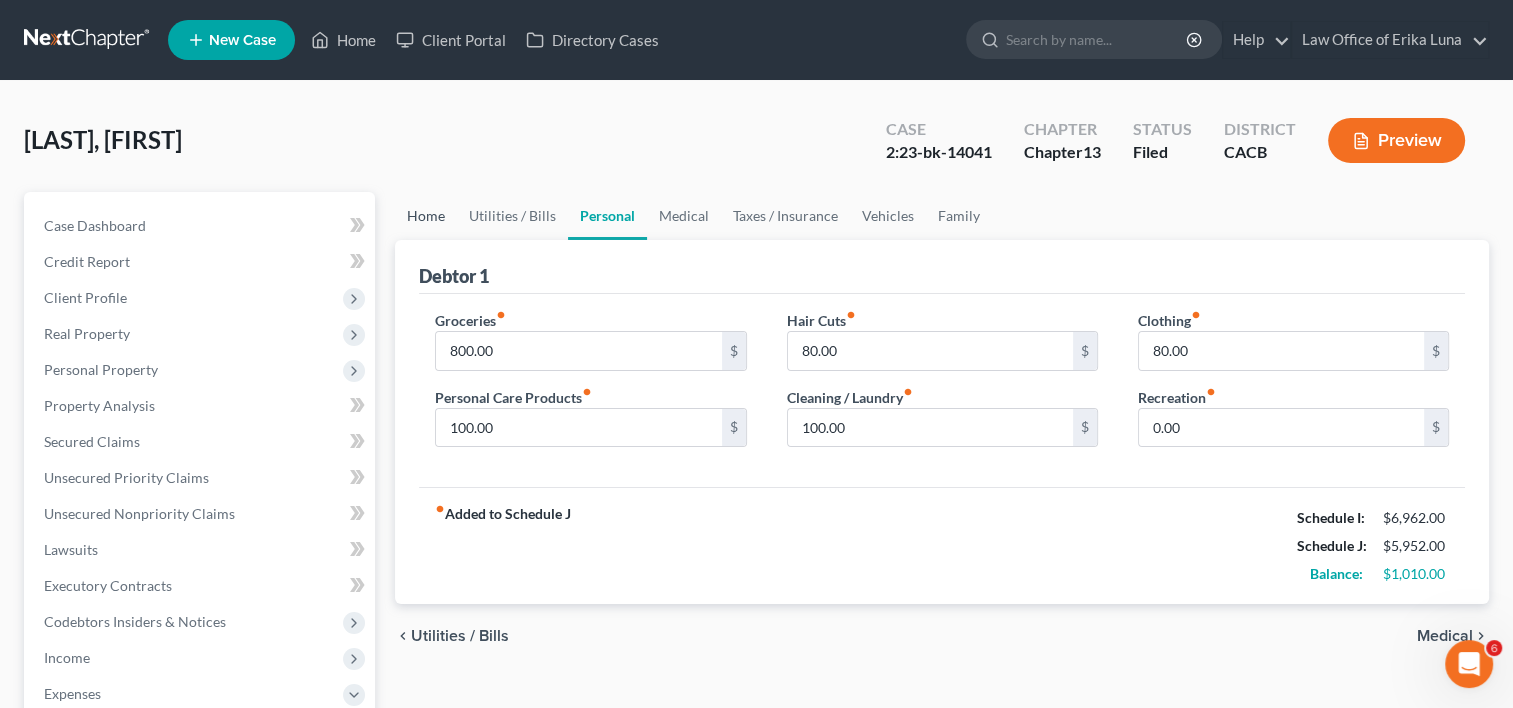 click on "Home" at bounding box center [426, 216] 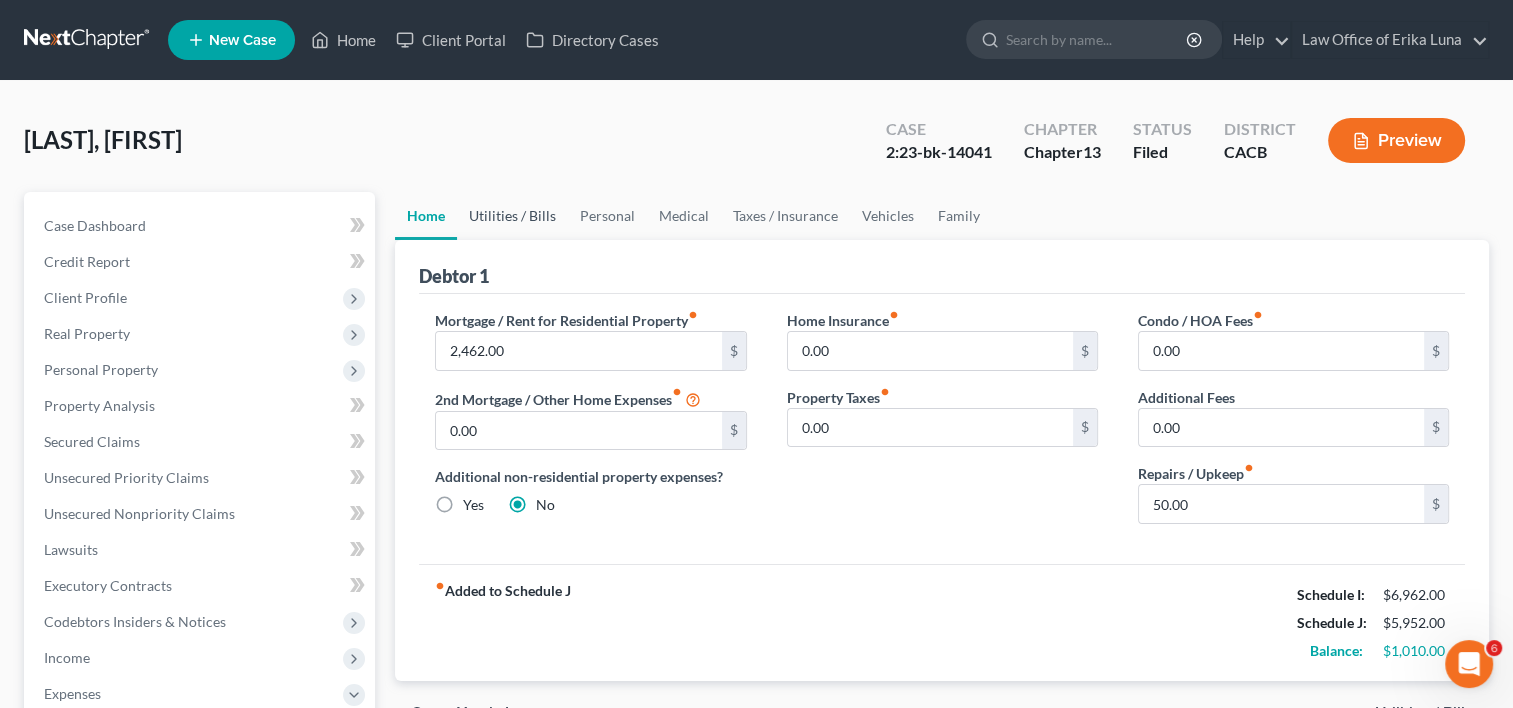 click on "Utilities / Bills" at bounding box center [512, 216] 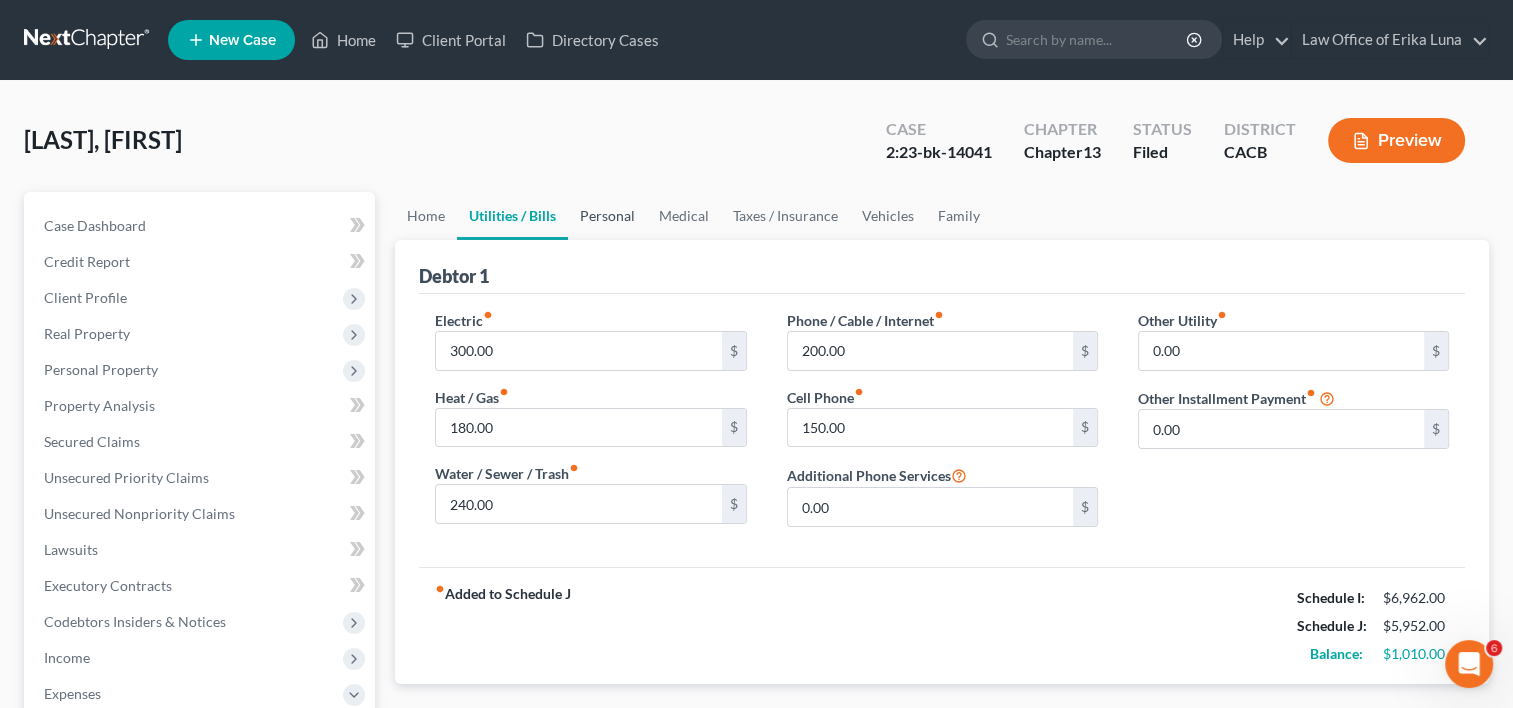 click on "Personal" at bounding box center [607, 216] 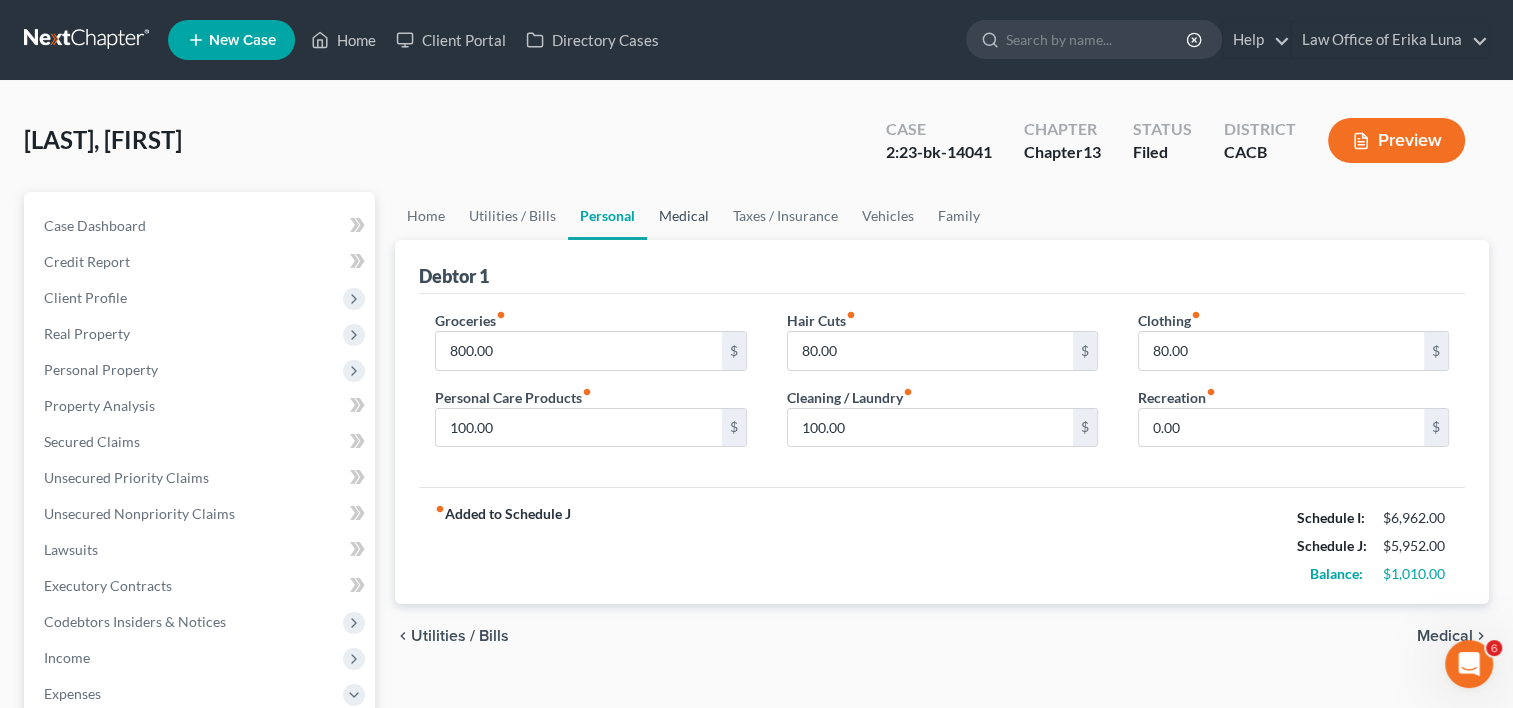 click on "Medical" at bounding box center [684, 216] 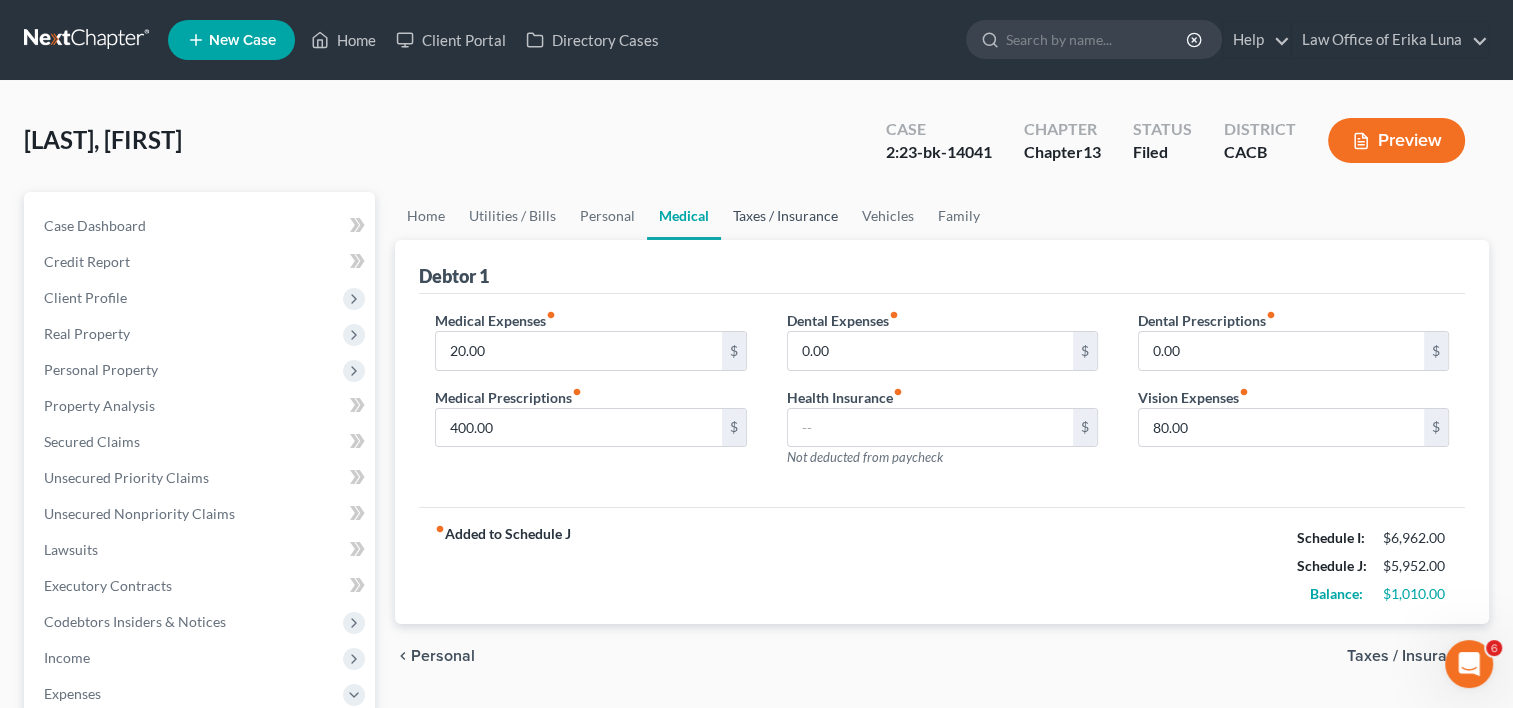 click on "Taxes / Insurance" at bounding box center (785, 216) 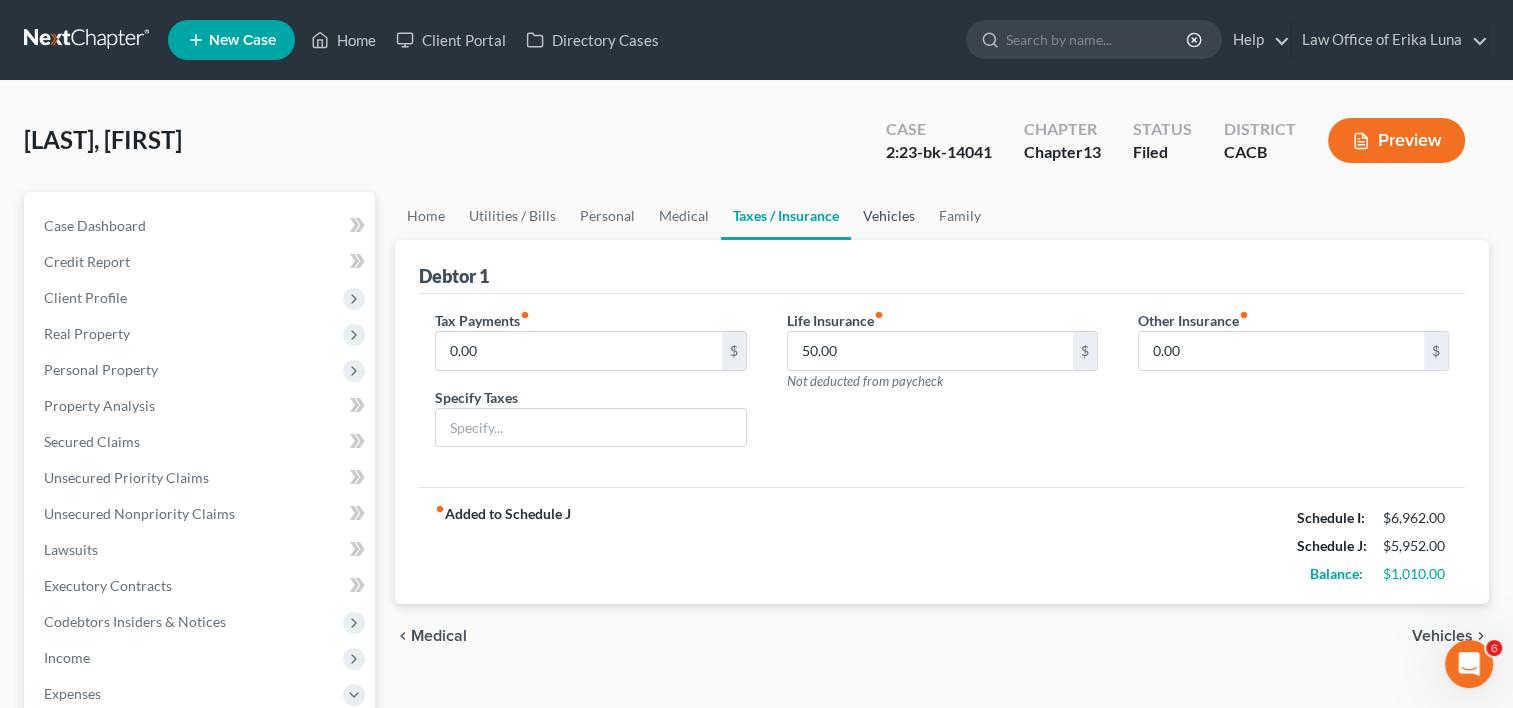 click on "Vehicles" at bounding box center [889, 216] 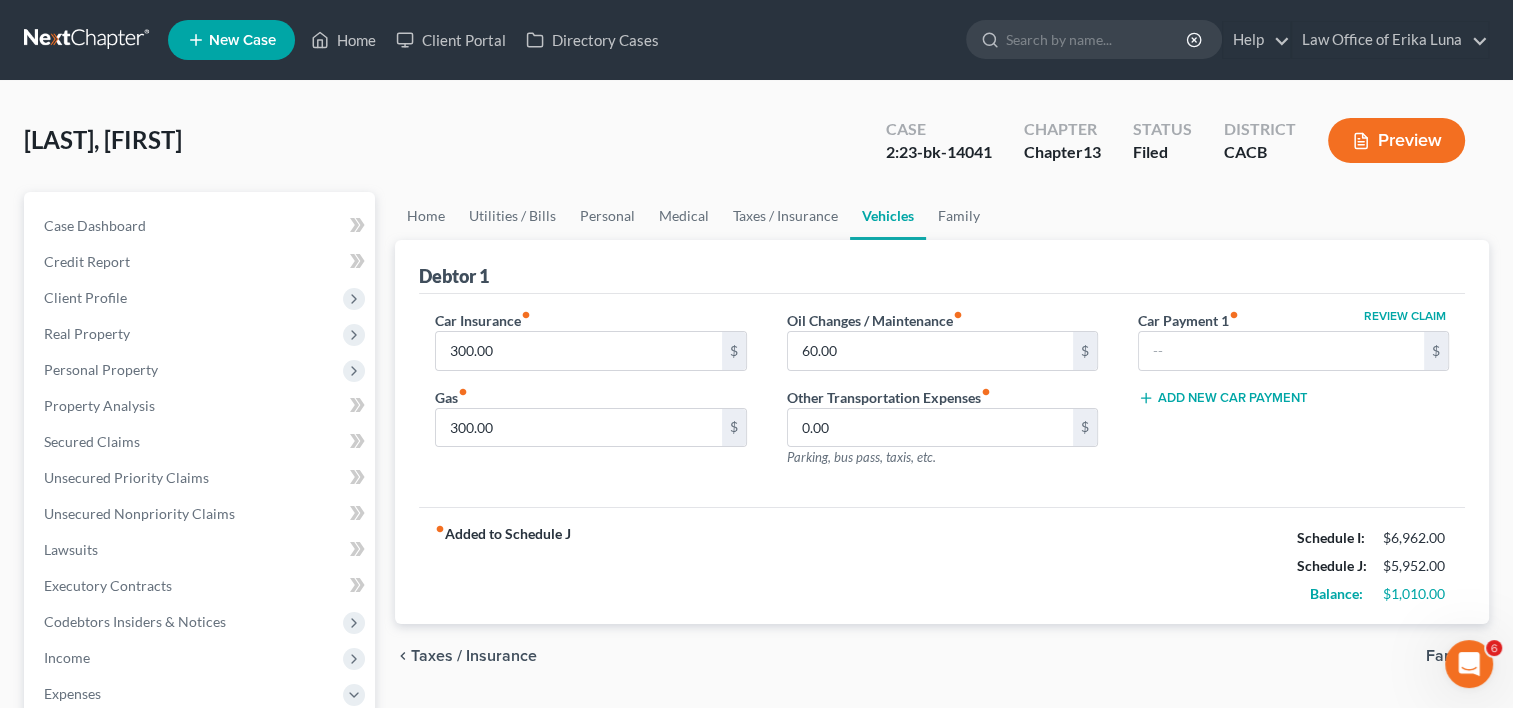 click on "Home
Utilities / Bills
Personal
Medical
Taxes / Insurance
Vehicles
Family" at bounding box center [942, 216] 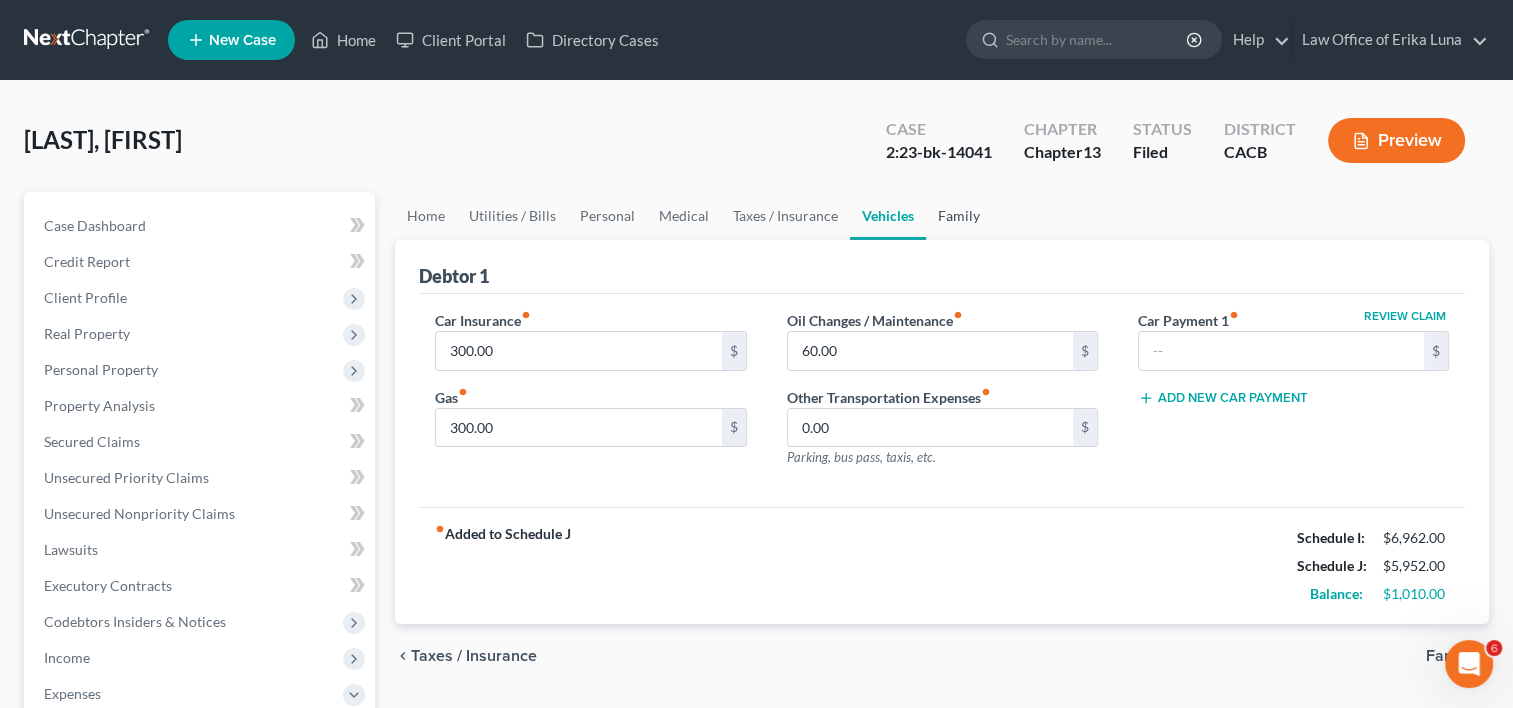 click on "Family" at bounding box center [959, 216] 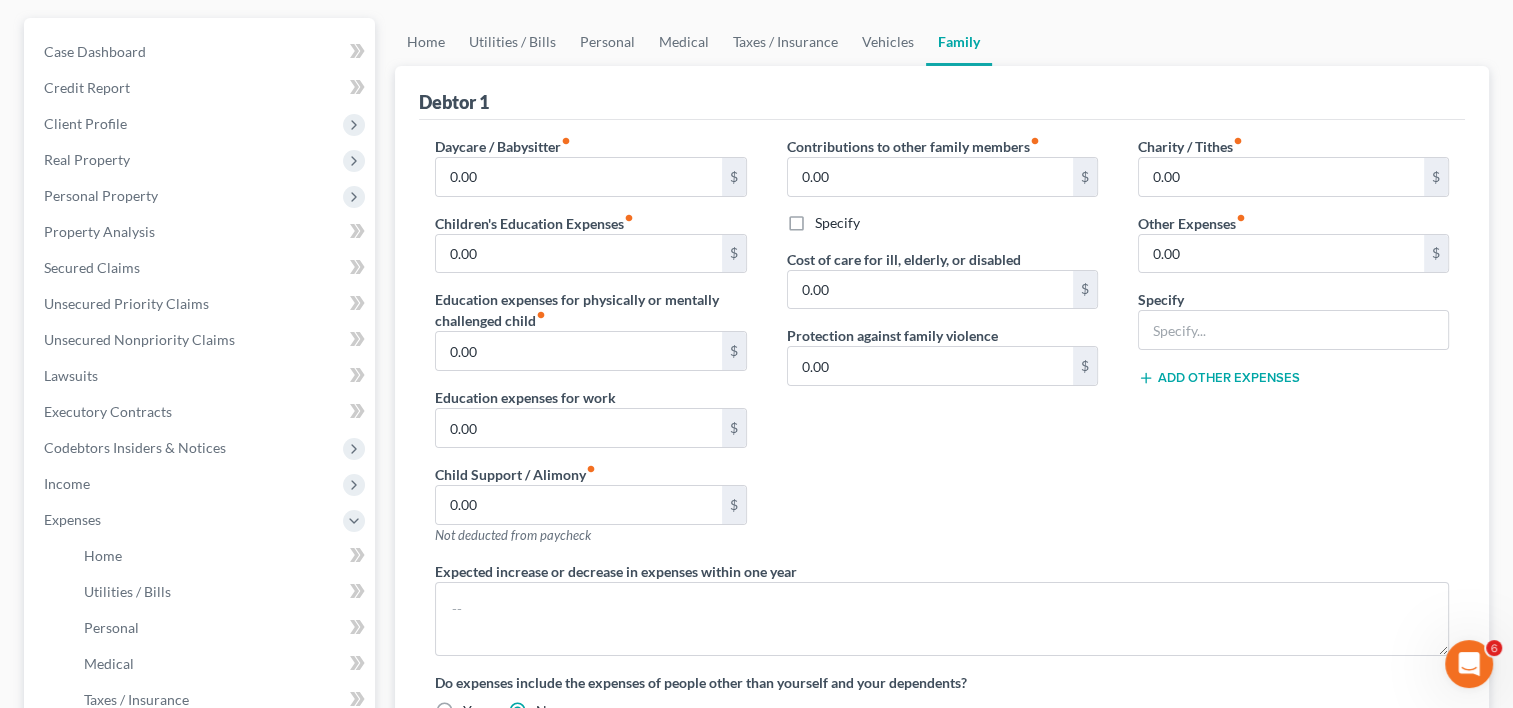 scroll, scrollTop: 0, scrollLeft: 0, axis: both 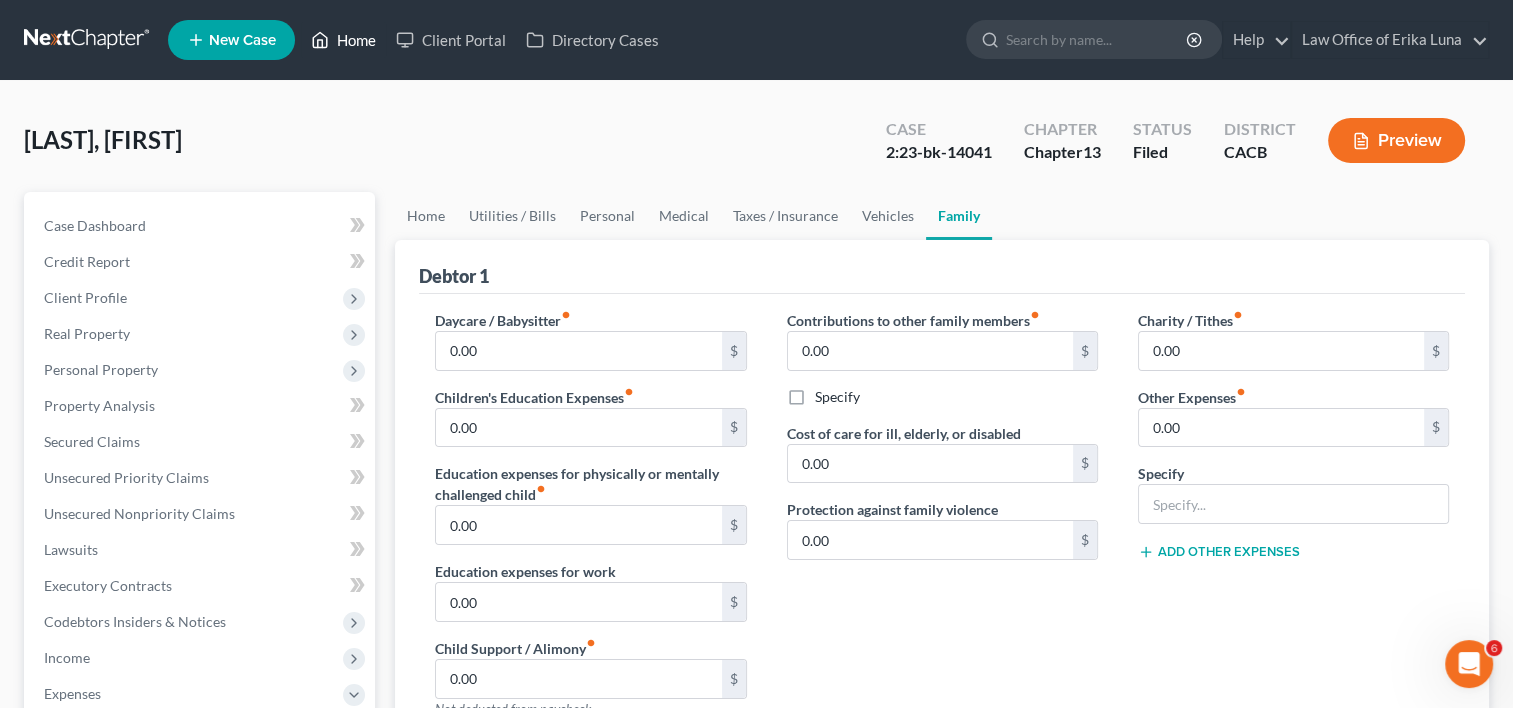 click on "Home" at bounding box center (343, 40) 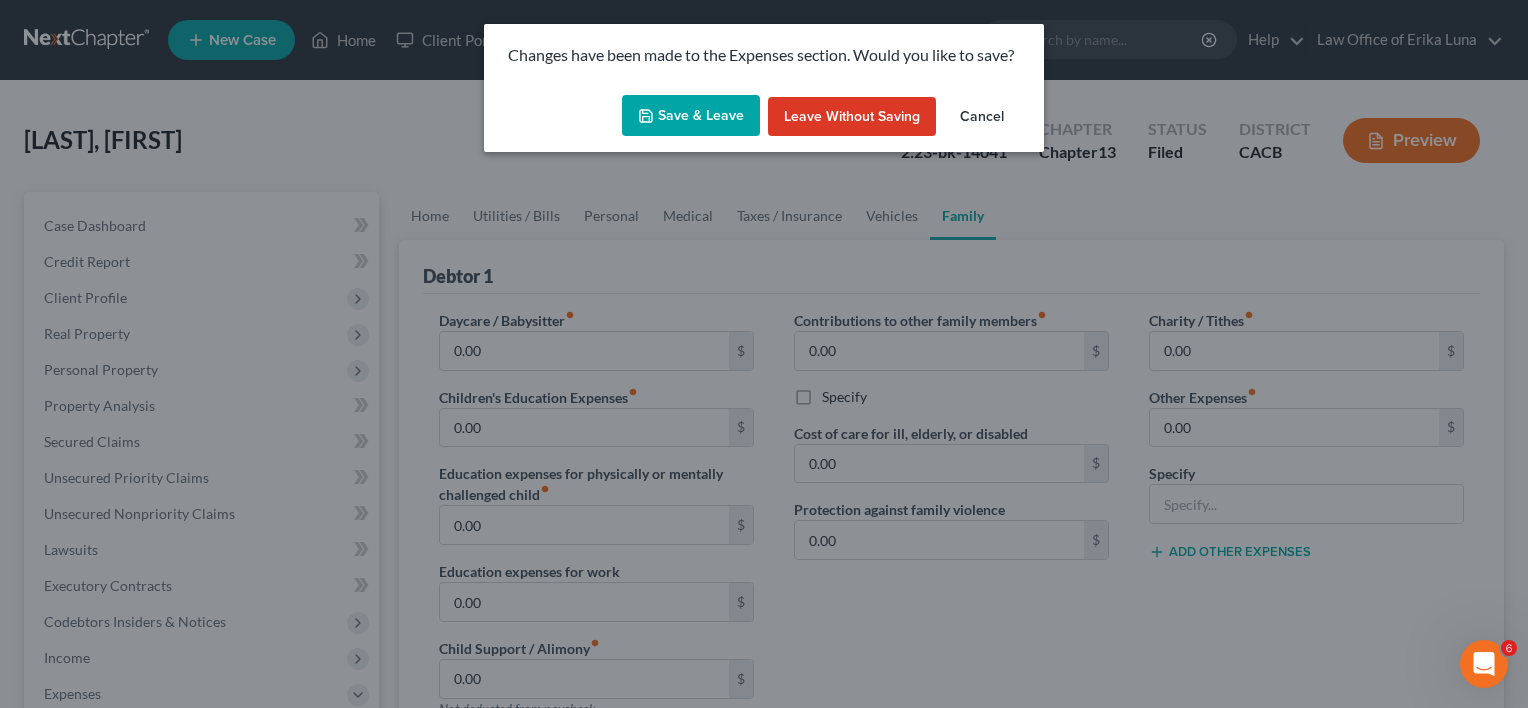 click on "Leave without Saving" at bounding box center (852, 117) 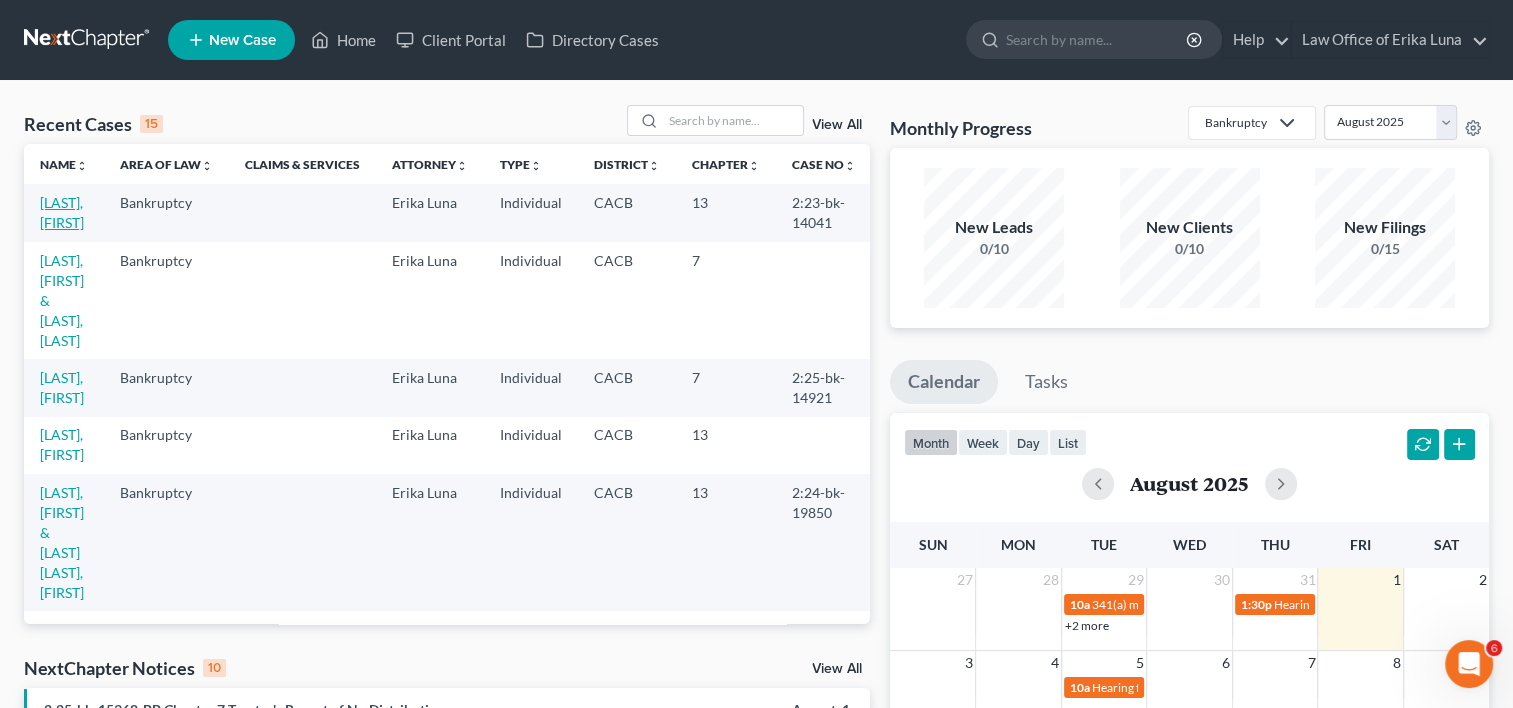click on "[LAST], [FIRST]" at bounding box center (62, 212) 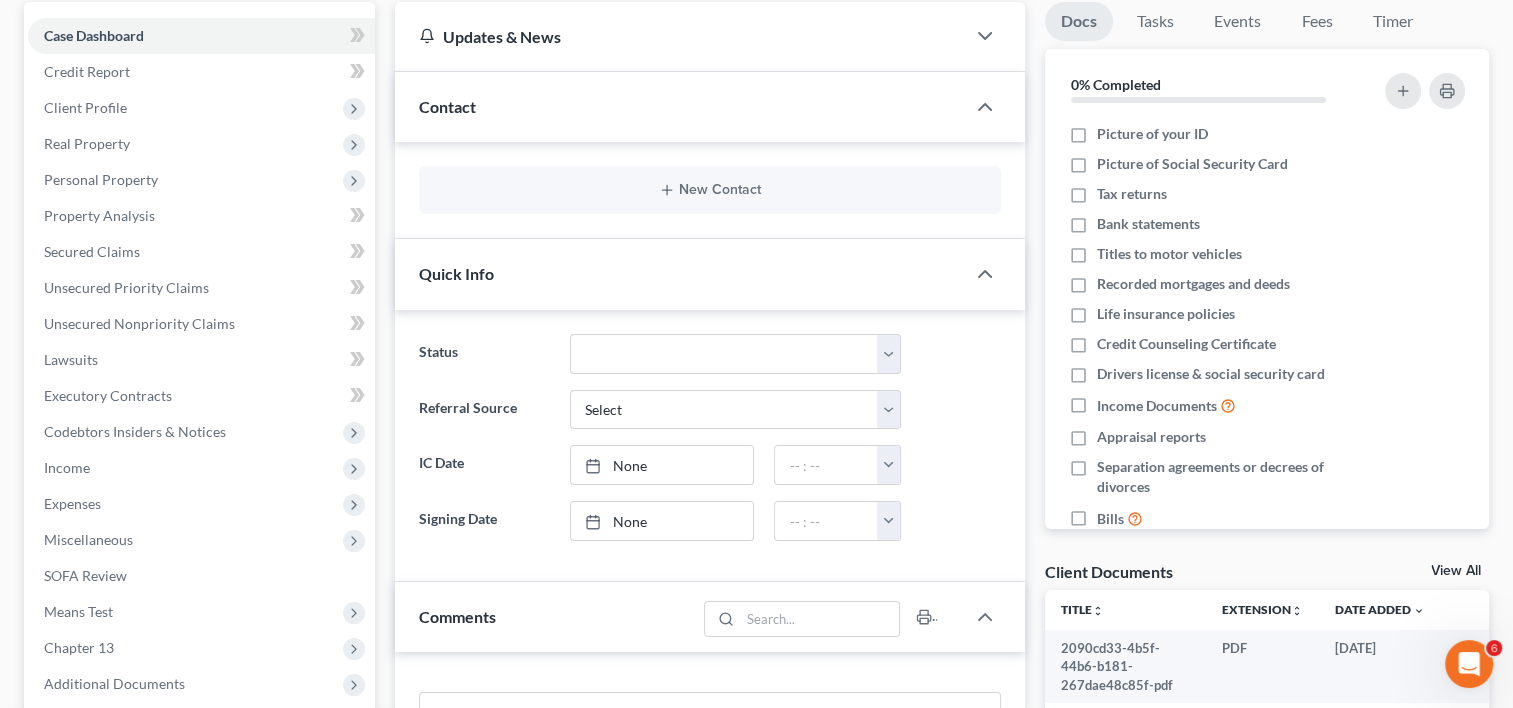 scroll, scrollTop: 0, scrollLeft: 0, axis: both 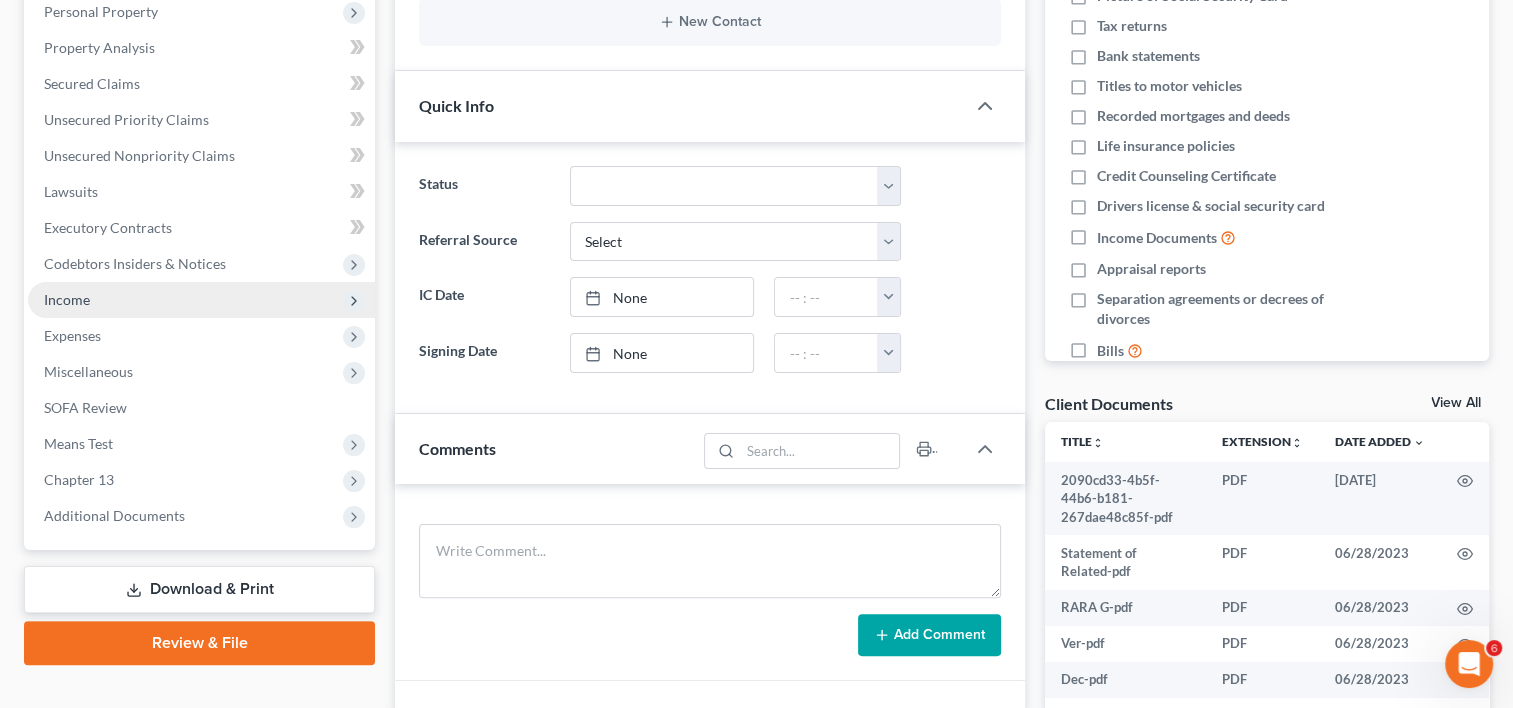 click on "Income" at bounding box center (201, 300) 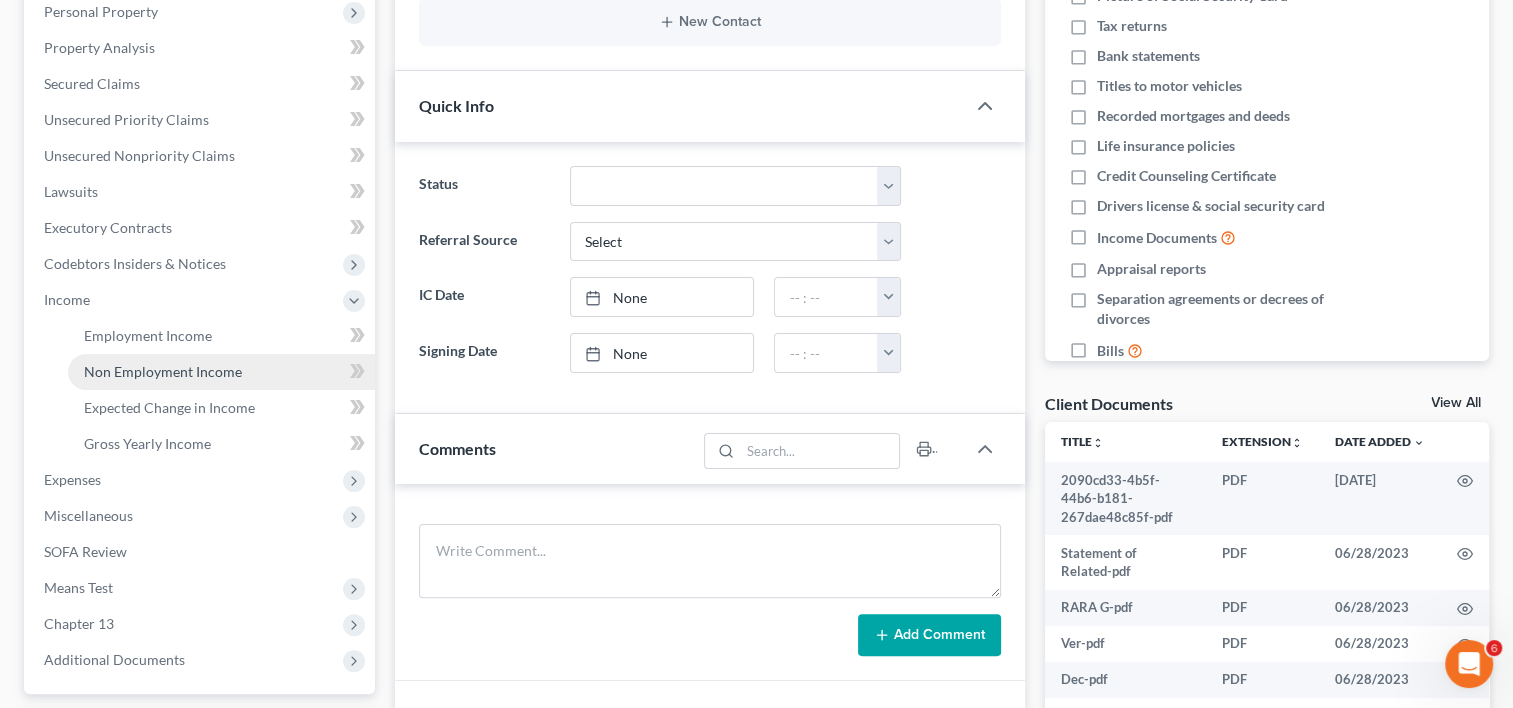 click on "Non Employment Income" at bounding box center [163, 371] 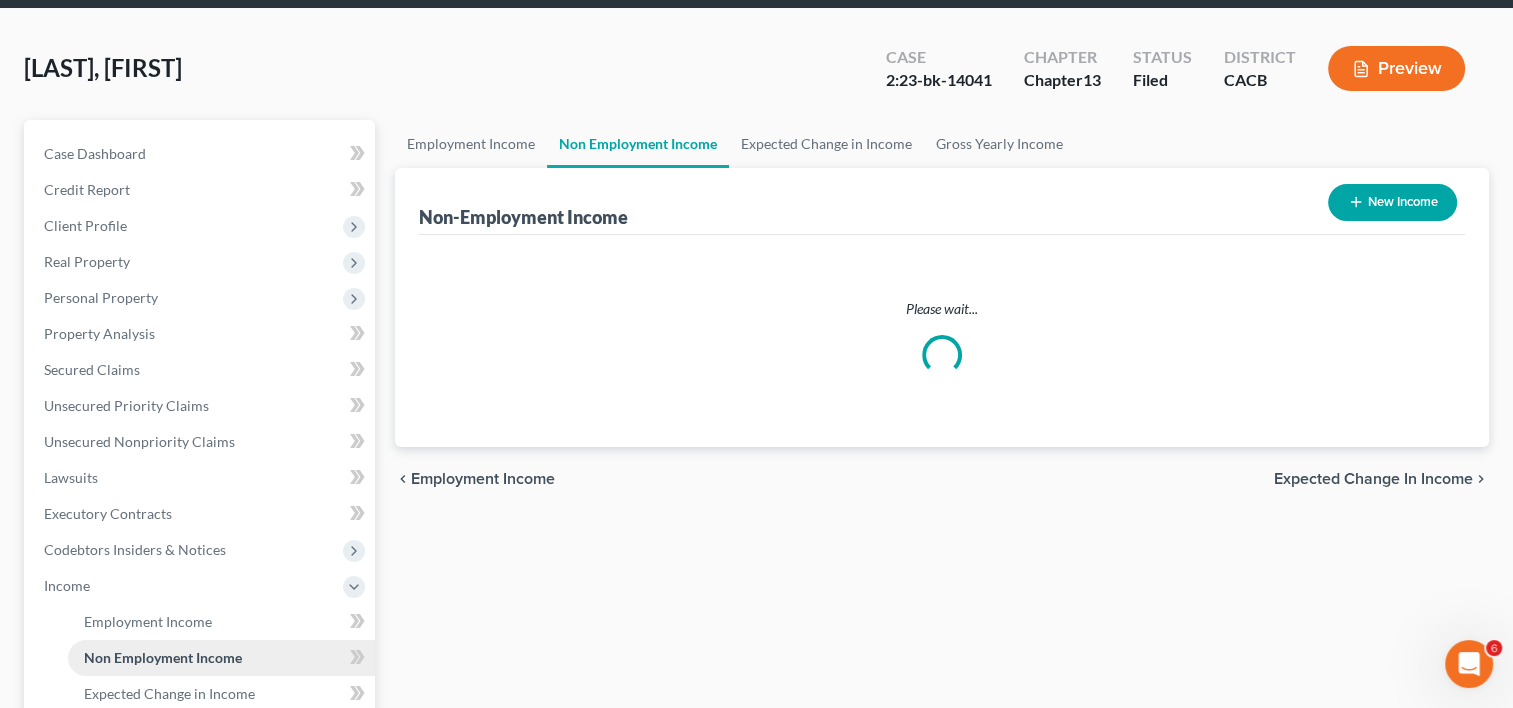 scroll, scrollTop: 0, scrollLeft: 0, axis: both 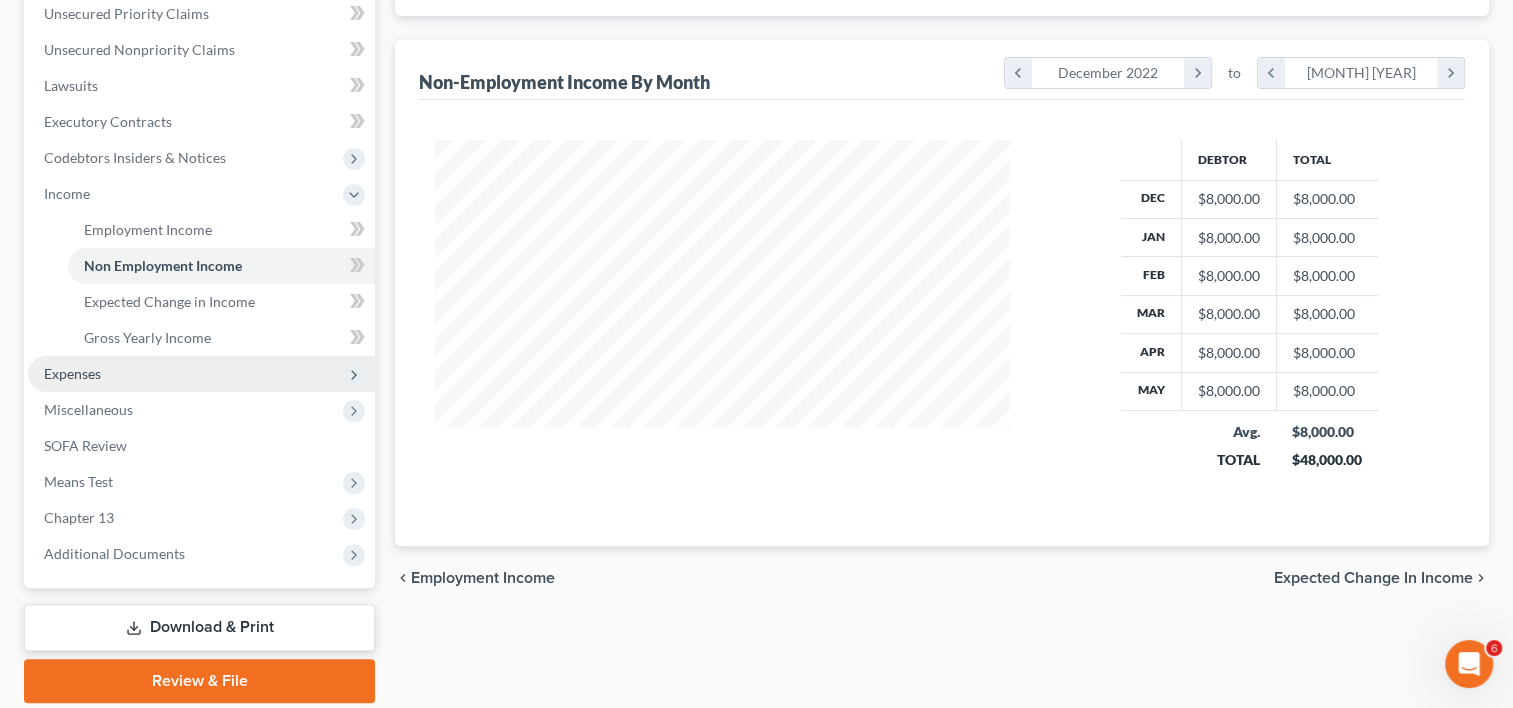 click on "Expenses" at bounding box center (201, 374) 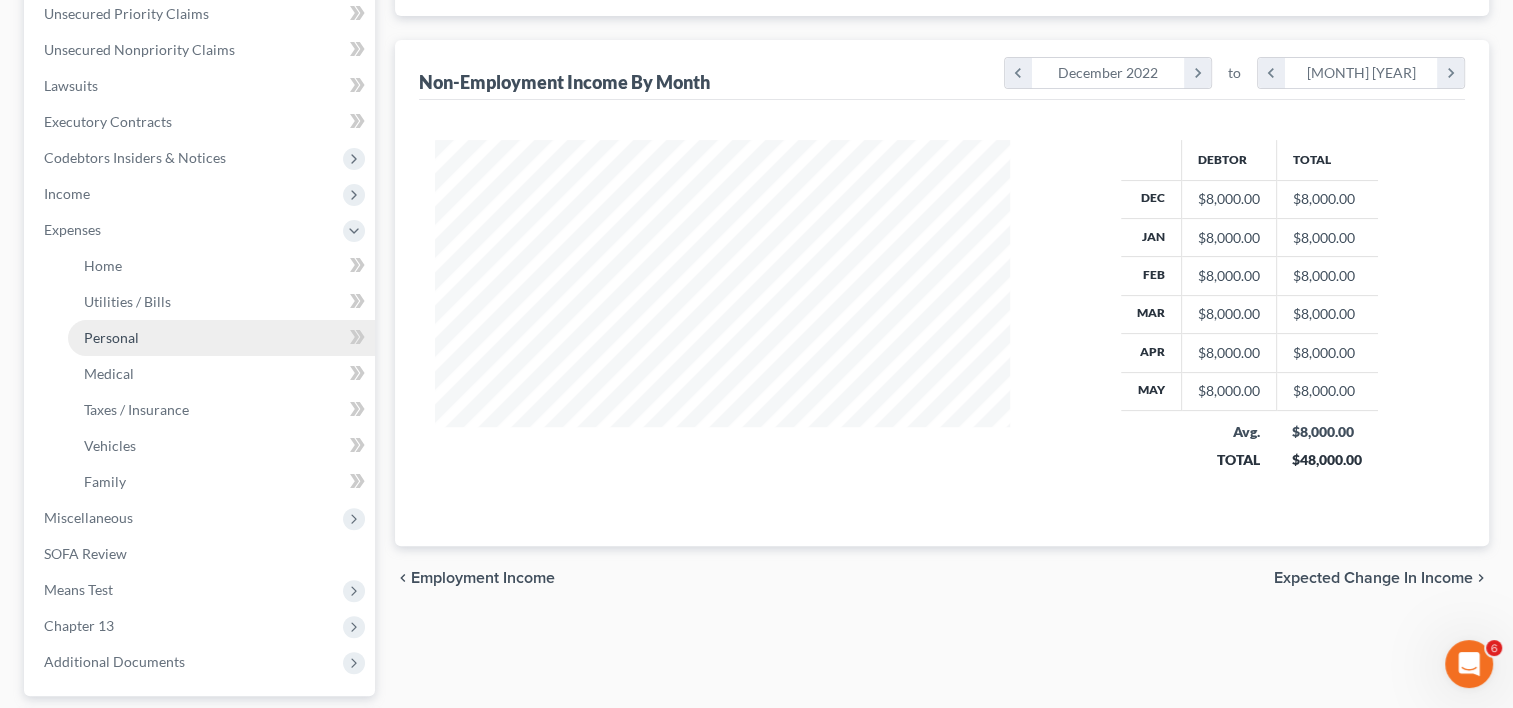 click on "Personal" at bounding box center [221, 338] 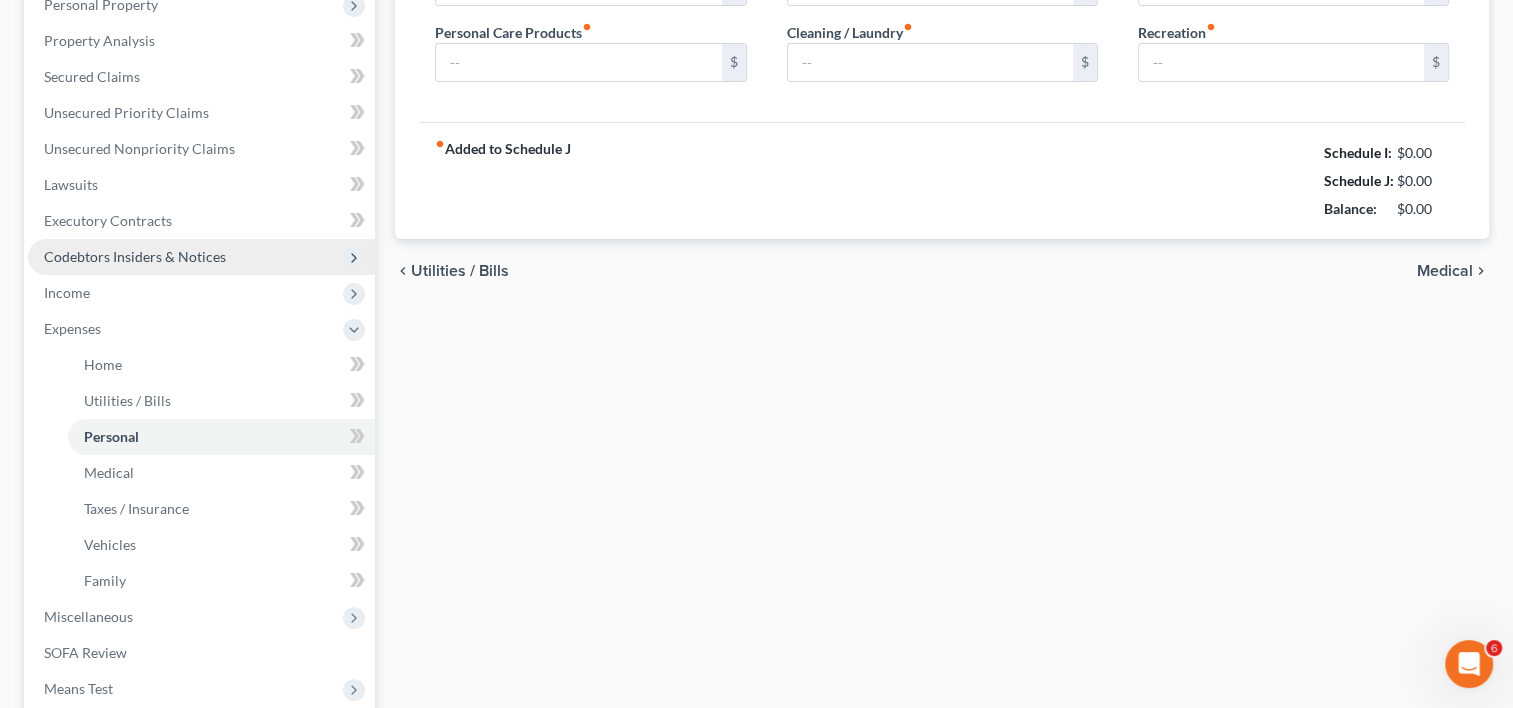 type on "900.00" 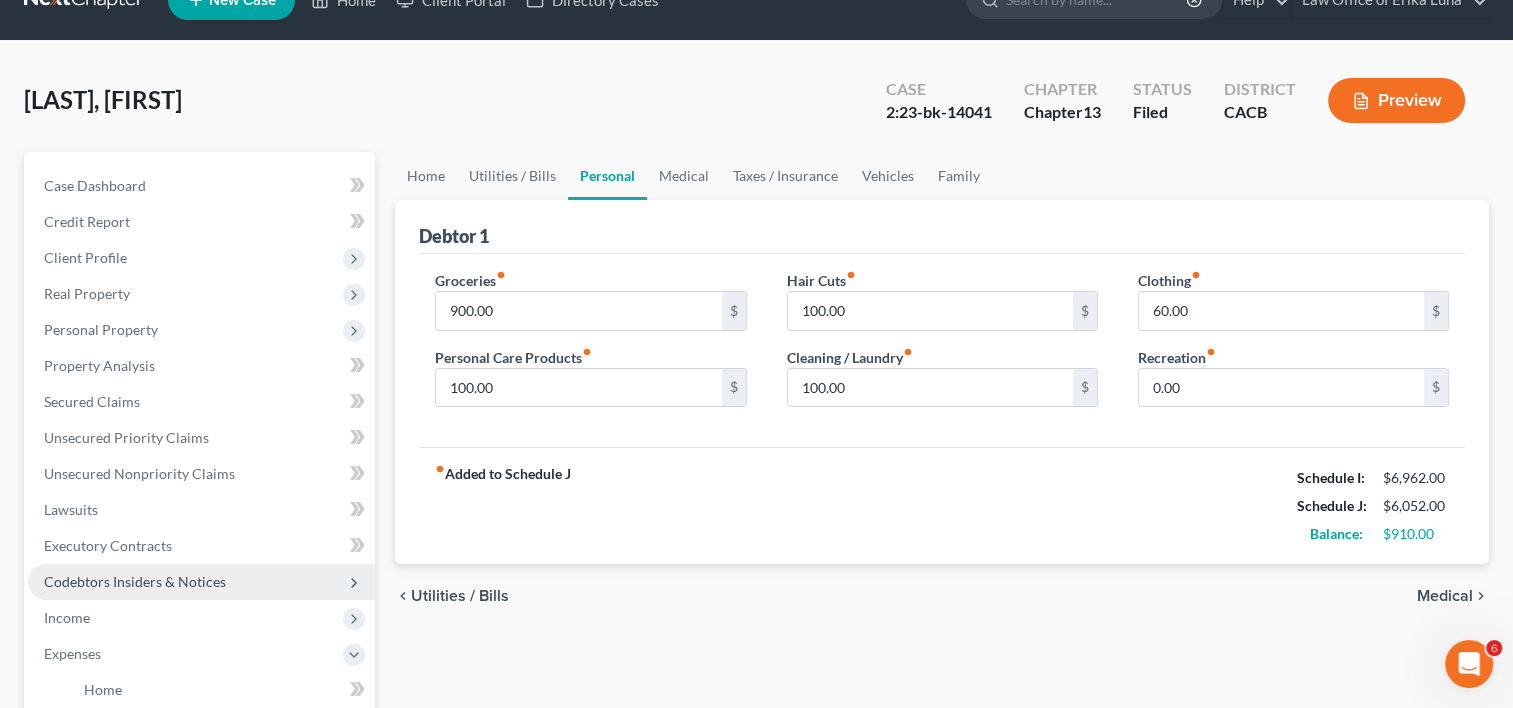 scroll, scrollTop: 0, scrollLeft: 0, axis: both 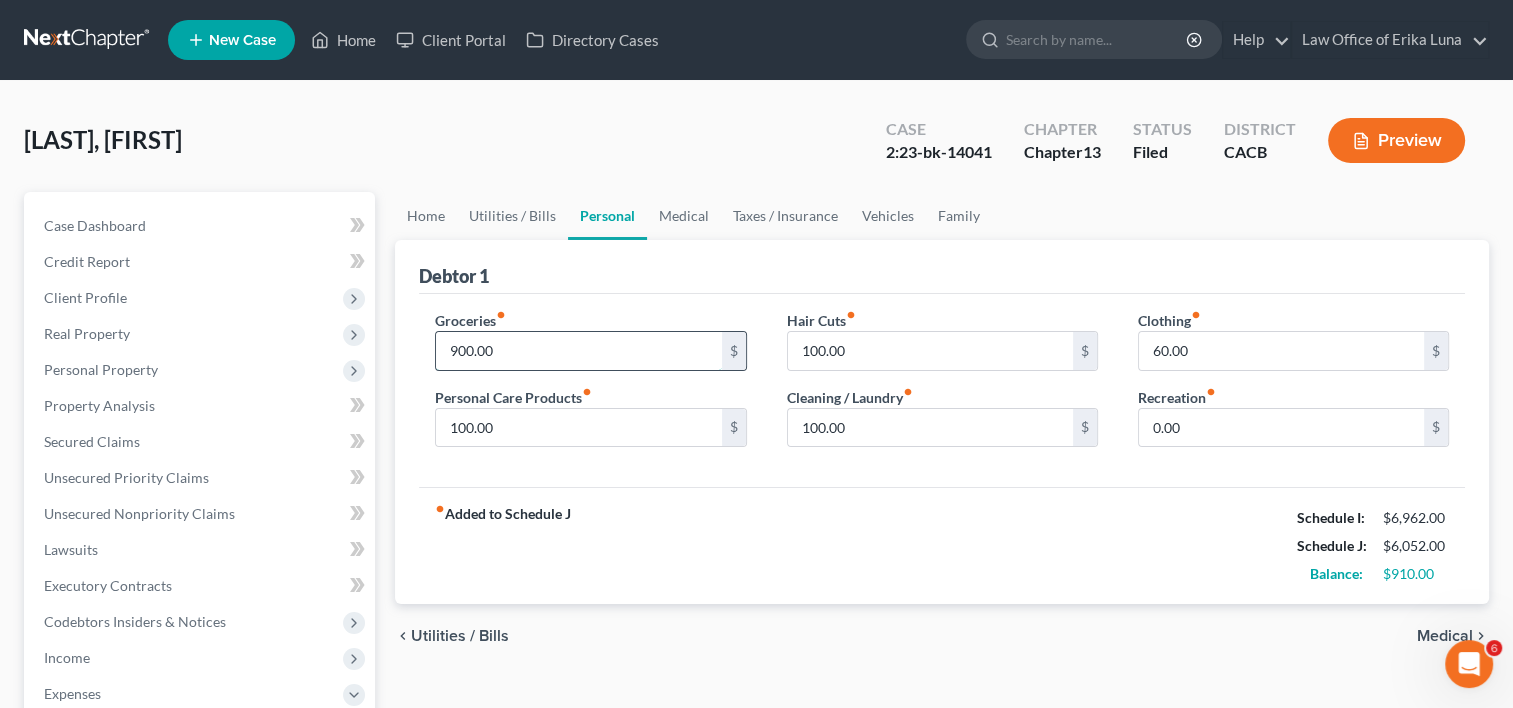click on "900.00" at bounding box center (578, 351) 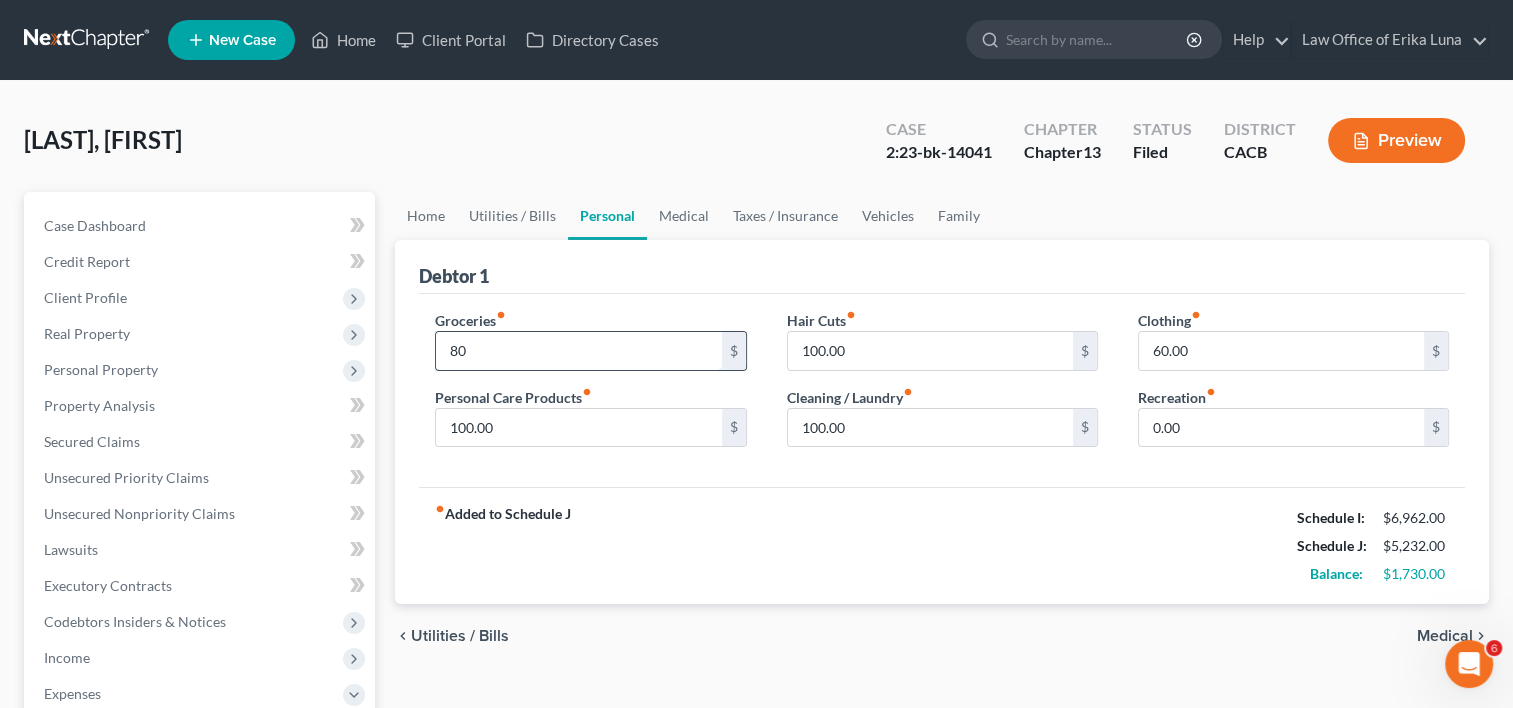 type on "8" 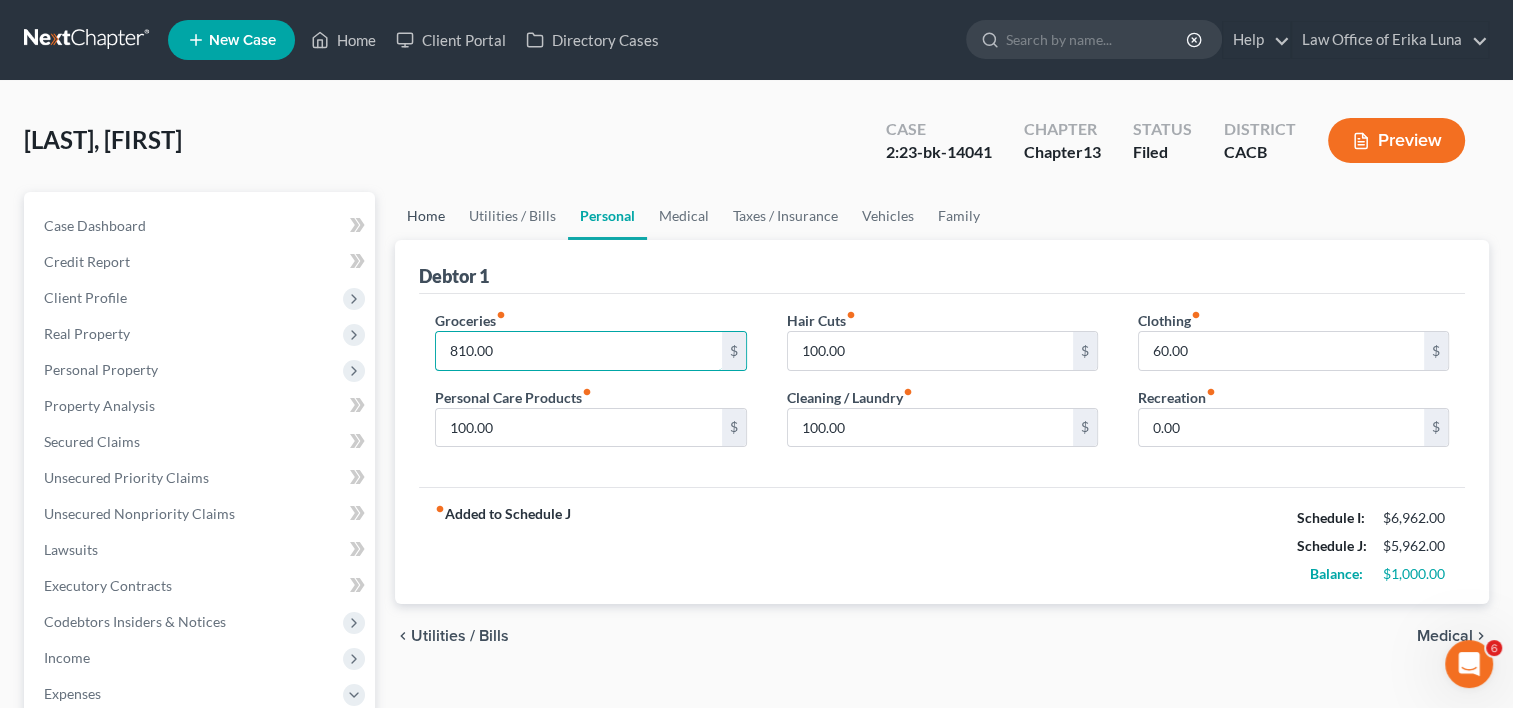 type on "810.00" 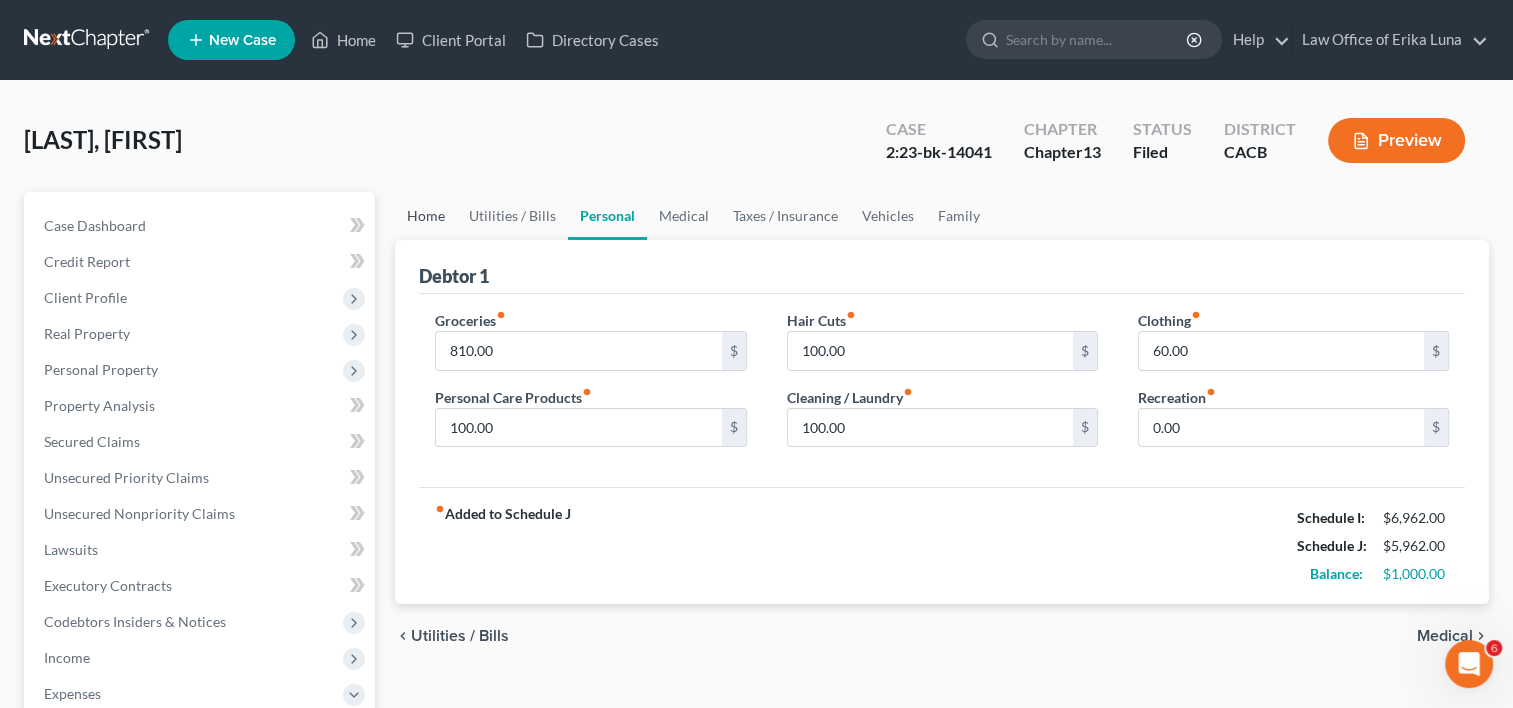 click on "Home" at bounding box center [426, 216] 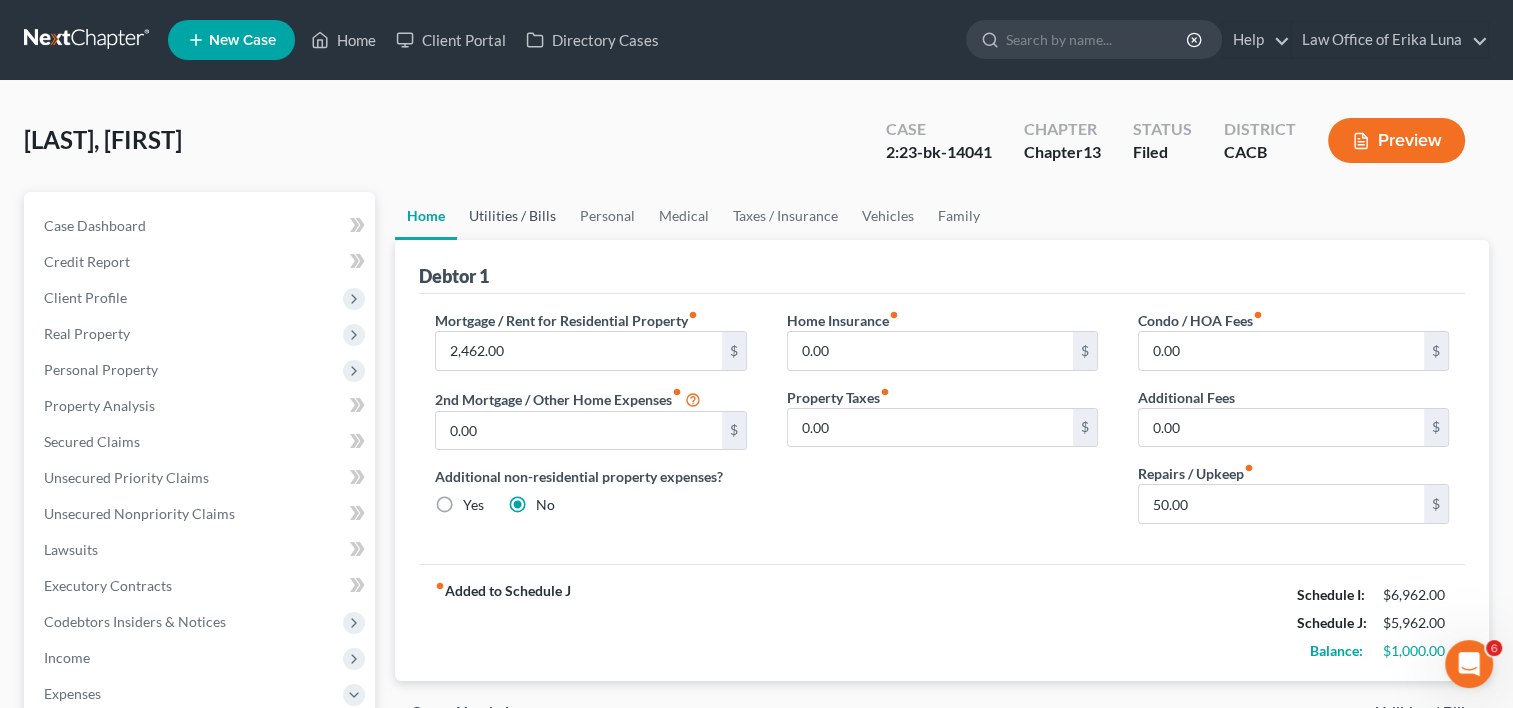 click on "Utilities / Bills" at bounding box center (512, 216) 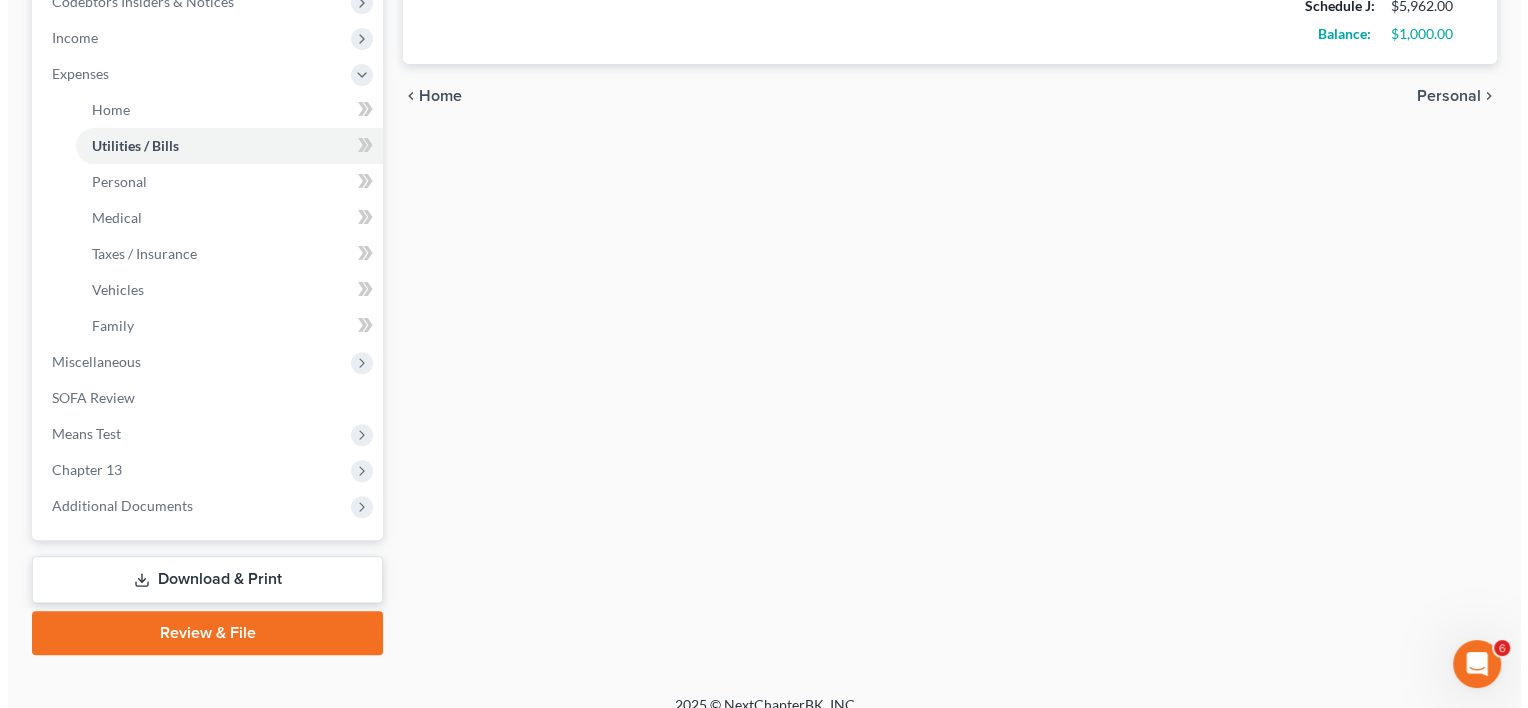 scroll, scrollTop: 641, scrollLeft: 0, axis: vertical 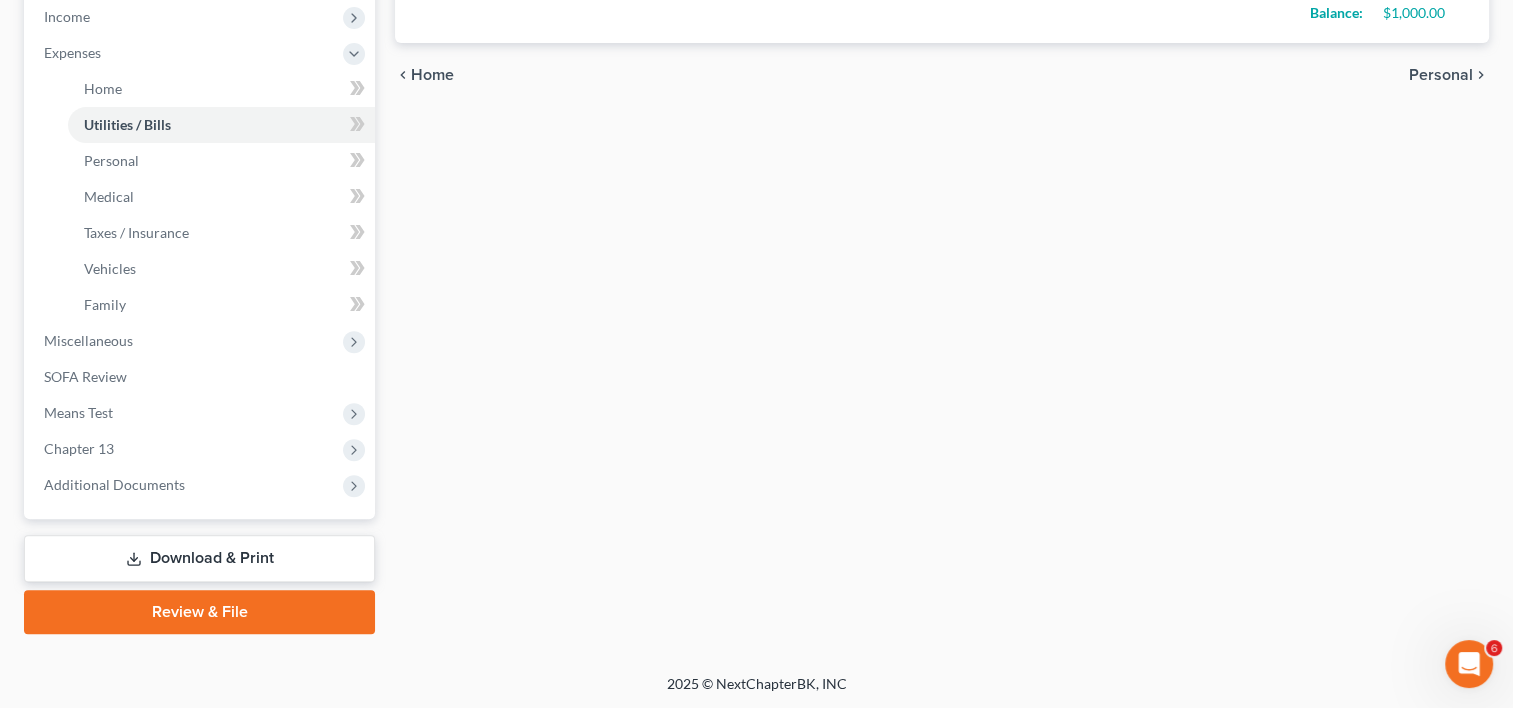 click on "Download & Print" at bounding box center (199, 558) 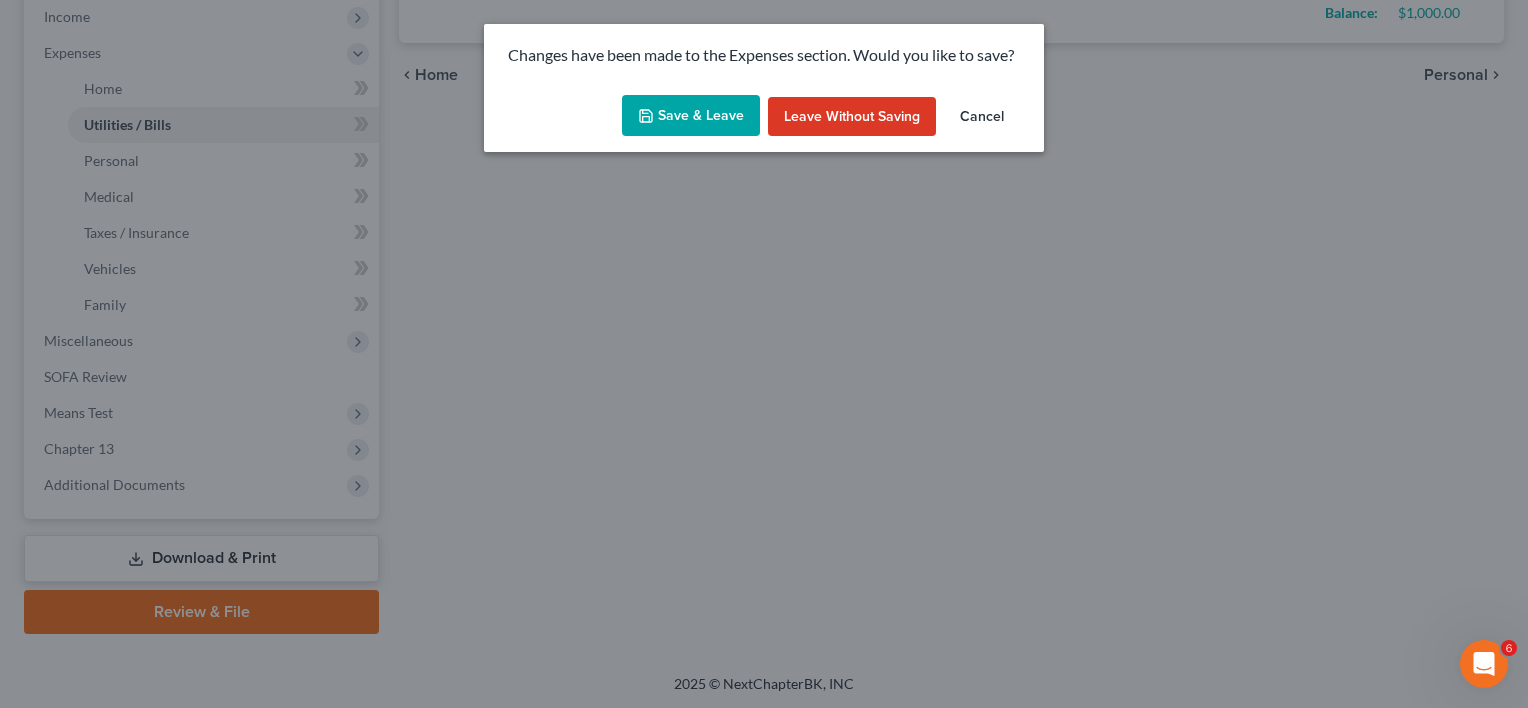 click on "Save & Leave" at bounding box center [691, 116] 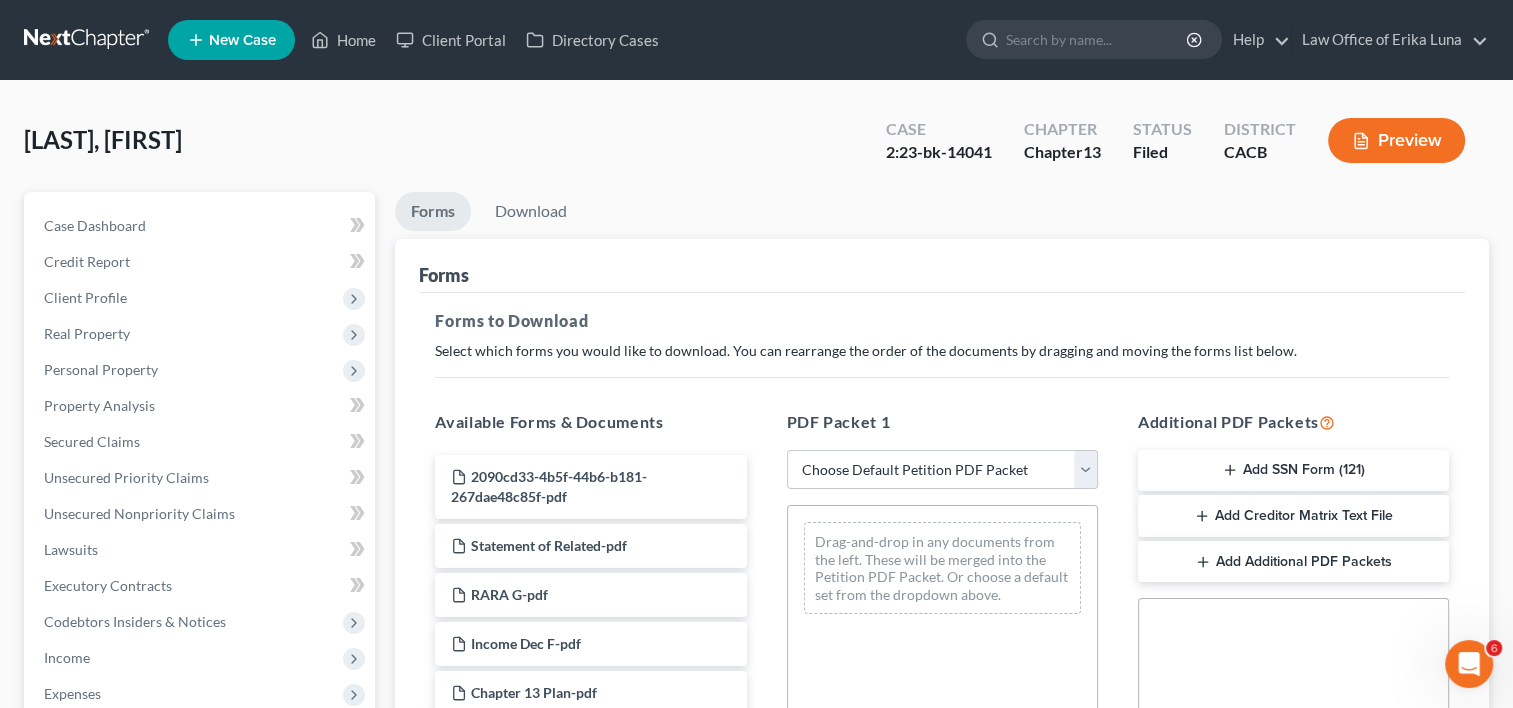 scroll, scrollTop: 0, scrollLeft: 0, axis: both 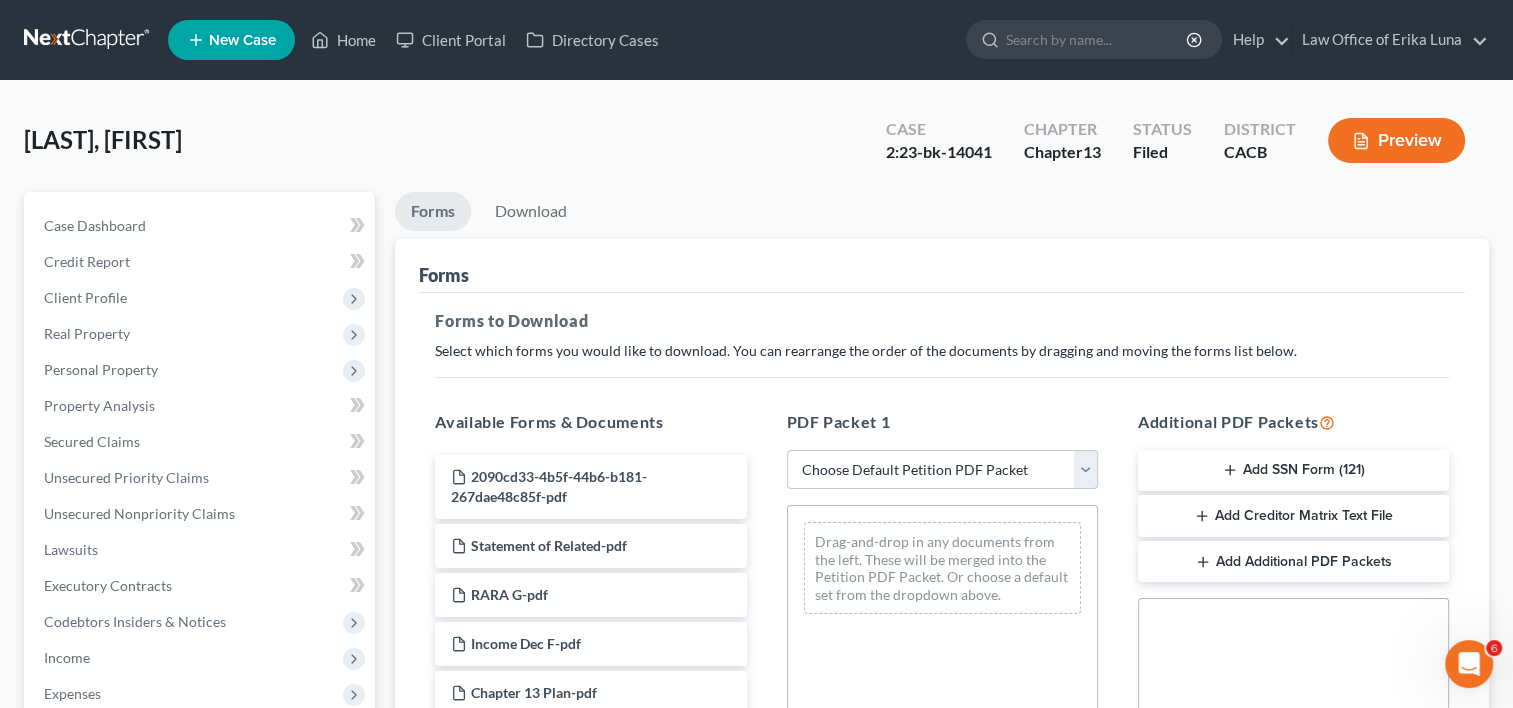 click on "Choose Default Petition PDF Packet Complete Bankruptcy Petition (all forms and schedules) Emergency Filing Forms (Petition and Creditor List Only) Amended Forms Signature Pages Only Supplemental Post Petition (Sch. I & J) Supplemental Post Petition (Sch. I) Supplemental Post Petition (Sch. J) Creditor Matrix for Young" at bounding box center (942, 470) 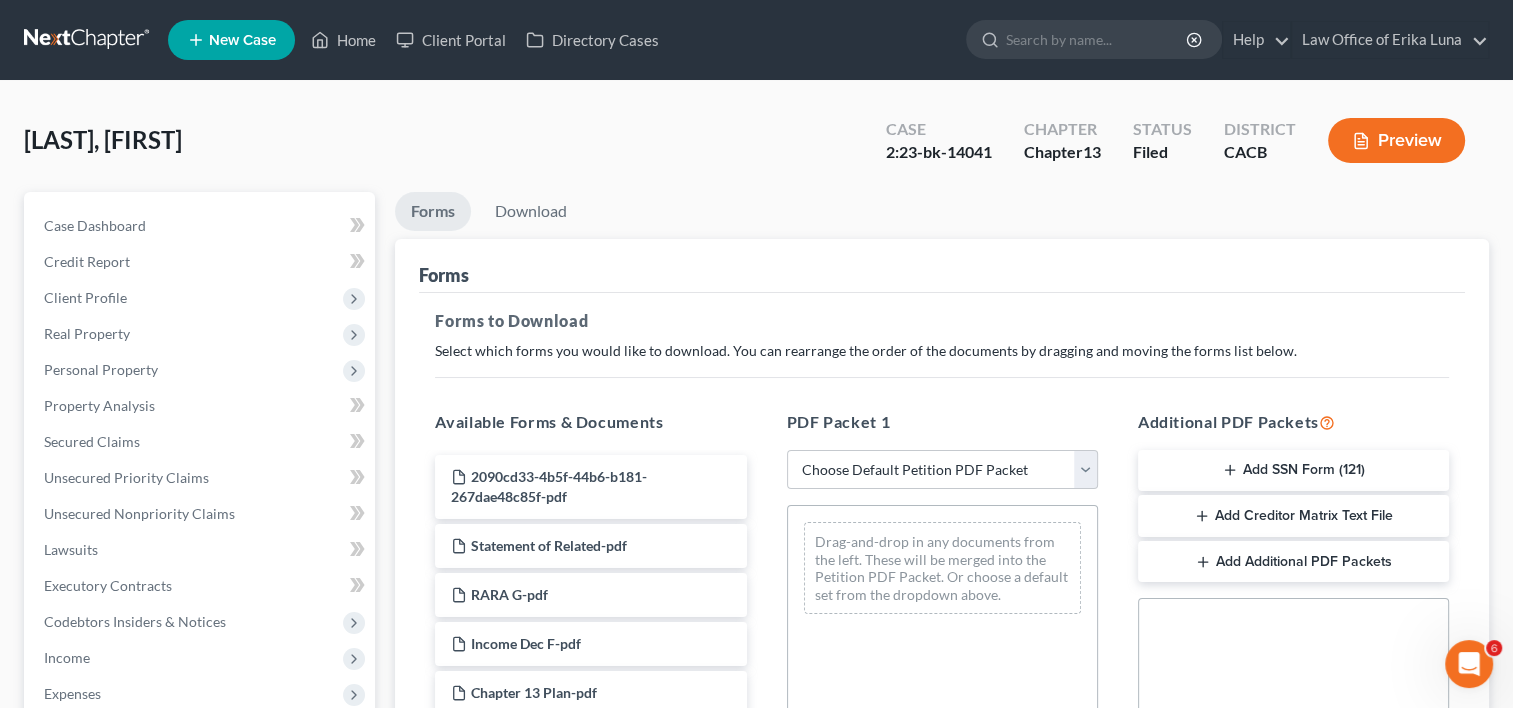 click on "Forms
Download" at bounding box center [942, 215] 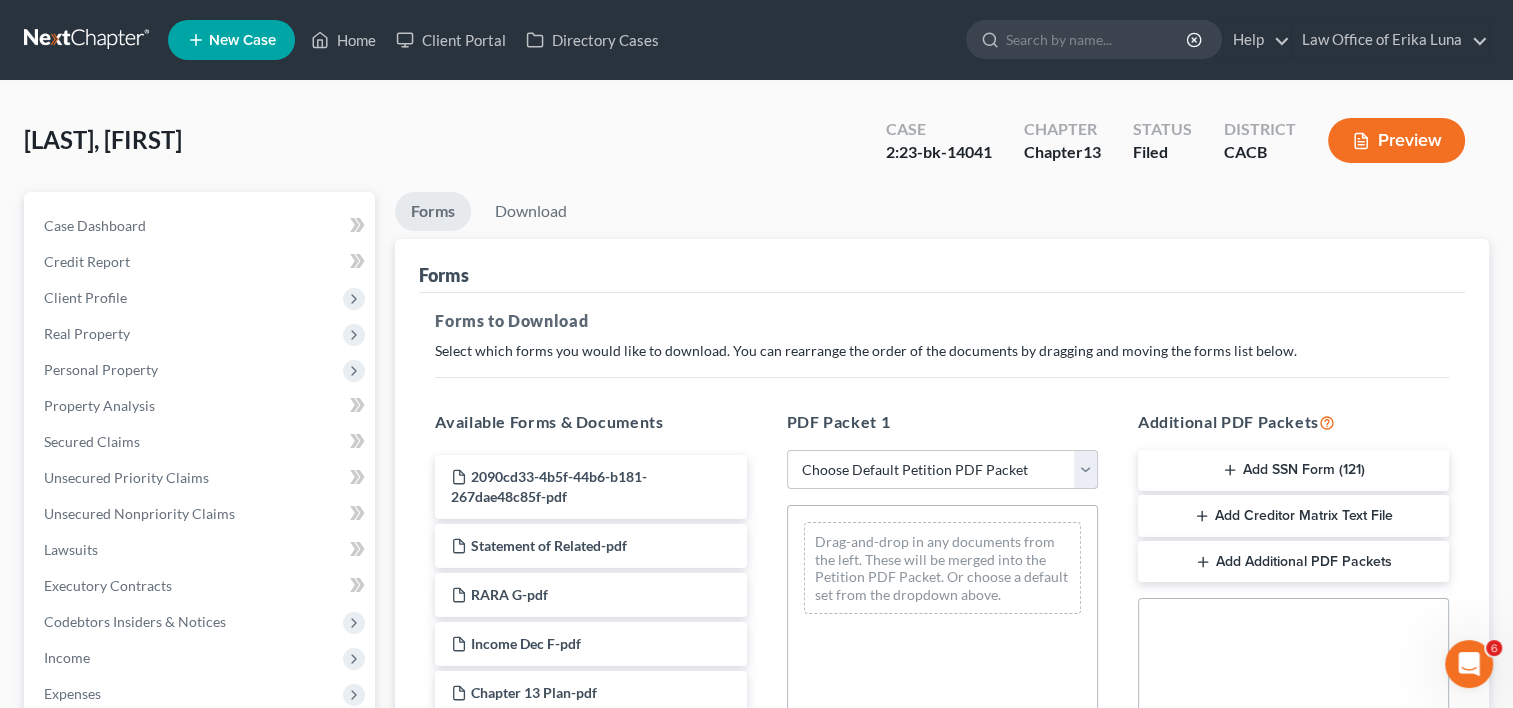 click on "Choose Default Petition PDF Packet Complete Bankruptcy Petition (all forms and schedules) Emergency Filing Forms (Petition and Creditor List Only) Amended Forms Signature Pages Only Supplemental Post Petition (Sch. I & J) Supplemental Post Petition (Sch. I) Supplemental Post Petition (Sch. J) Creditor Matrix for Young" at bounding box center [942, 470] 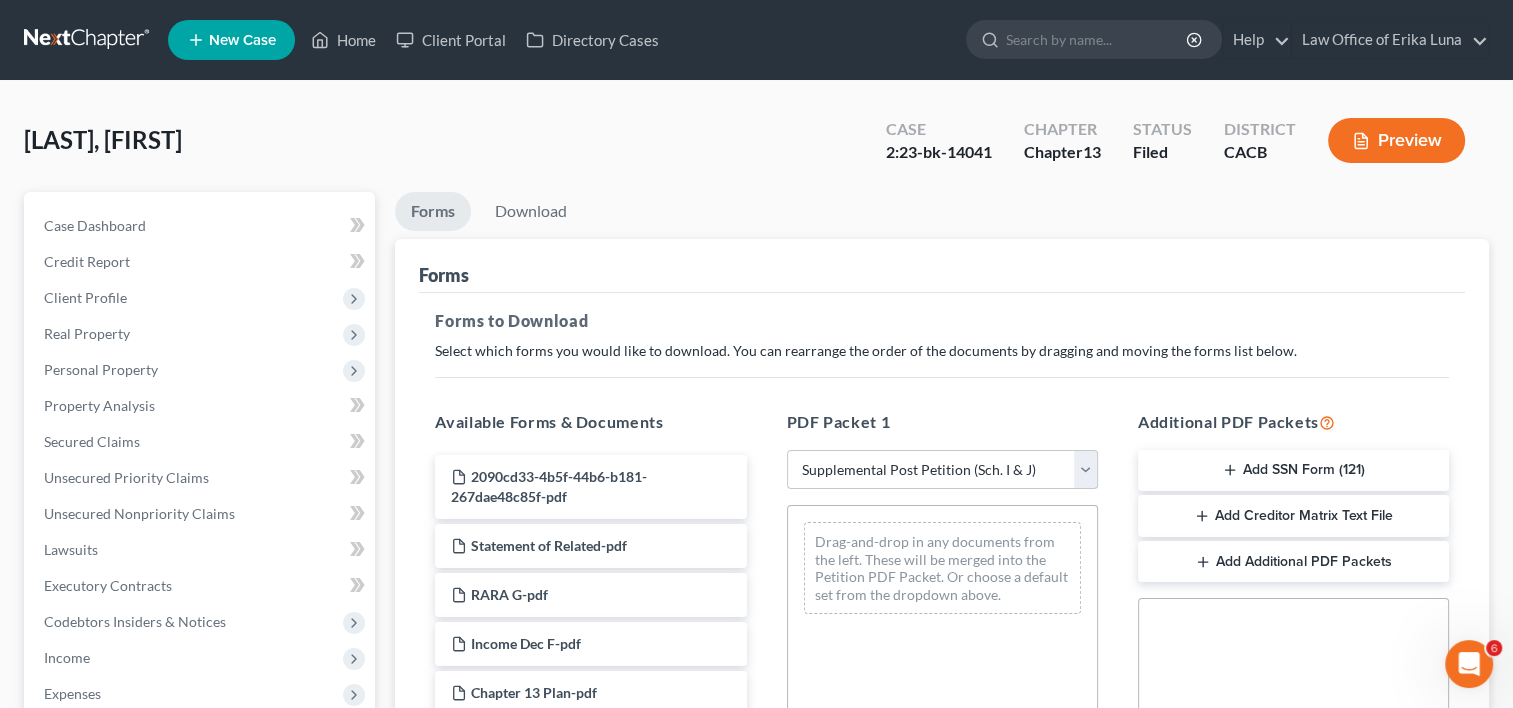 click on "Choose Default Petition PDF Packet Complete Bankruptcy Petition (all forms and schedules) Emergency Filing Forms (Petition and Creditor List Only) Amended Forms Signature Pages Only Supplemental Post Petition (Sch. I & J) Supplemental Post Petition (Sch. I) Supplemental Post Petition (Sch. J) Creditor Matrix for Young" at bounding box center [942, 470] 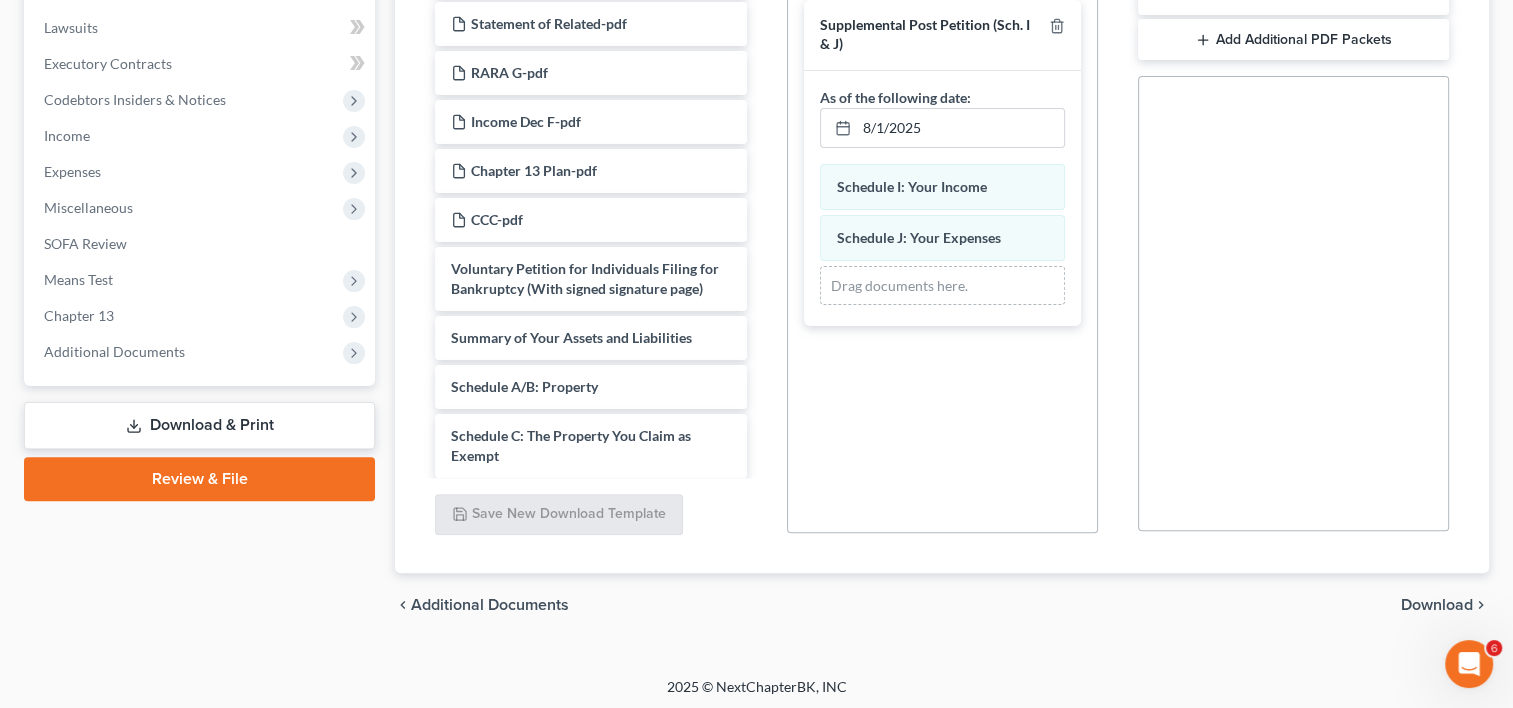 scroll, scrollTop: 525, scrollLeft: 0, axis: vertical 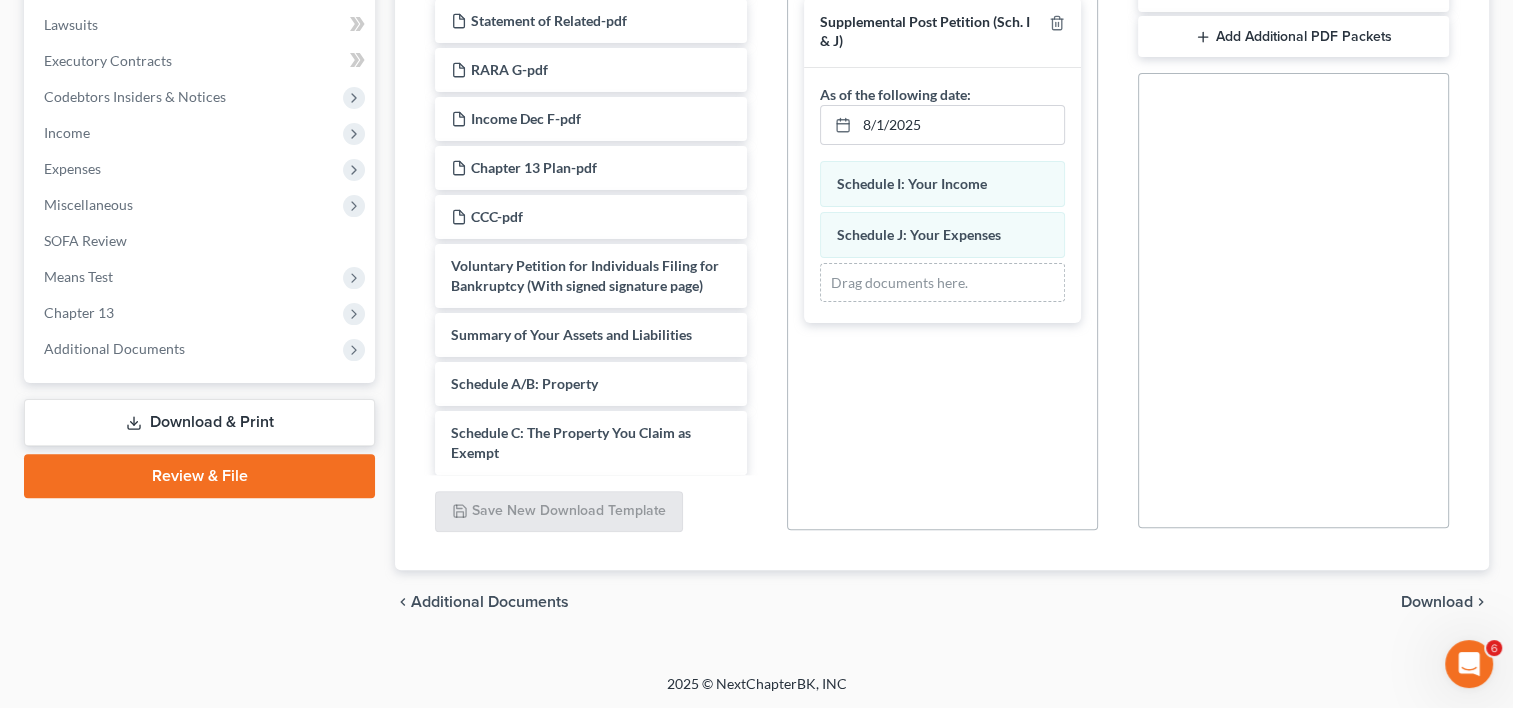 click on "Download" at bounding box center [1437, 602] 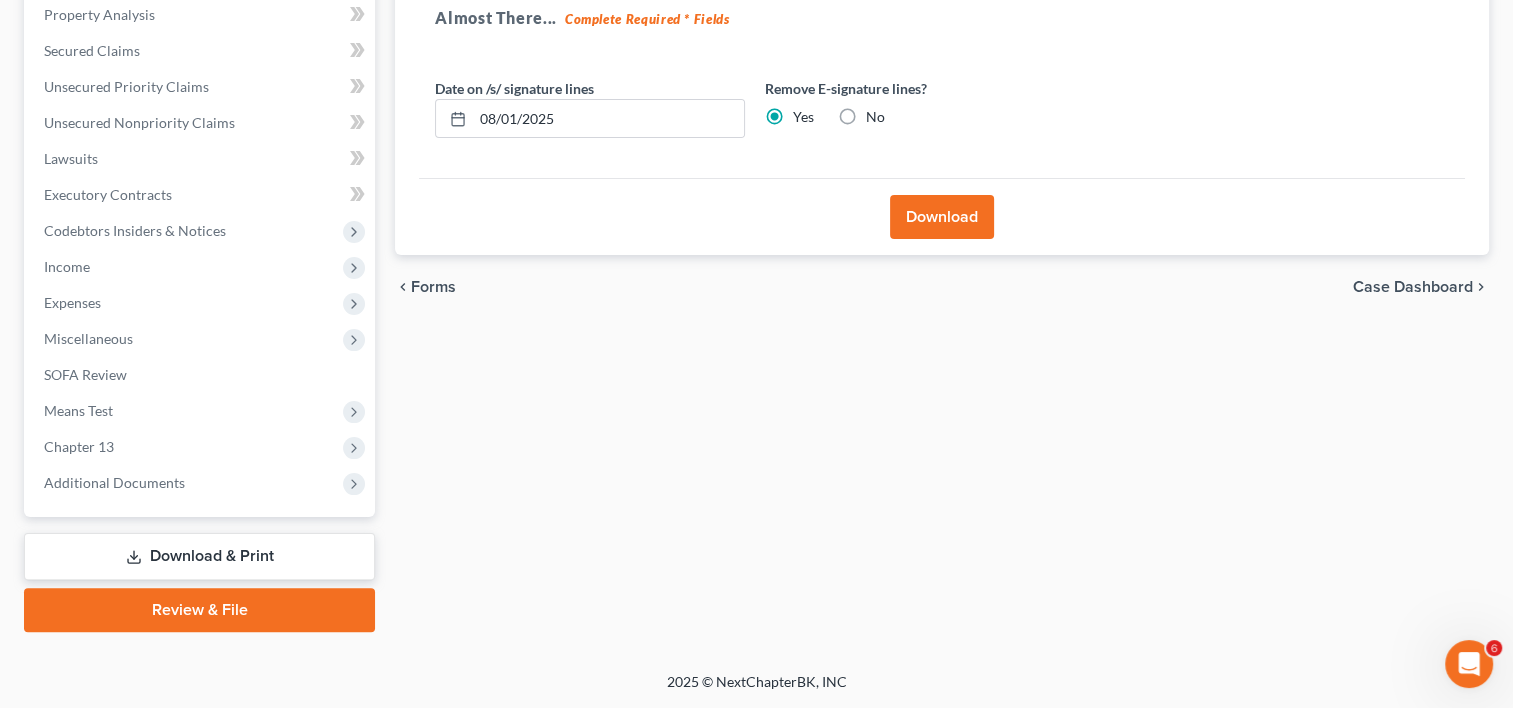 scroll, scrollTop: 389, scrollLeft: 0, axis: vertical 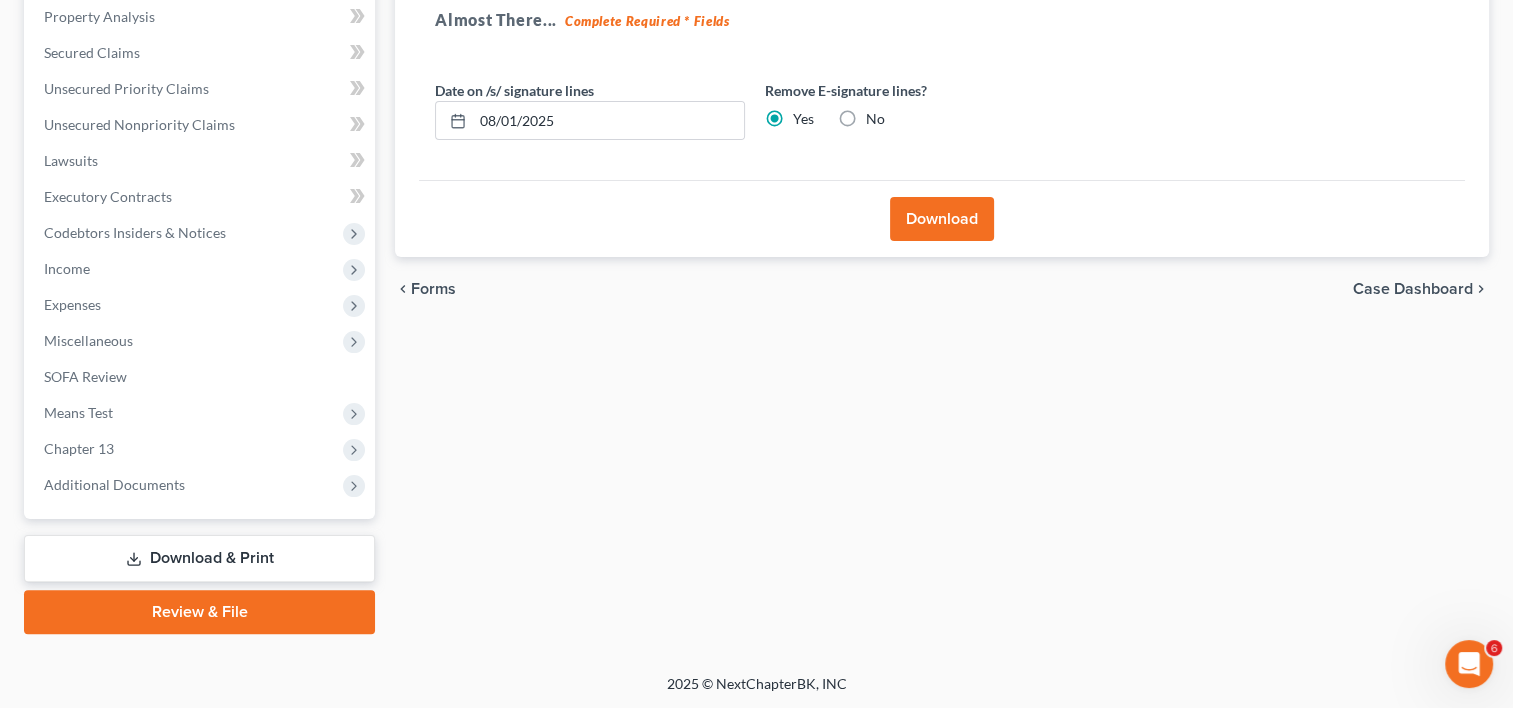 click on "Download" at bounding box center [942, 219] 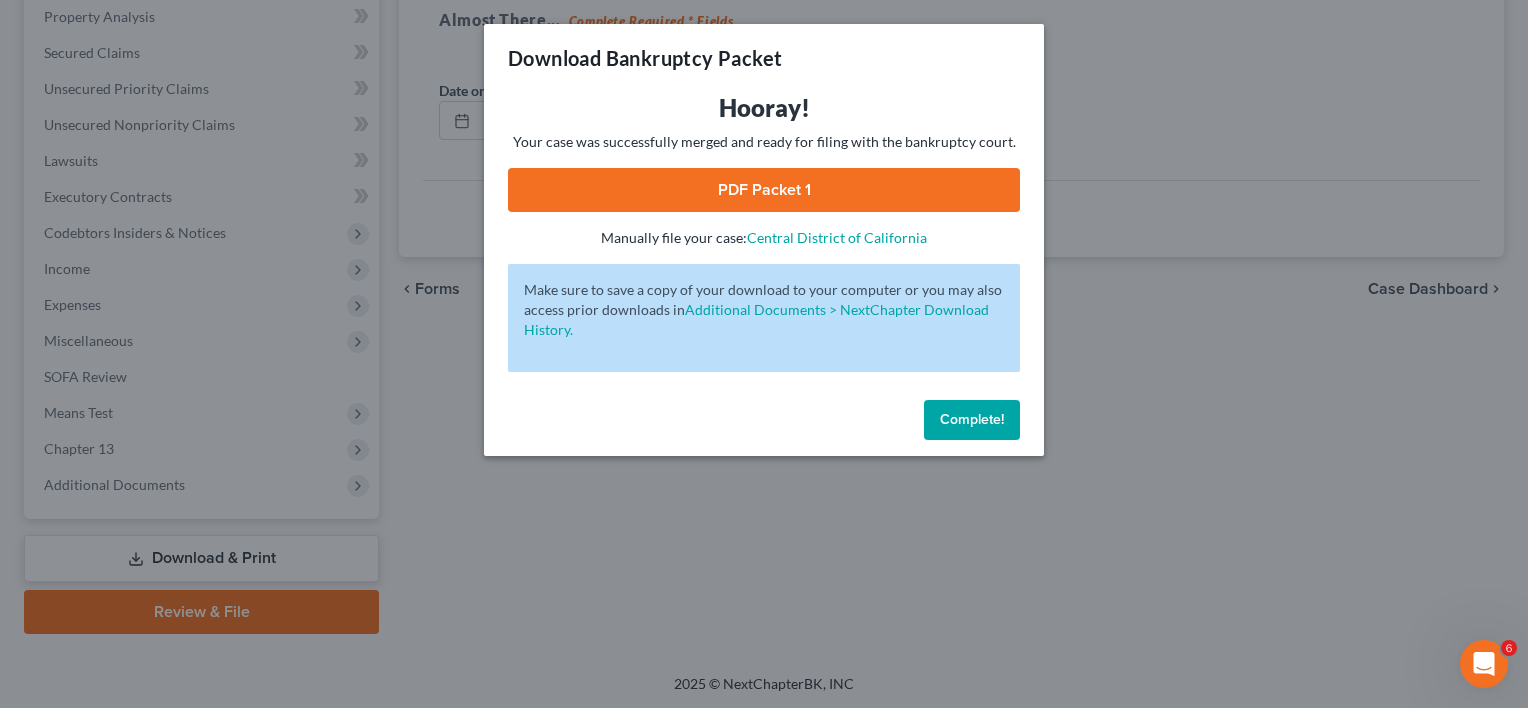 click on "PDF Packet 1" at bounding box center [764, 190] 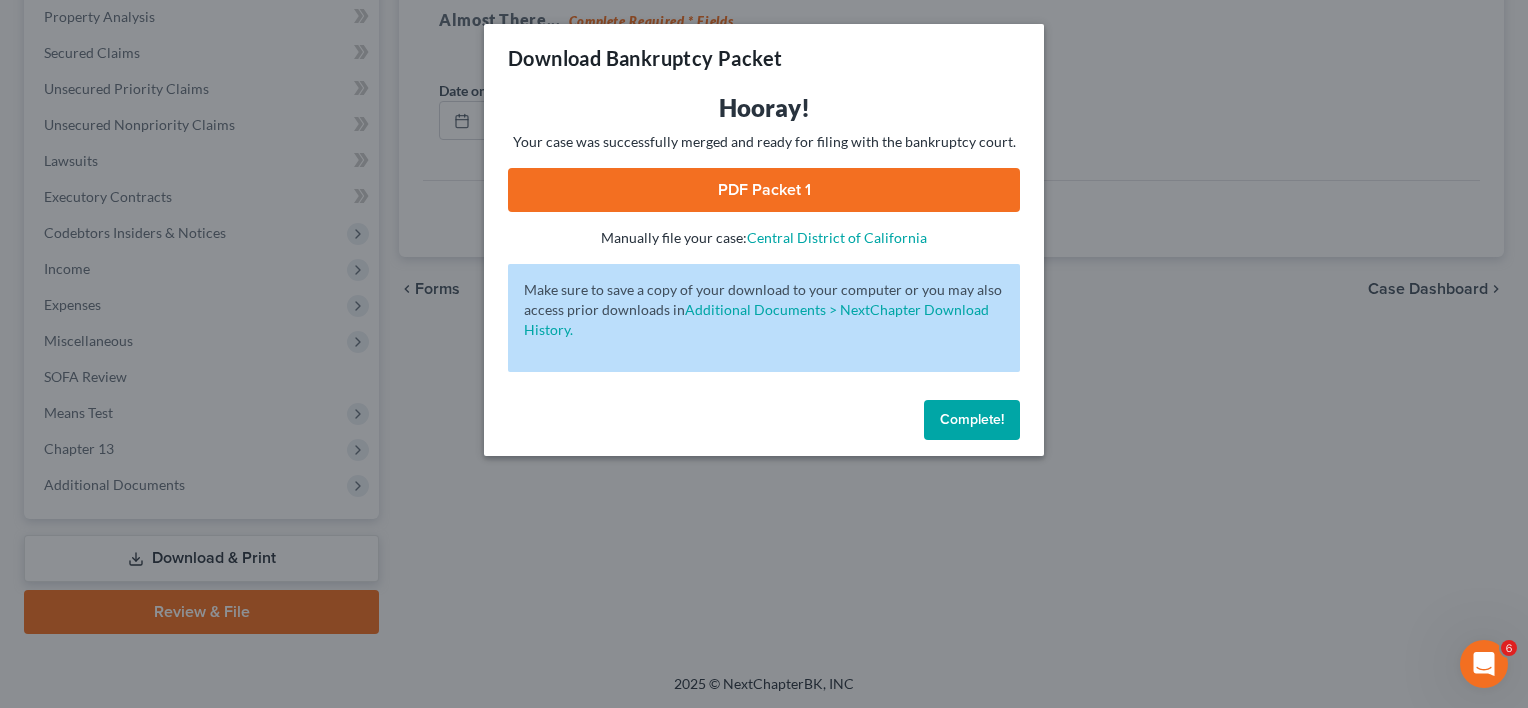 click on "Complete!" at bounding box center [972, 419] 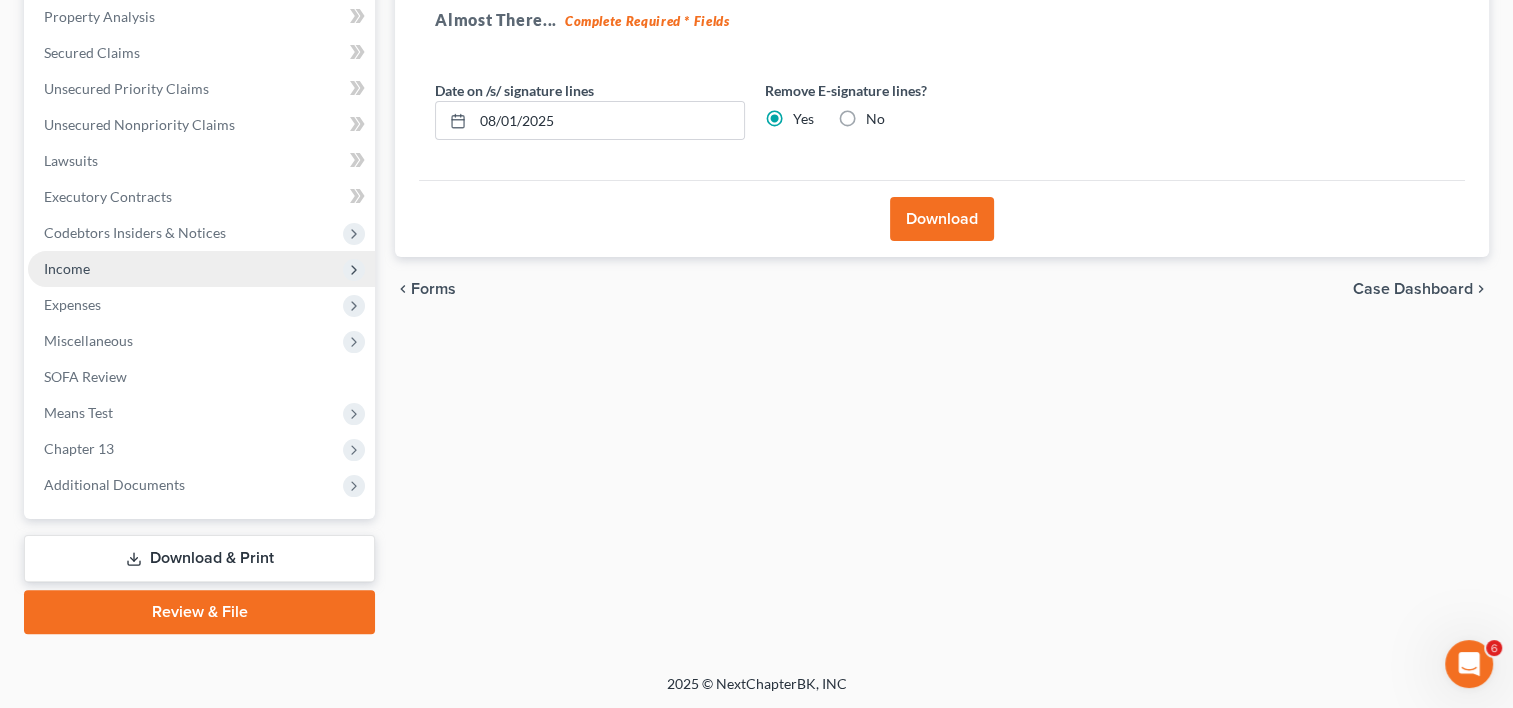 click on "Income" at bounding box center (201, 269) 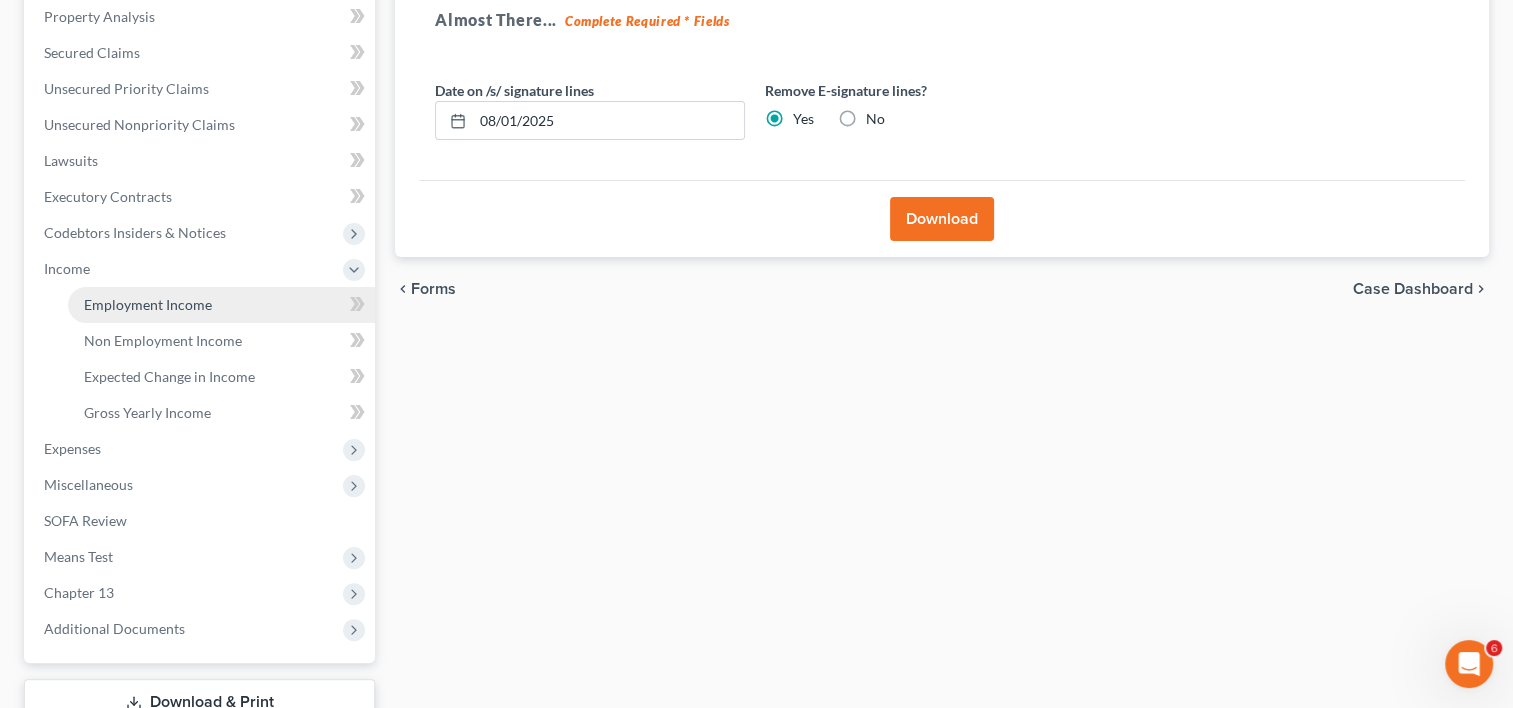 click on "Employment Income" at bounding box center (148, 304) 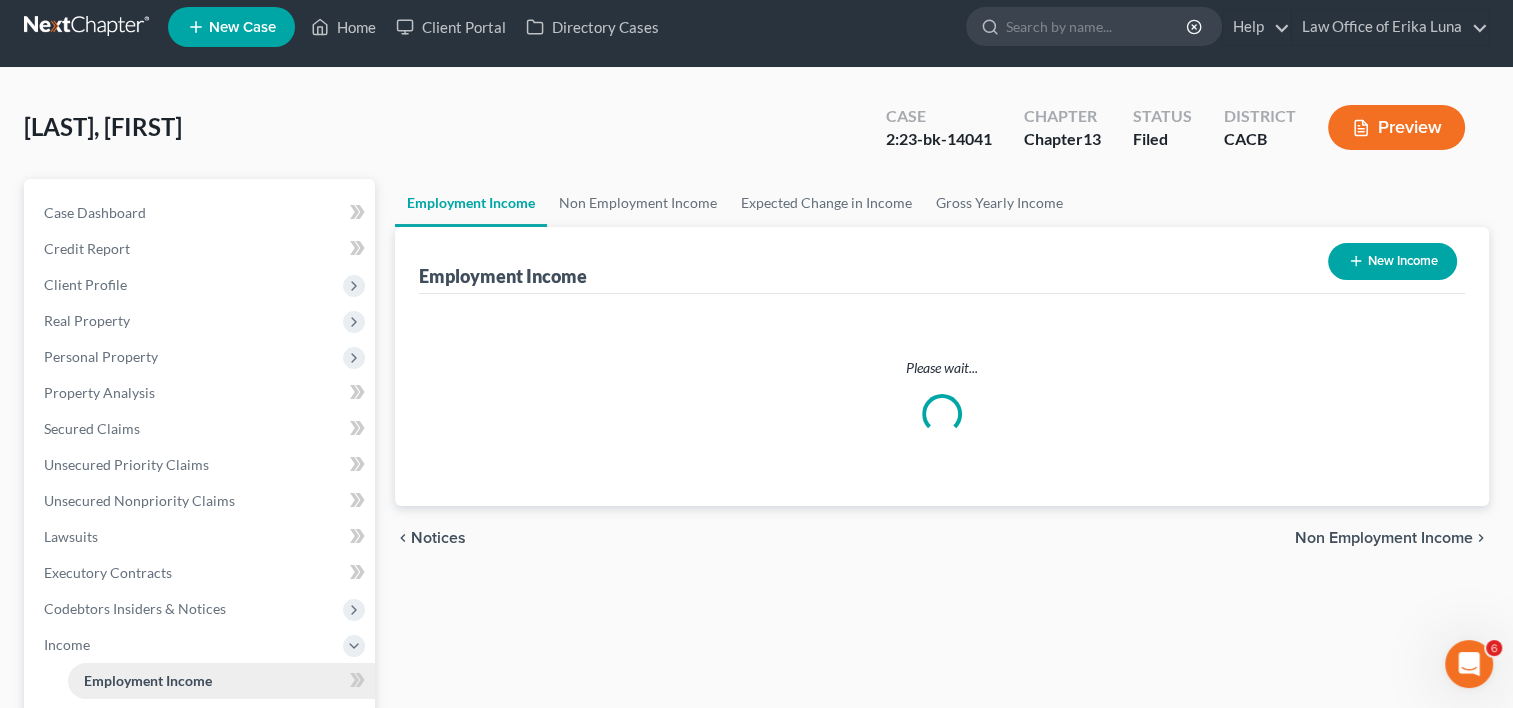 scroll, scrollTop: 0, scrollLeft: 0, axis: both 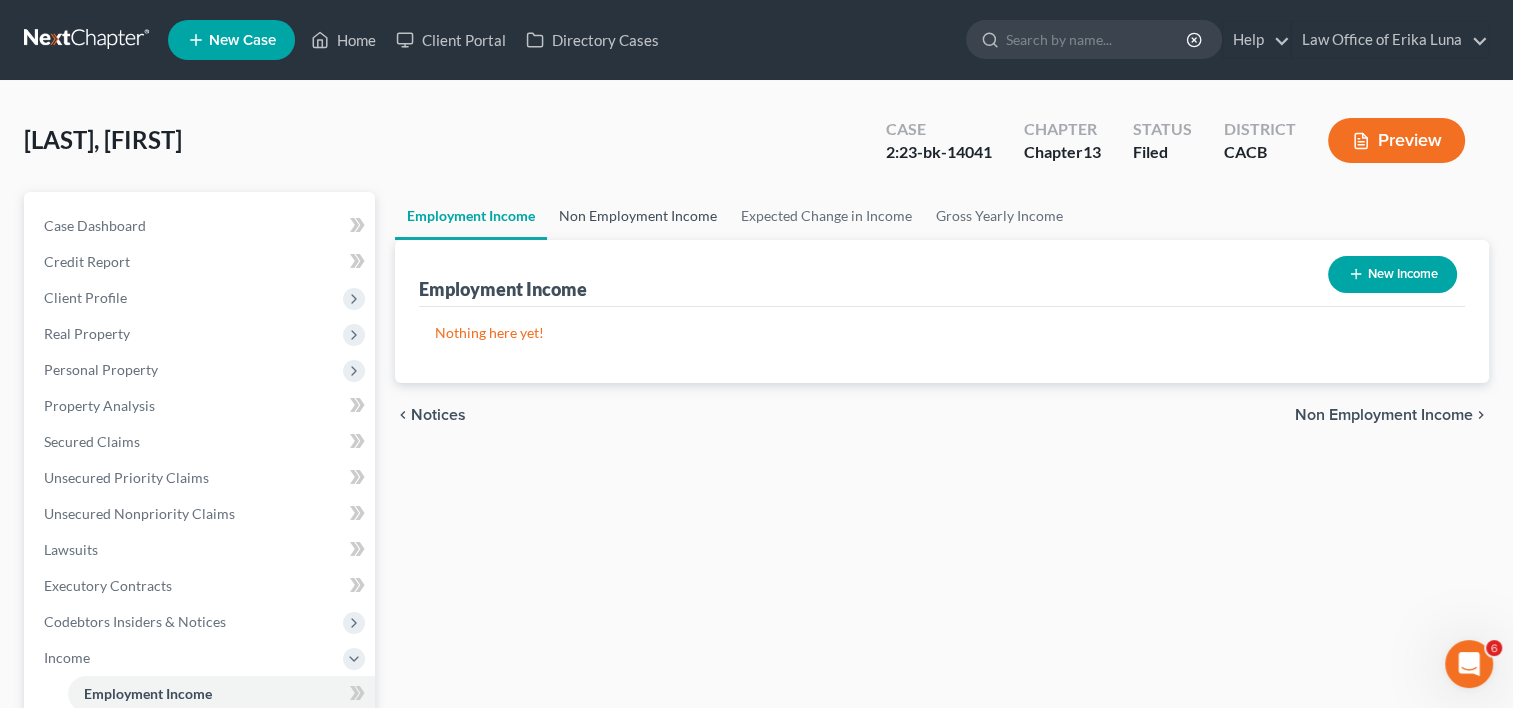 click on "Non Employment Income" at bounding box center (638, 216) 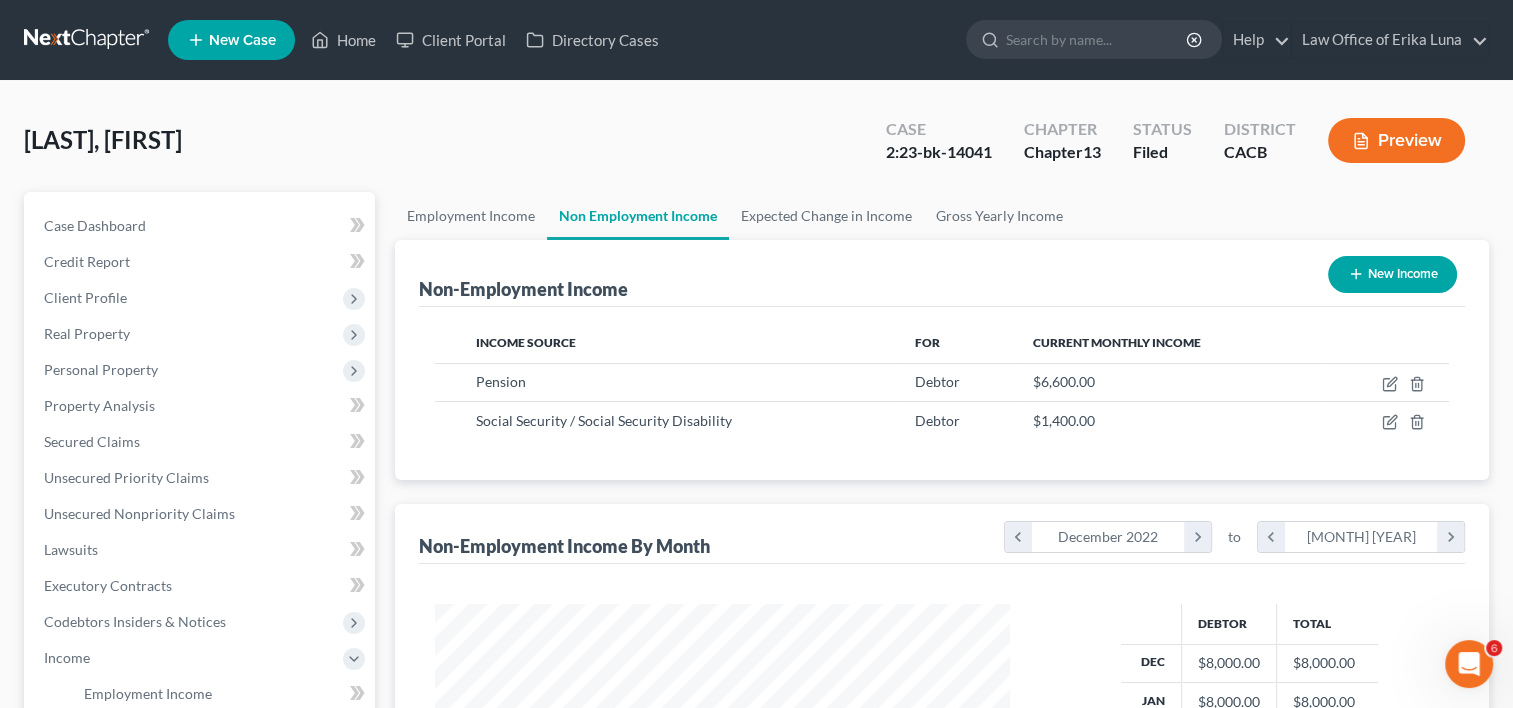 scroll, scrollTop: 999643, scrollLeft: 999385, axis: both 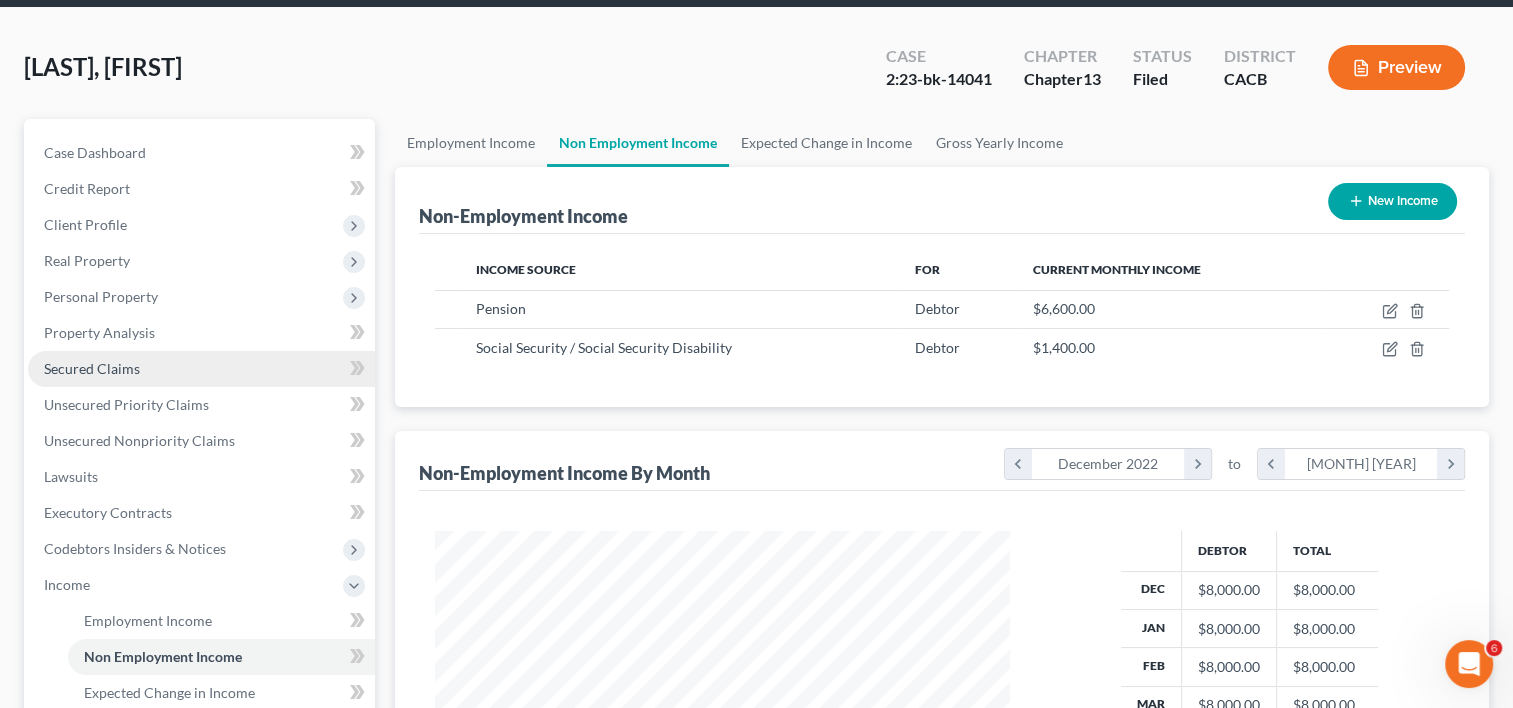 click on "Secured Claims" at bounding box center (92, 368) 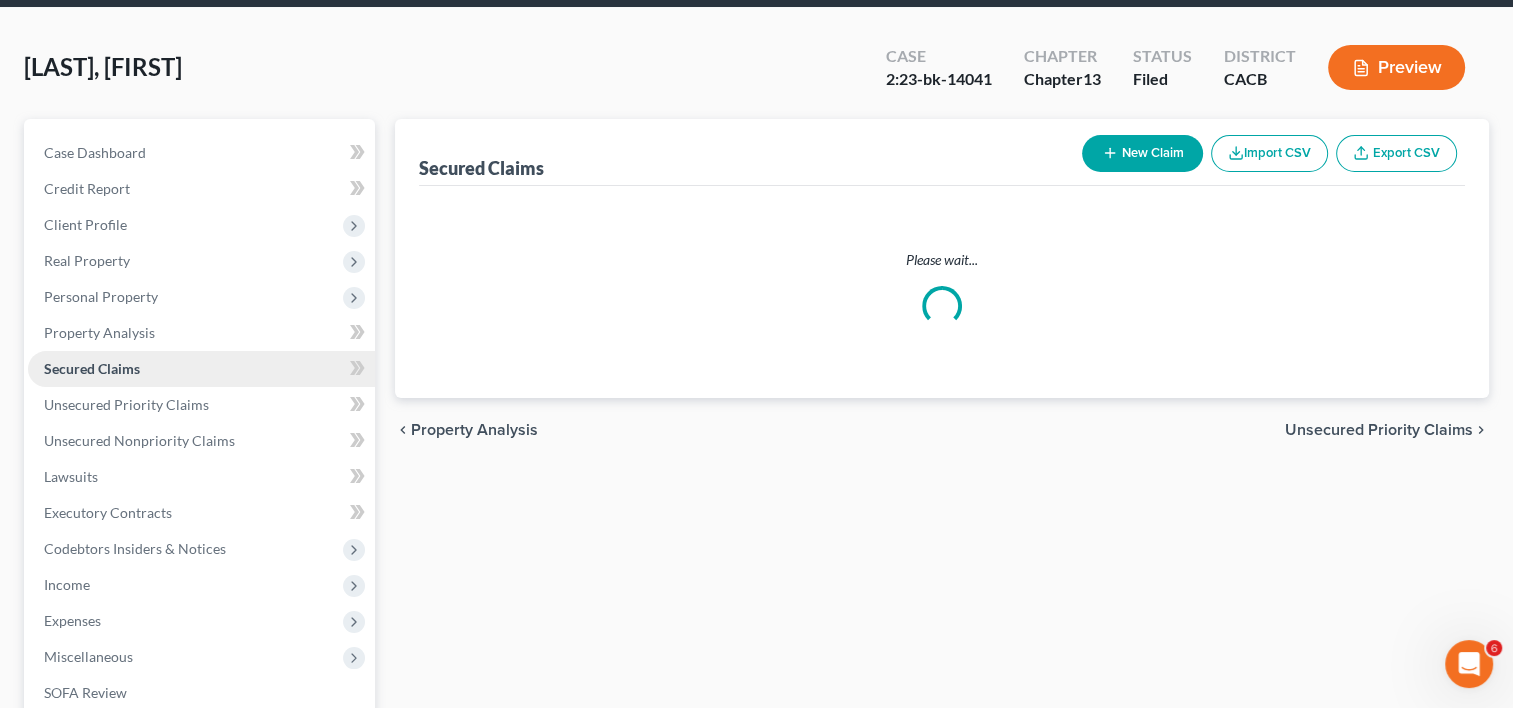 scroll, scrollTop: 0, scrollLeft: 0, axis: both 